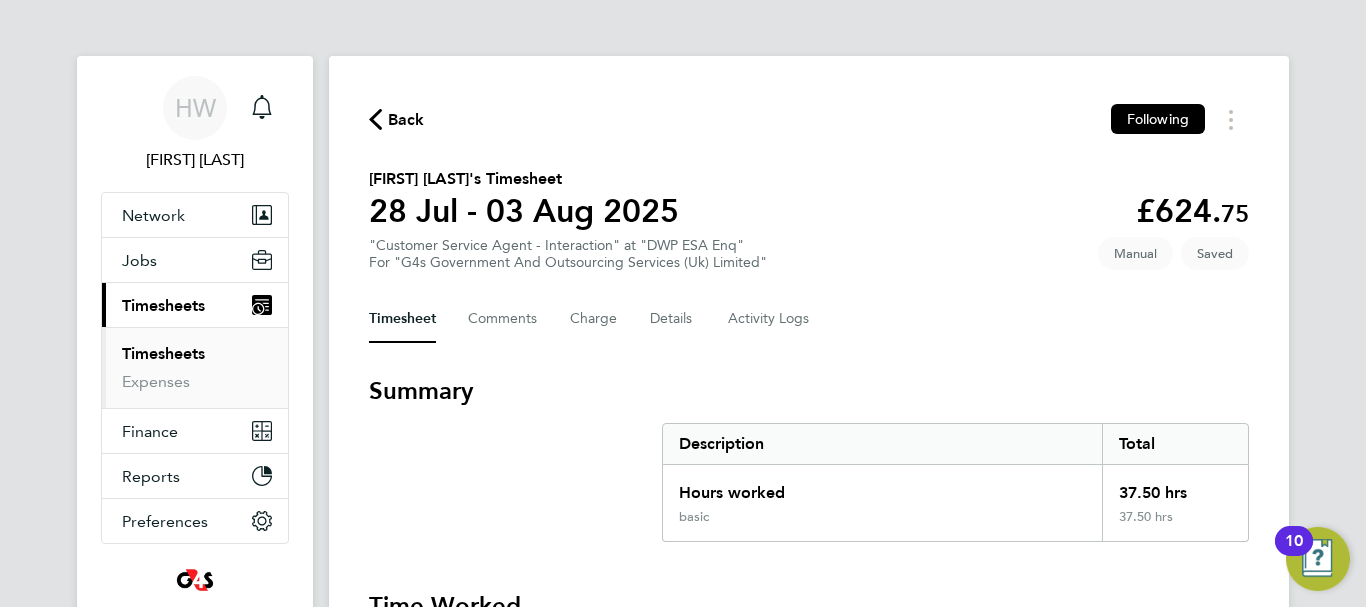 scroll, scrollTop: 0, scrollLeft: 0, axis: both 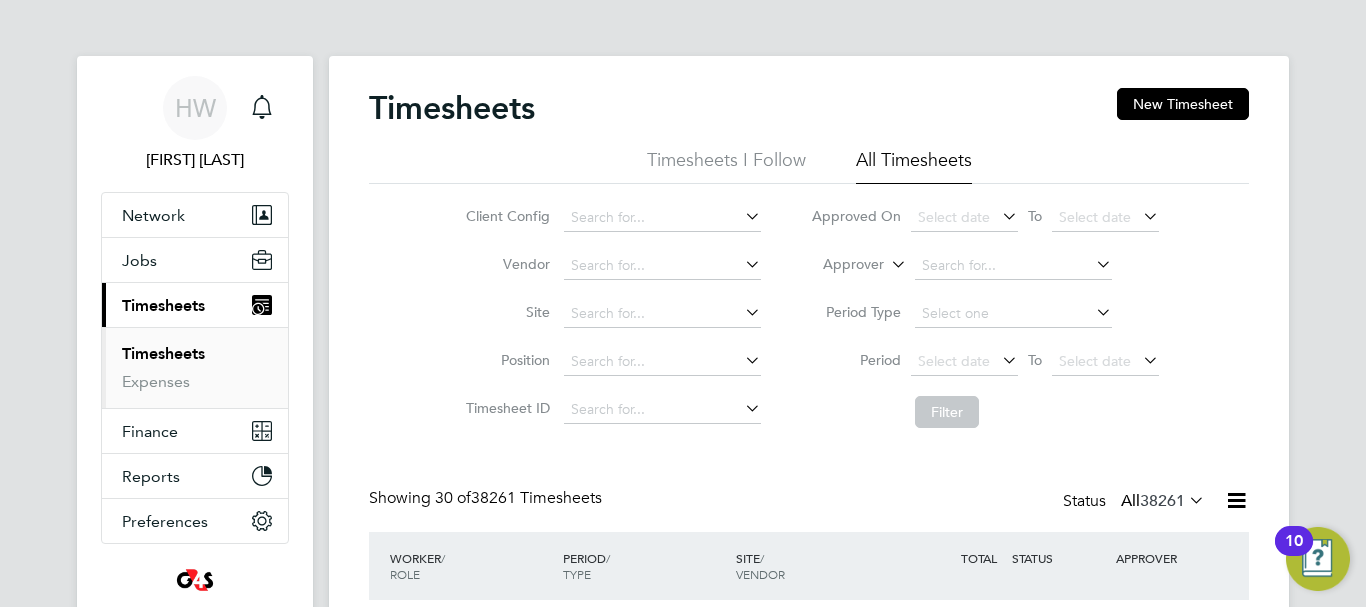 click on "Timesheets I Follow" 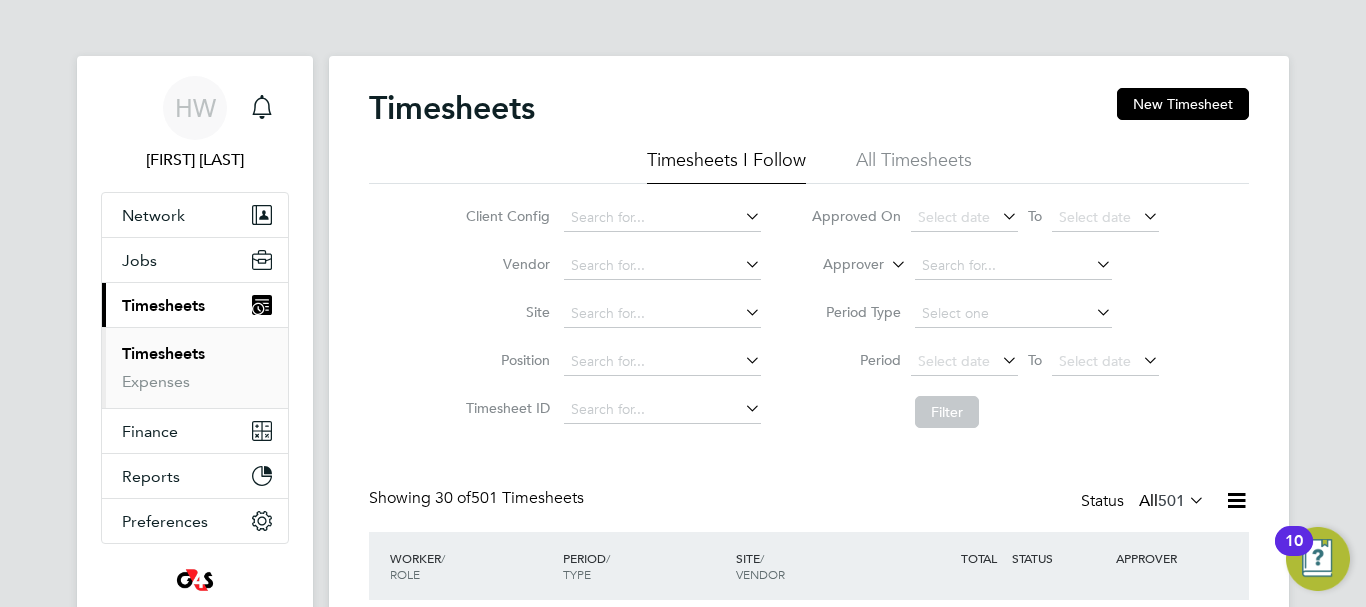 click on "HW   Helen Wright   Notifications
Applications:   Network
Sites   Workers   Jobs
Positions   Vacancies   Placements   Current page:   Timesheets
Timesheets   Expenses   Finance
Invoices & Credit Notes   Reports
CIS Reports   Report Downloads   Preferences
VMS Configurations
.st0{fill:#C0C1C2;}
Powered by Engage Timesheets New Timesheet Timesheets I Follow All Timesheets Client Config   Vendor   Site   Position   Timesheet ID   Approved On
Select date
To
Select date
Approver     Period Type   Period
Select date
To
Select date
Filter Showing   30 of  501 Timesheets Status  All  501  WORKER  / ROLE WORKER  / PERIOD PERIOD  / TYPE SITE  / VENDOR TOTAL   TOTAL  / STATUS STATUS APPROVER   Saved" at bounding box center [683, 1621] 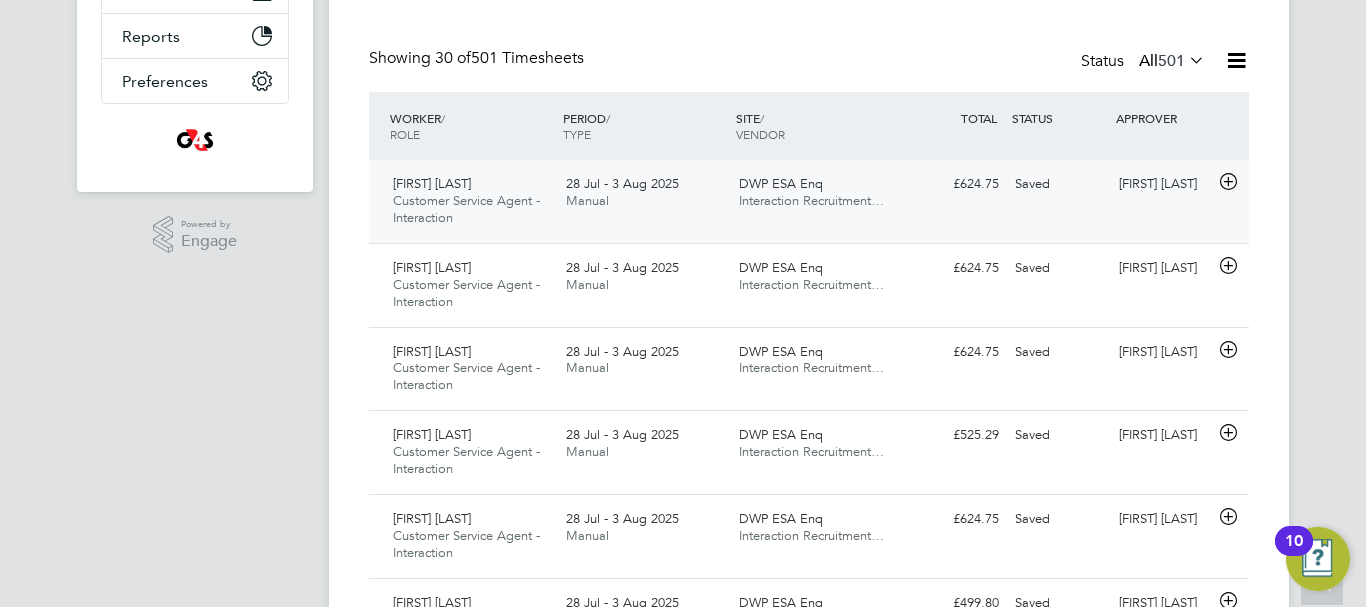 click on "Interaction Recruitment…" 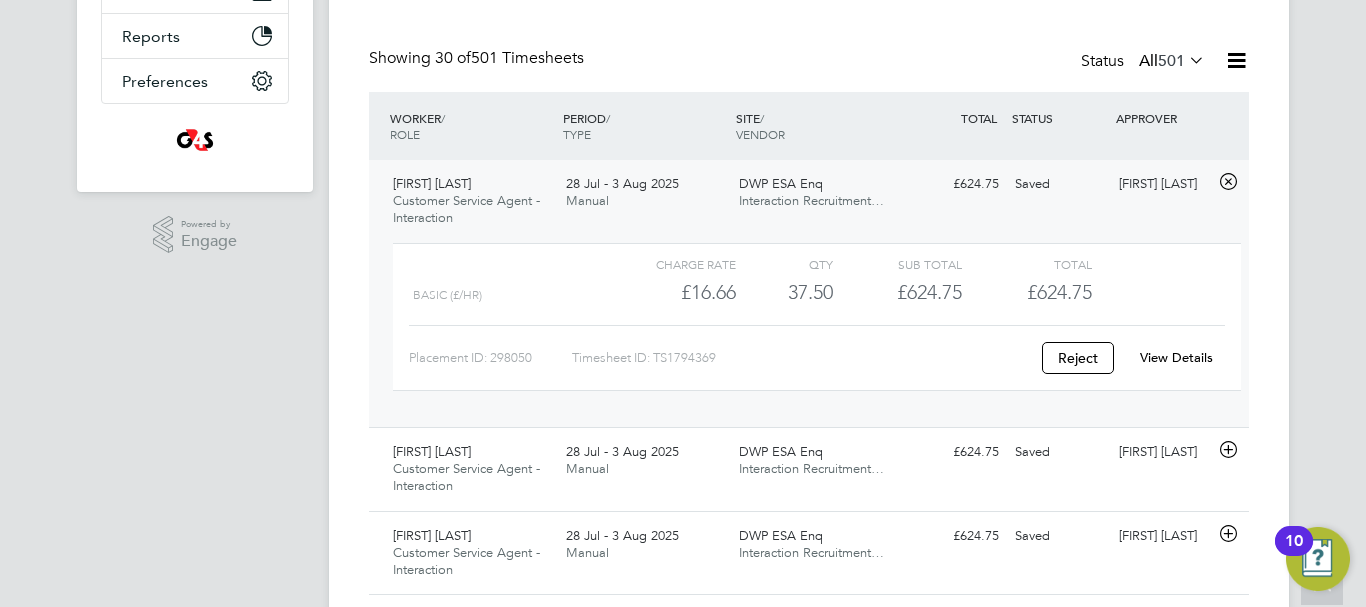 click on "Interaction Recruitment…" 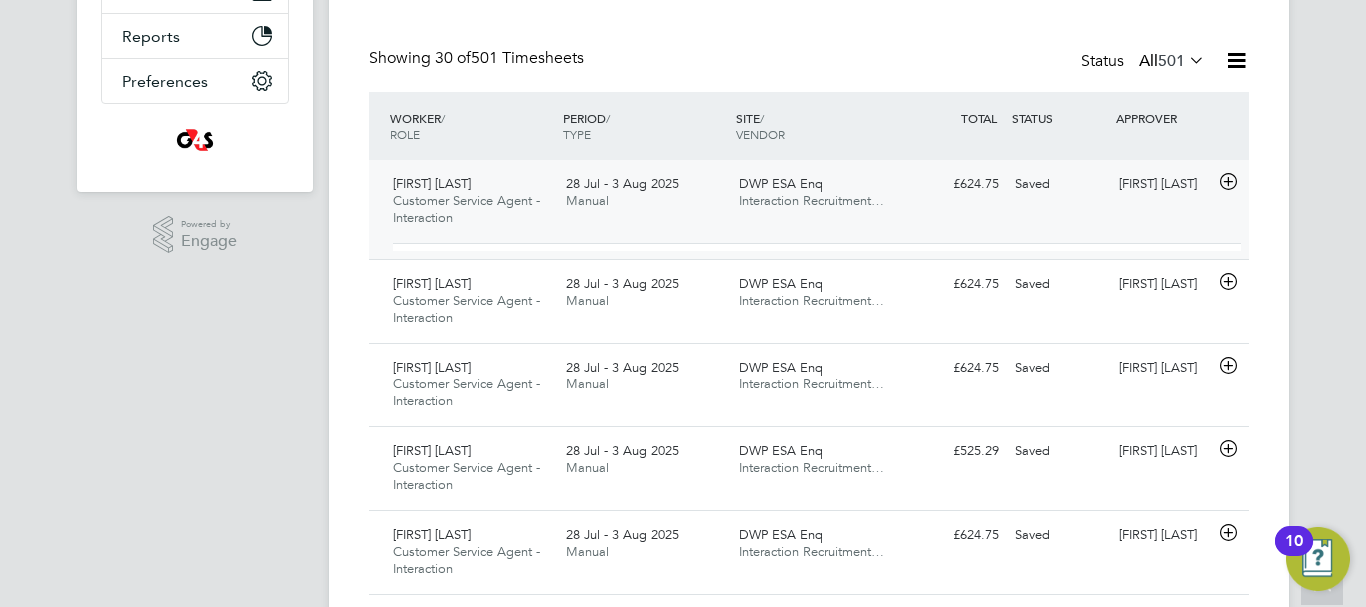 click on "Interaction Recruitment…" 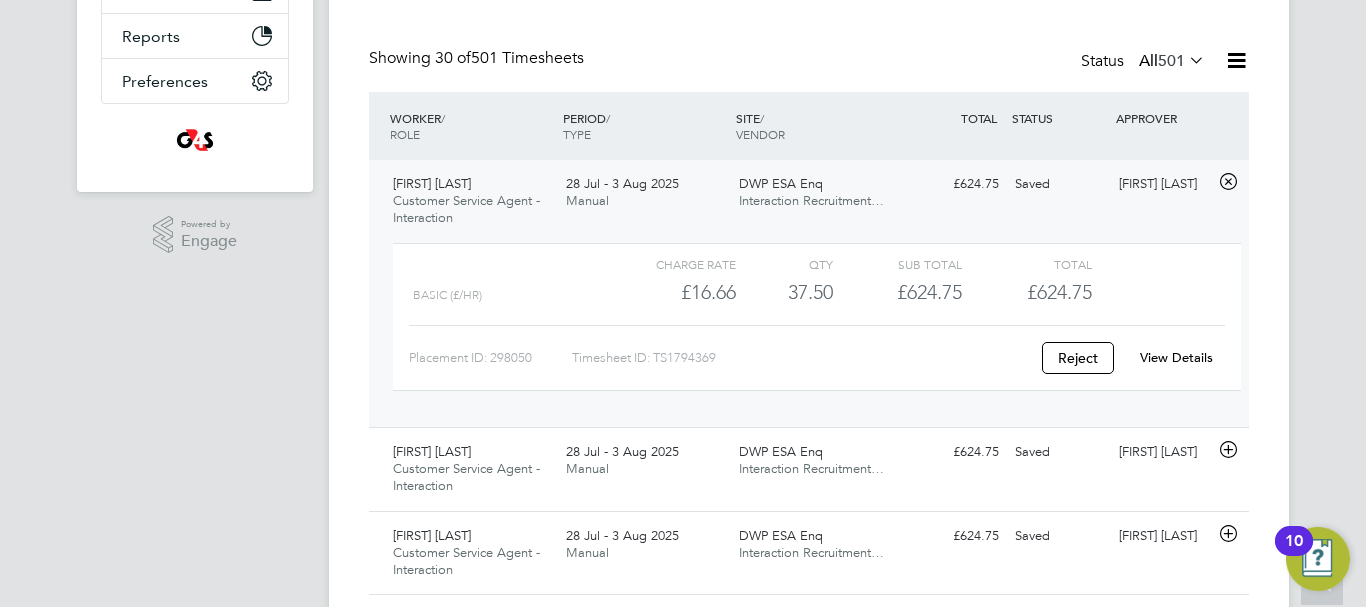 click on "View Details" 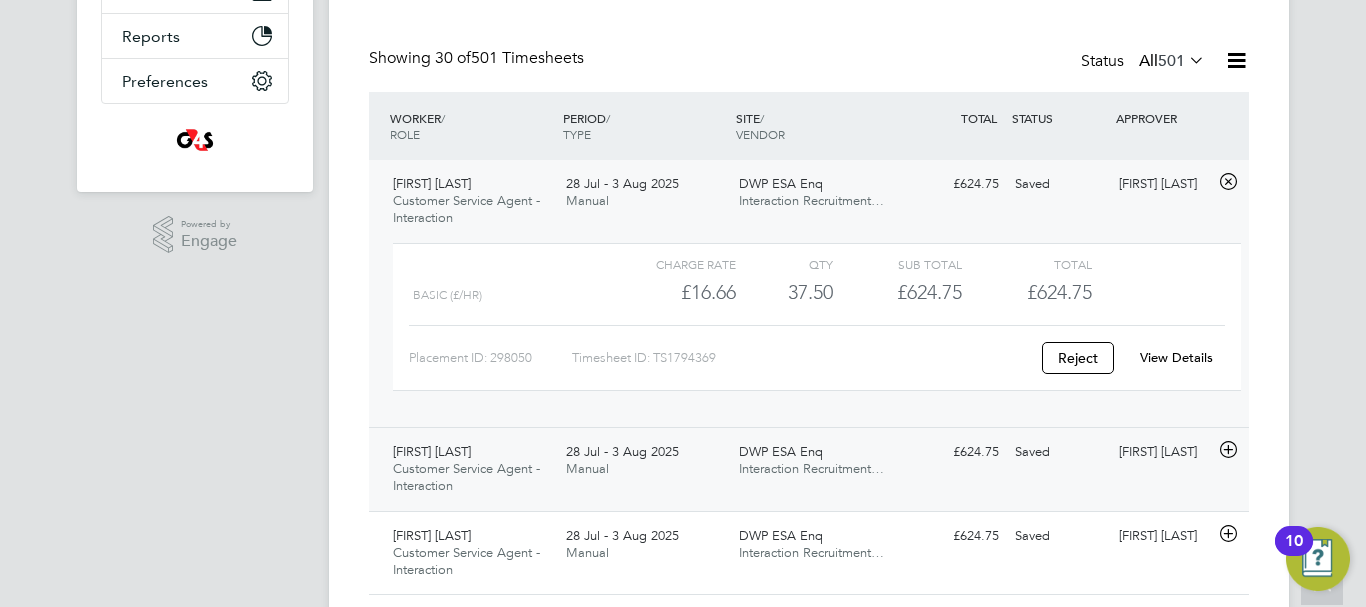 click 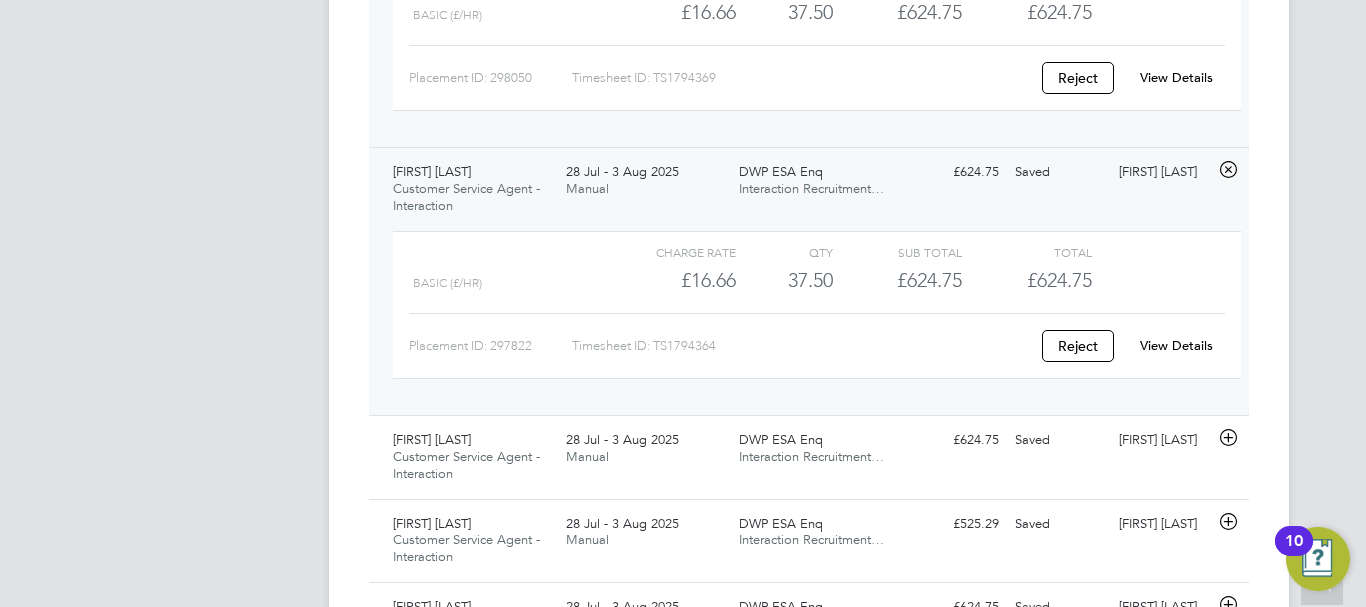click on "View Details" 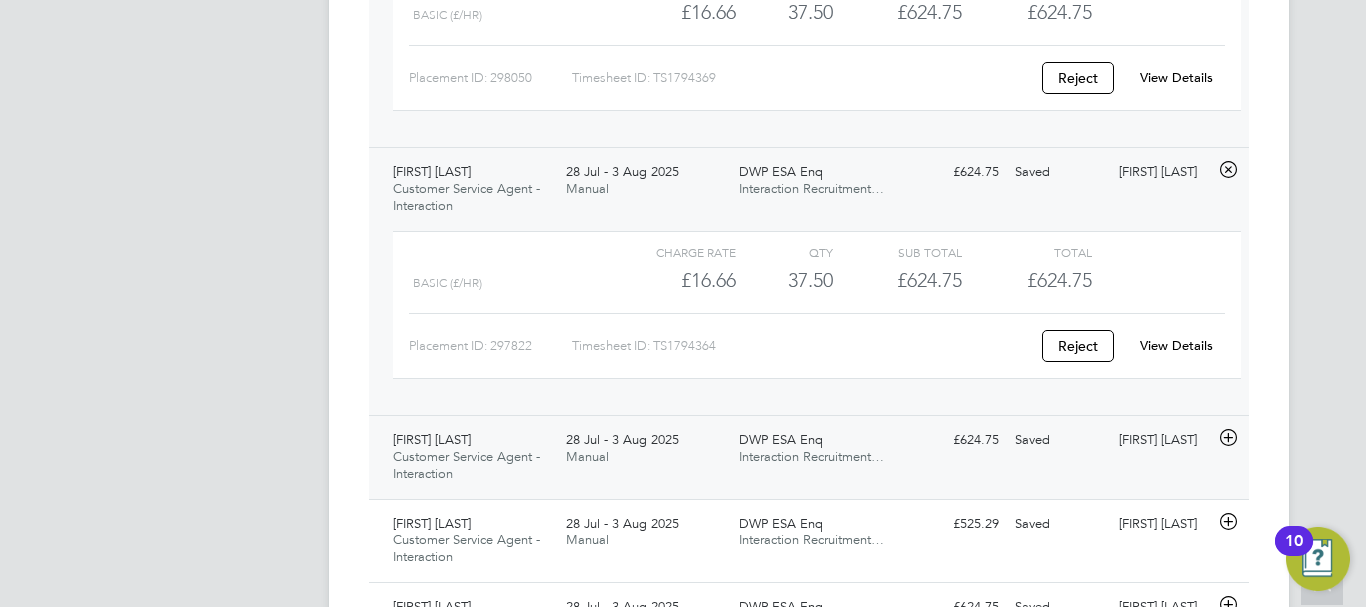 click 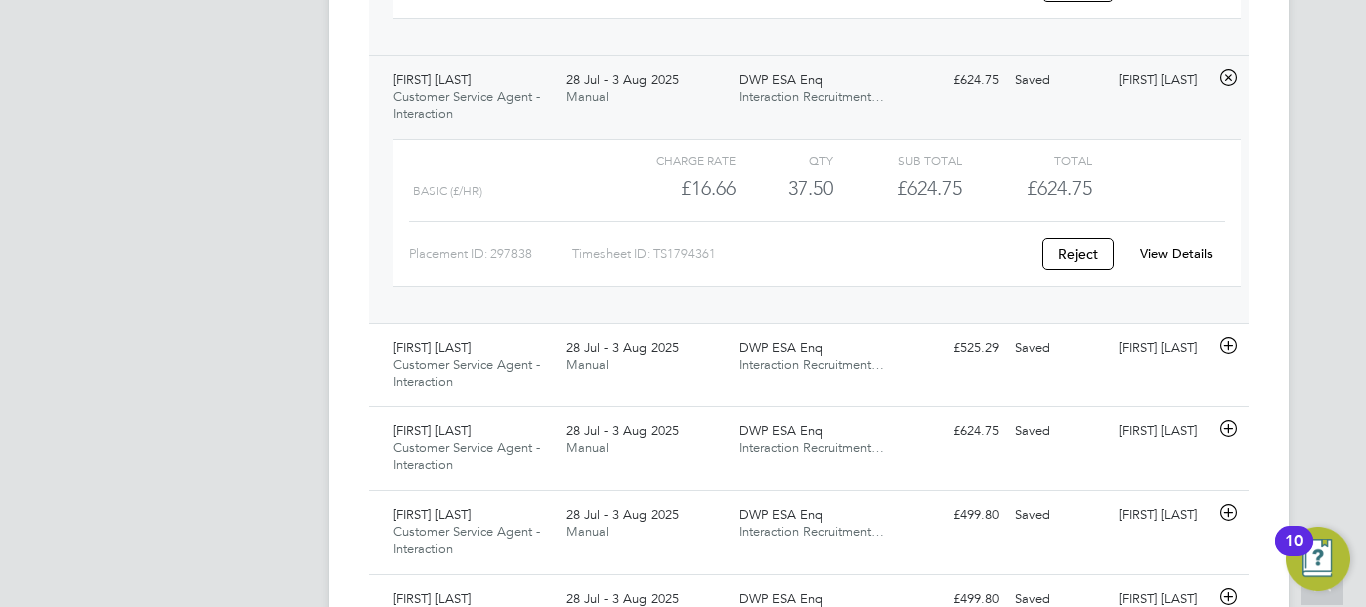 click on "View Details" 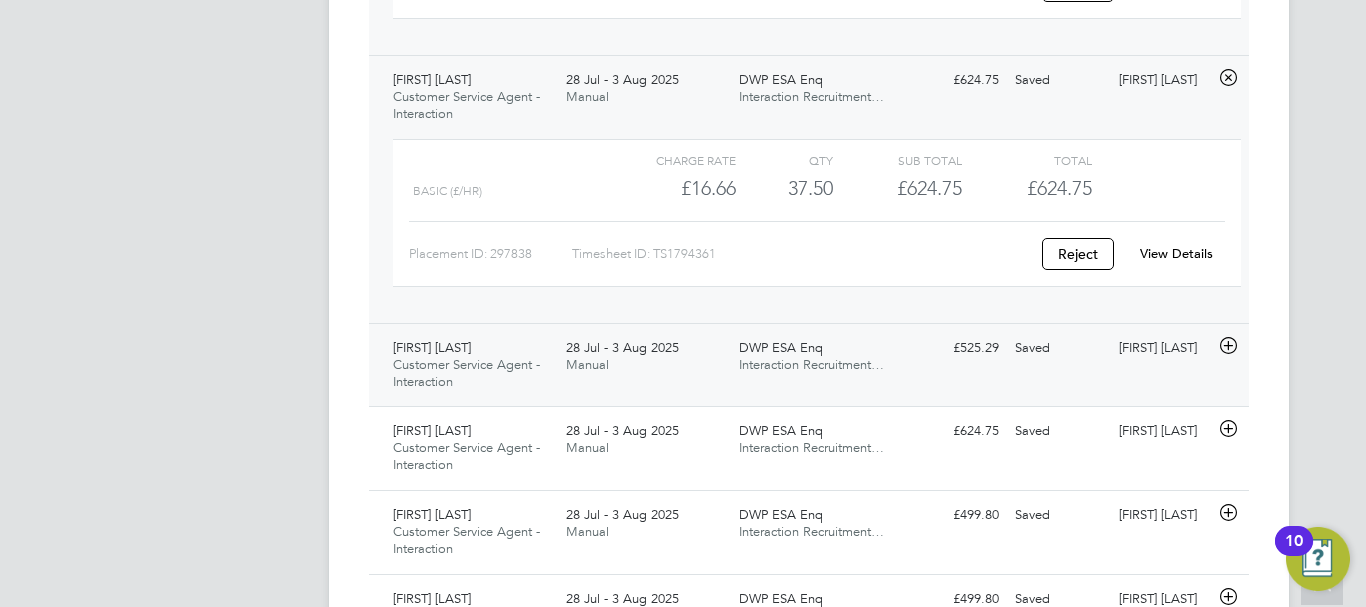 click 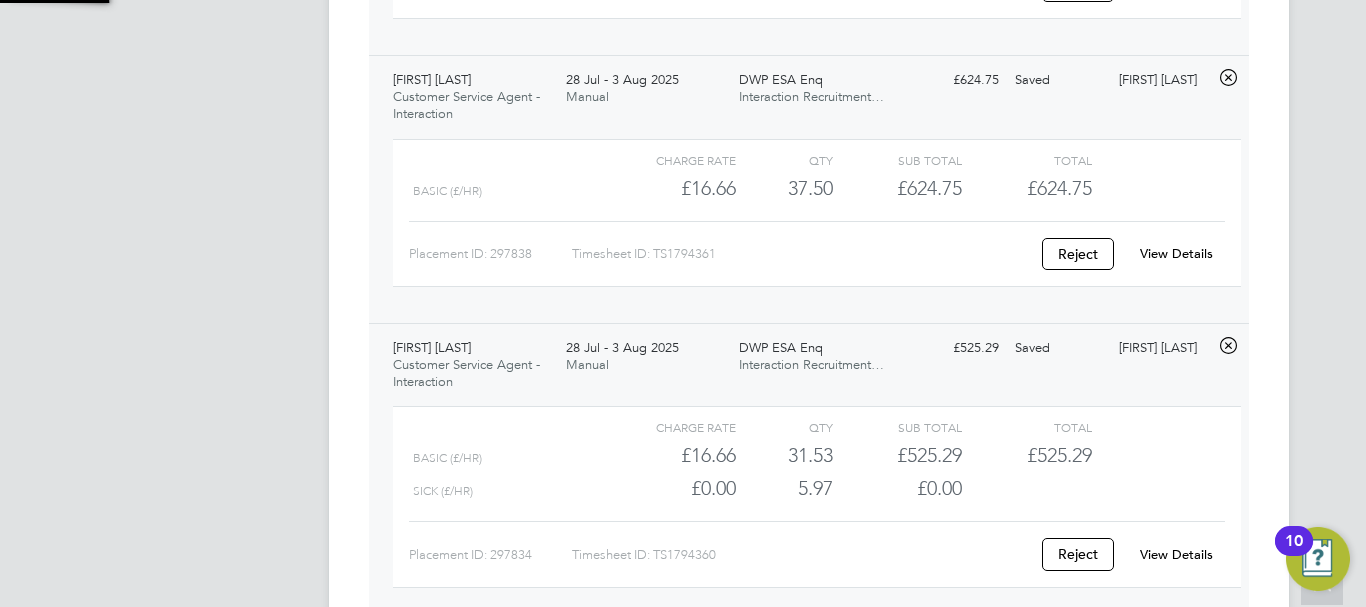 scroll, scrollTop: 10, scrollLeft: 10, axis: both 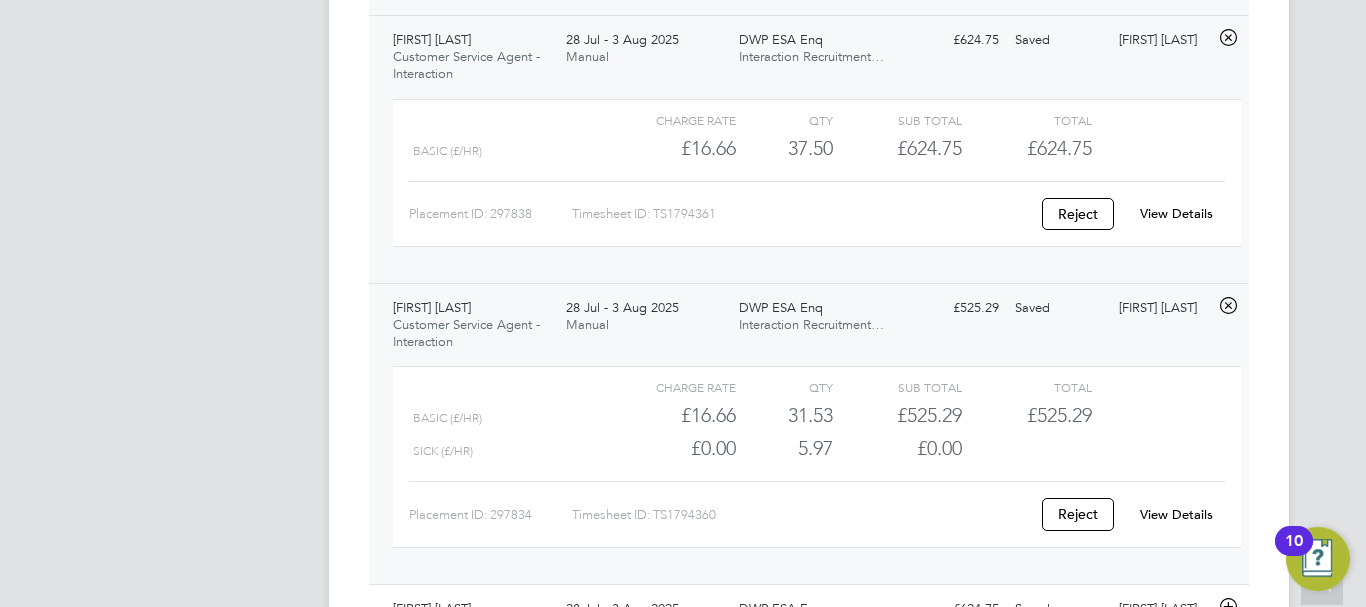 click on "View Details" 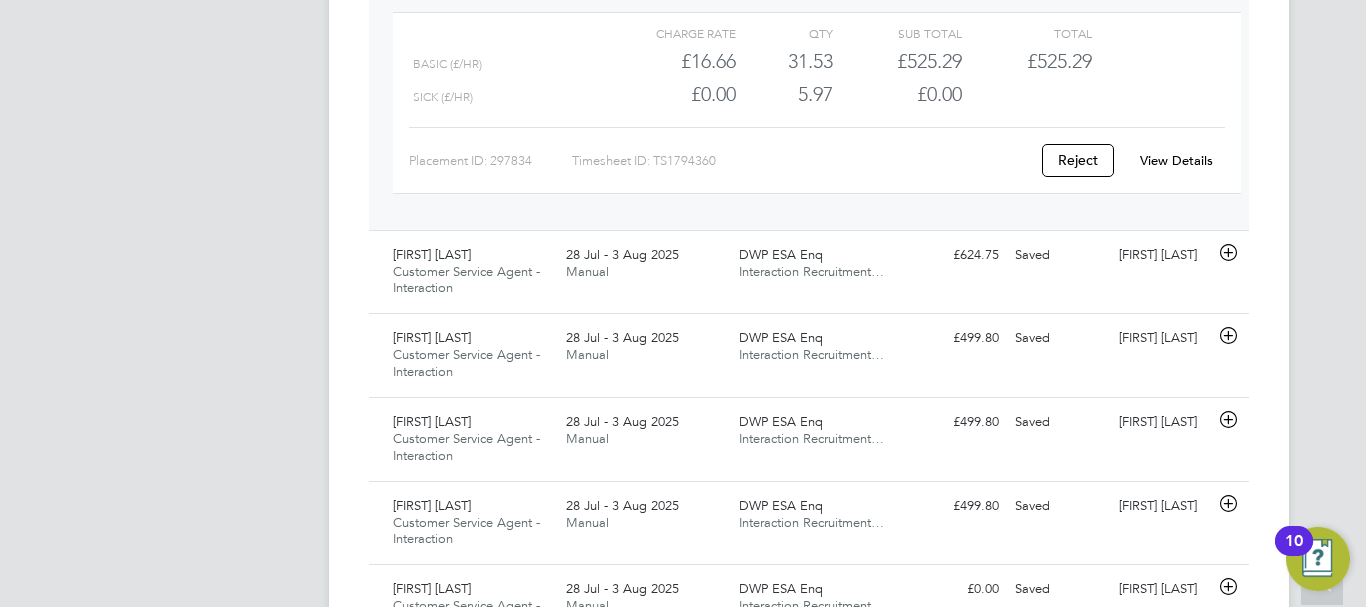scroll, scrollTop: 1480, scrollLeft: 0, axis: vertical 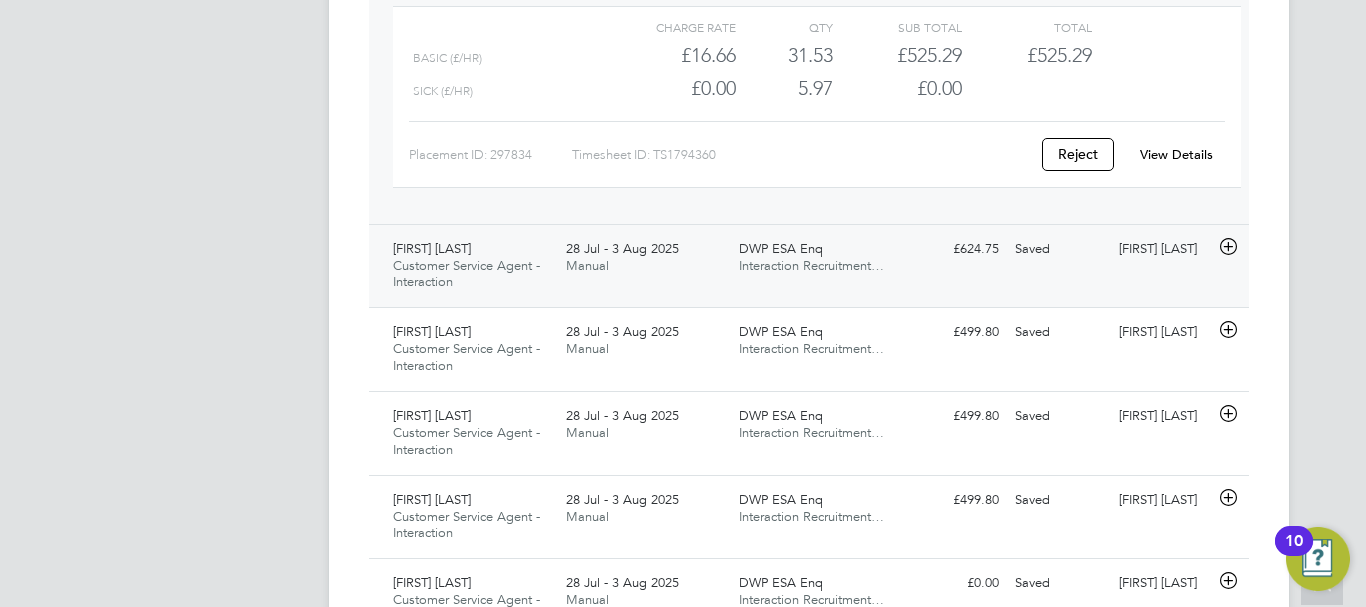 click 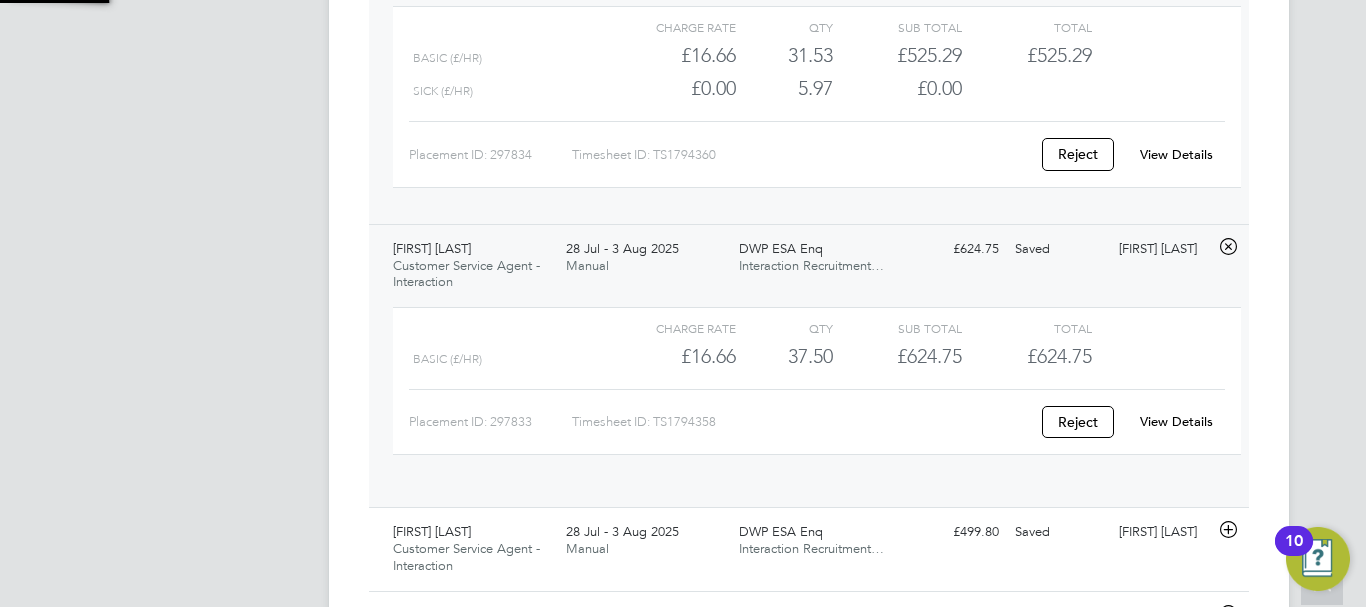 scroll, scrollTop: 10, scrollLeft: 10, axis: both 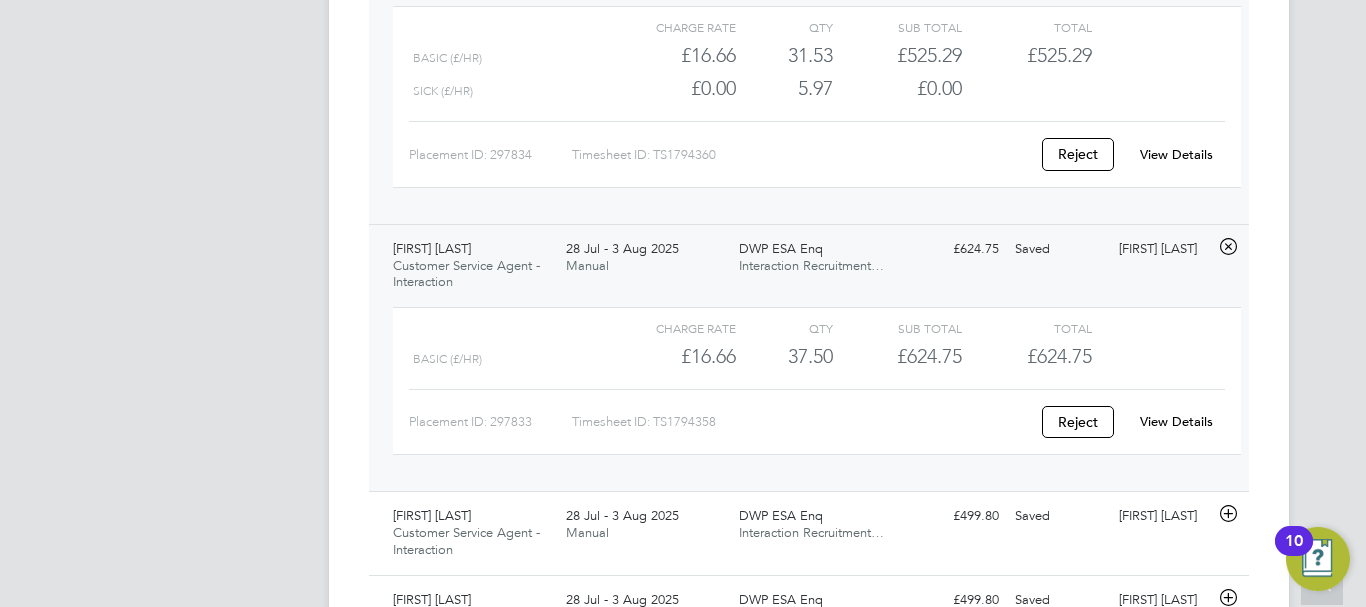 click on "View Details" 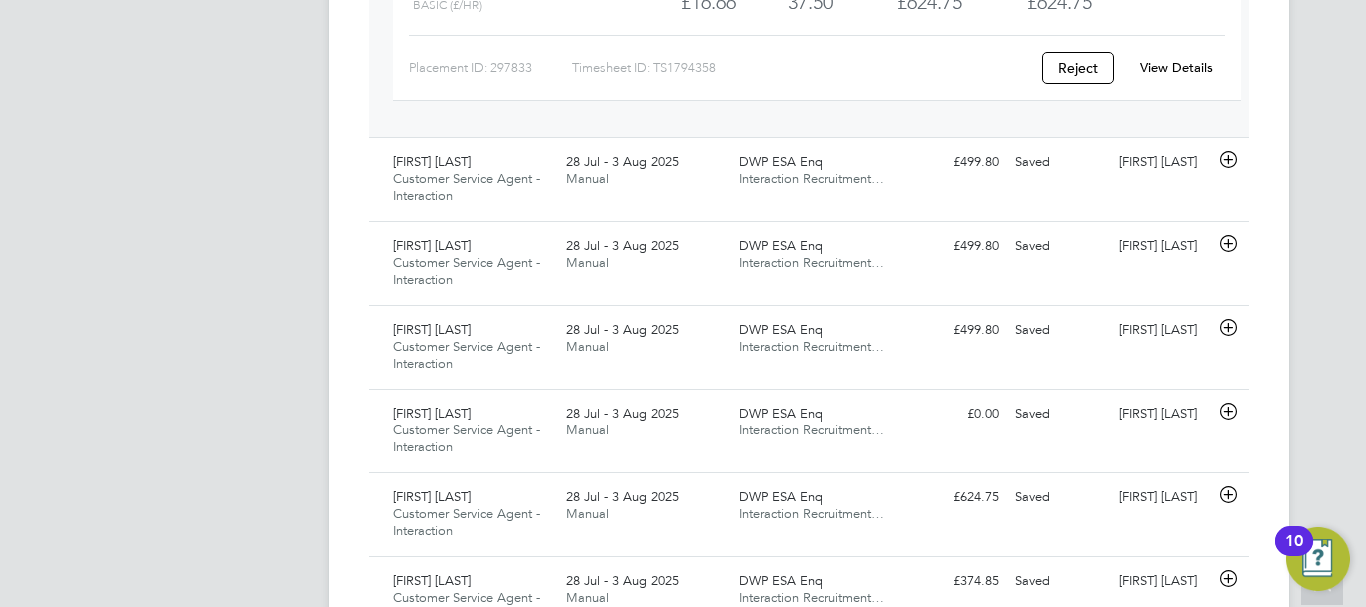 scroll, scrollTop: 1840, scrollLeft: 0, axis: vertical 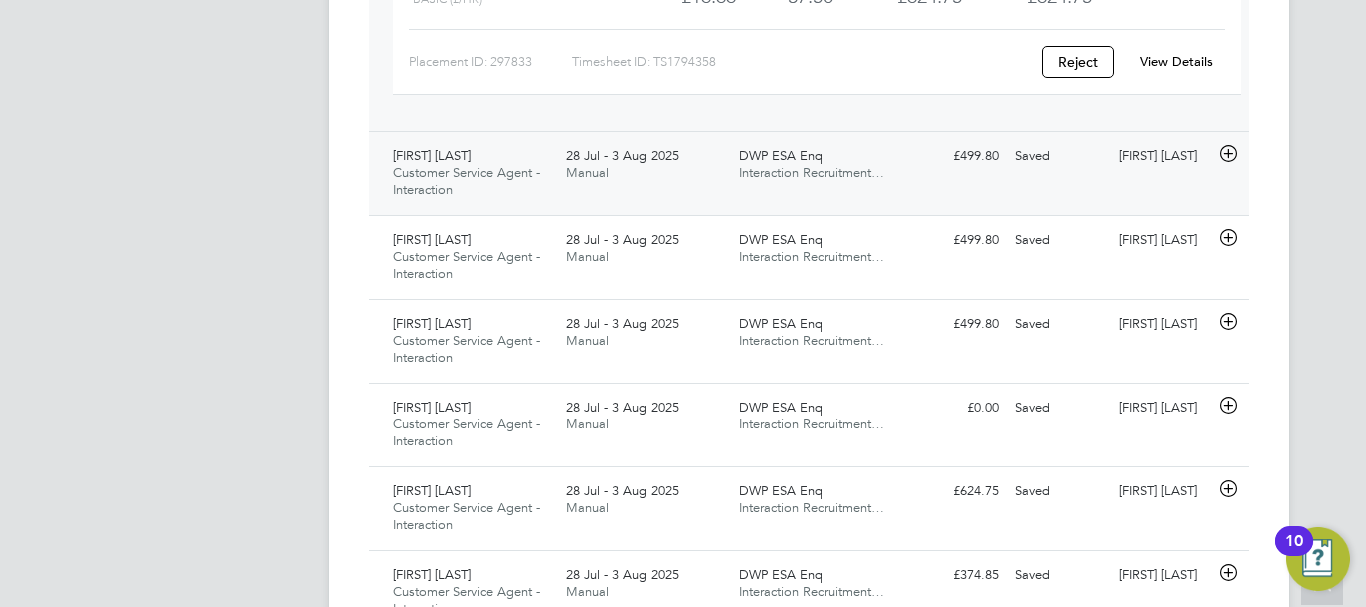click 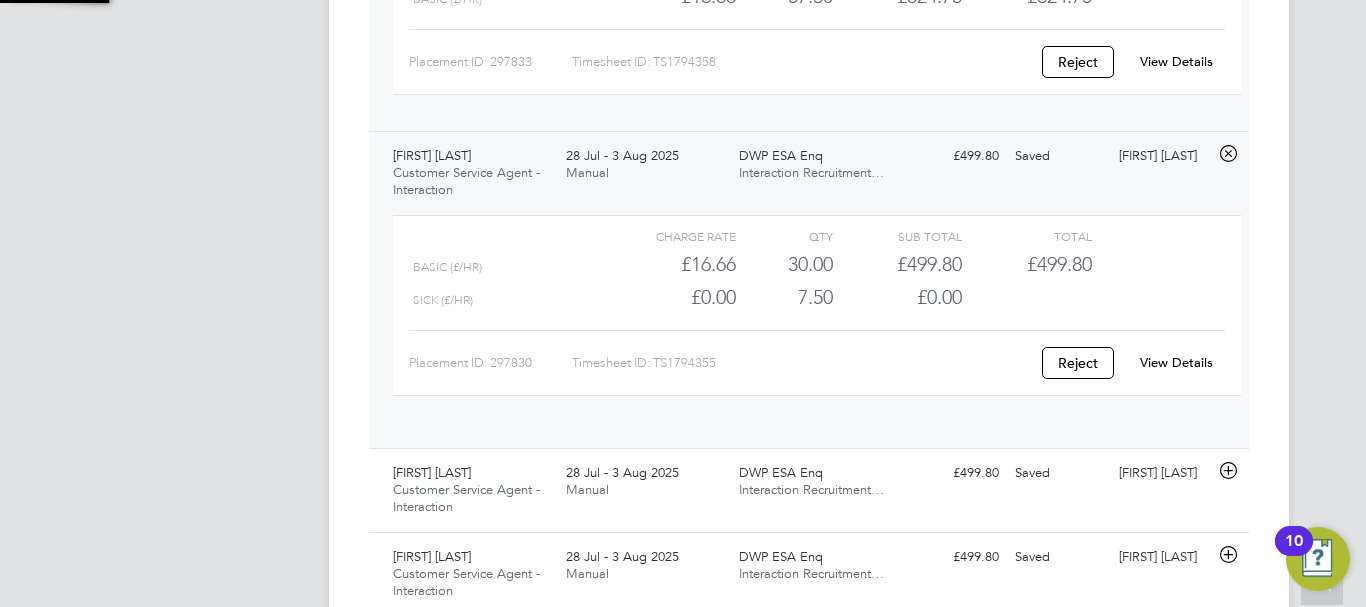 scroll, scrollTop: 10, scrollLeft: 10, axis: both 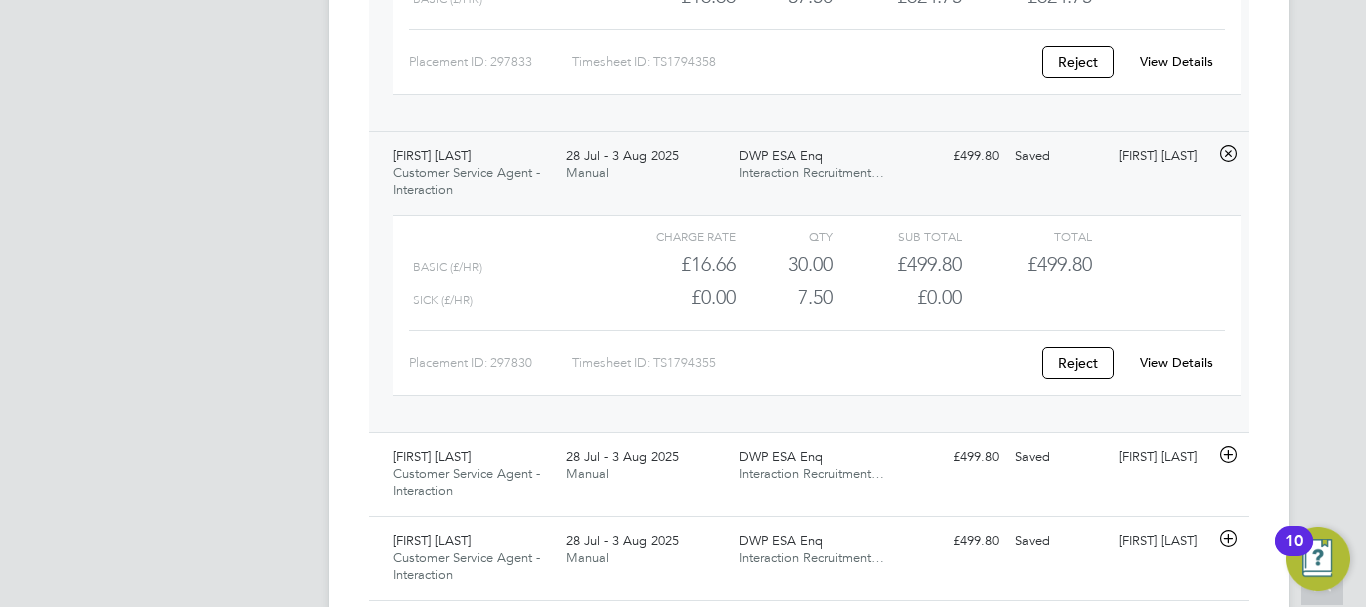 click on "View Details" 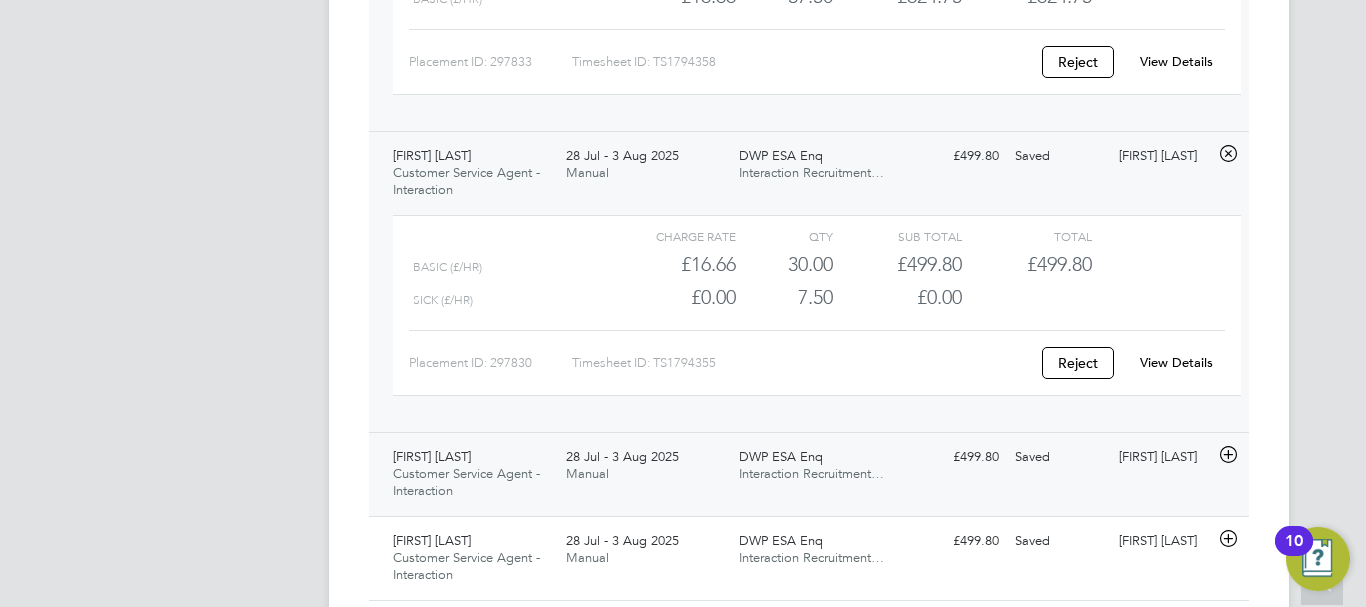 click 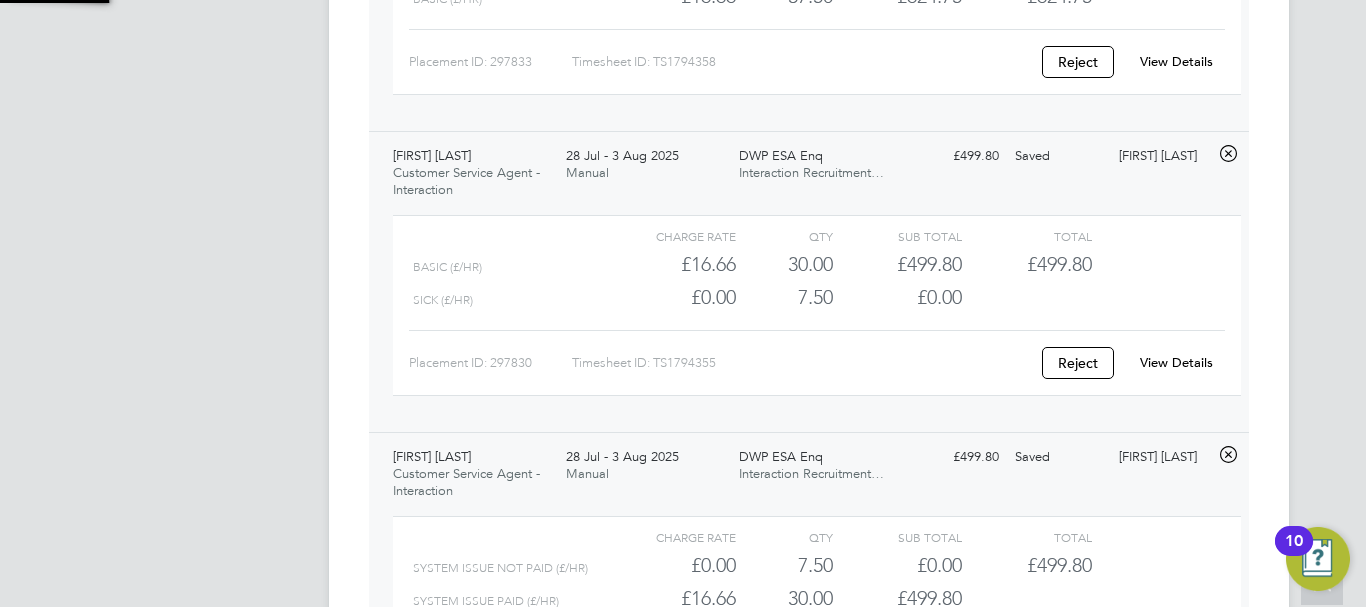 scroll, scrollTop: 10, scrollLeft: 10, axis: both 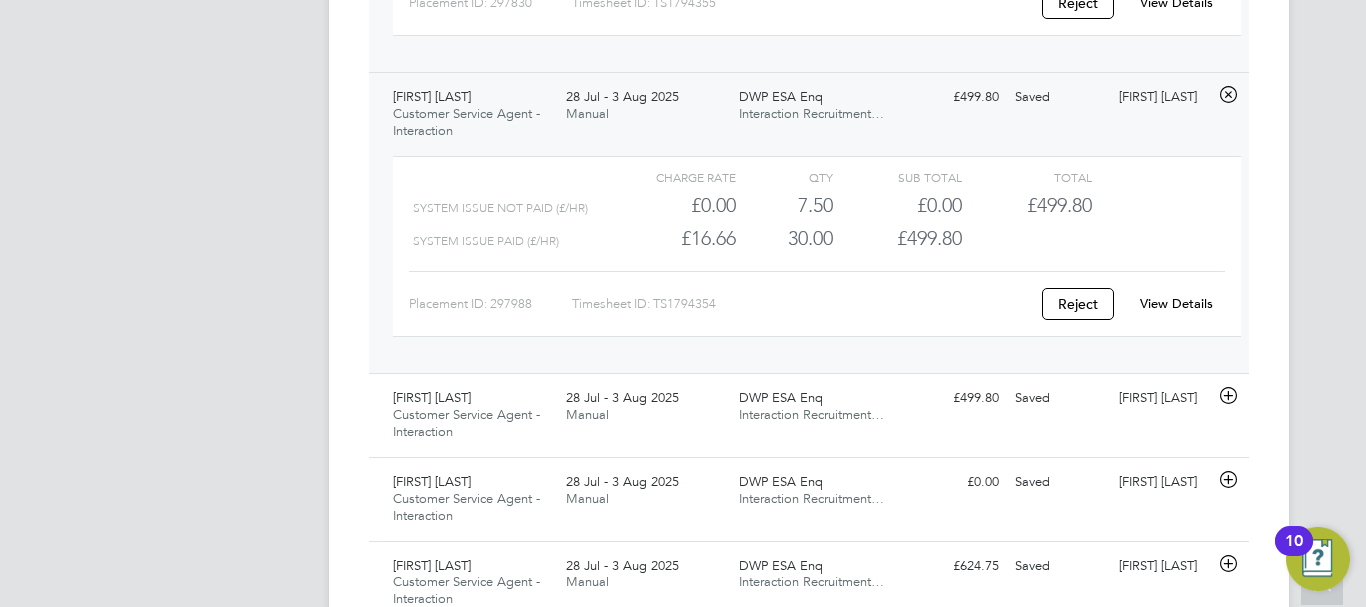click on "View Details" 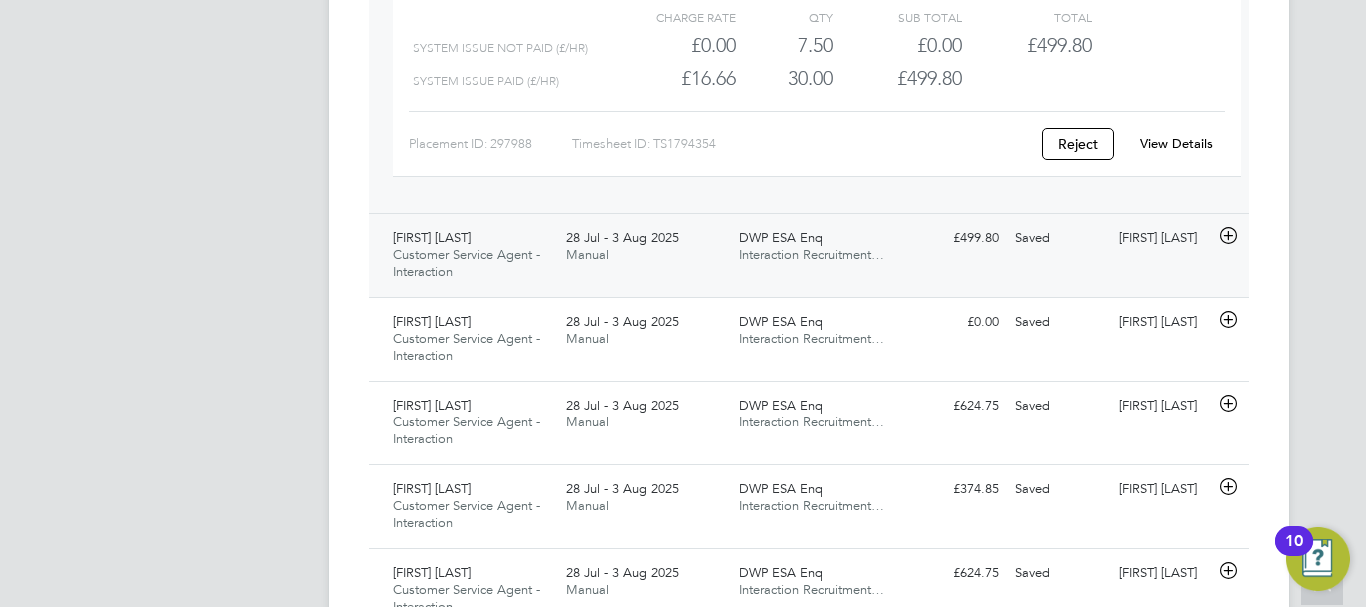 scroll, scrollTop: 2400, scrollLeft: 0, axis: vertical 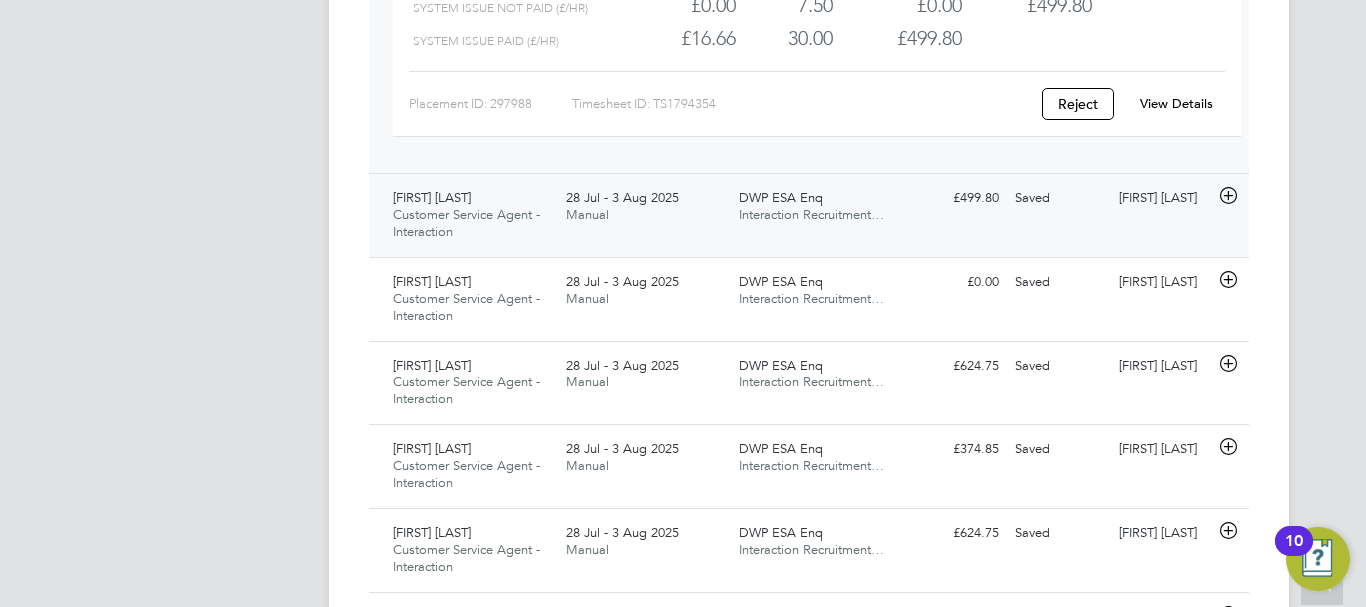 click 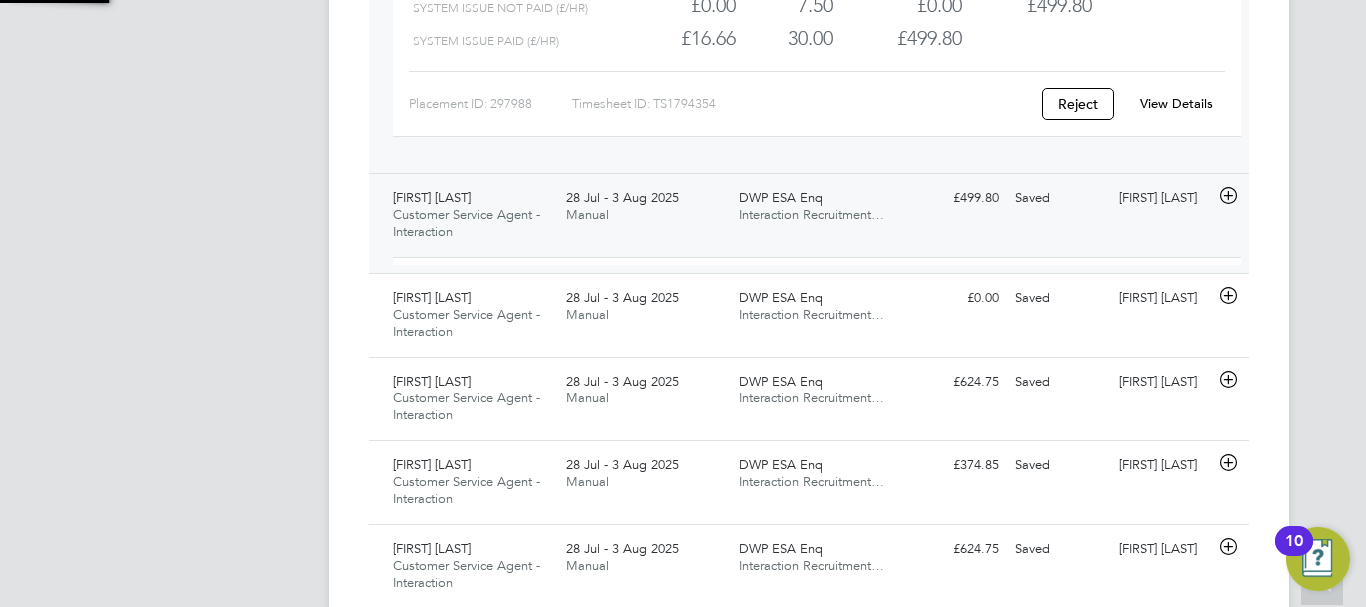 scroll, scrollTop: 10, scrollLeft: 10, axis: both 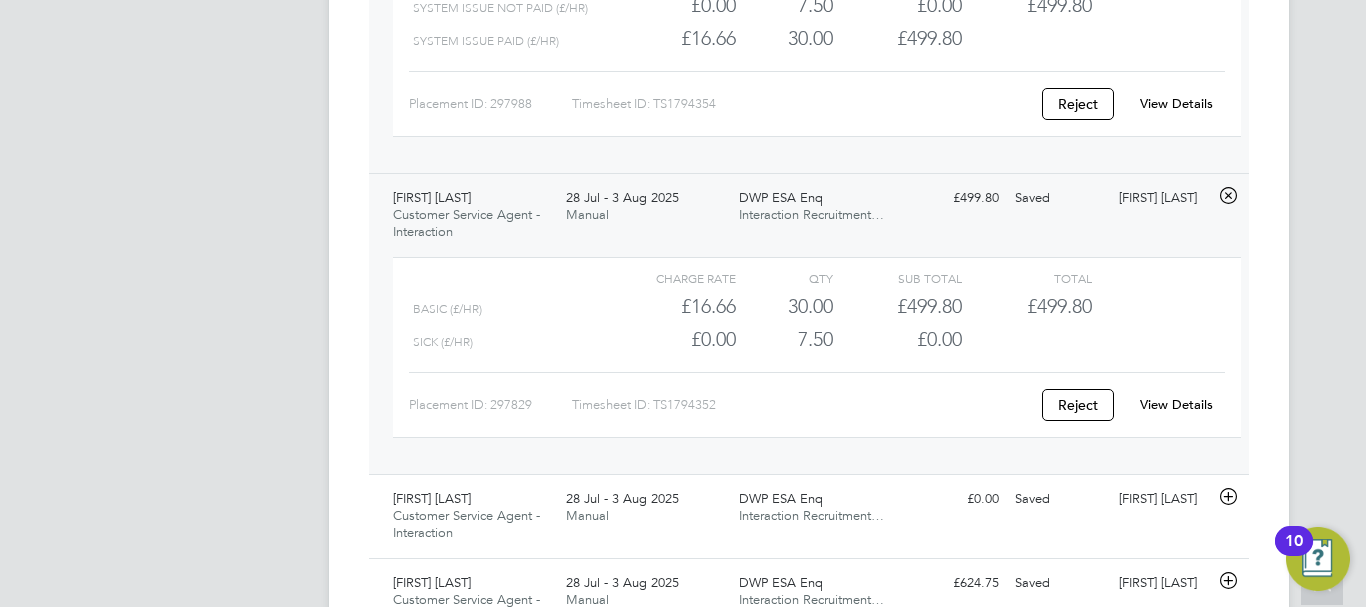 click on "View Details" 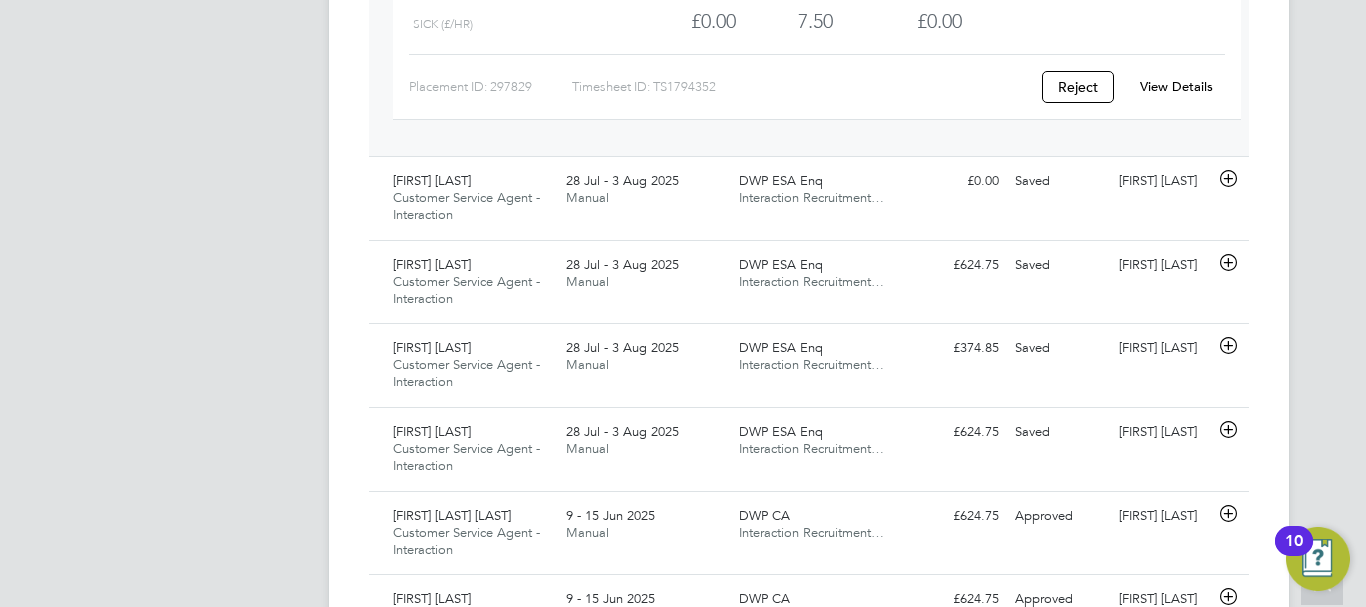 scroll, scrollTop: 2720, scrollLeft: 0, axis: vertical 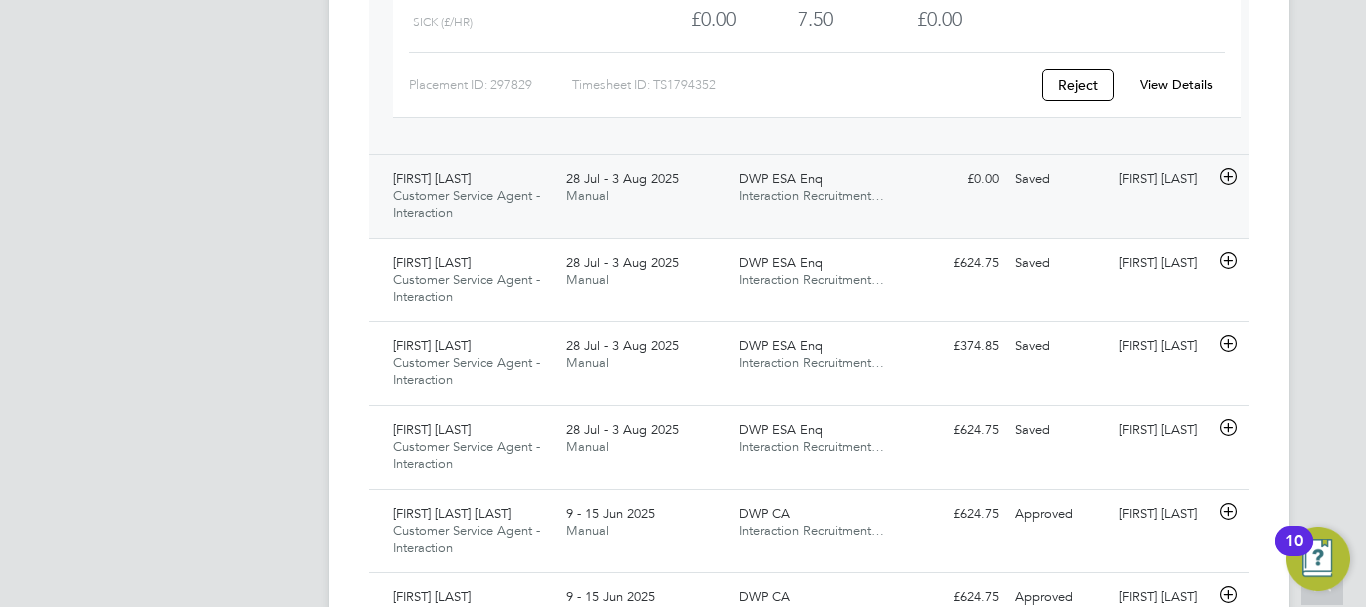 click 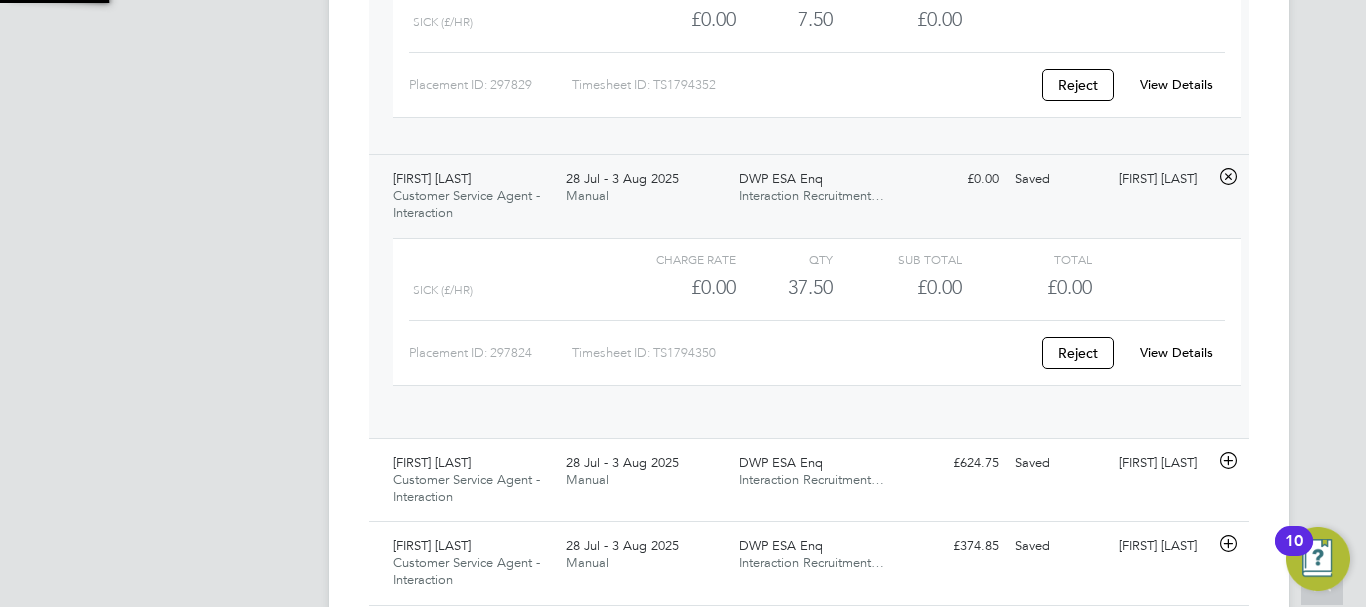 scroll, scrollTop: 10, scrollLeft: 10, axis: both 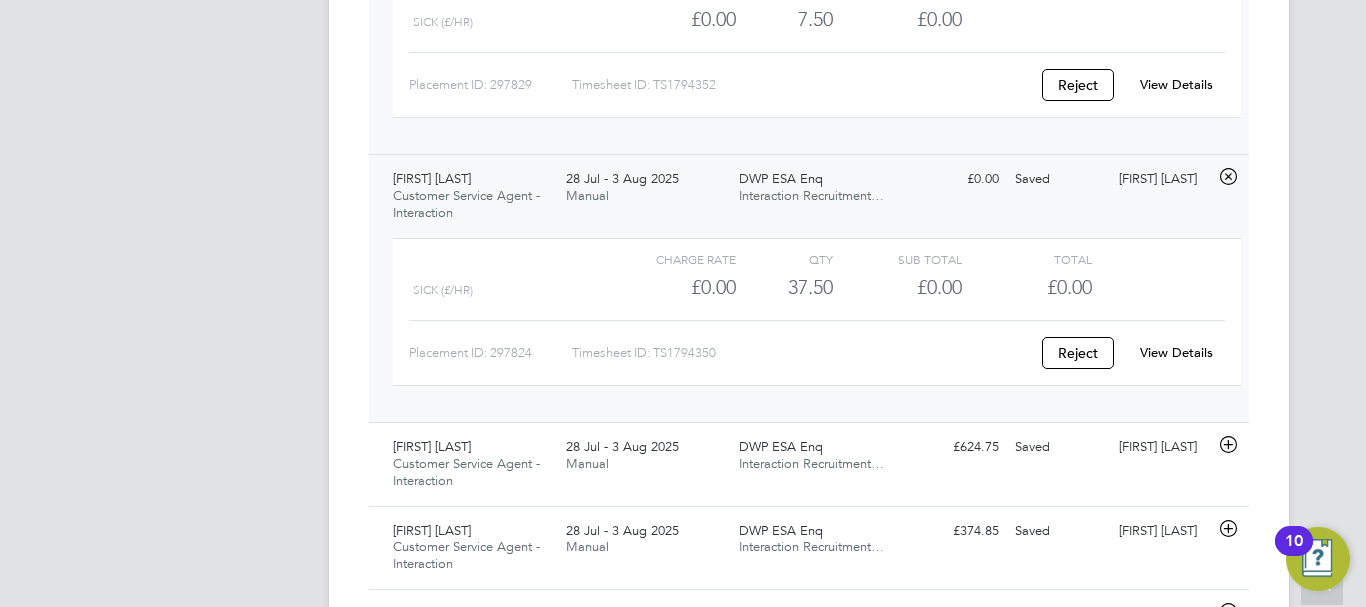 click on "View Details" 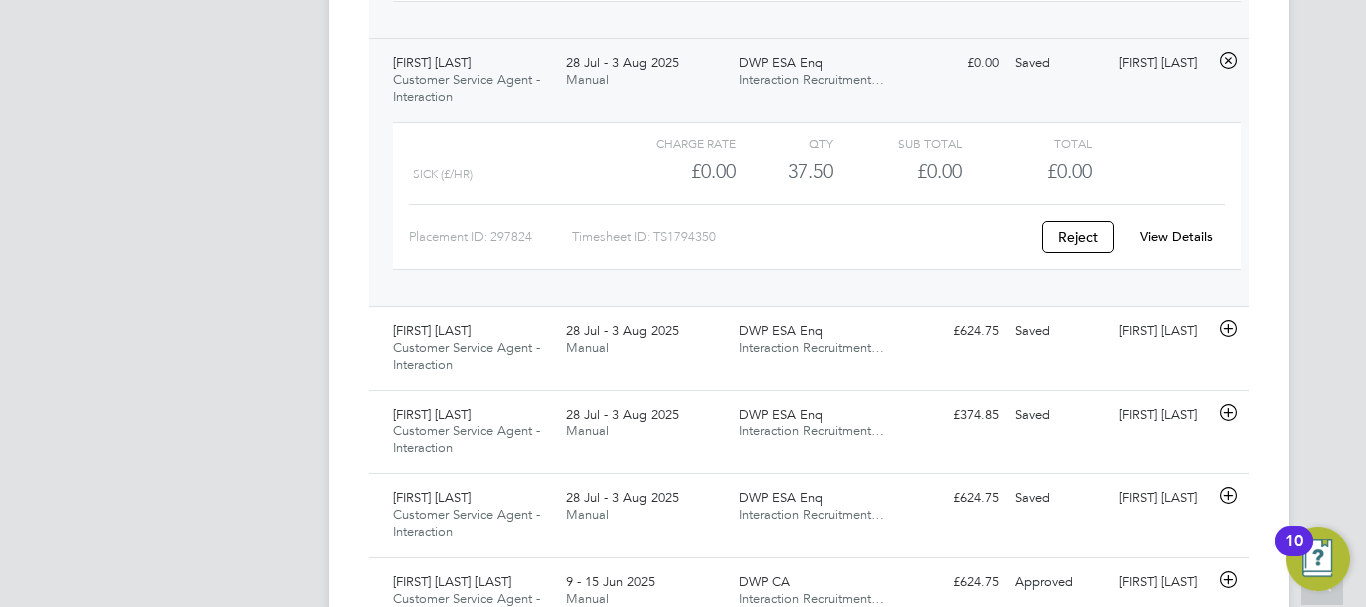 scroll, scrollTop: 2920, scrollLeft: 0, axis: vertical 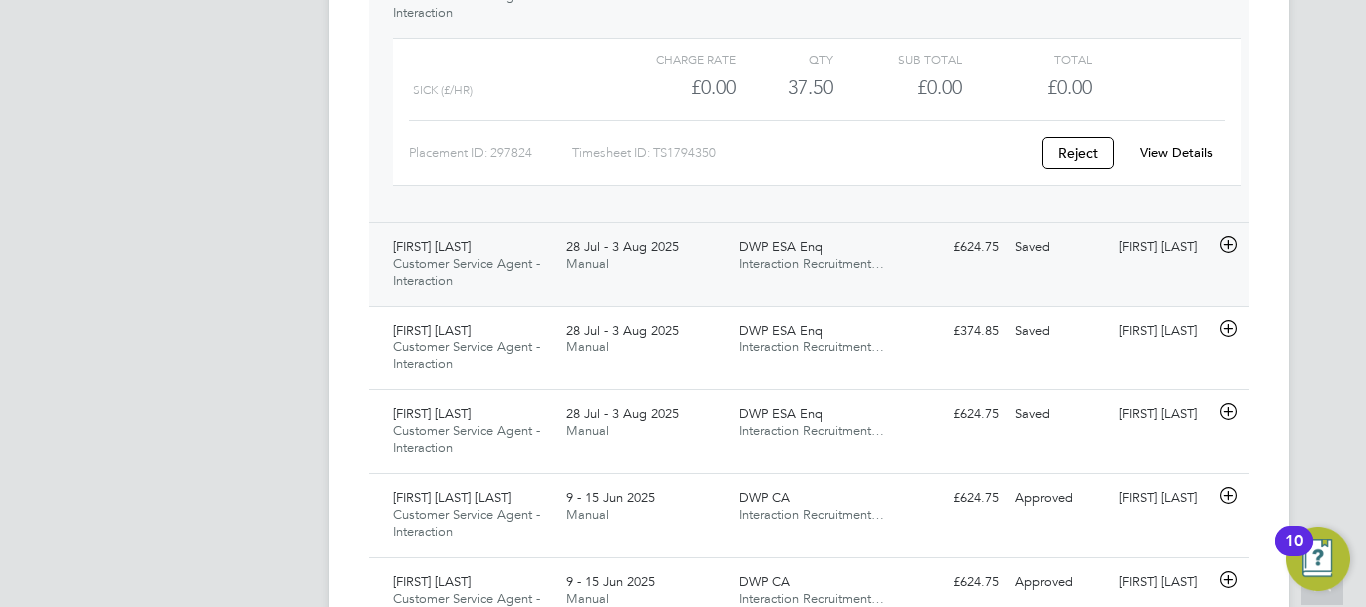 click 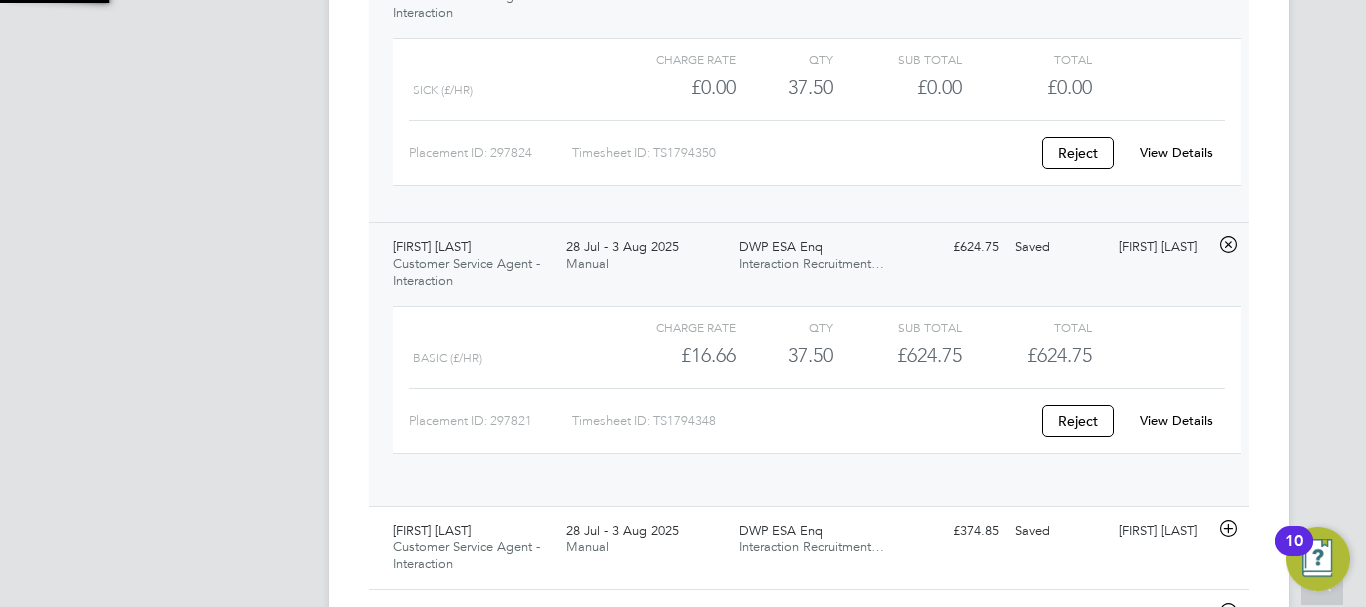 scroll, scrollTop: 10, scrollLeft: 10, axis: both 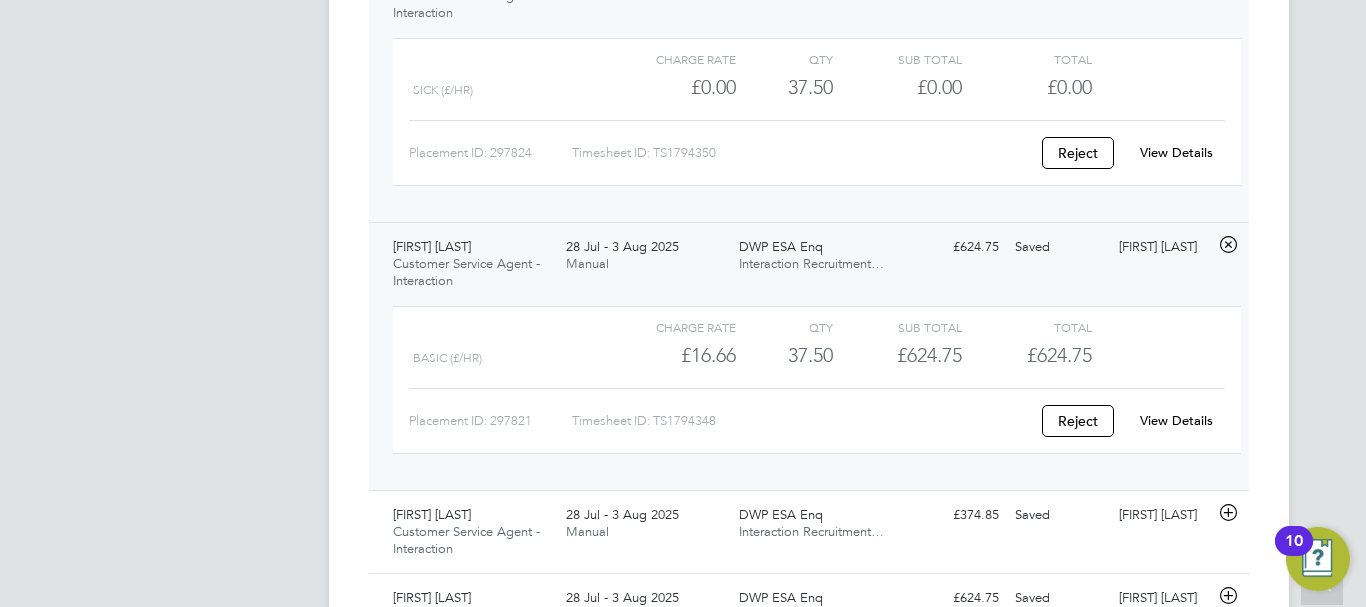 click on "View Details" 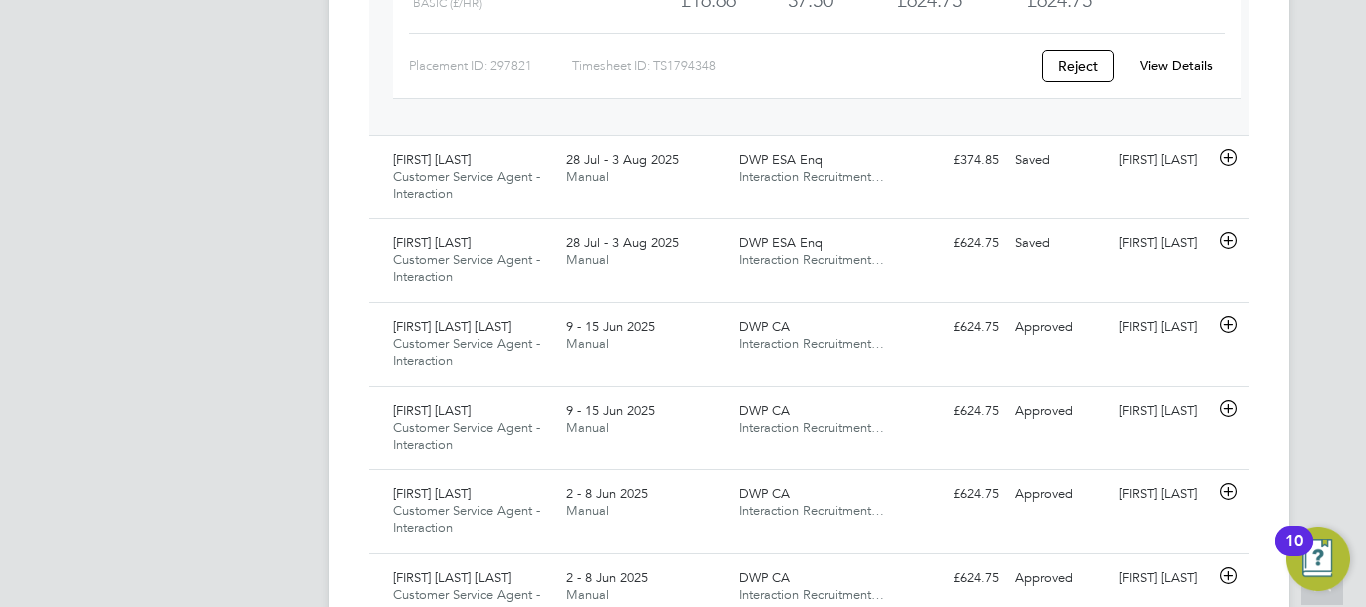 scroll, scrollTop: 3280, scrollLeft: 0, axis: vertical 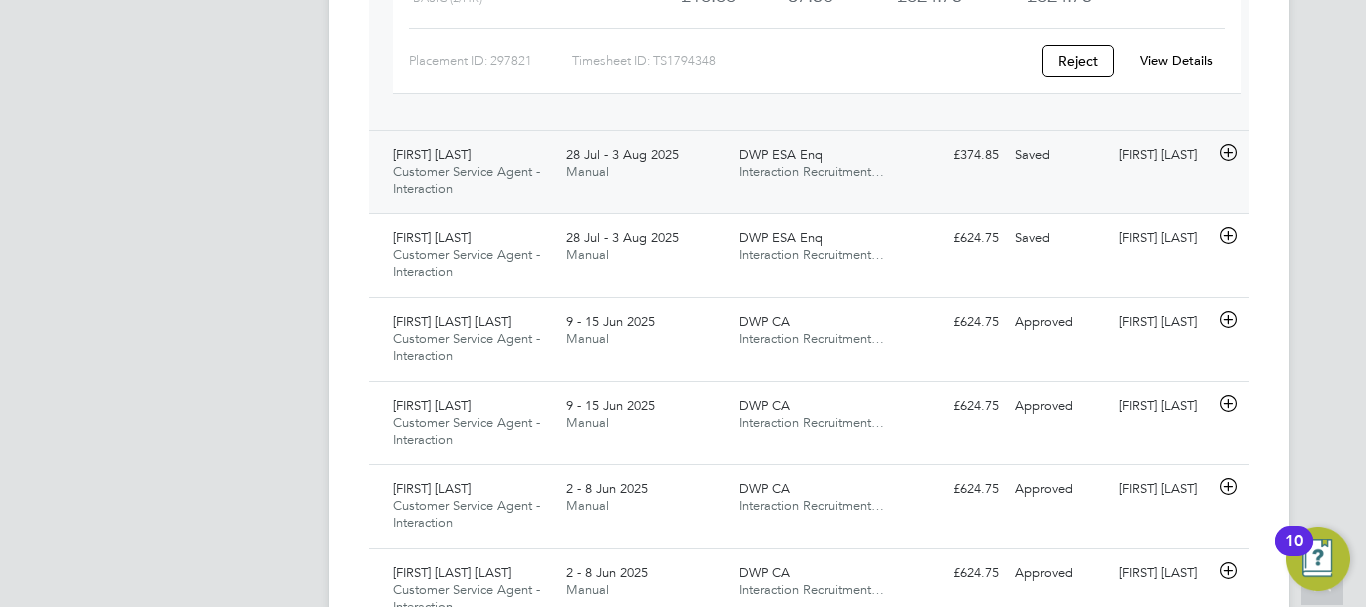 click 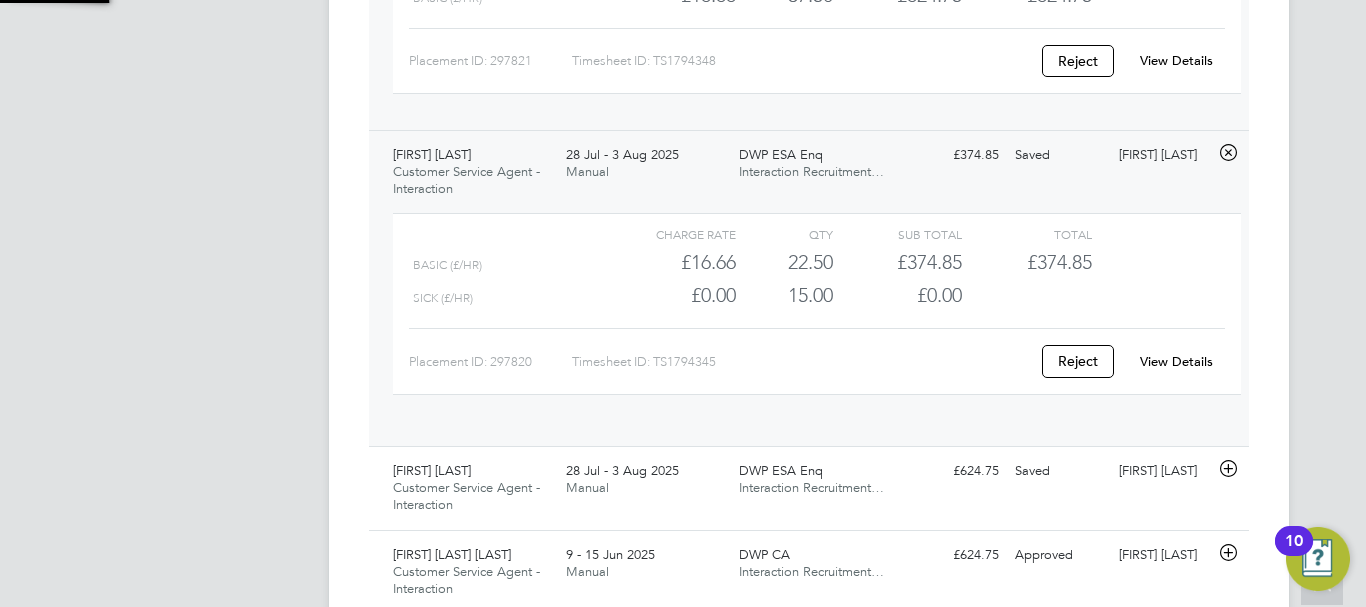 scroll, scrollTop: 10, scrollLeft: 10, axis: both 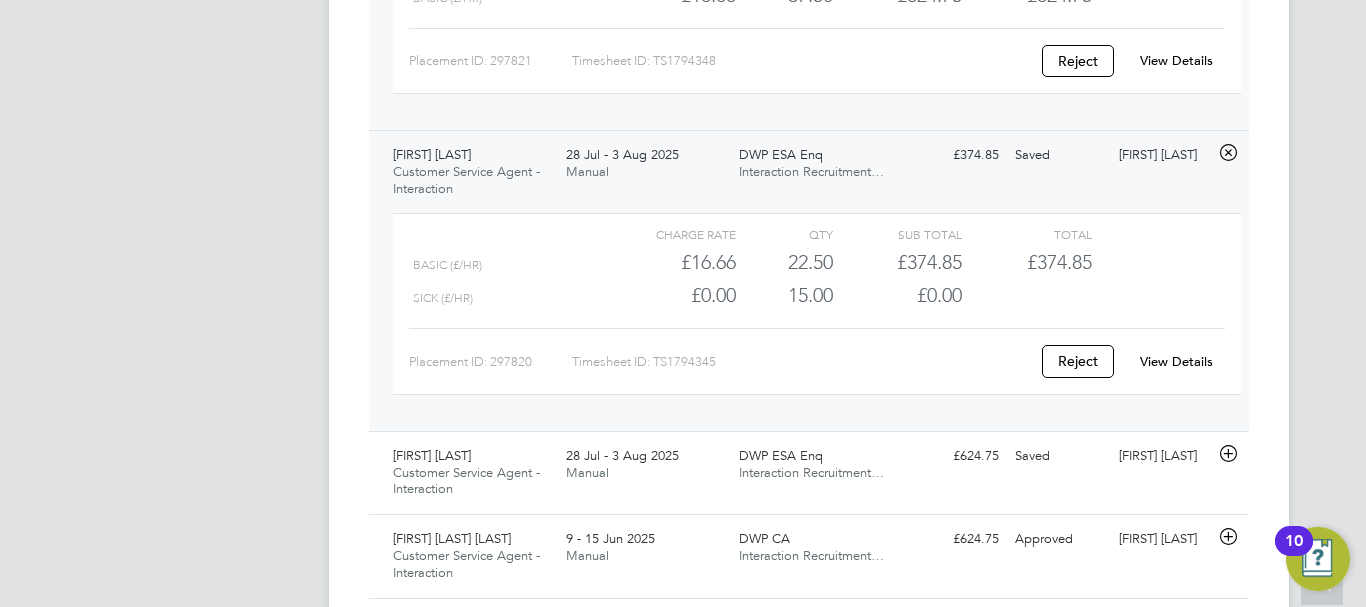 click on "View Details" 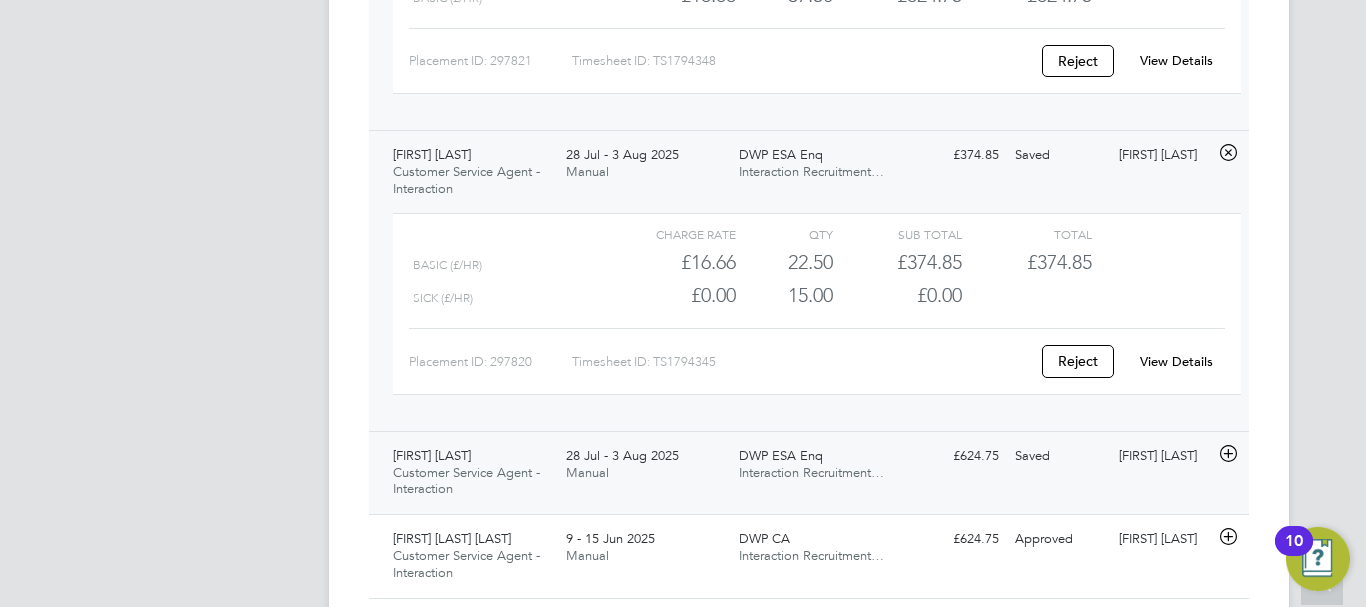 click 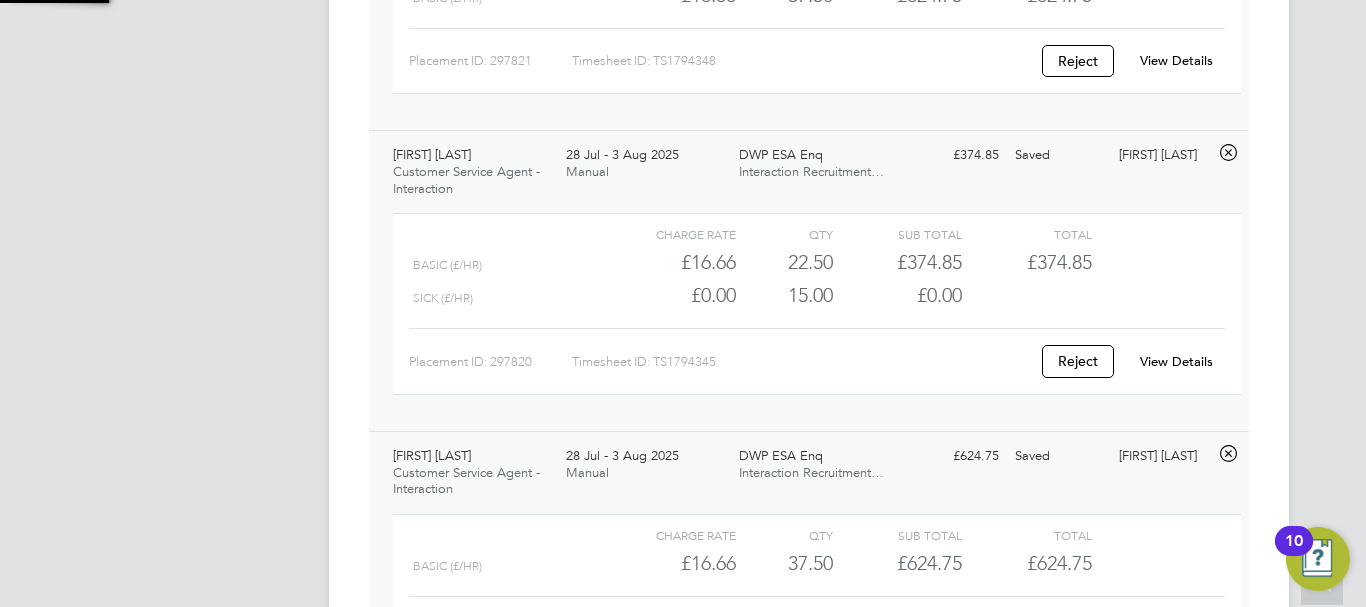 scroll, scrollTop: 10, scrollLeft: 10, axis: both 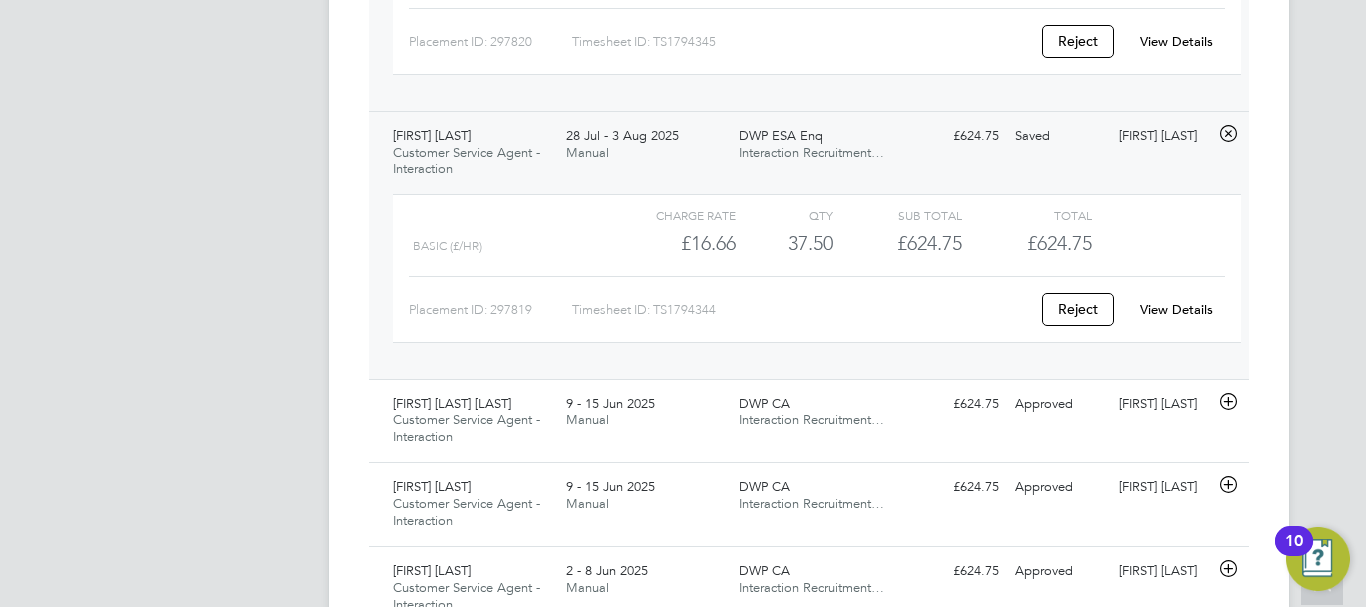 click on "View Details" 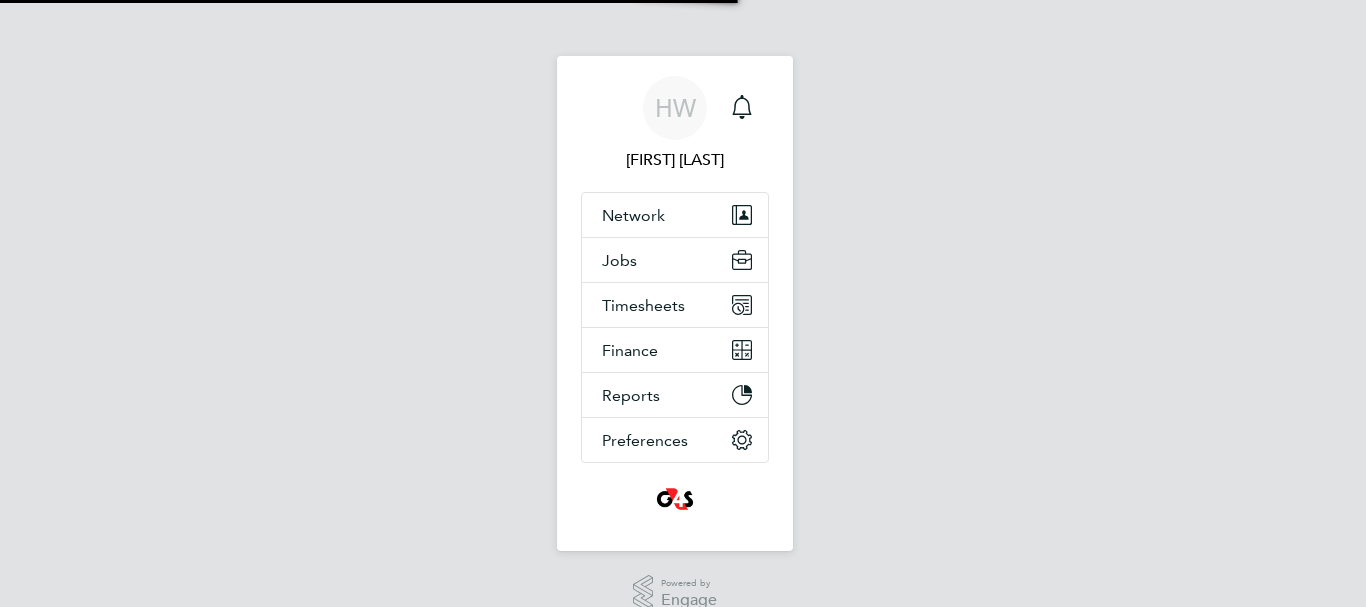 scroll, scrollTop: 0, scrollLeft: 0, axis: both 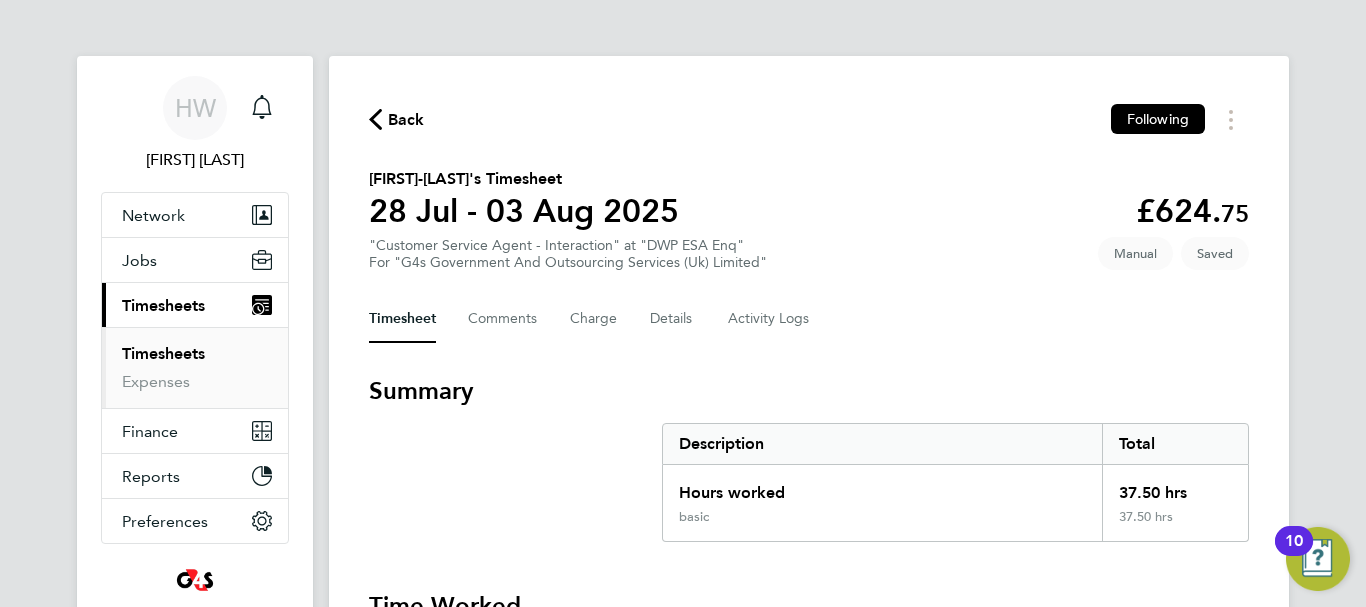 type 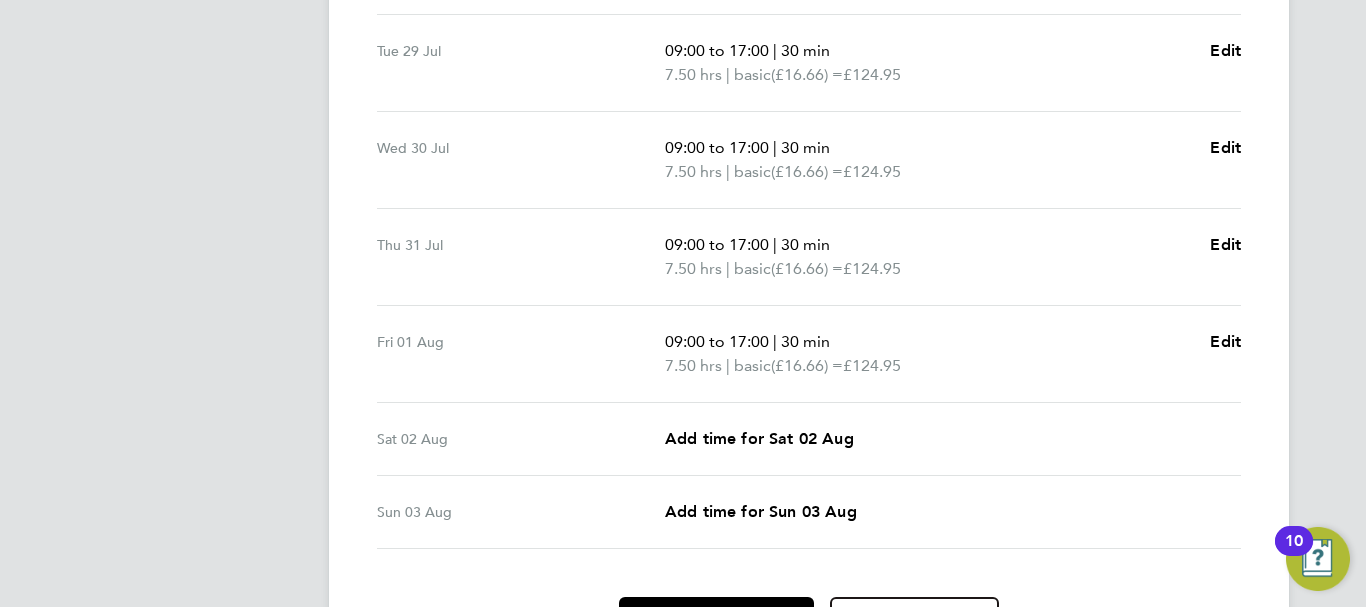 scroll, scrollTop: 838, scrollLeft: 0, axis: vertical 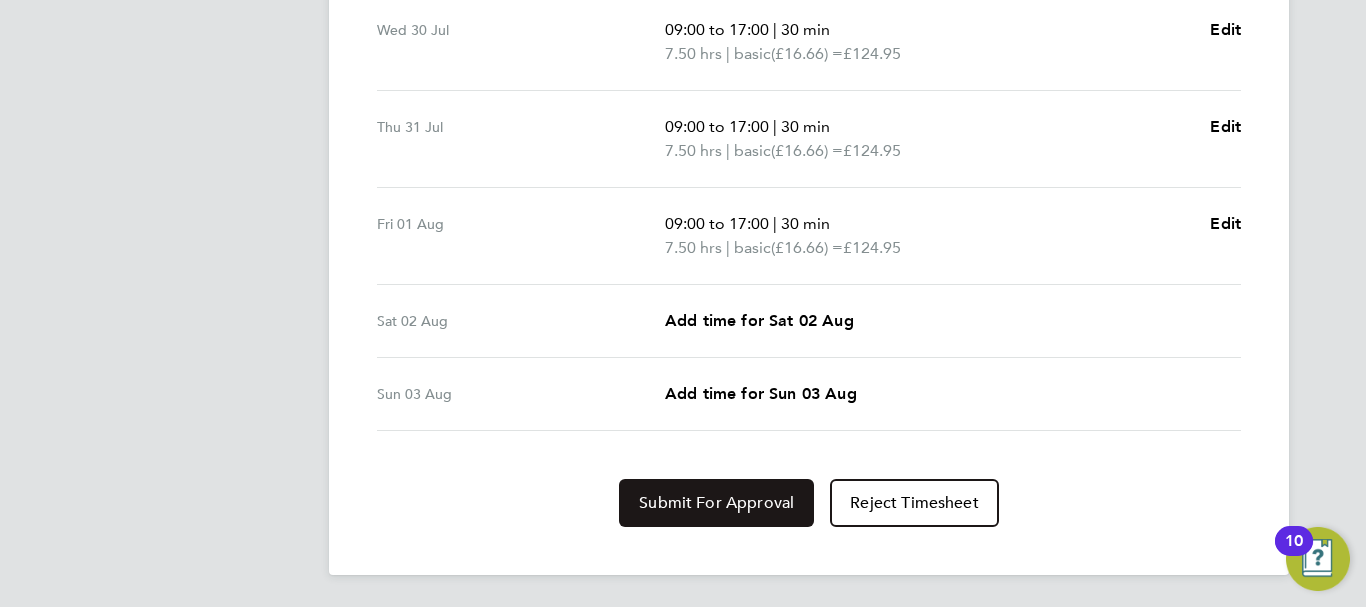 click on "Submit For Approval" 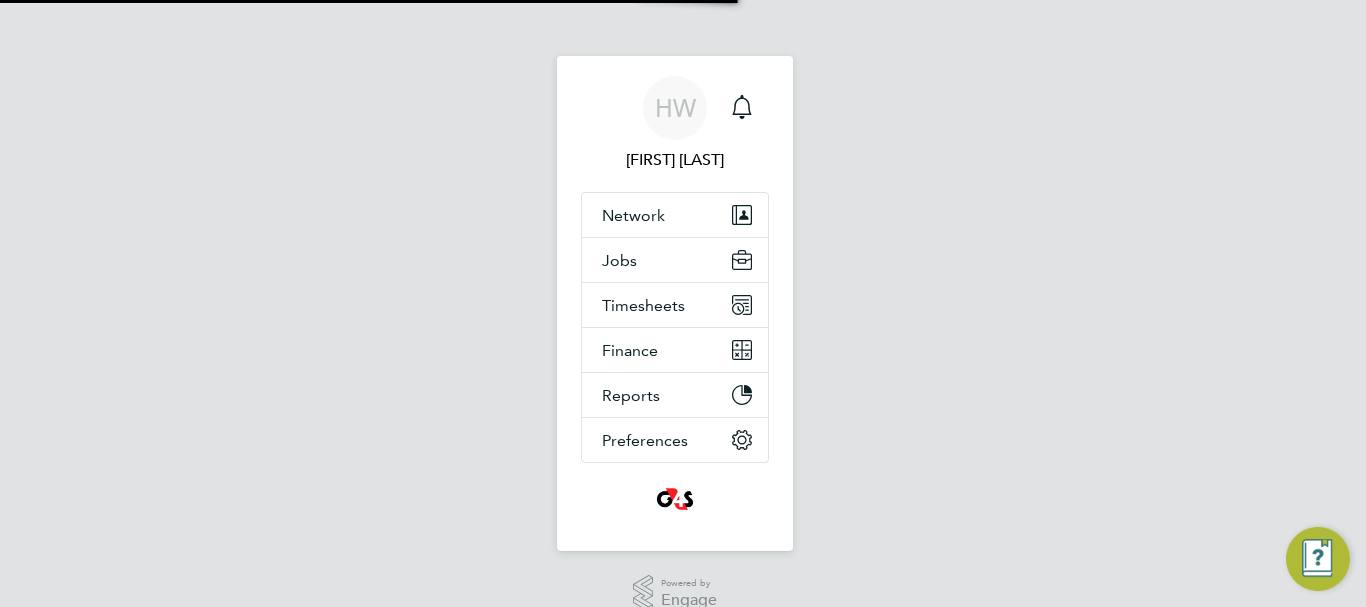 scroll, scrollTop: 0, scrollLeft: 0, axis: both 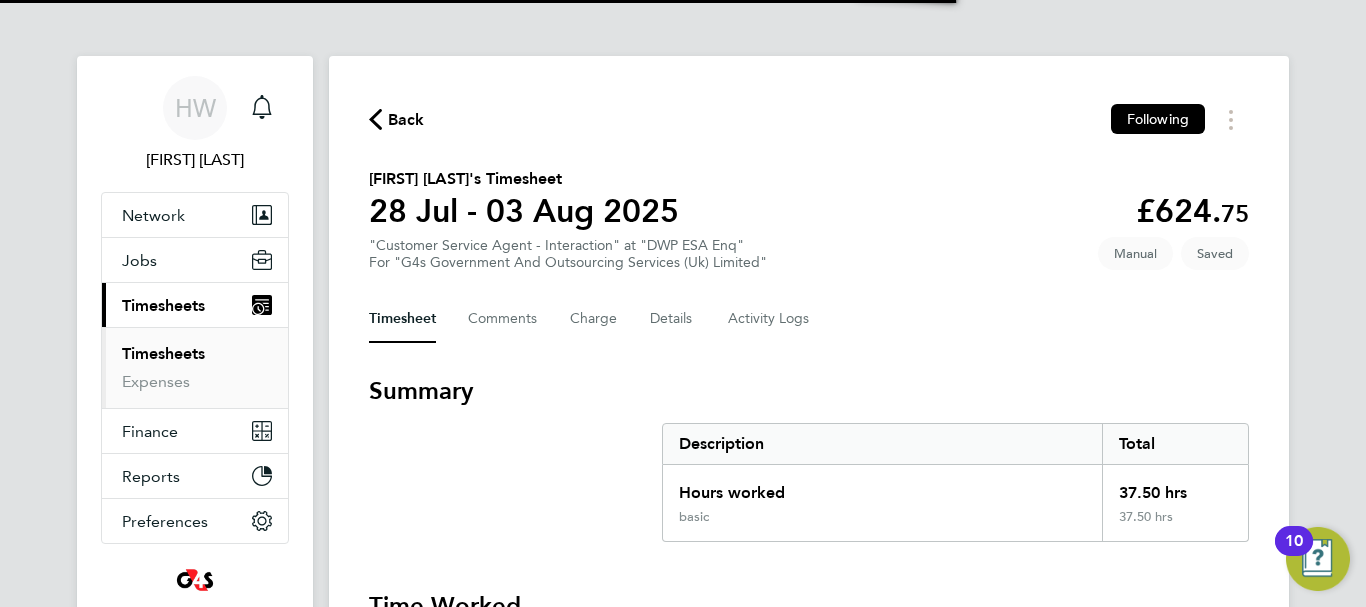 type 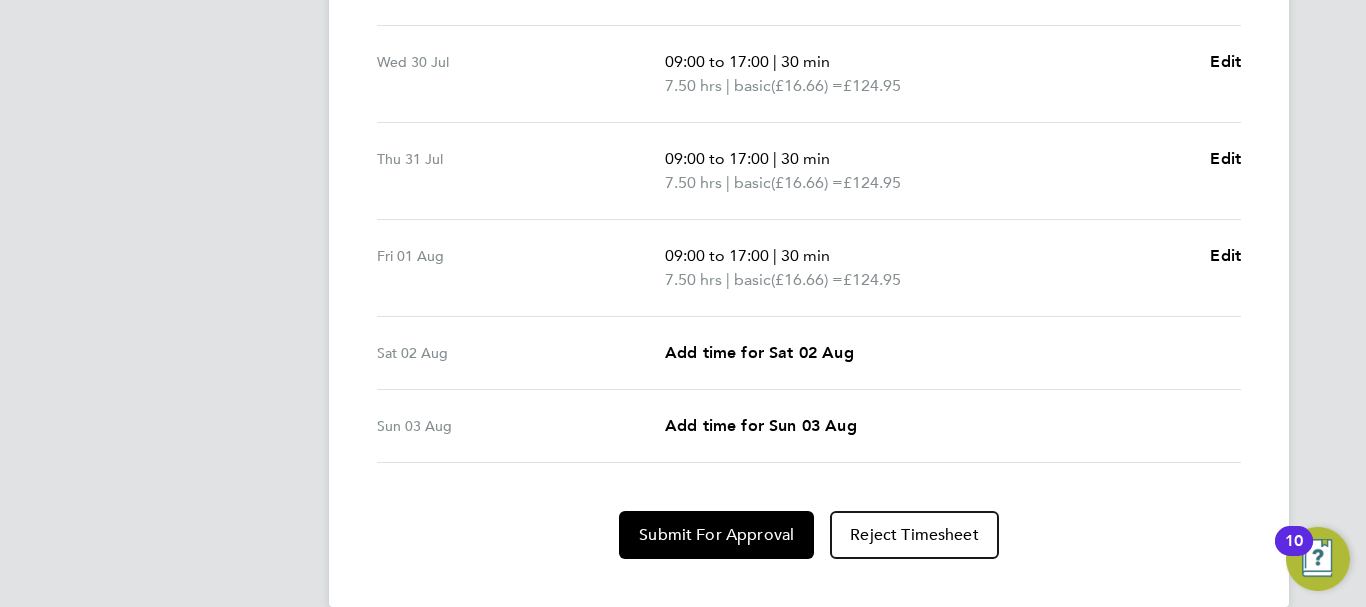 scroll, scrollTop: 838, scrollLeft: 0, axis: vertical 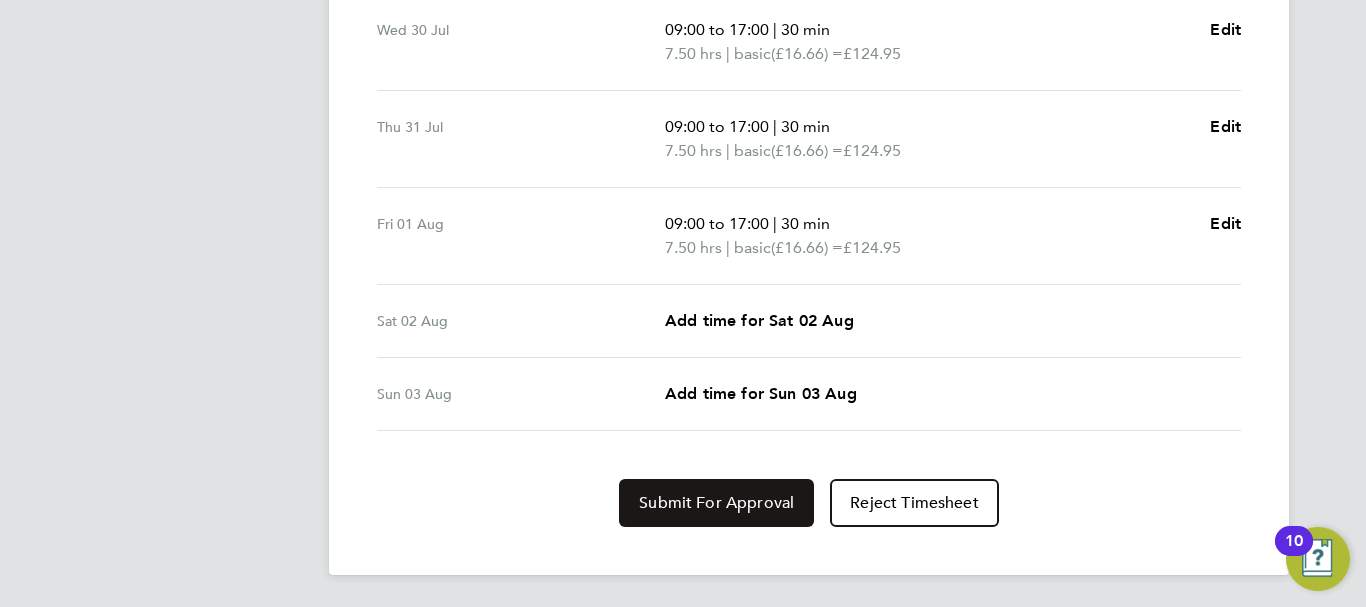 click on "Submit For Approval" 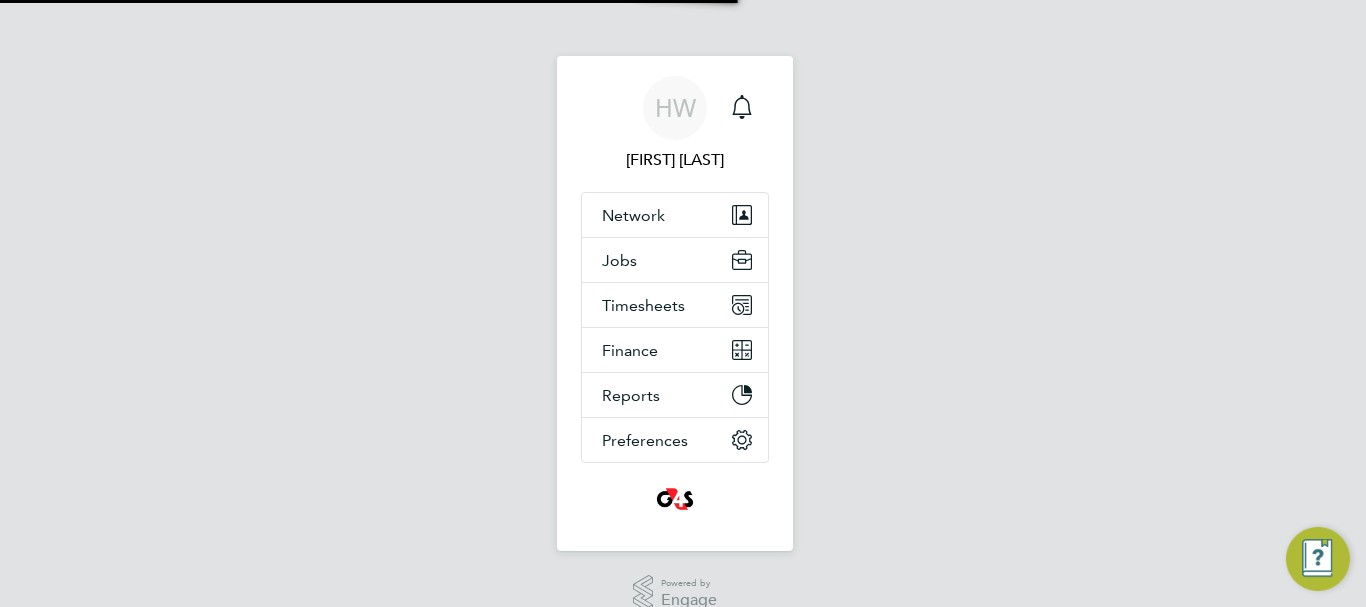 scroll, scrollTop: 0, scrollLeft: 0, axis: both 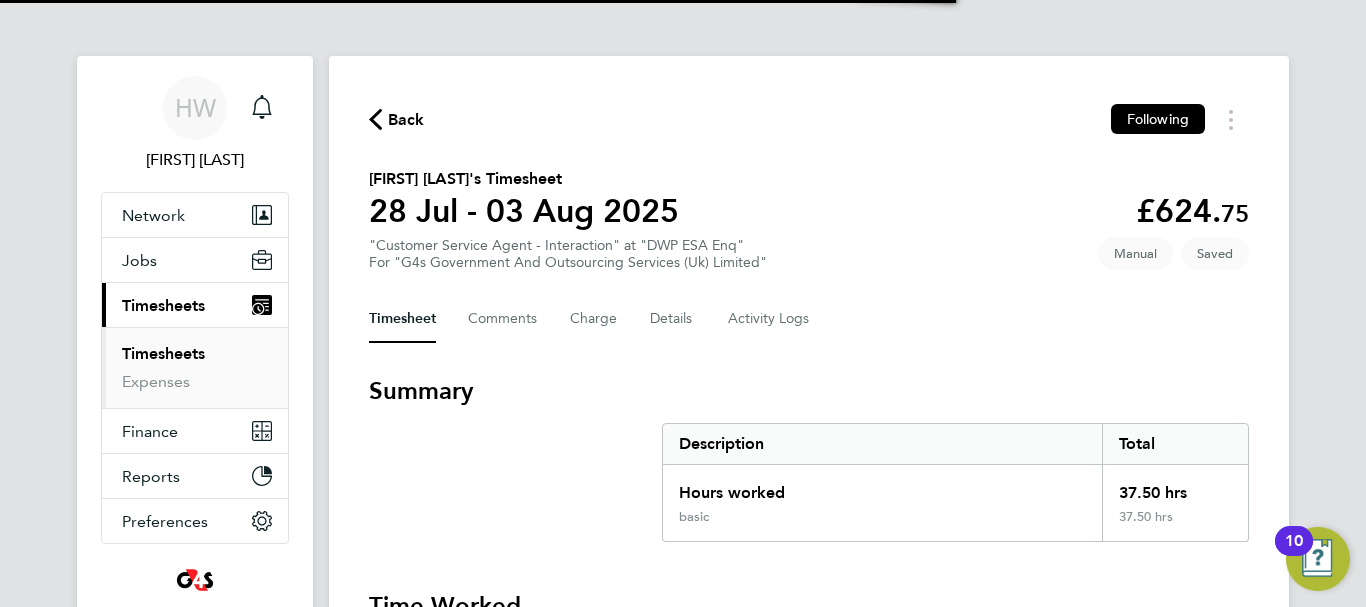 type 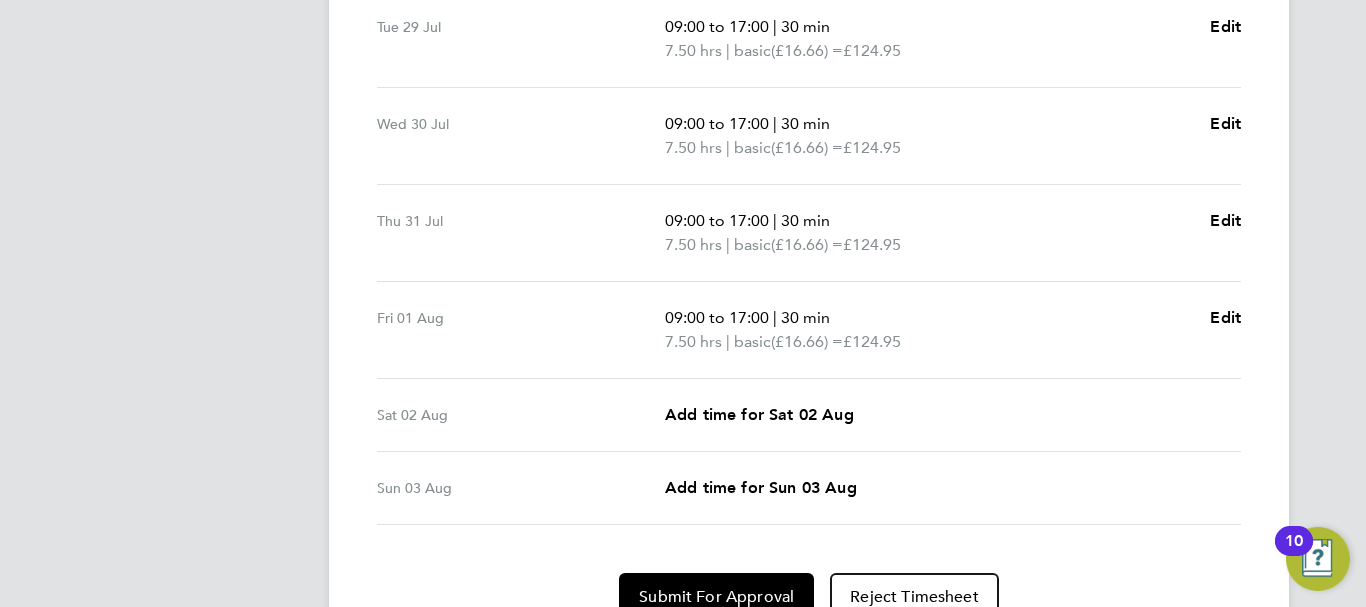 scroll, scrollTop: 800, scrollLeft: 0, axis: vertical 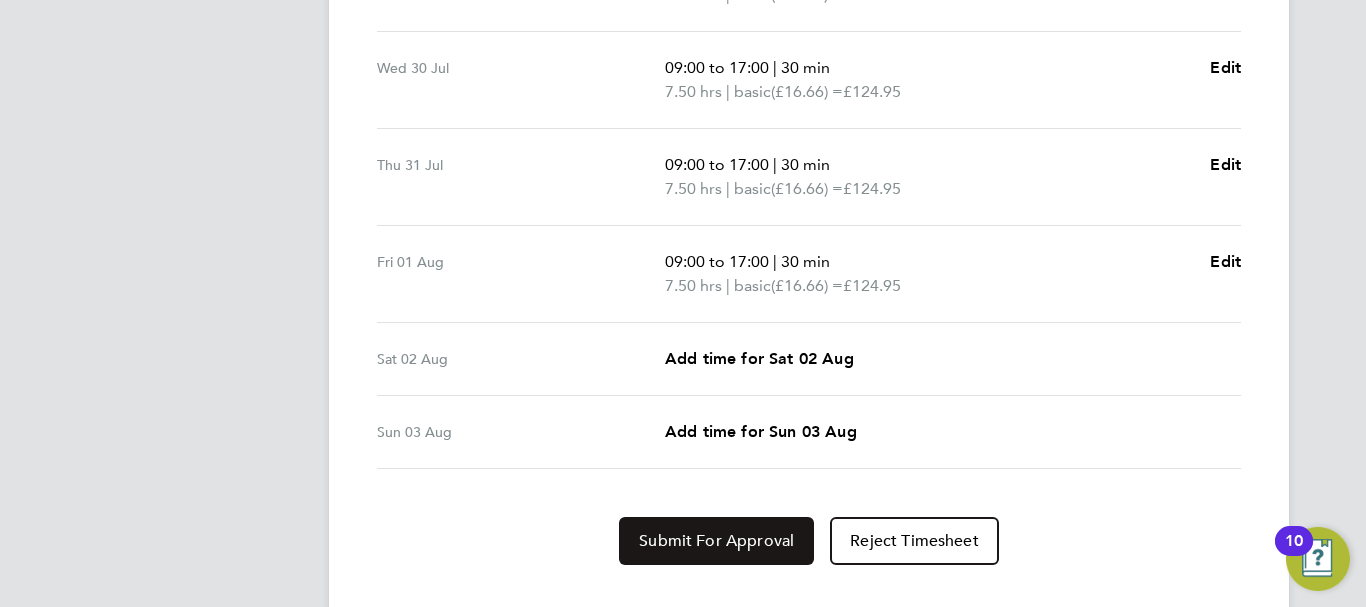 click on "Submit For Approval" 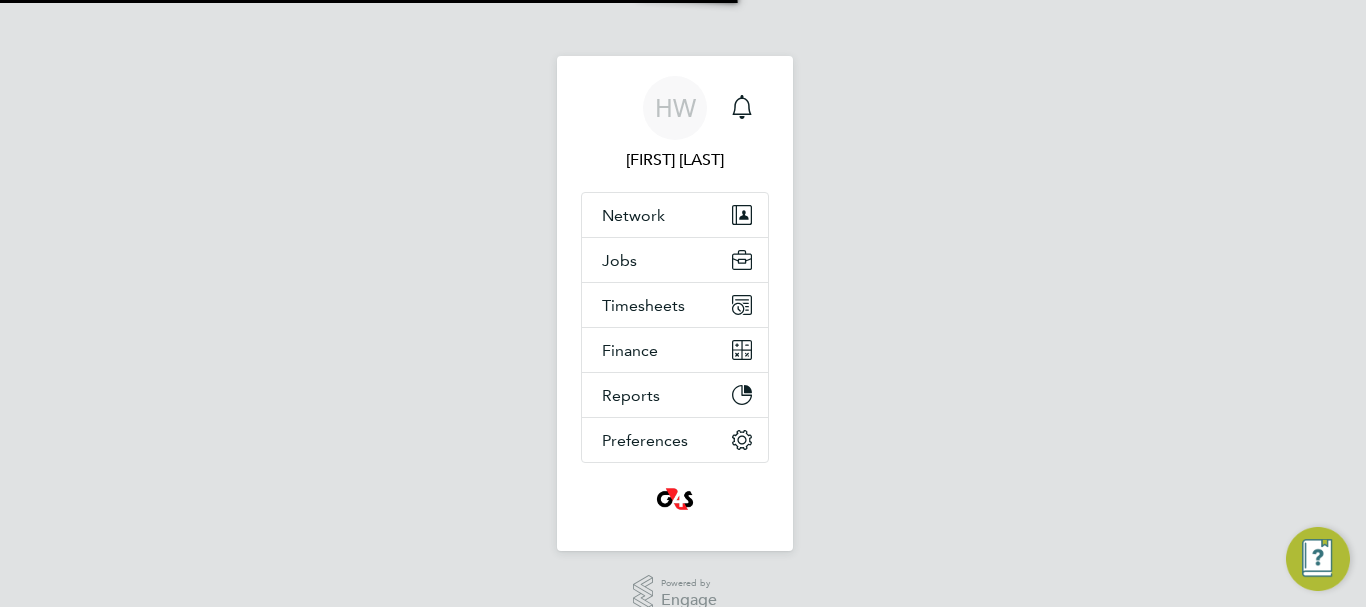 scroll, scrollTop: 0, scrollLeft: 0, axis: both 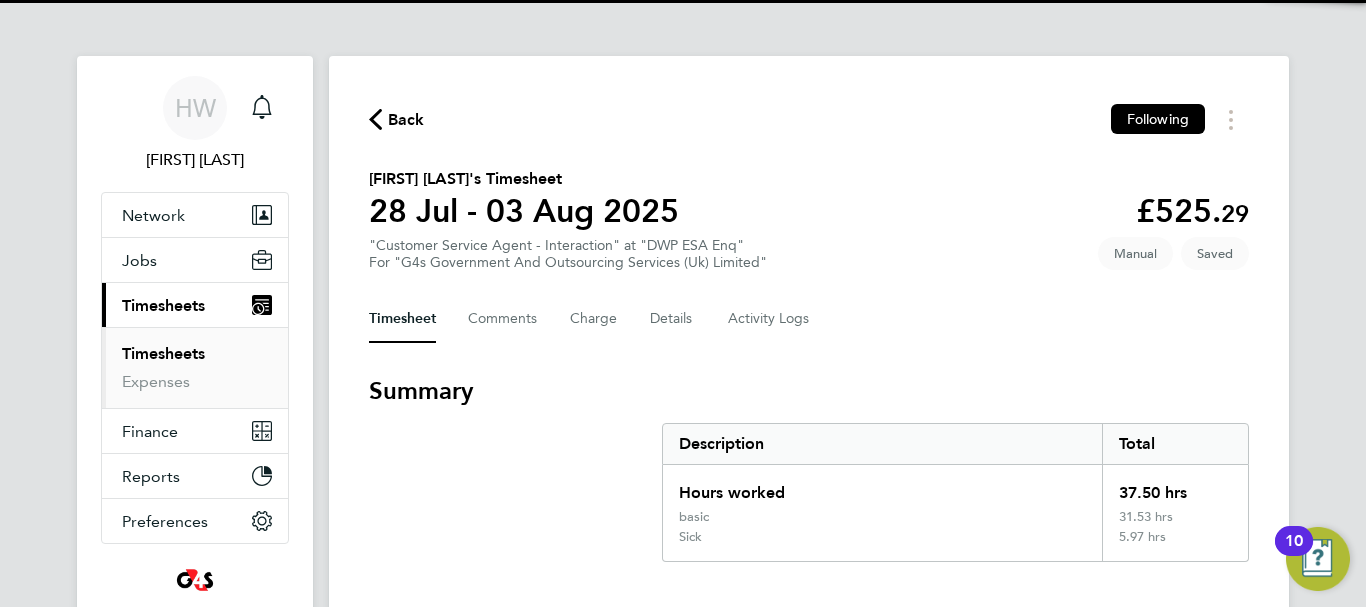 type 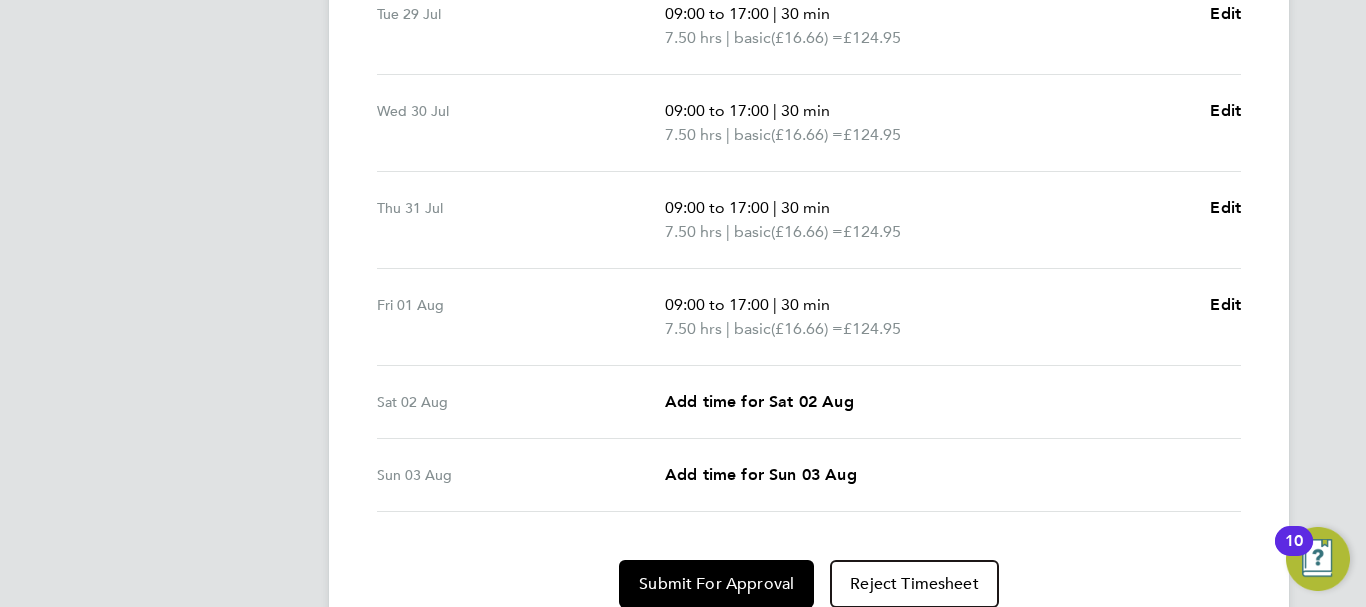 scroll, scrollTop: 880, scrollLeft: 0, axis: vertical 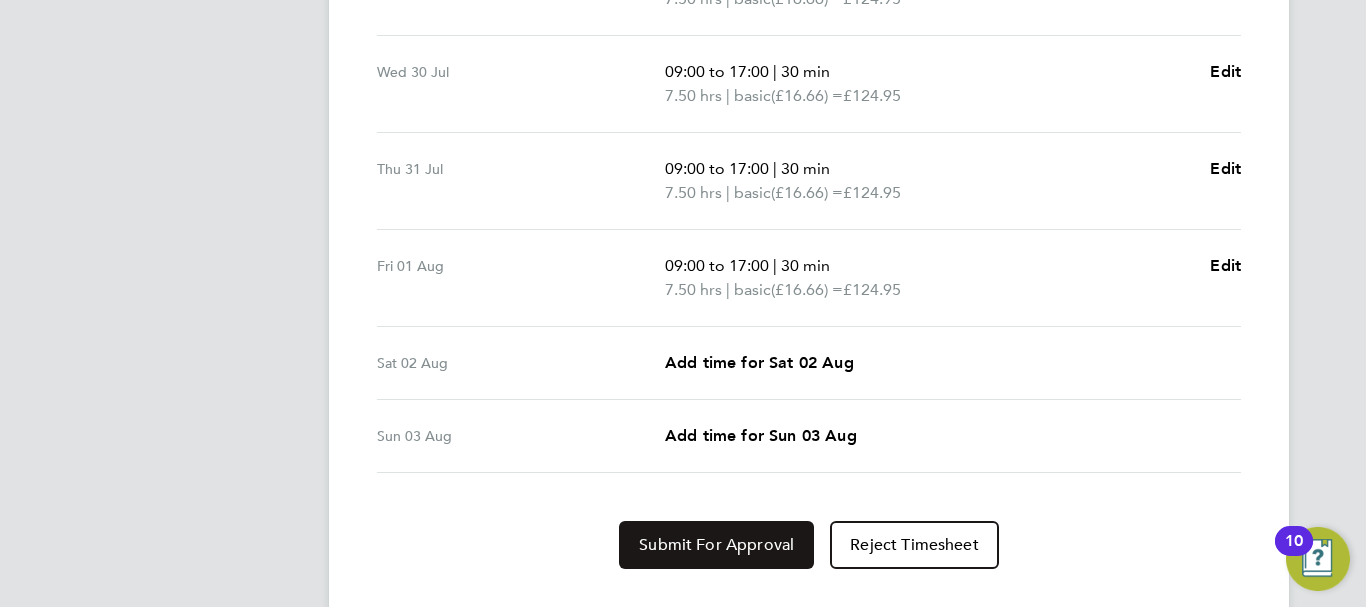 click on "Submit For Approval" 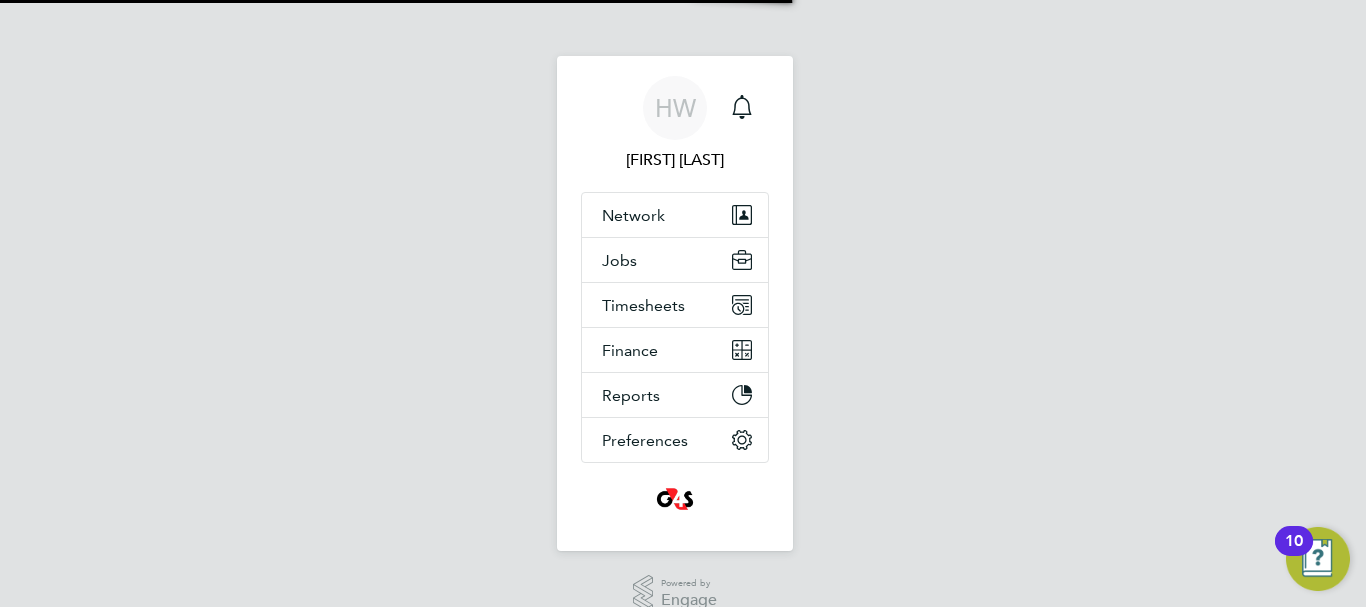 scroll, scrollTop: 30, scrollLeft: 0, axis: vertical 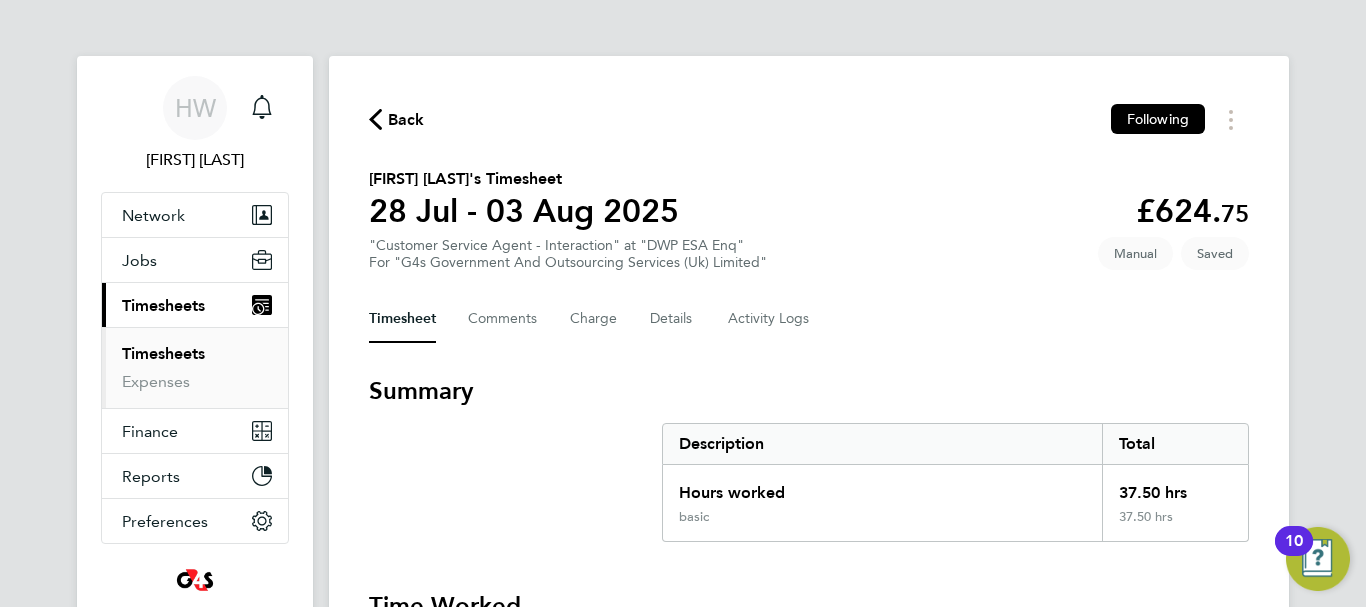 type 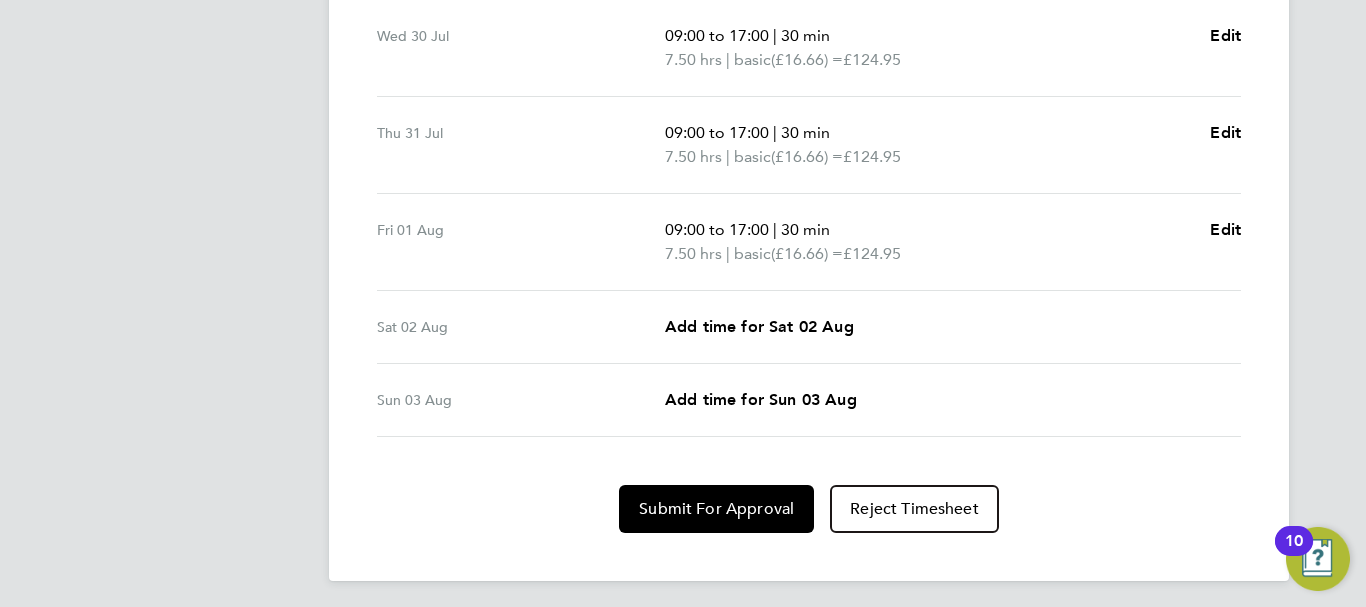 scroll, scrollTop: 838, scrollLeft: 0, axis: vertical 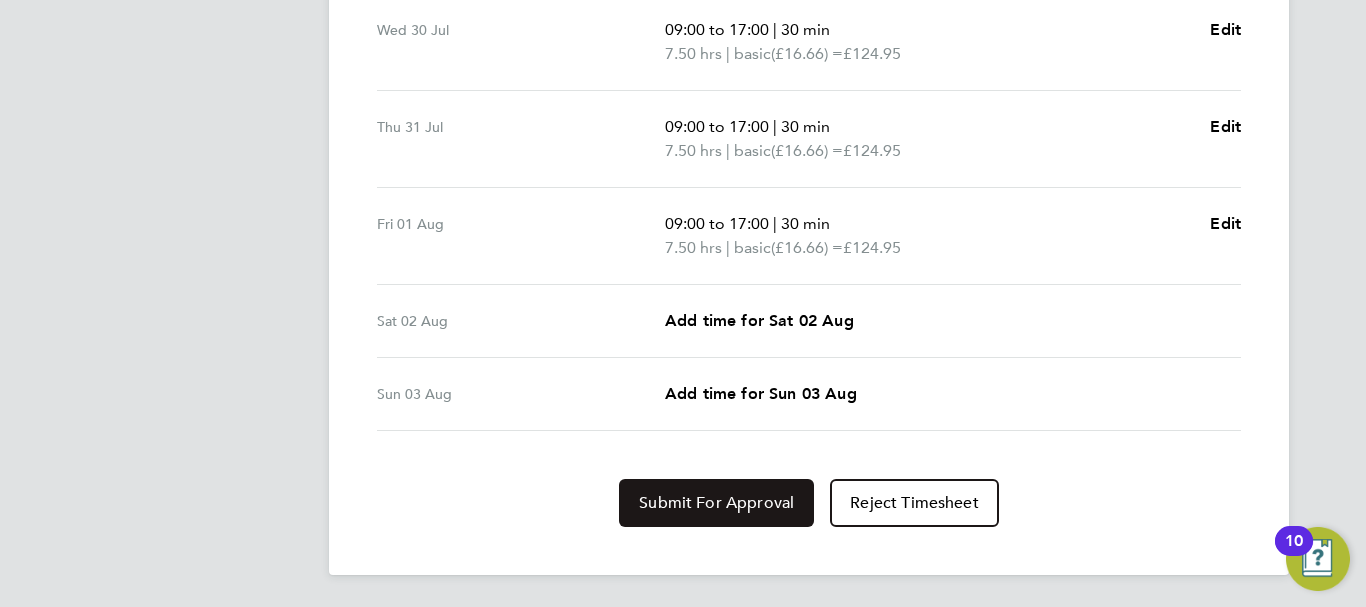 click on "Submit For Approval" 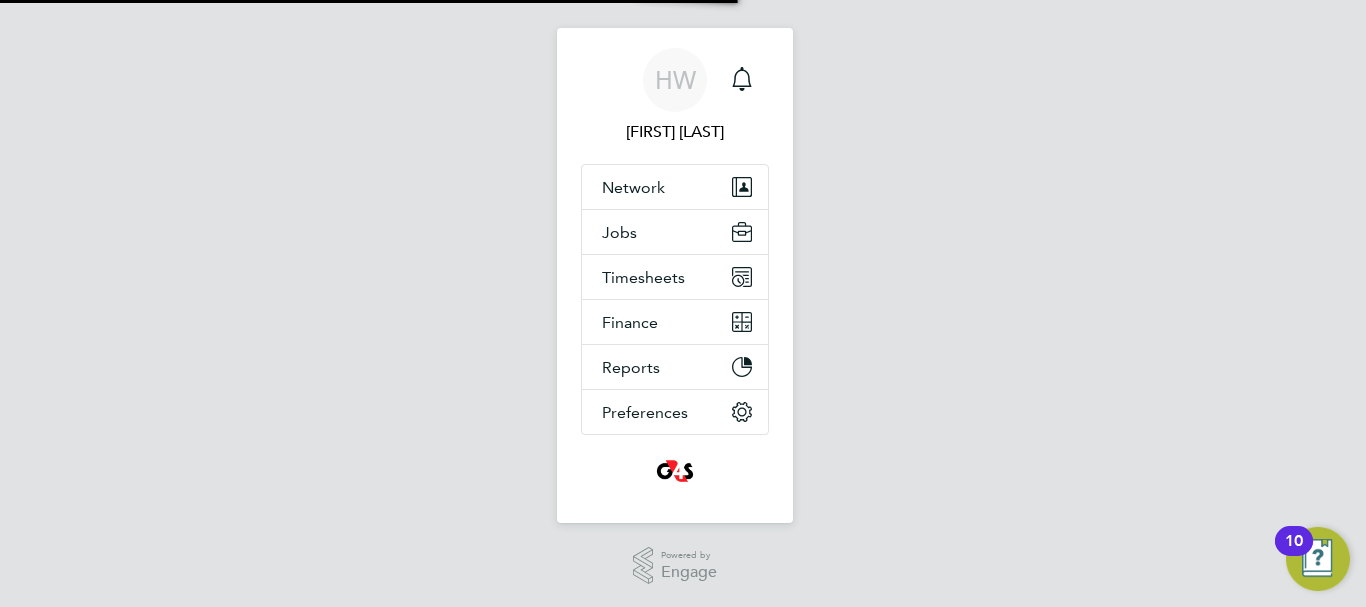 scroll, scrollTop: 30, scrollLeft: 0, axis: vertical 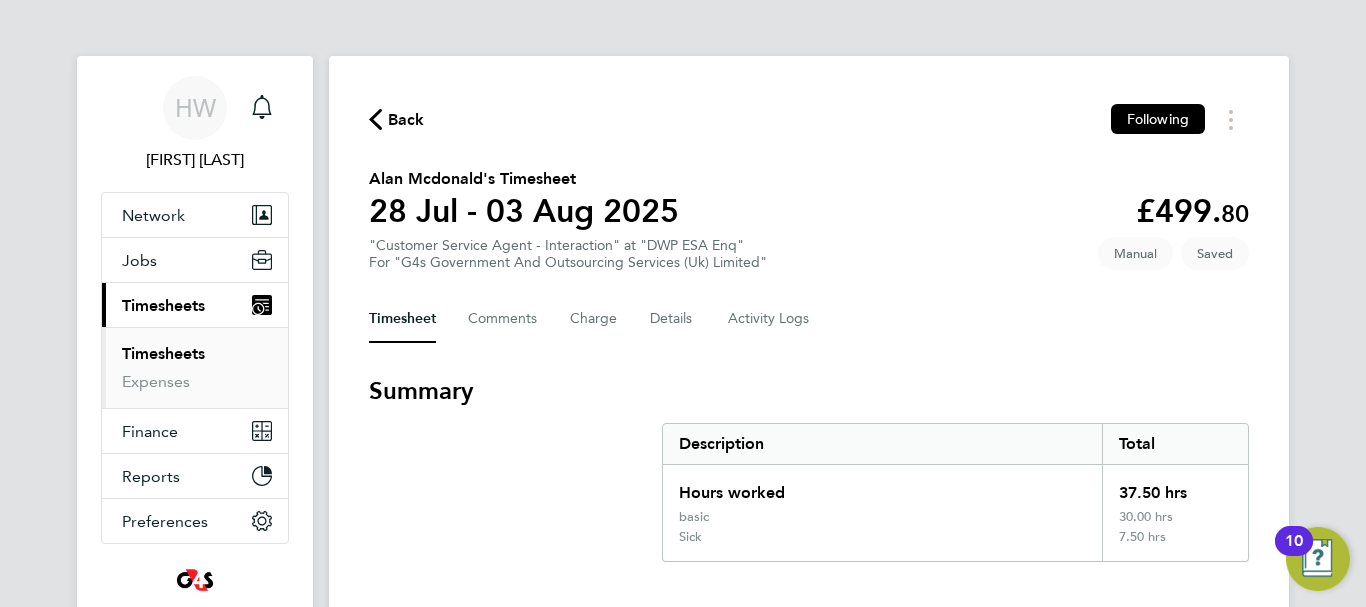 type 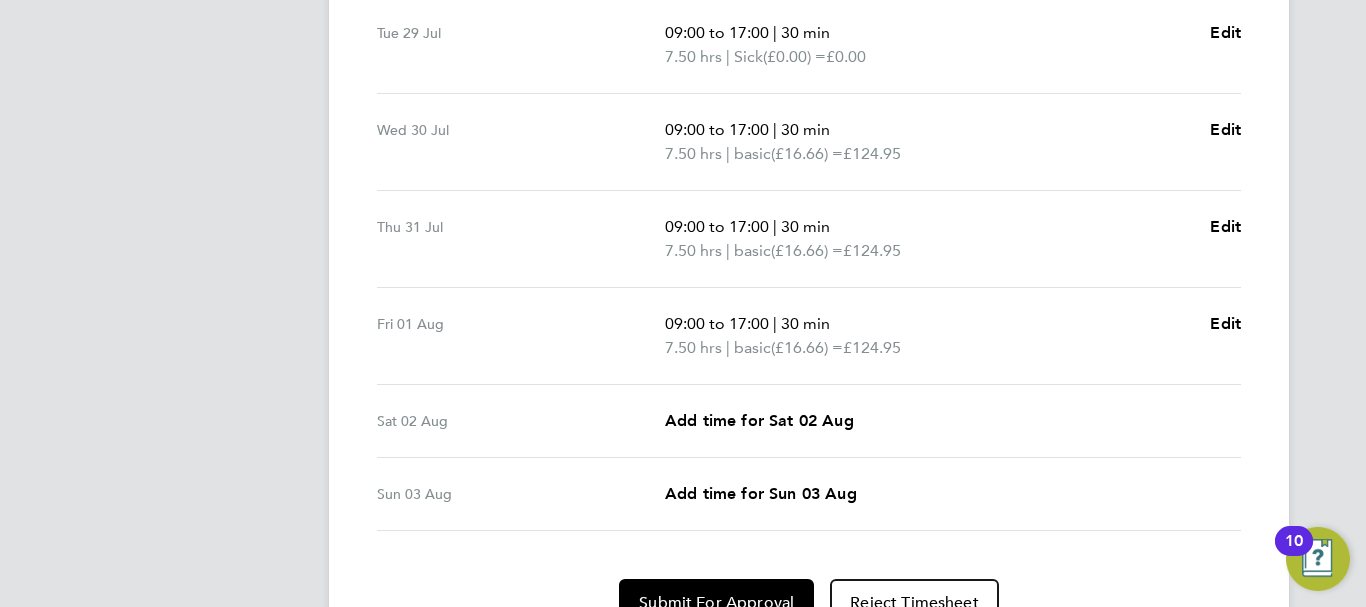 scroll, scrollTop: 760, scrollLeft: 0, axis: vertical 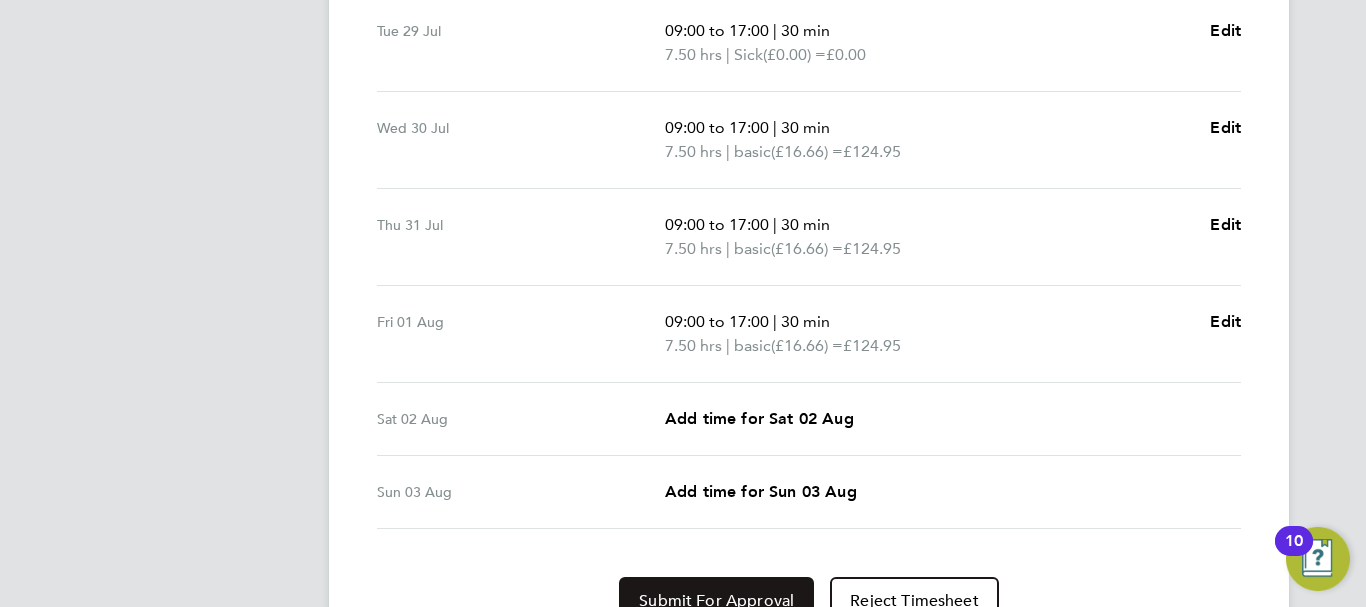 click on "Submit For Approval" 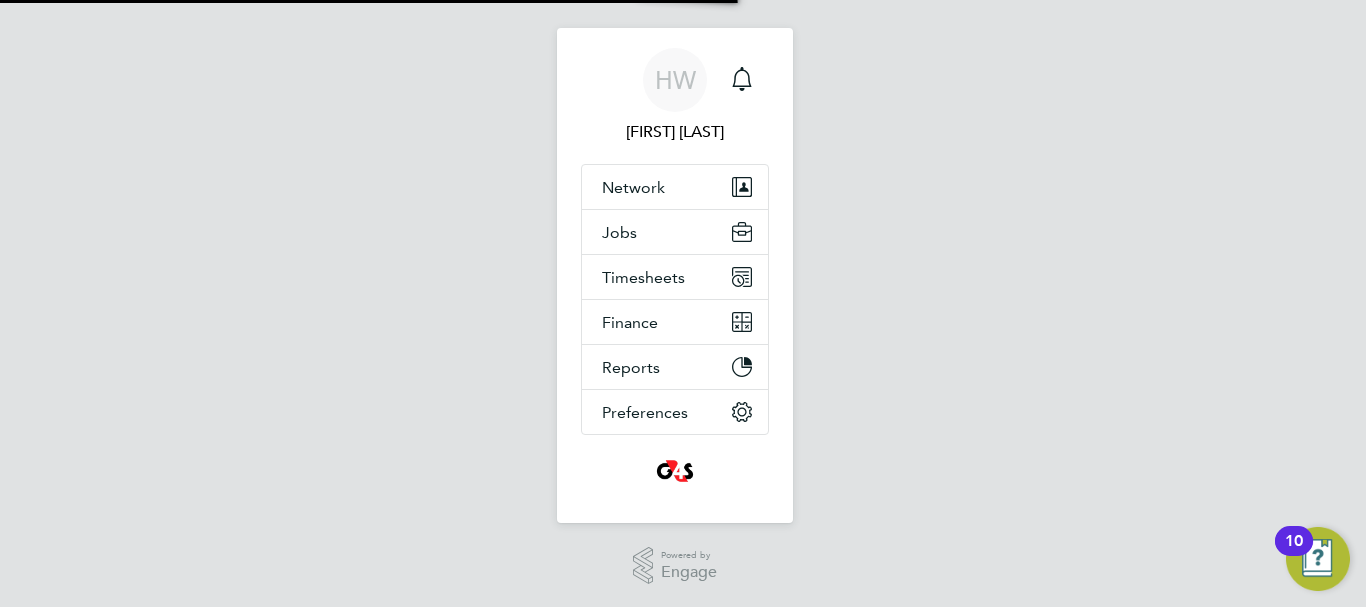 scroll, scrollTop: 30, scrollLeft: 0, axis: vertical 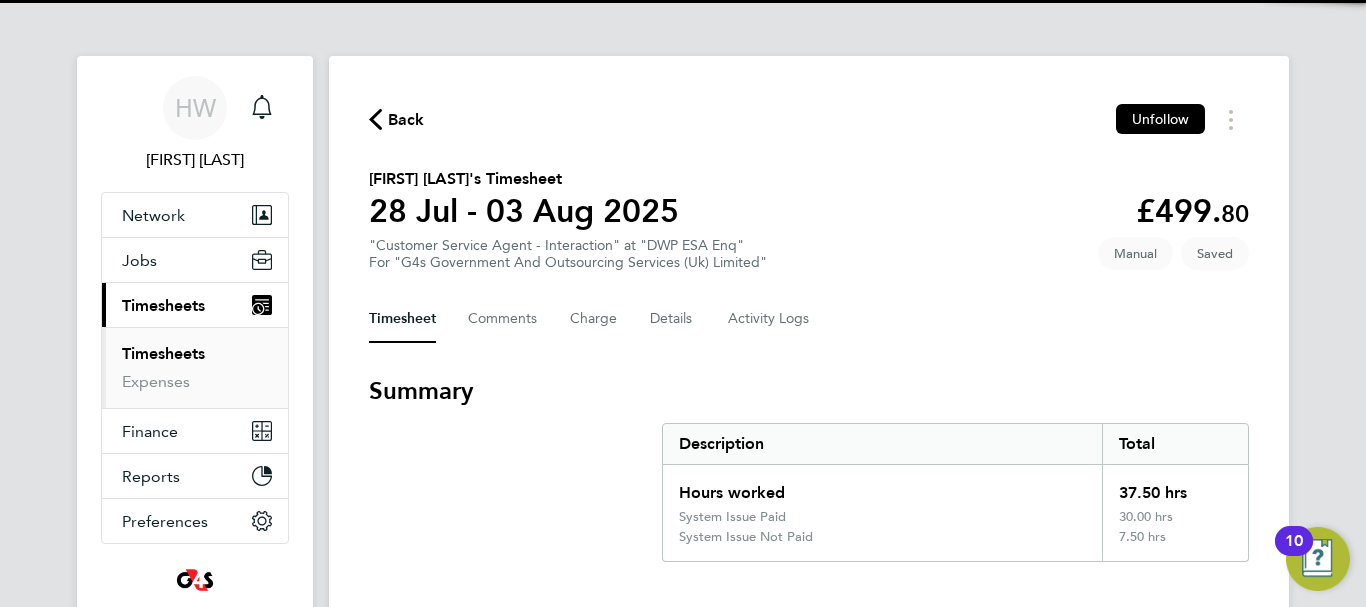 type 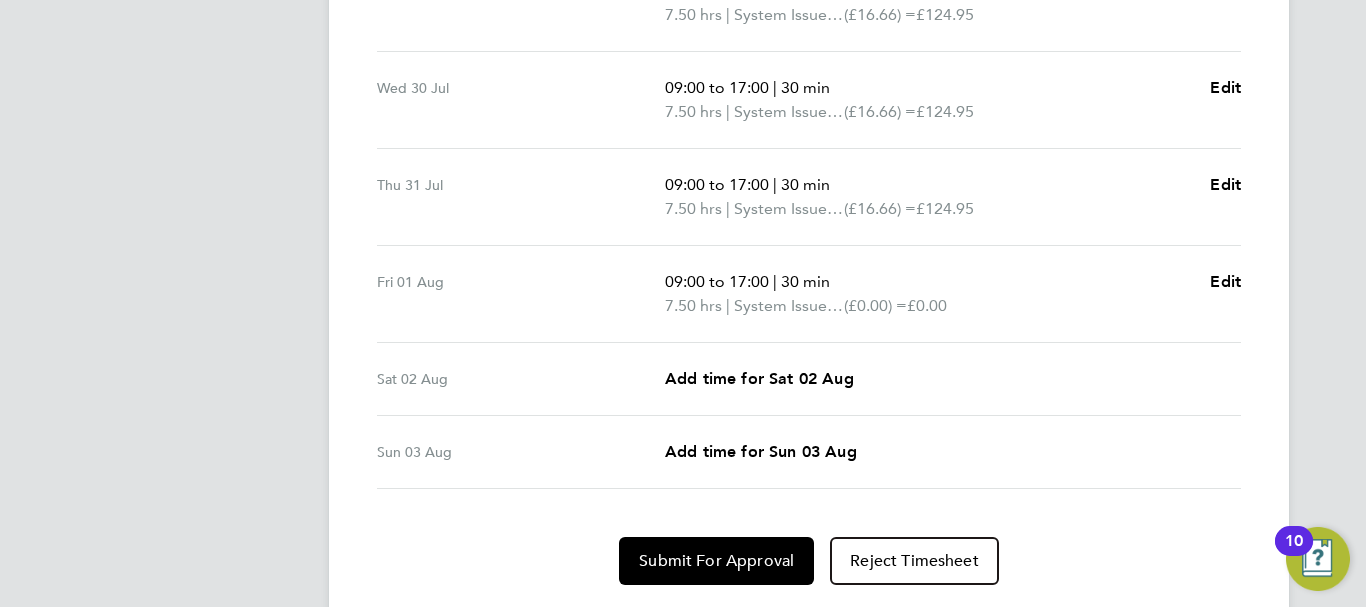 scroll, scrollTop: 840, scrollLeft: 0, axis: vertical 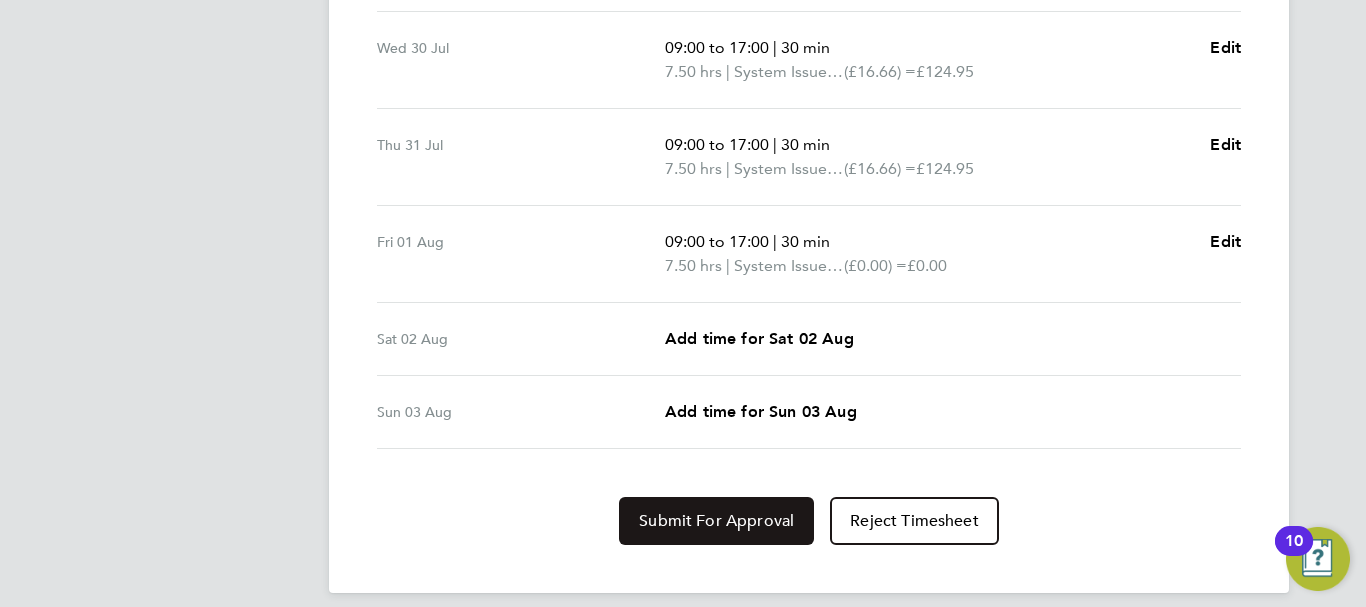 click on "Submit For Approval" 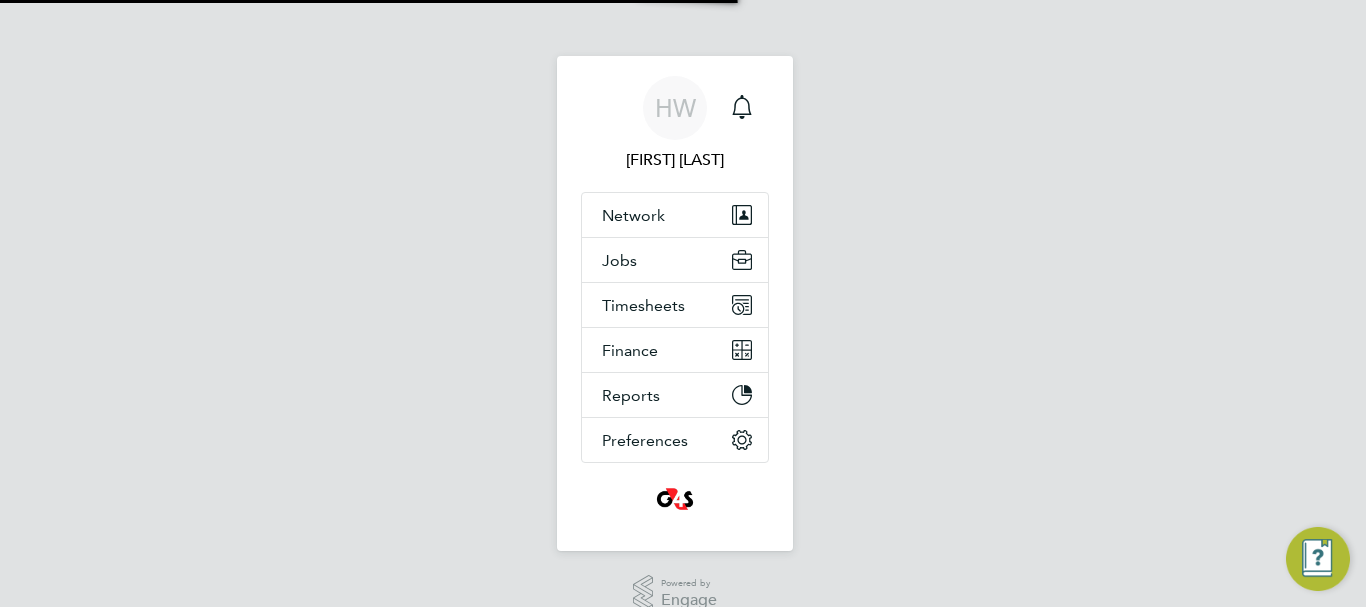 scroll, scrollTop: 0, scrollLeft: 0, axis: both 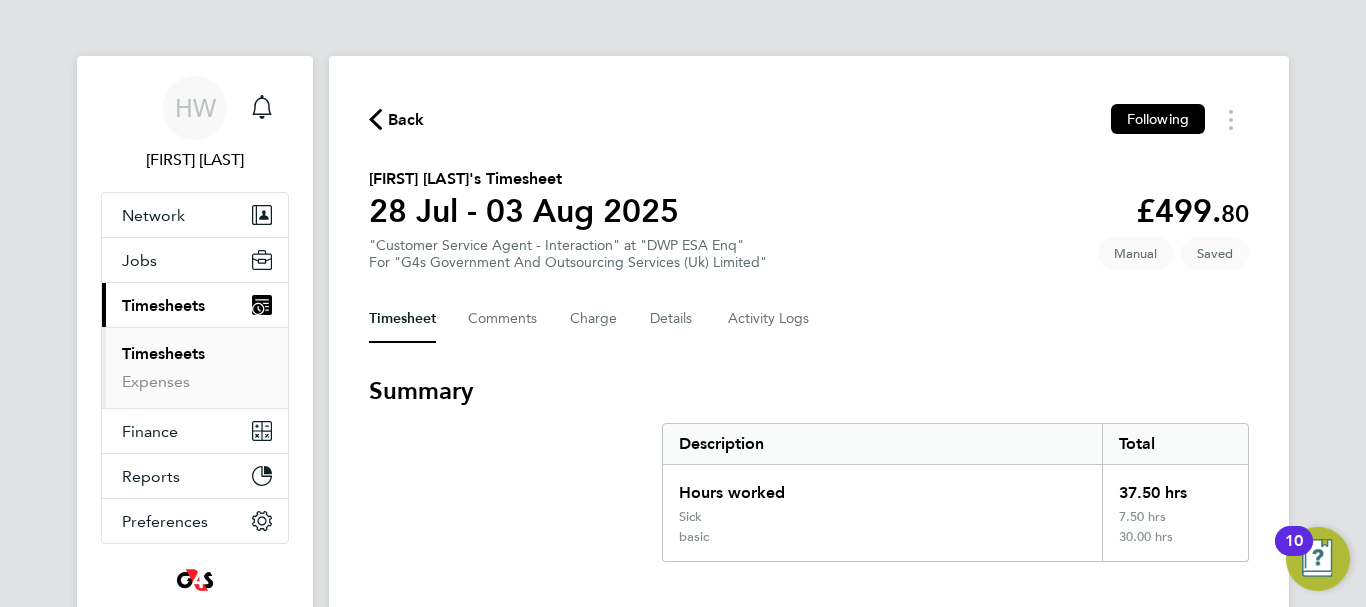 type 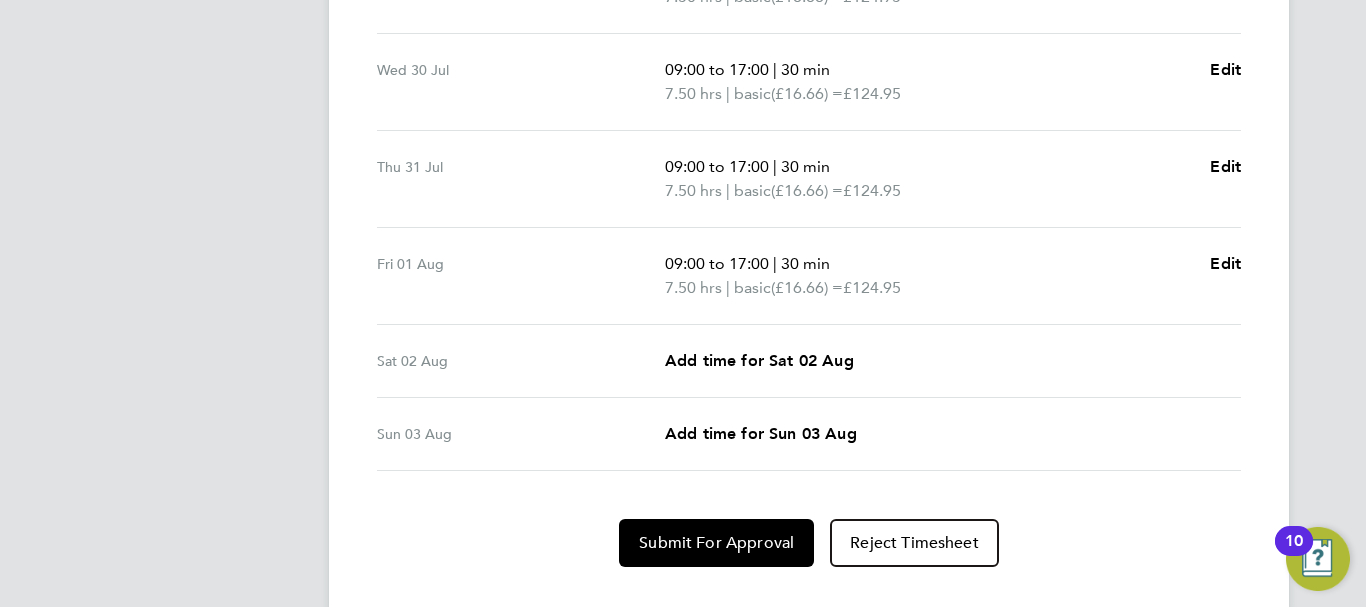 scroll, scrollTop: 858, scrollLeft: 0, axis: vertical 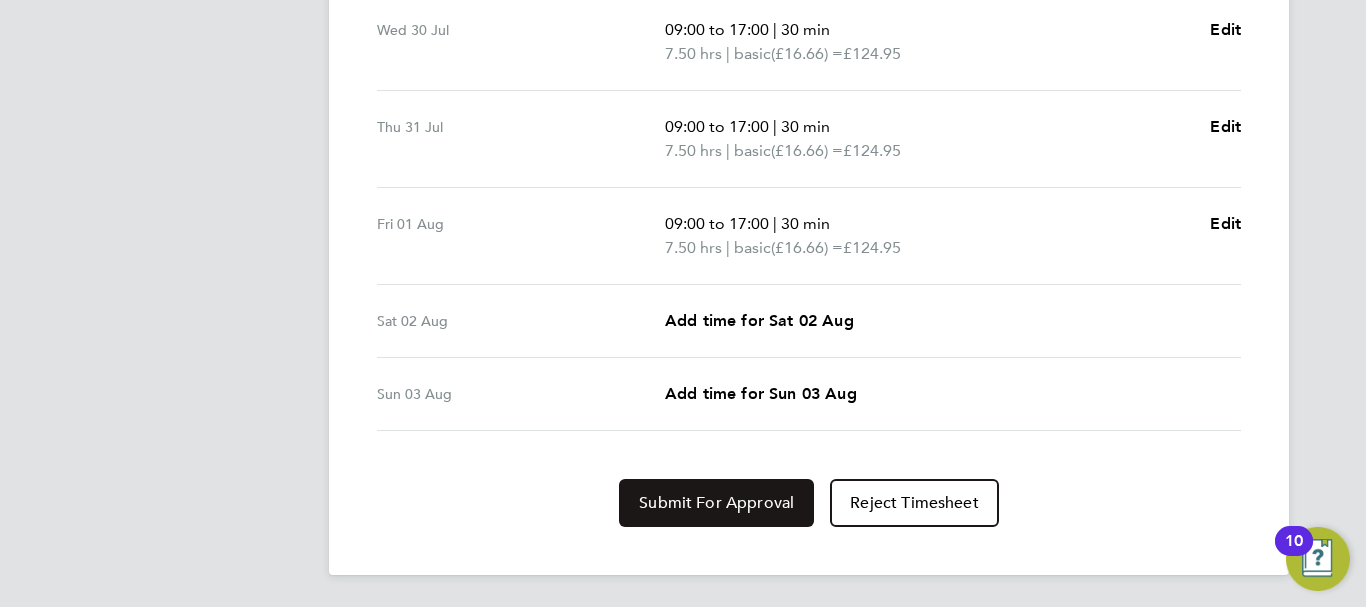 click on "Submit For Approval" 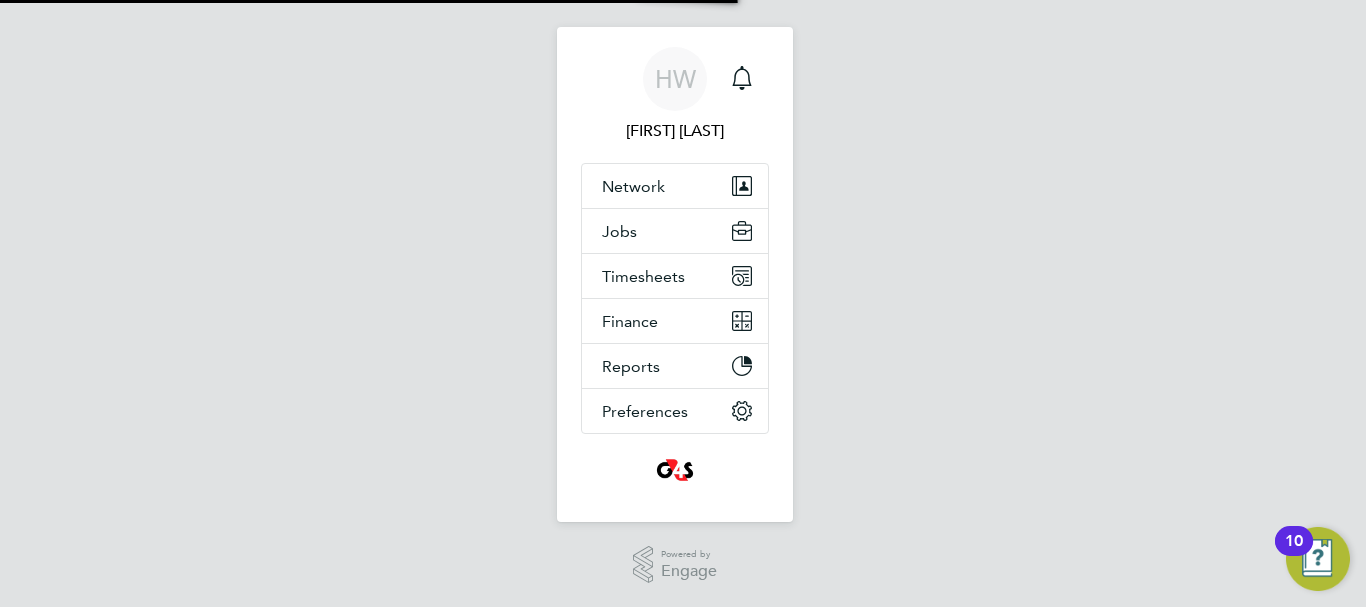 scroll, scrollTop: 30, scrollLeft: 0, axis: vertical 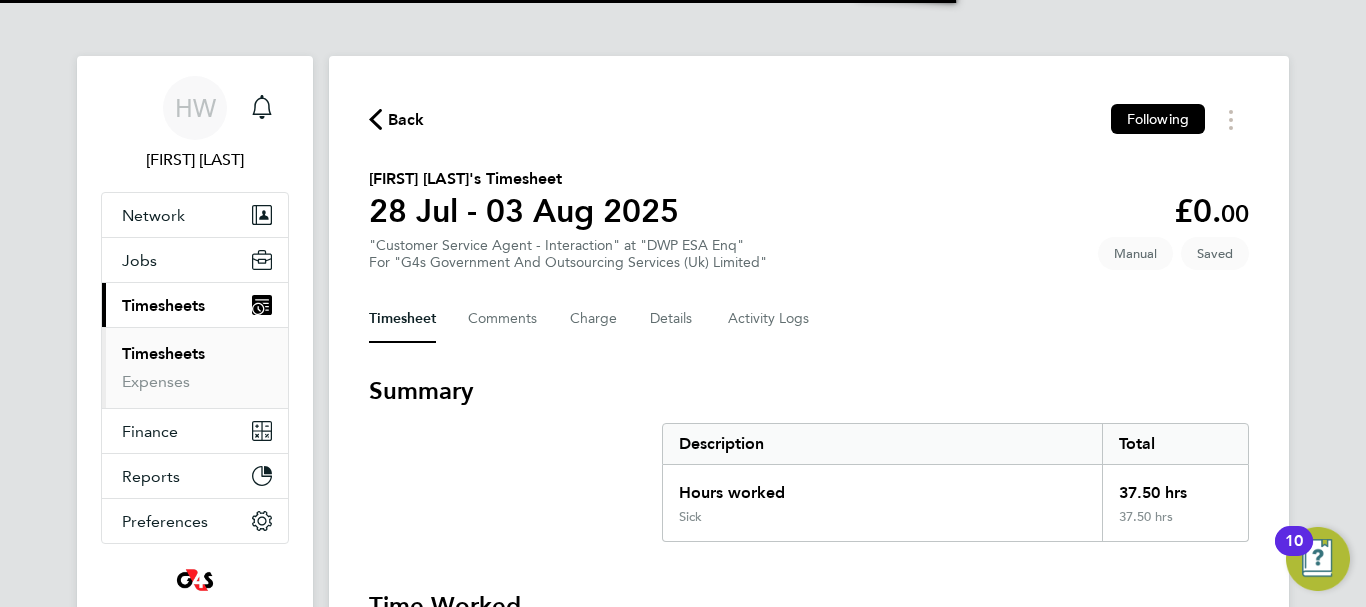 type 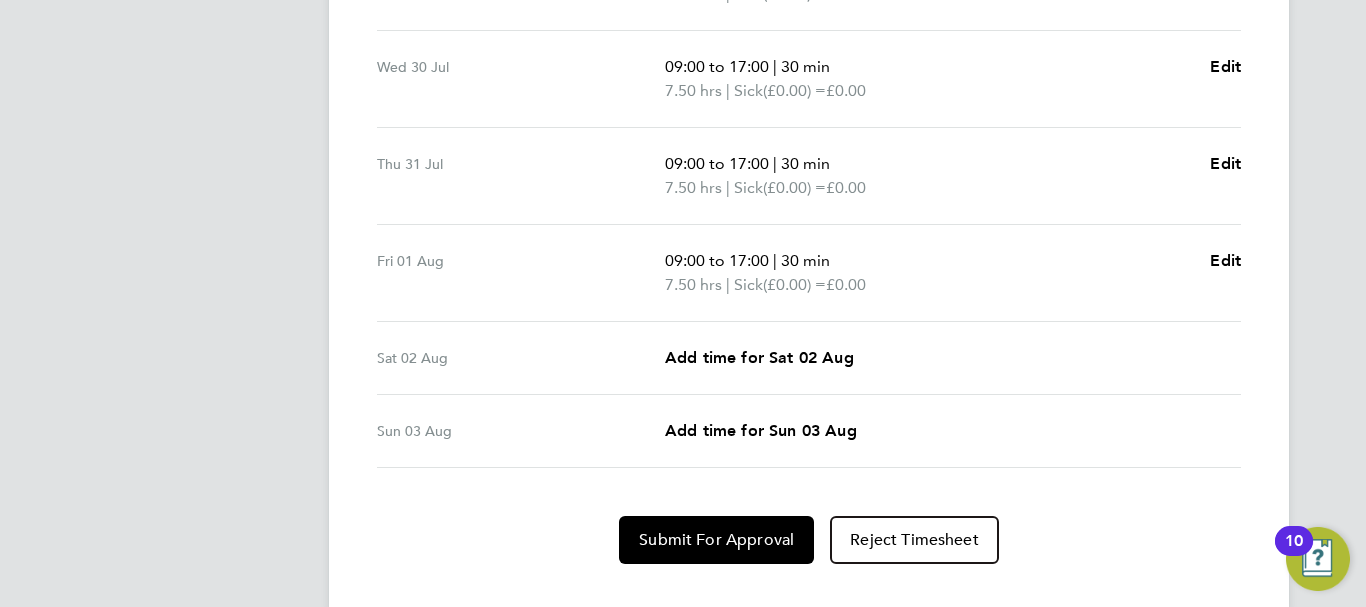 scroll, scrollTop: 838, scrollLeft: 0, axis: vertical 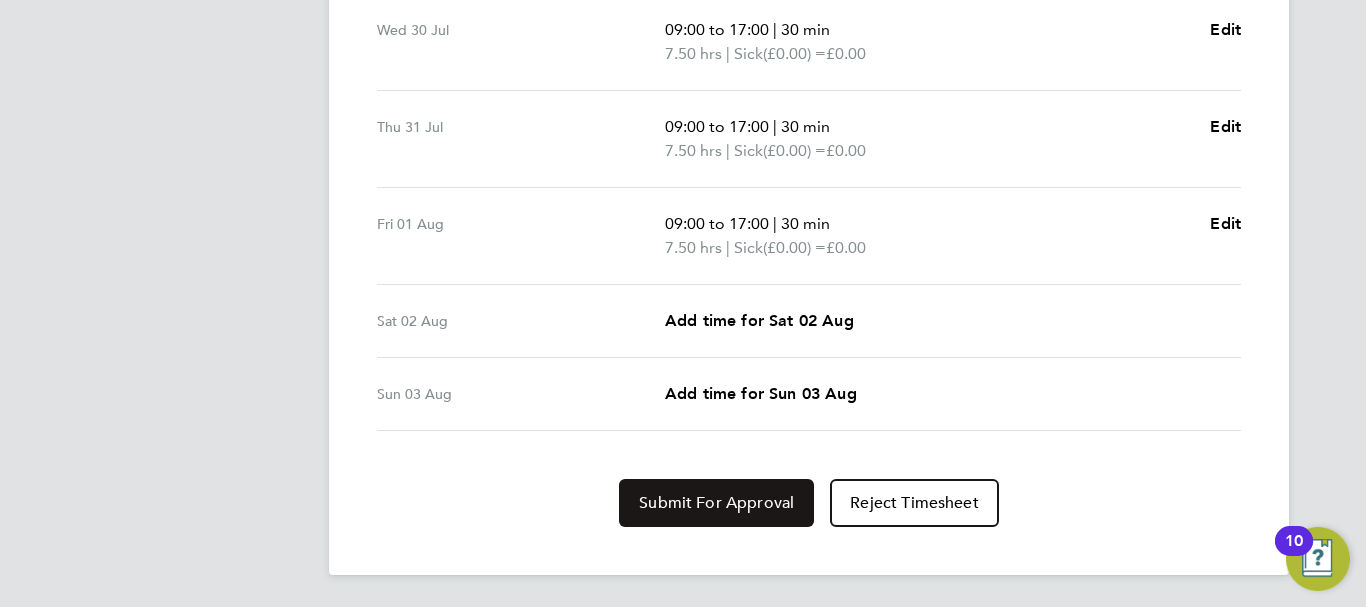click on "Submit For Approval" 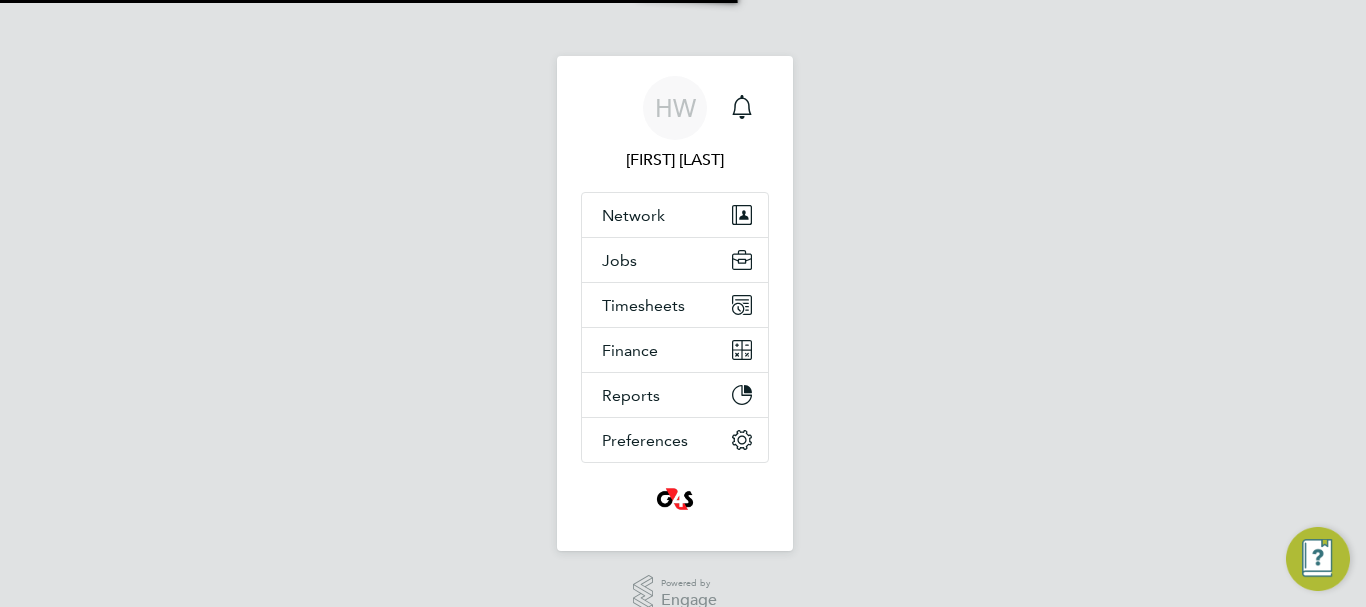 scroll, scrollTop: 0, scrollLeft: 0, axis: both 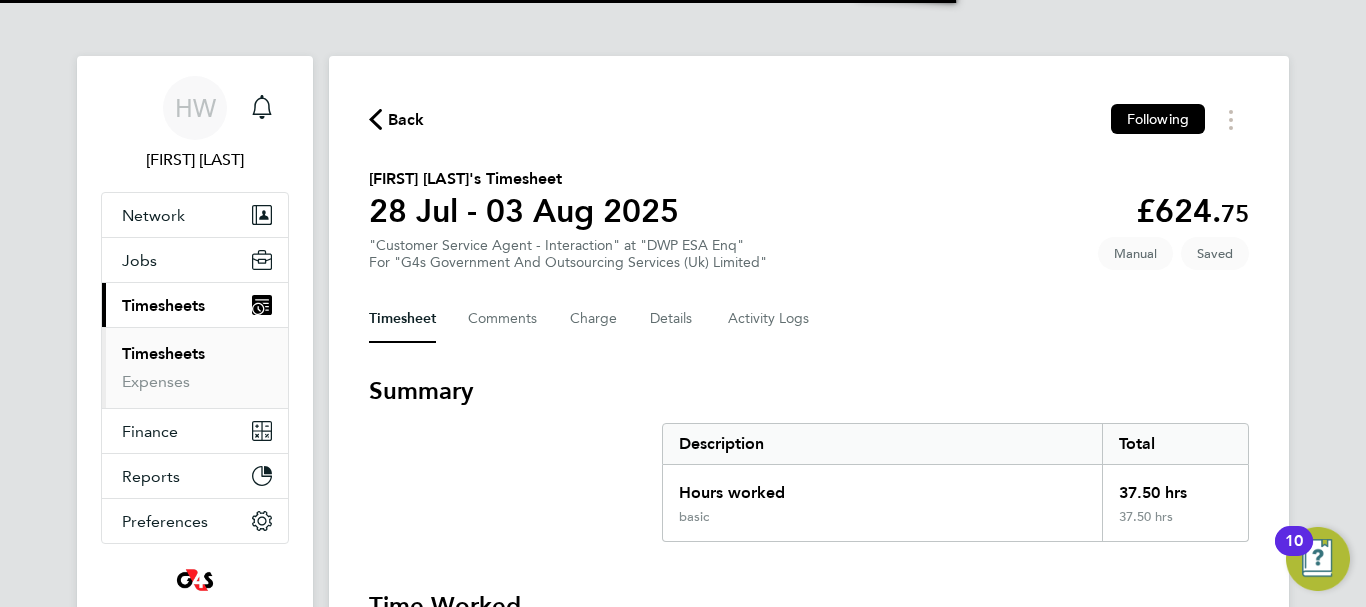type 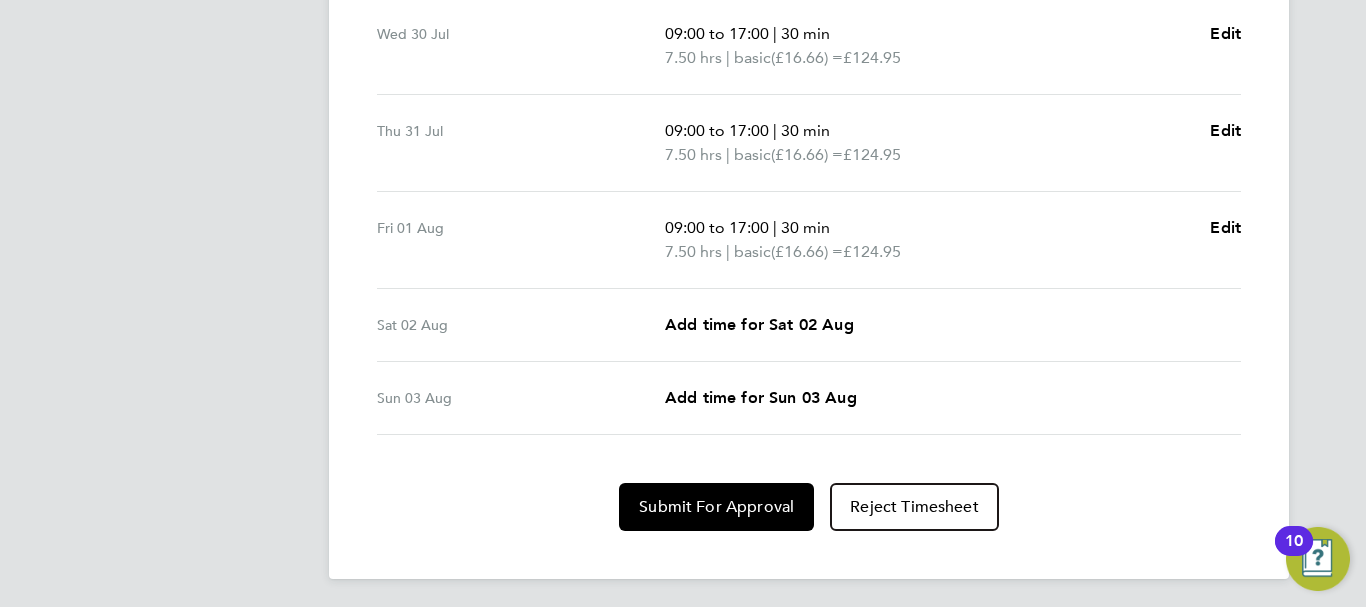 scroll, scrollTop: 838, scrollLeft: 0, axis: vertical 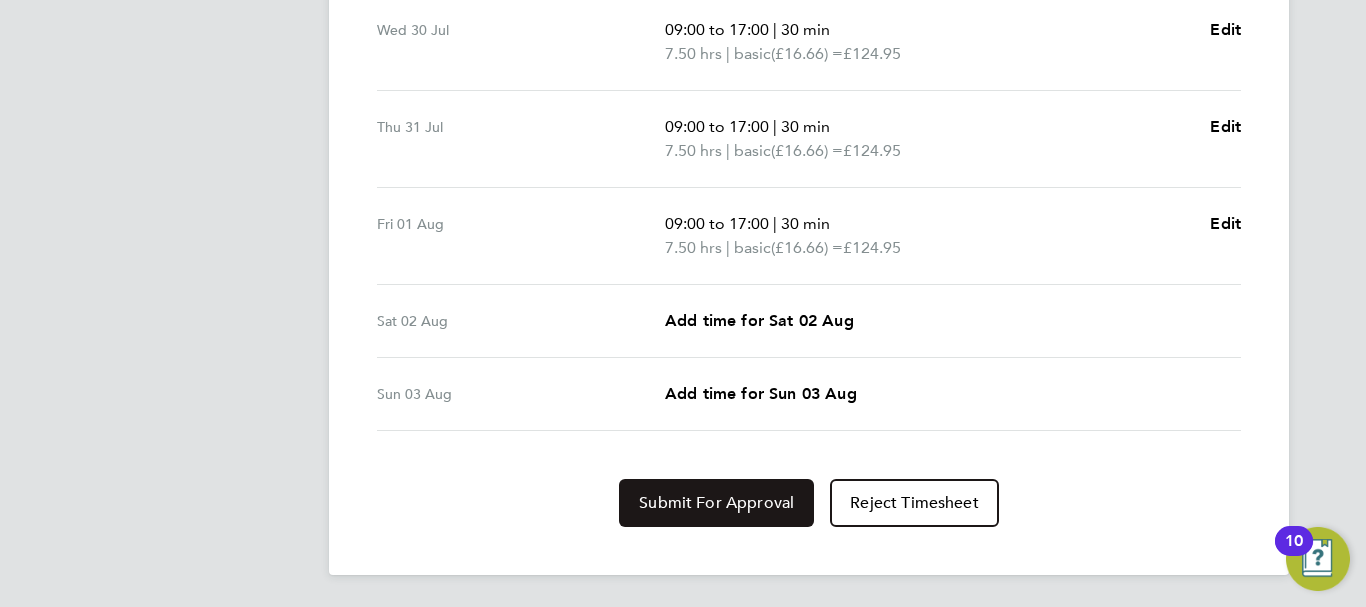 click on "Submit For Approval" 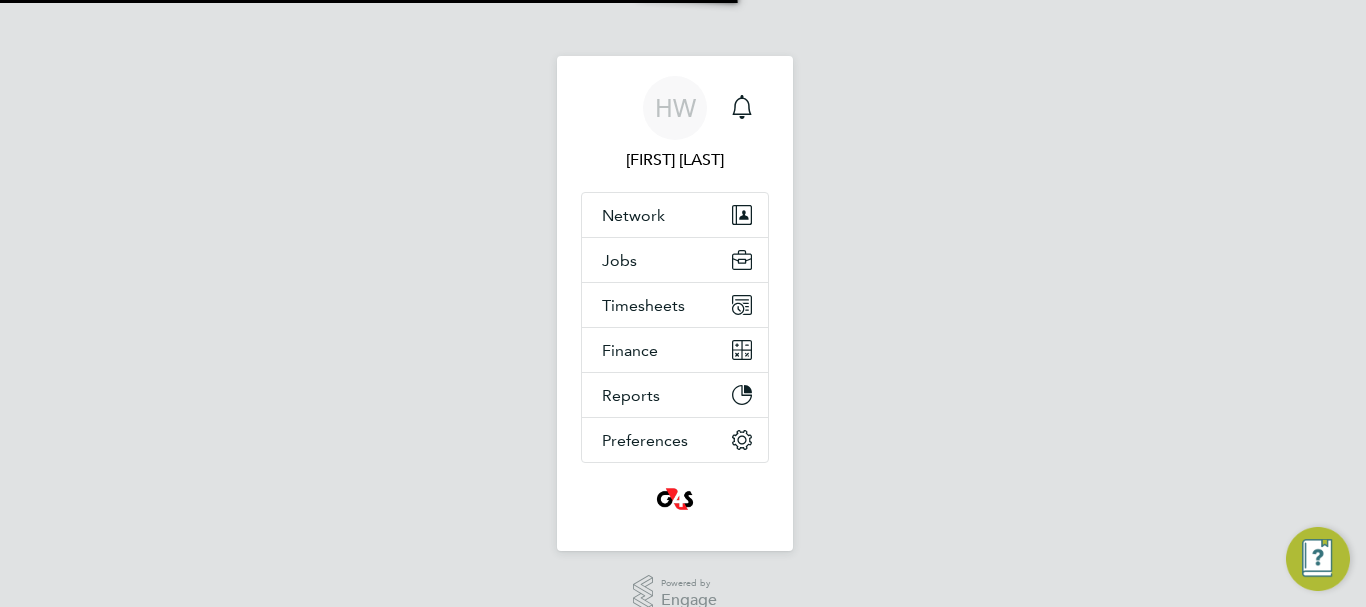 scroll, scrollTop: 0, scrollLeft: 0, axis: both 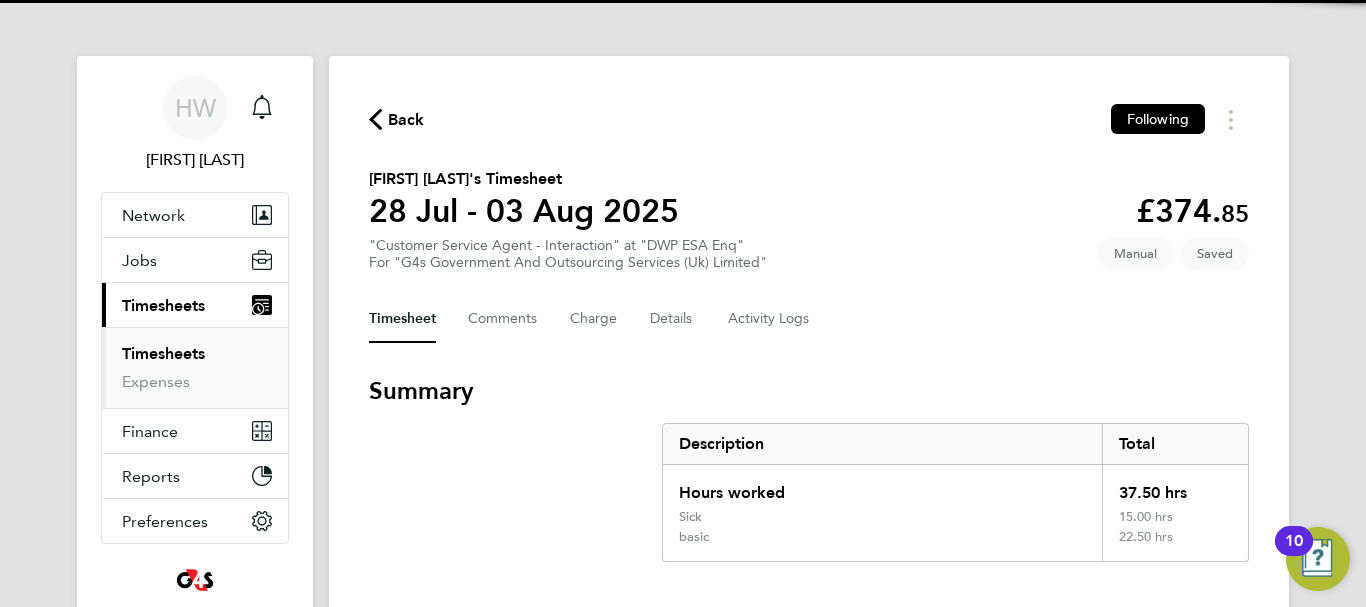 type 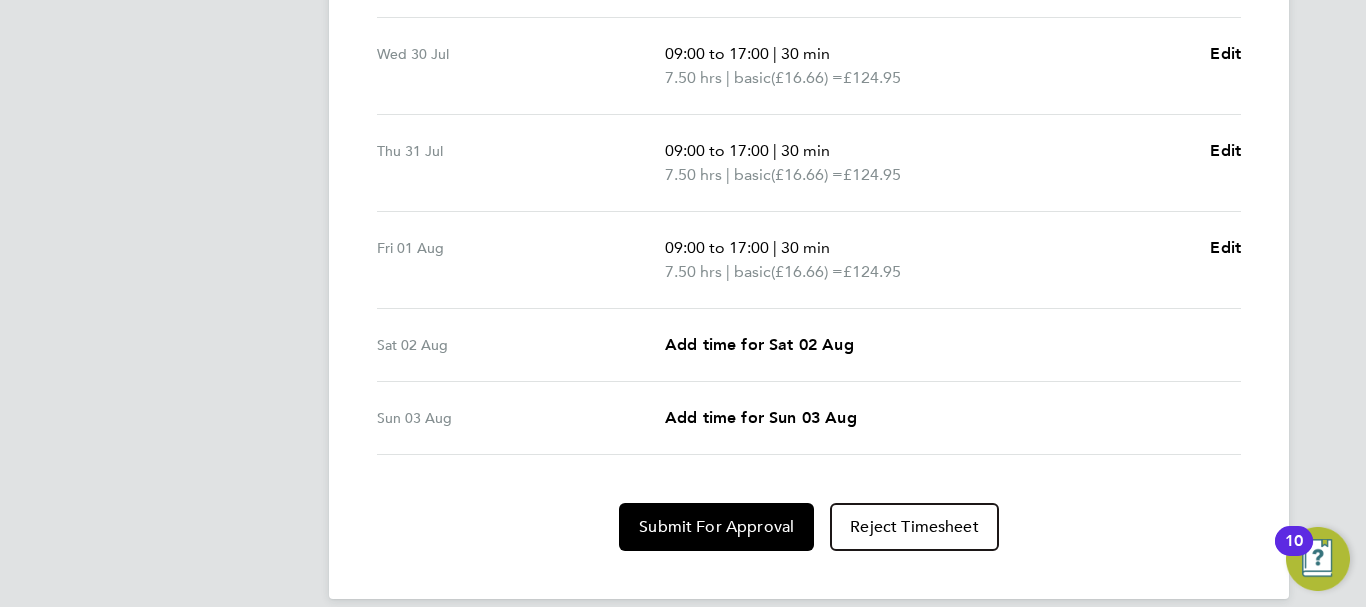 scroll, scrollTop: 858, scrollLeft: 0, axis: vertical 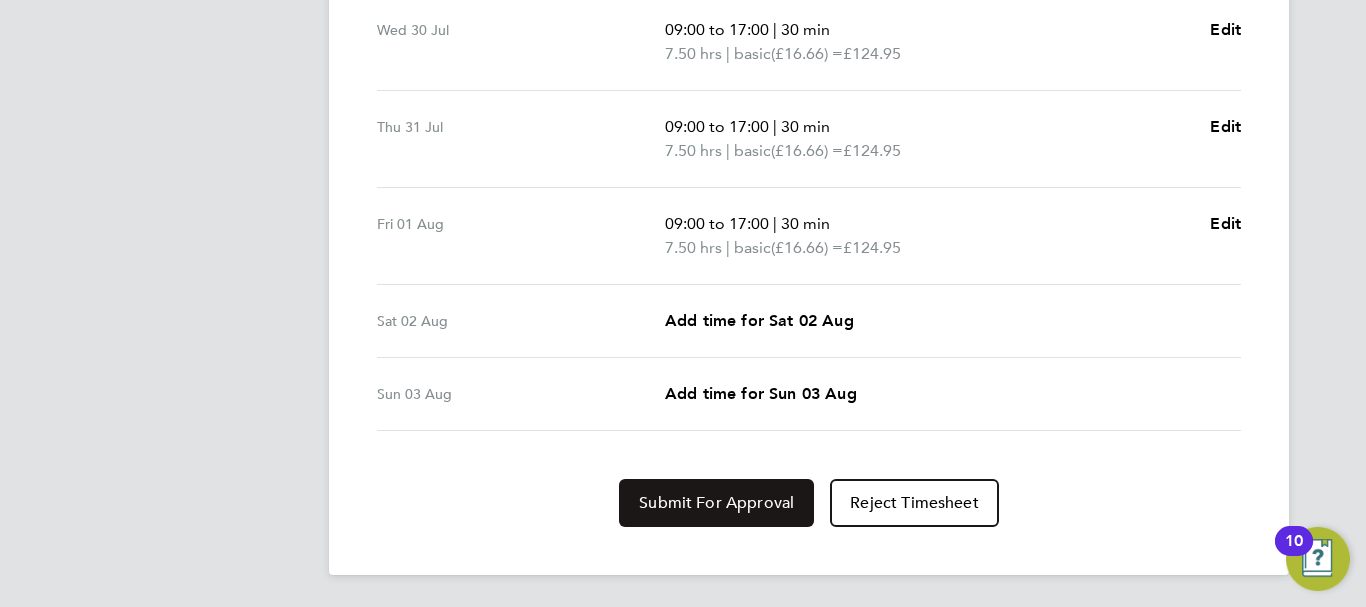 click on "Submit For Approval" 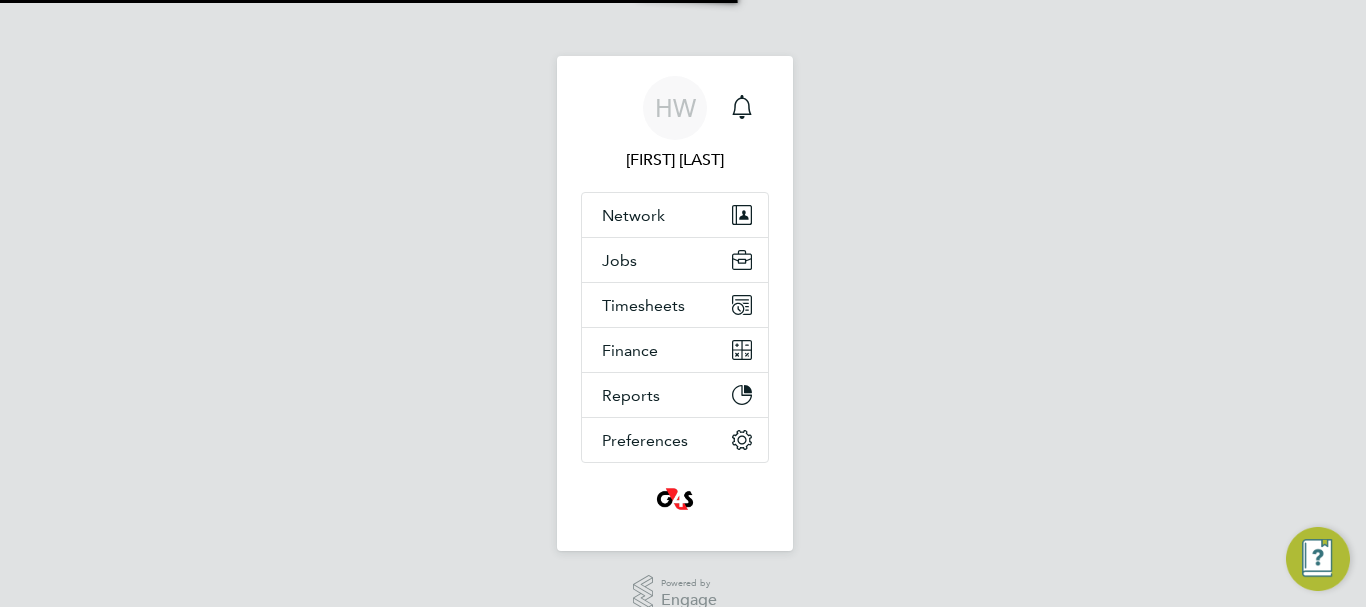 scroll, scrollTop: 0, scrollLeft: 0, axis: both 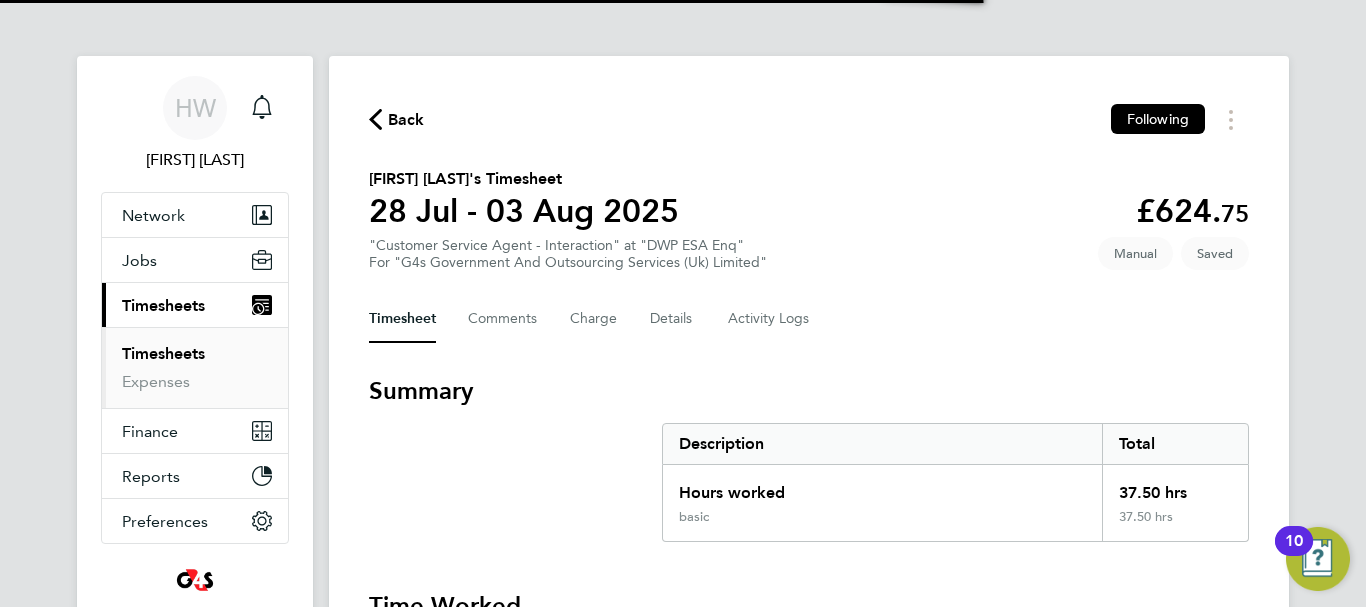 type 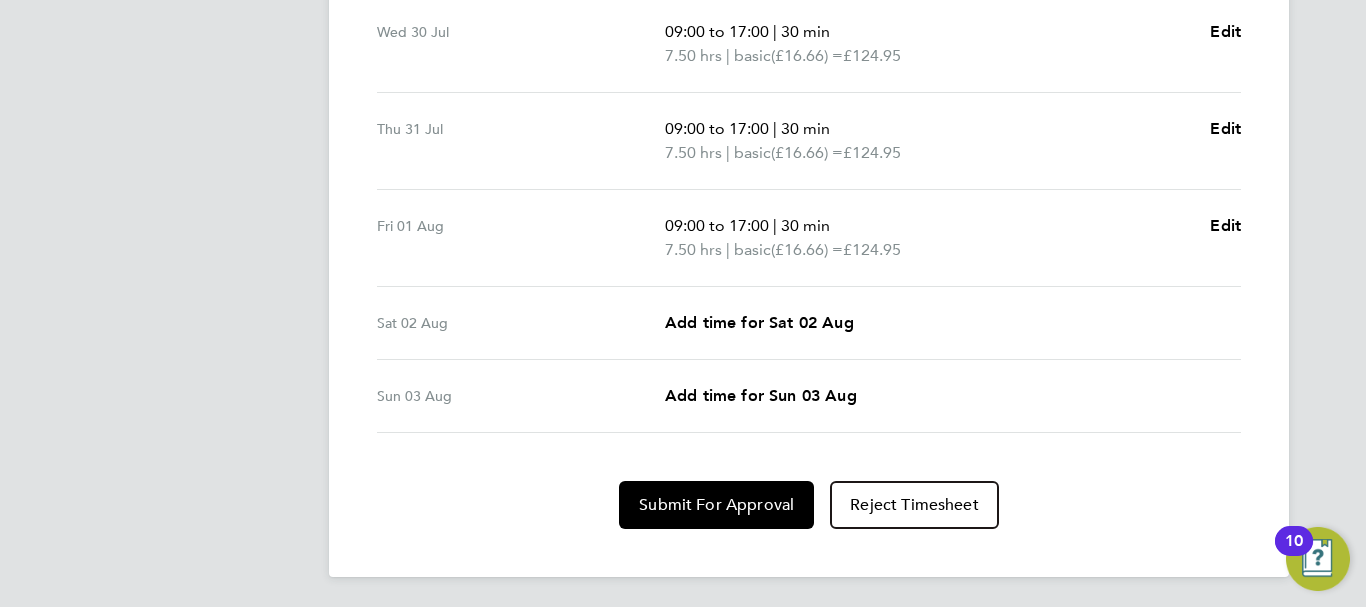 scroll, scrollTop: 838, scrollLeft: 0, axis: vertical 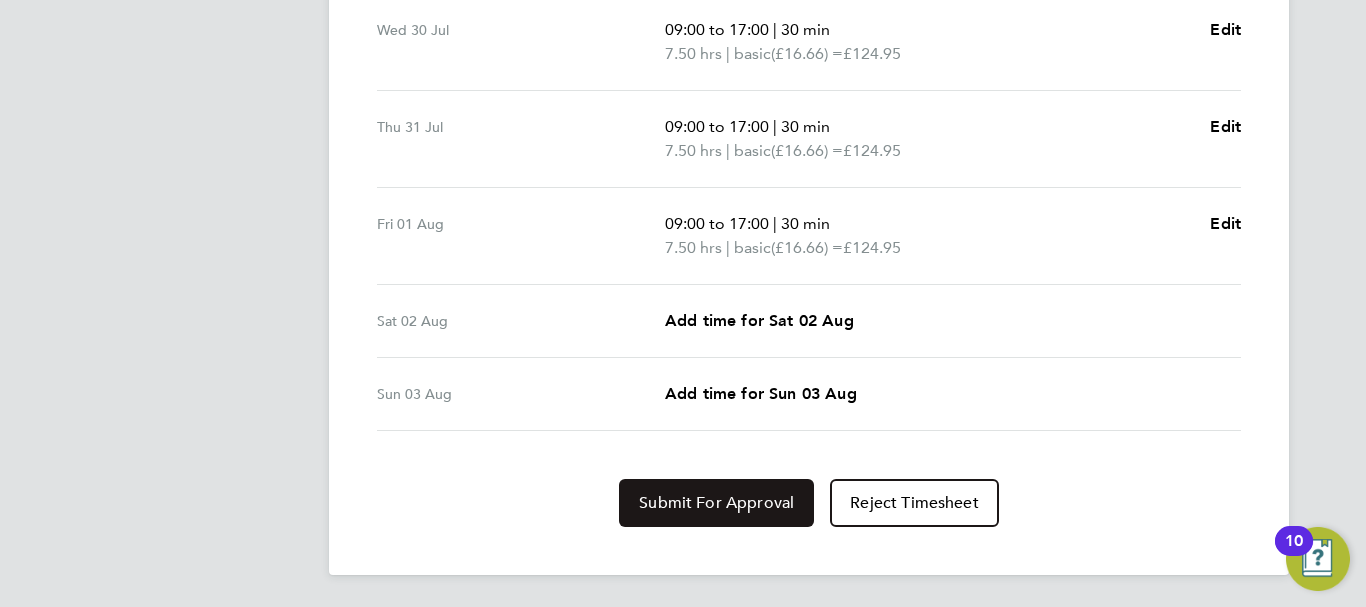 click on "Submit For Approval" 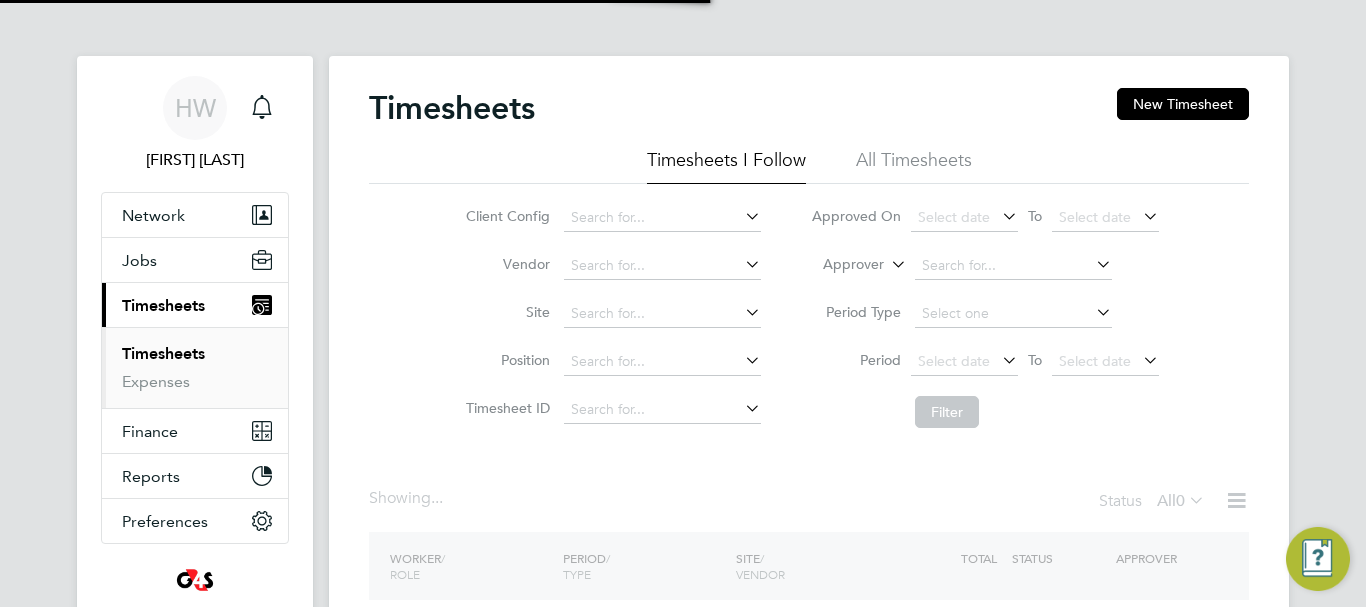 scroll, scrollTop: 0, scrollLeft: 0, axis: both 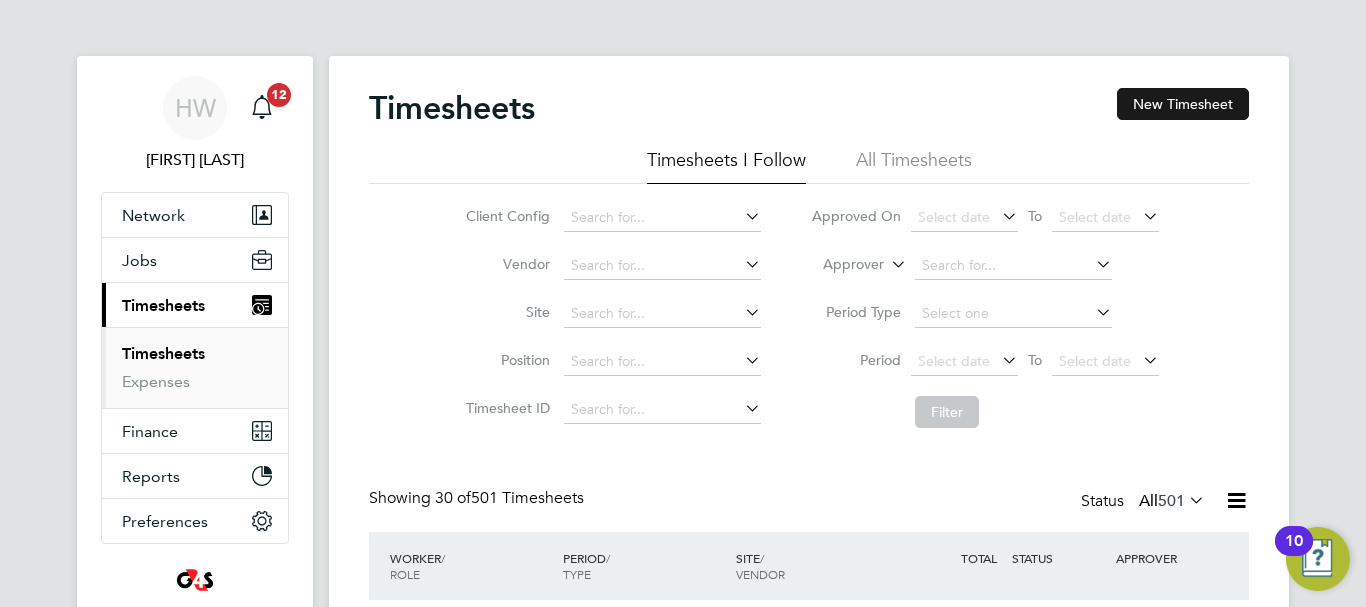 click on "New Timesheet" 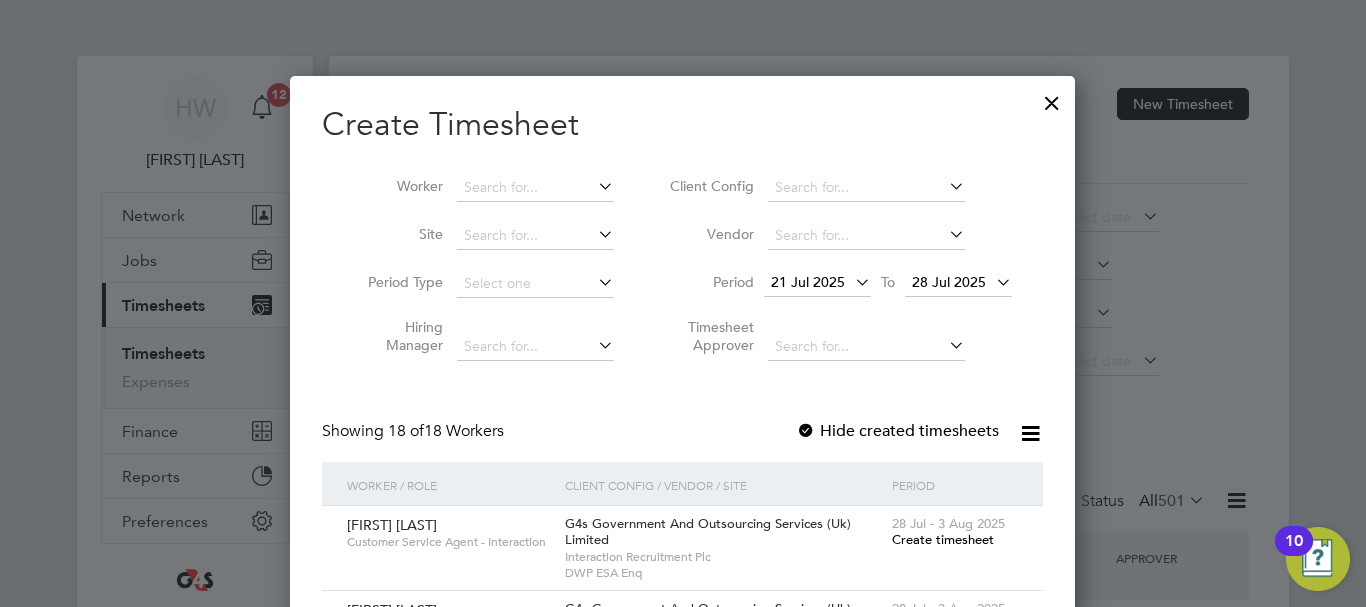 click on "21 Jul 2025" at bounding box center (808, 282) 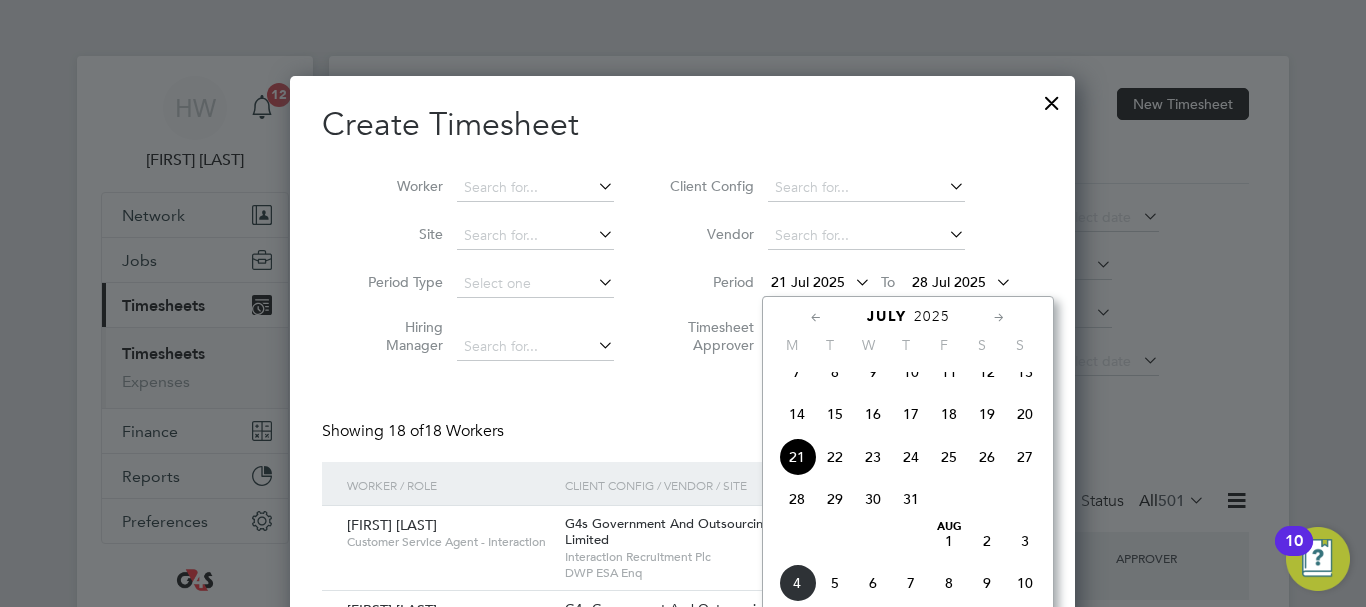 click on "28" 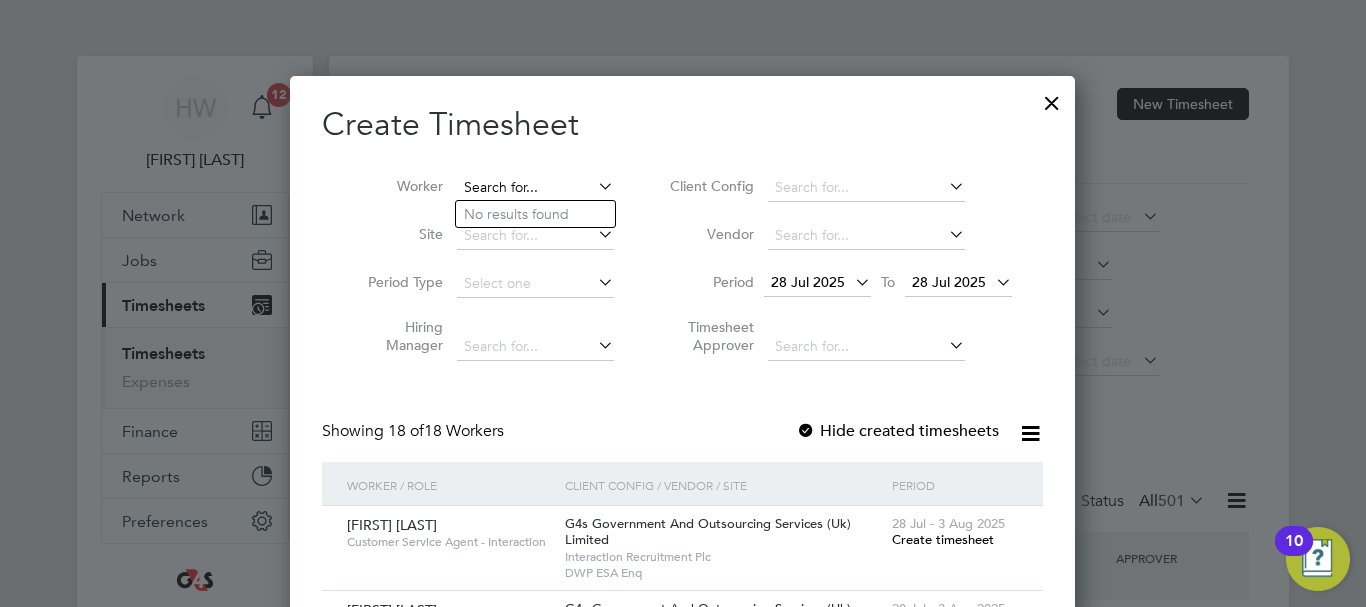 click at bounding box center [535, 188] 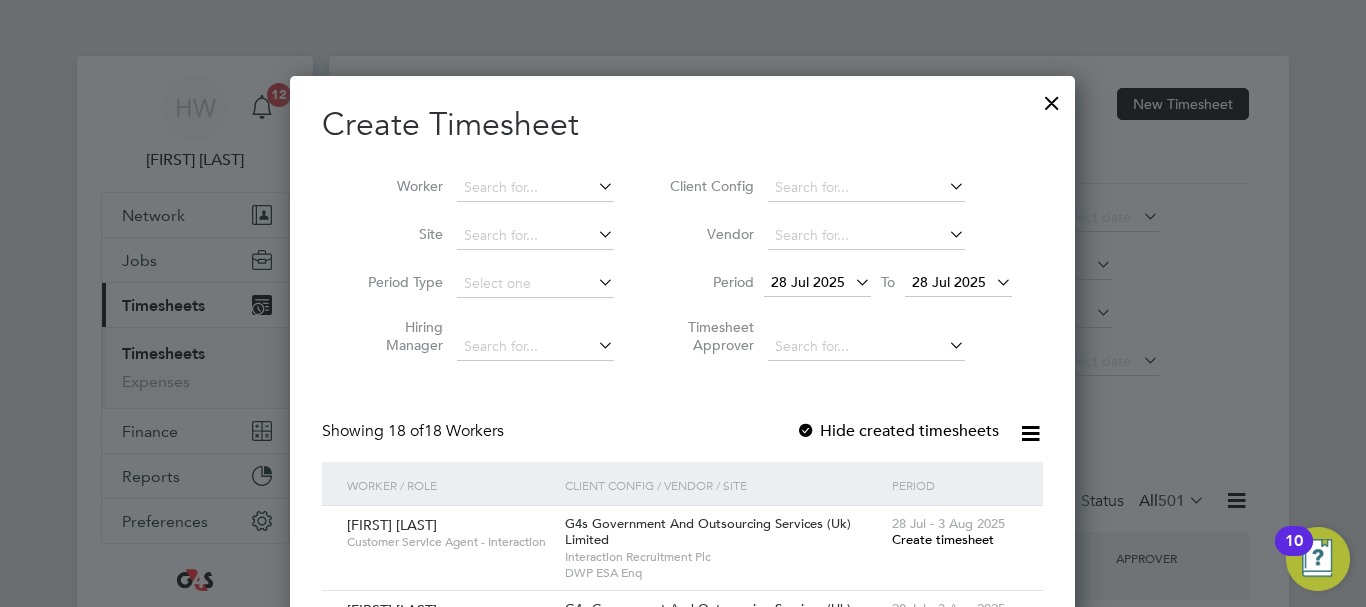 click on "Create timesheet" at bounding box center (943, 539) 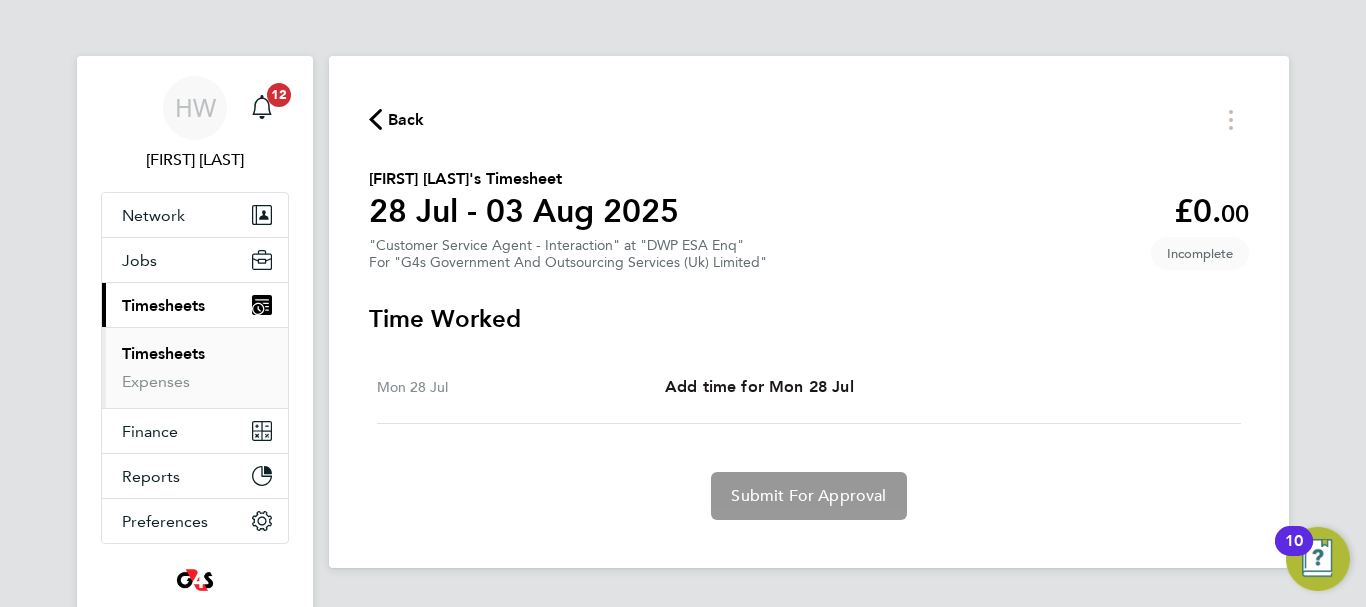 click on "Add time for Mon 28 Jul" at bounding box center (759, 386) 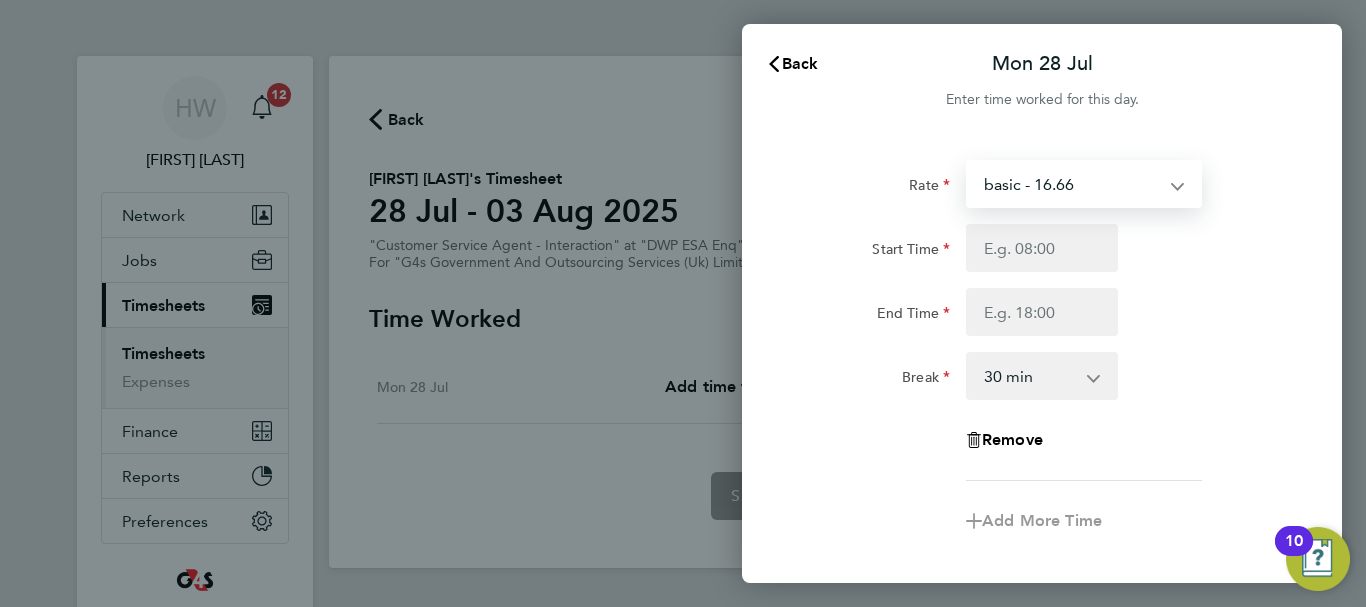 click on "basic - 16.66   Bank Holiday   x2 - 32.79   x1.5 - 24.73   Annual Leave   System Issue Not Paid   System Issue Paid - 16.66   Sick" at bounding box center [1072, 184] 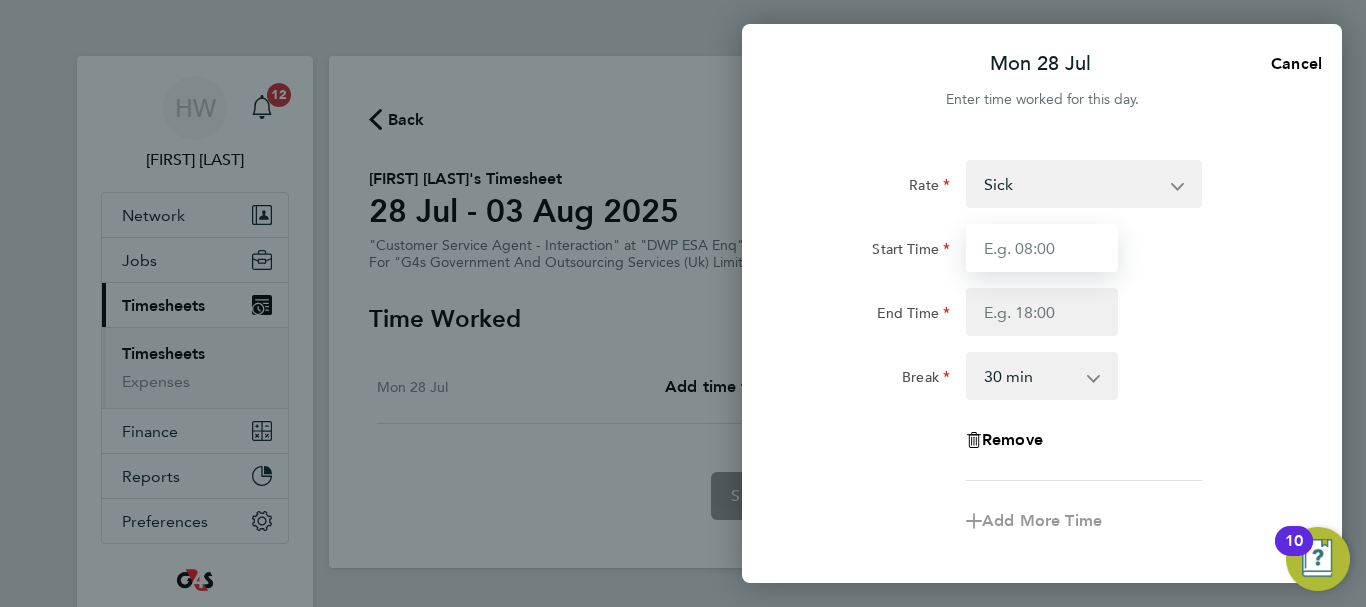 click on "Start Time" at bounding box center [1042, 248] 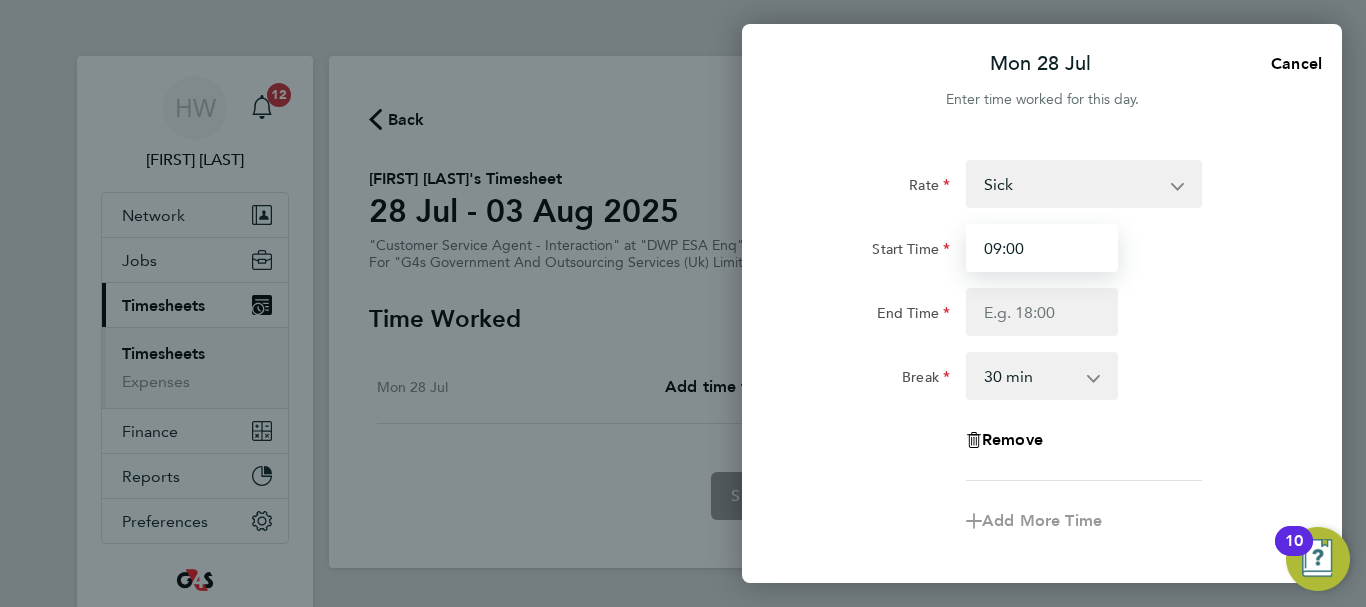 type on "09:00" 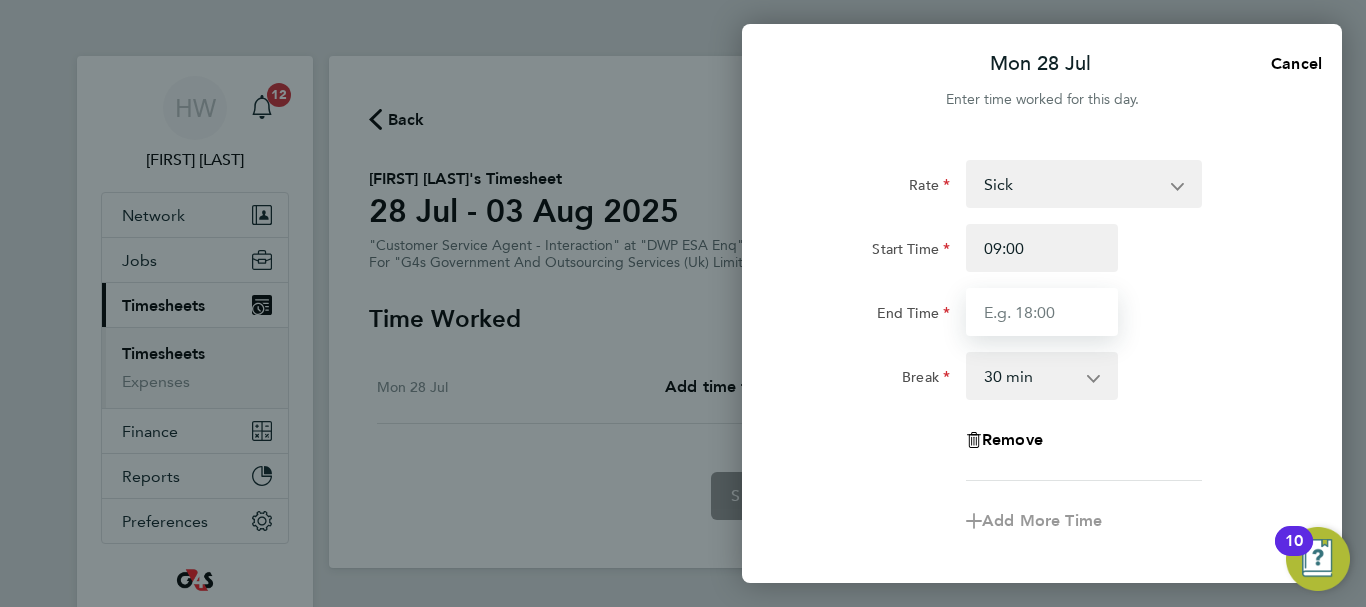click on "End Time" at bounding box center [1042, 312] 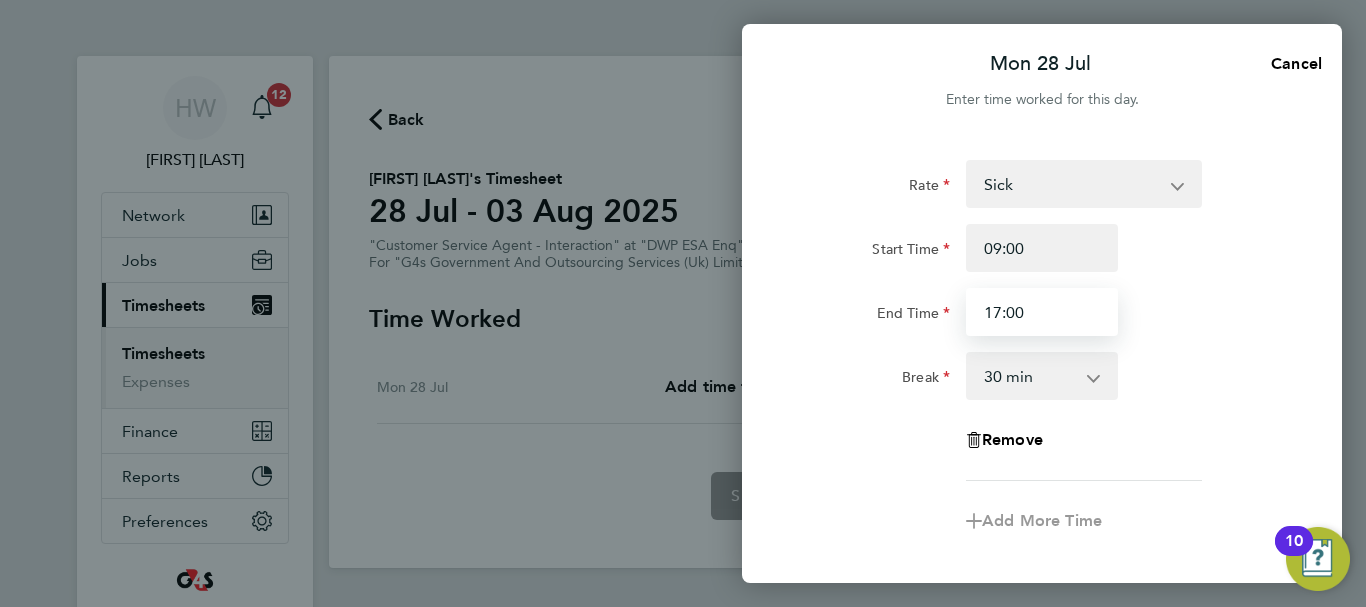 type on "17:00" 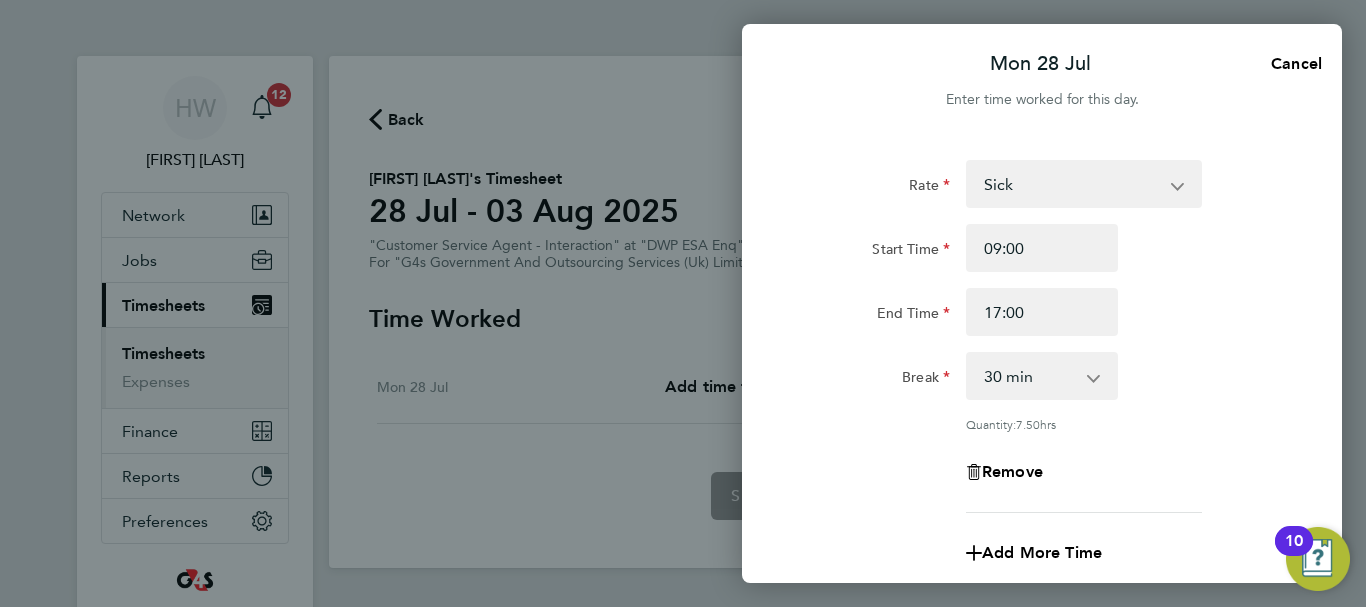 click on "End Time 17:00" 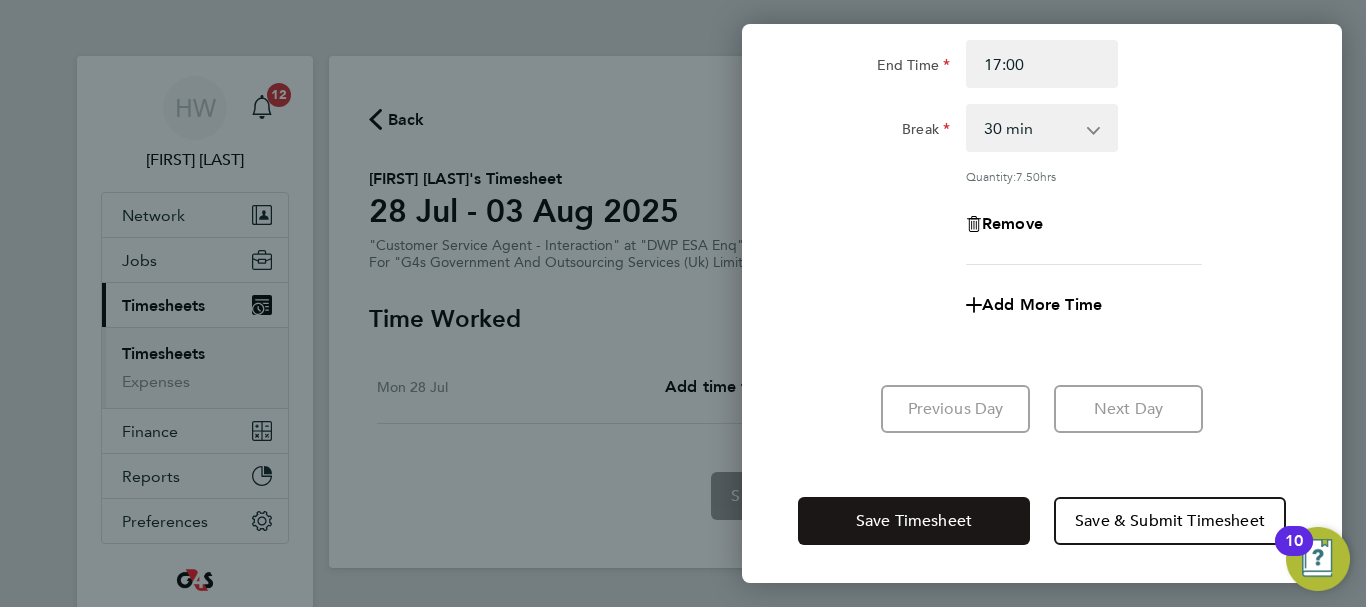 click on "Save Timesheet" 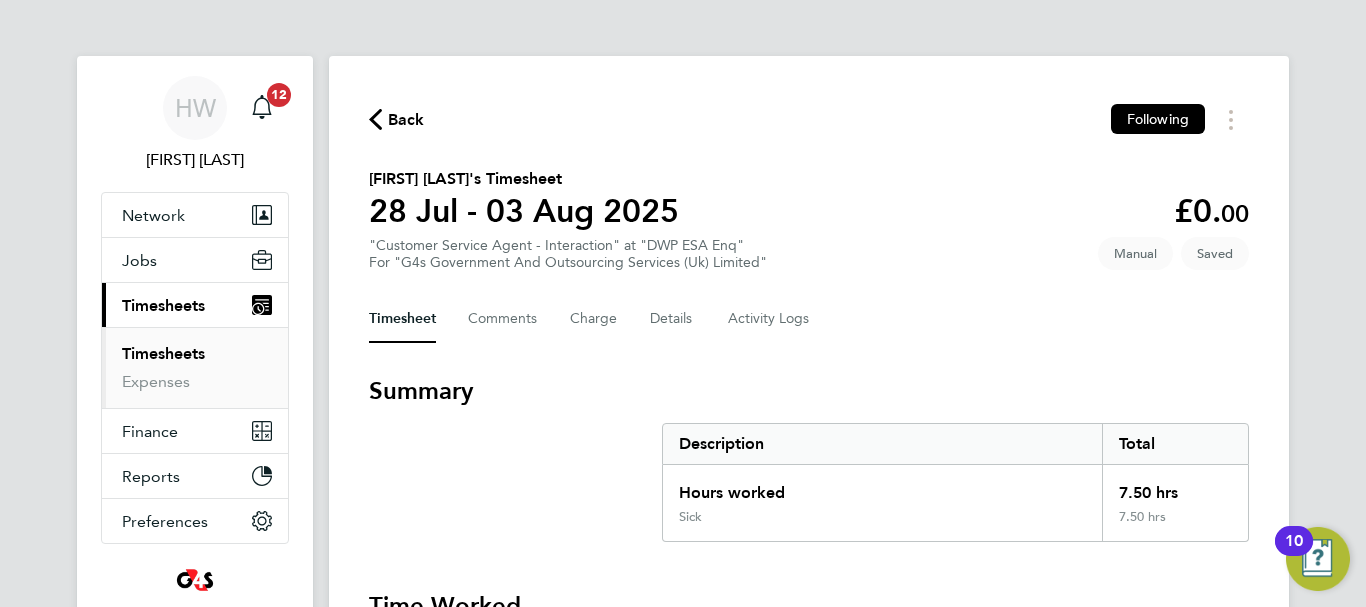 type 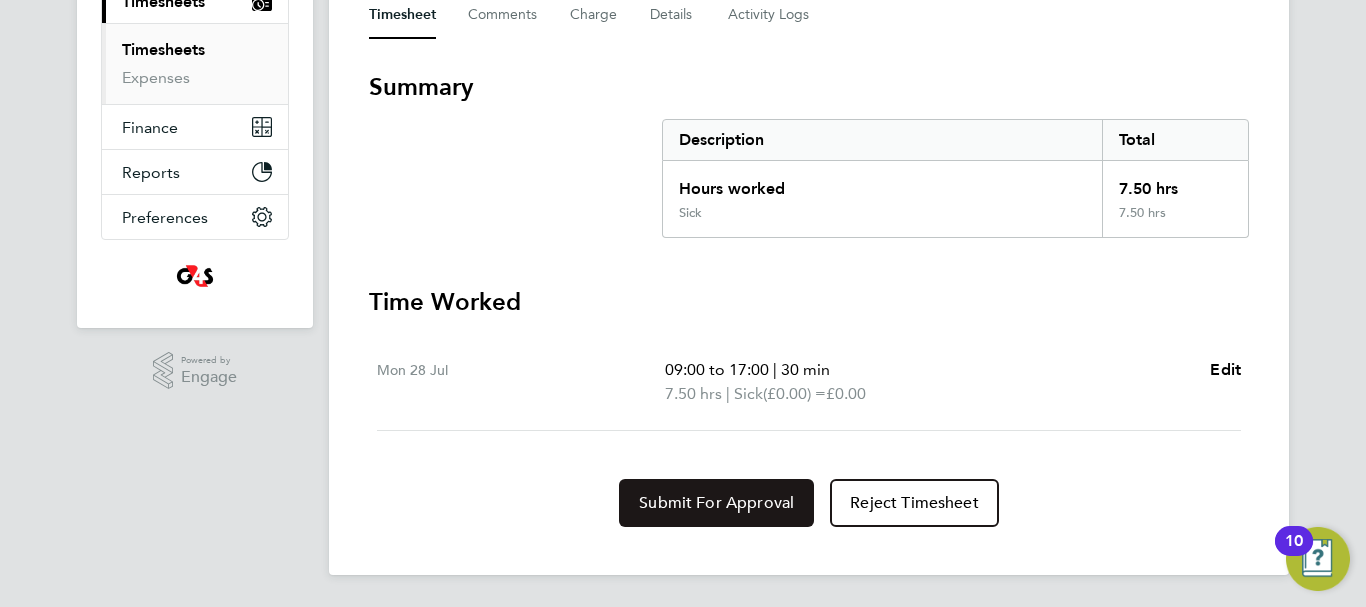 click on "Submit For Approval" 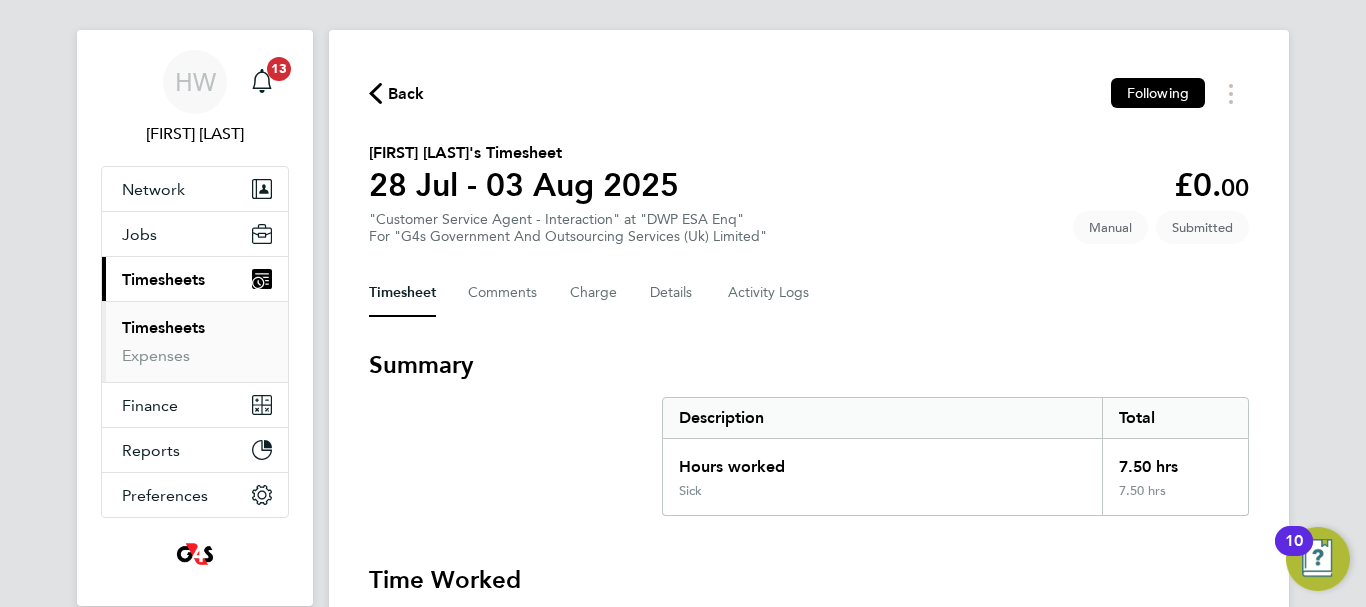 scroll, scrollTop: 0, scrollLeft: 0, axis: both 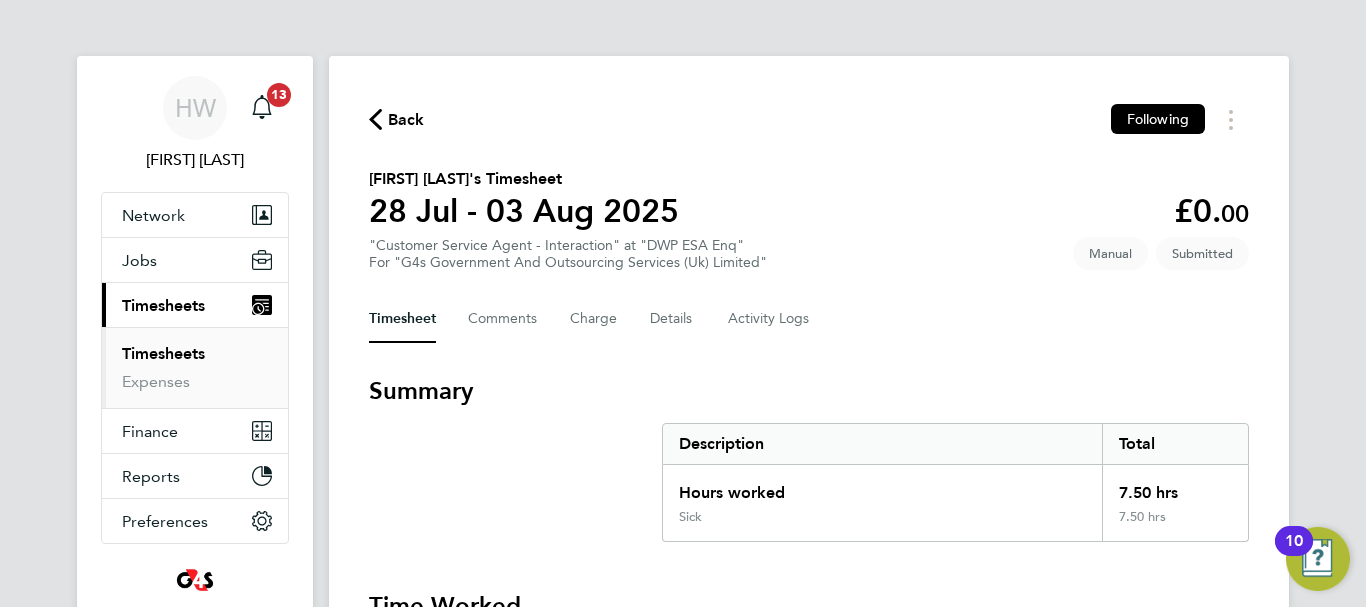 click on "Timesheets" at bounding box center (163, 353) 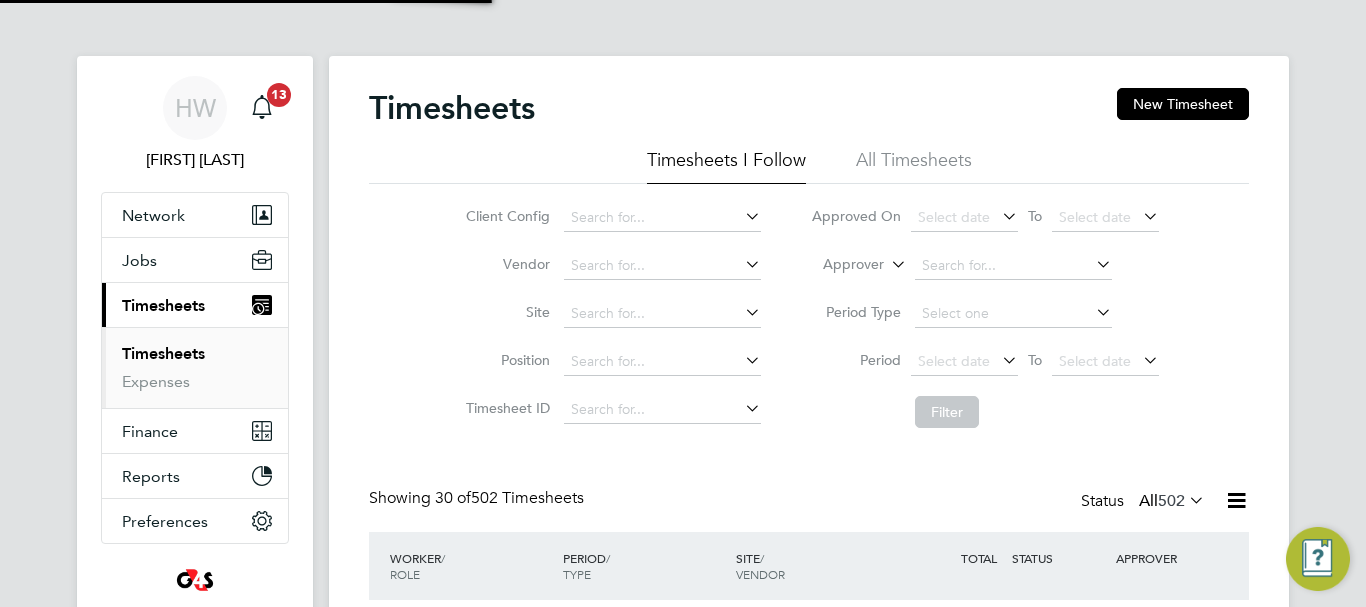 scroll, scrollTop: 10, scrollLeft: 10, axis: both 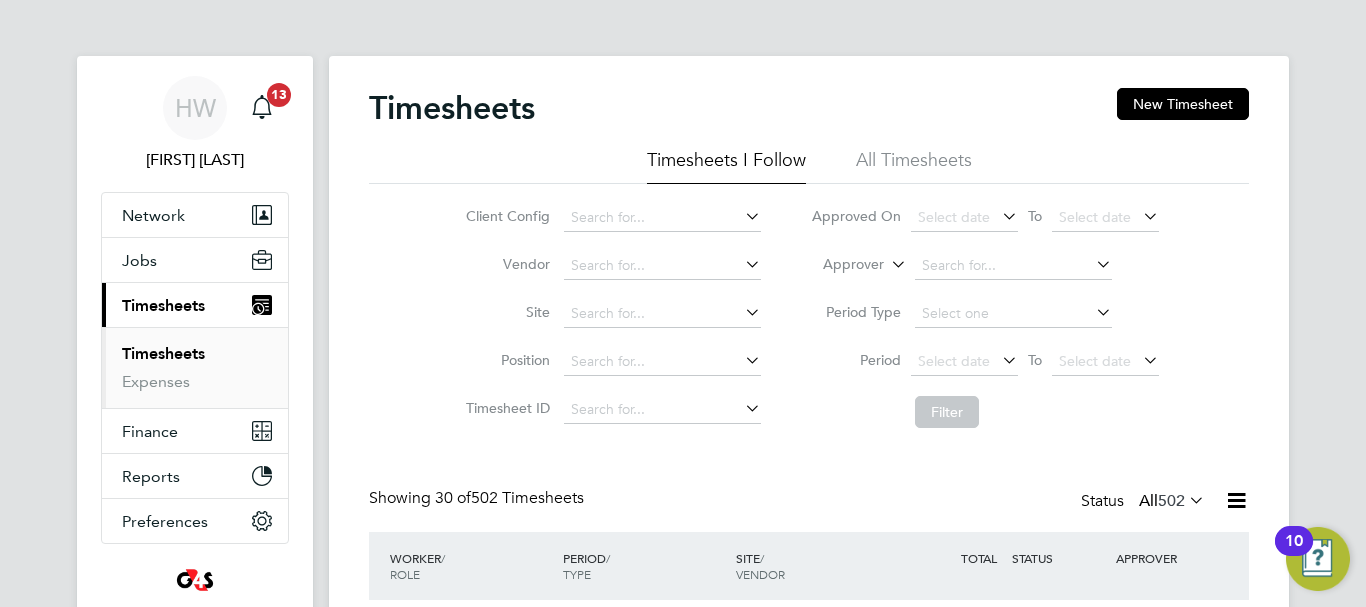 click on "HW   Helen Wright   Notifications
13   Applications:   Network
Sites   Workers   Jobs
Positions   Vacancies   Placements   Current page:   Timesheets
Timesheets   Expenses   Finance
Invoices & Credit Notes   Reports
CIS Reports   Report Downloads   Preferences
VMS Configurations
.st0{fill:#C0C1C2;}
Powered by Engage Timesheets New Timesheet Timesheets I Follow All Timesheets Client Config   Vendor   Site   Position   Timesheet ID   Approved On
Select date
To
Select date
Approver     Period Type   Period
Select date
To
Select date
Filter Showing   30 of  502 Timesheets Status  All  502  WORKER  / ROLE WORKER  / PERIOD PERIOD  / TYPE SITE  / VENDOR TOTAL   TOTAL  / STATUS STATUS APPROVER" at bounding box center (683, 1621) 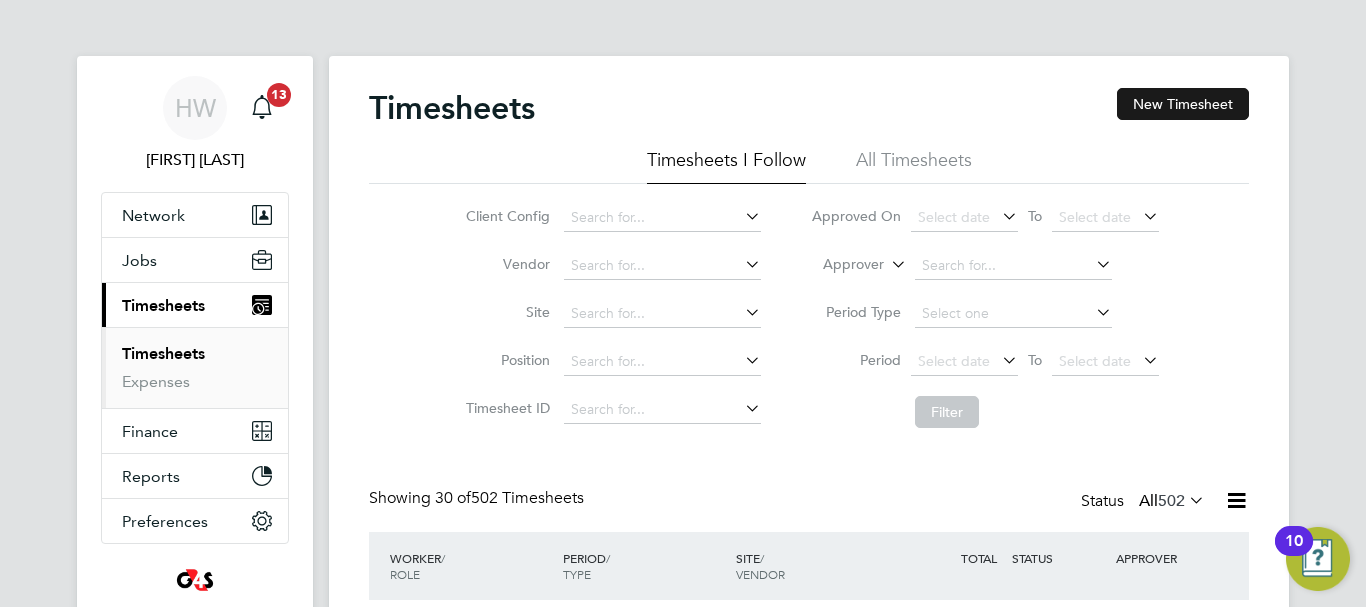 click on "New Timesheet" 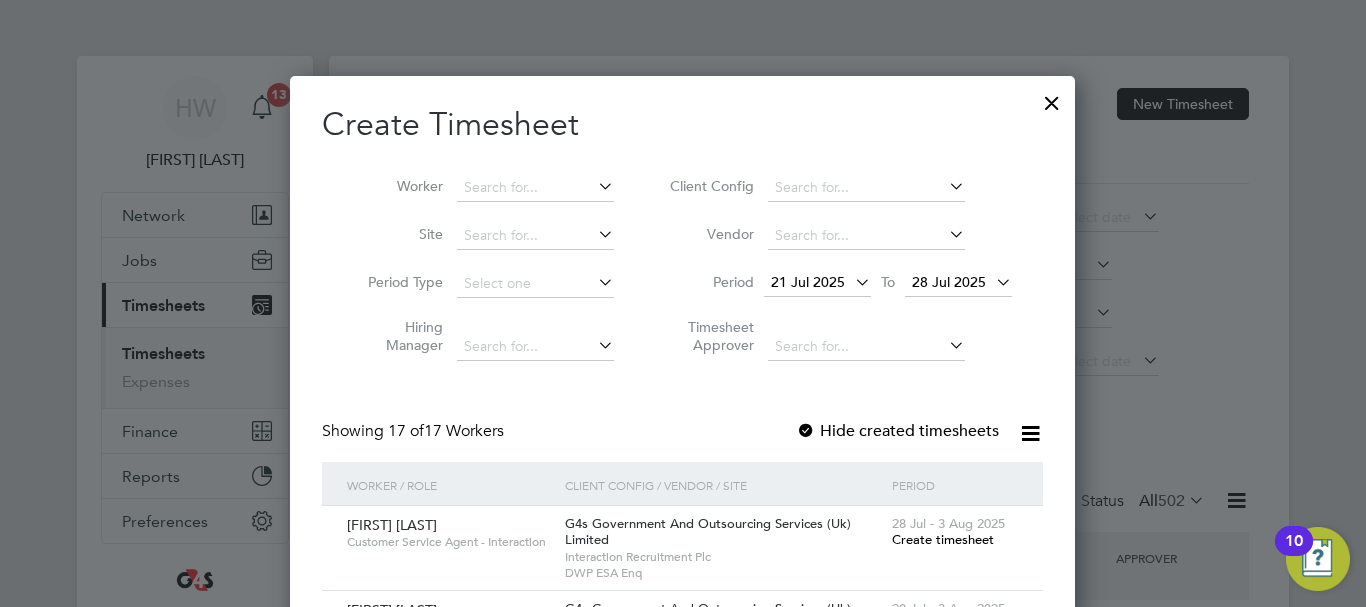 type 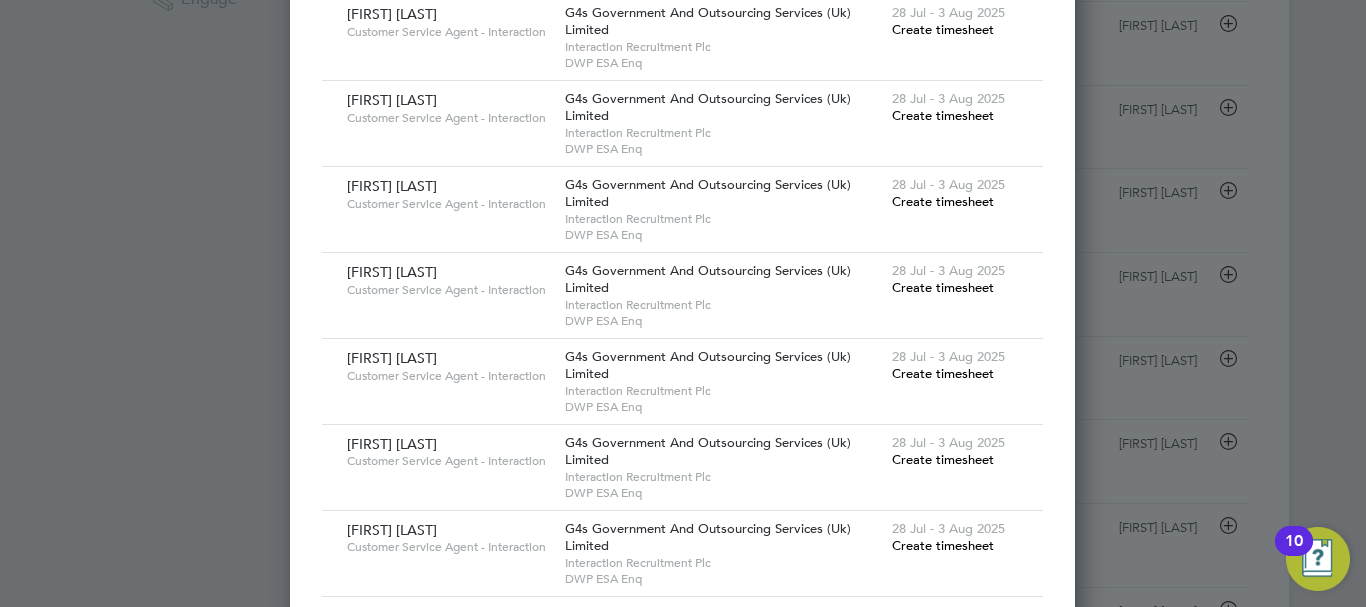 scroll, scrollTop: 680, scrollLeft: 0, axis: vertical 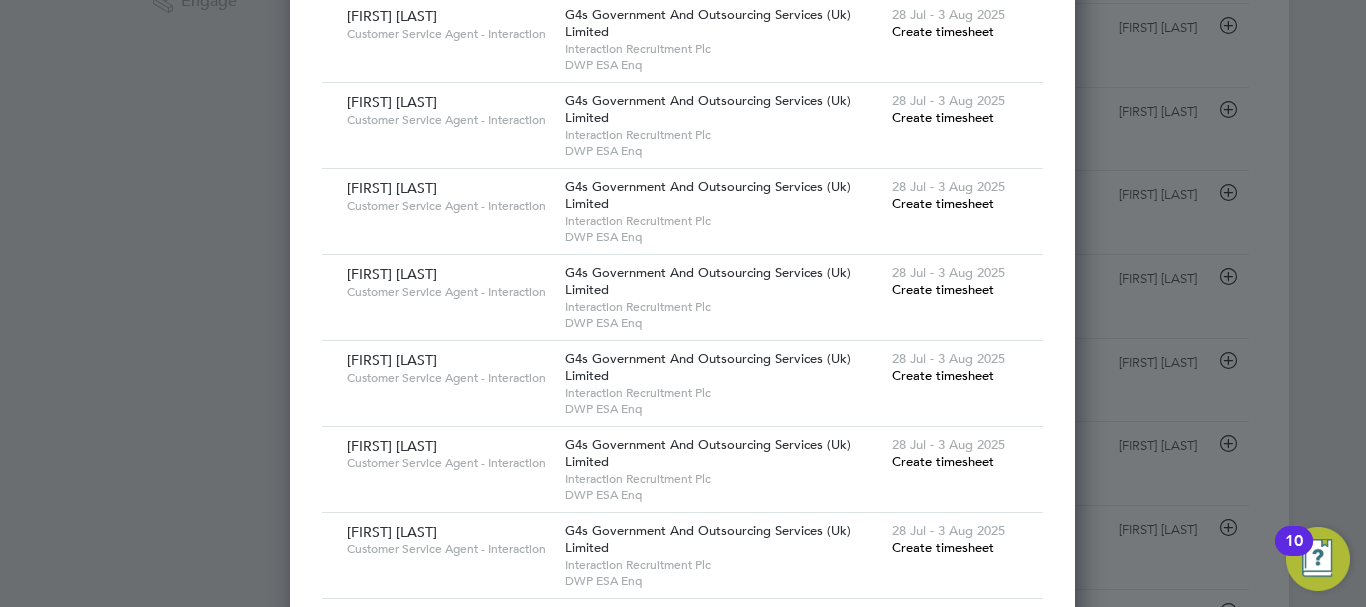 click on "Create timesheet" at bounding box center (943, 117) 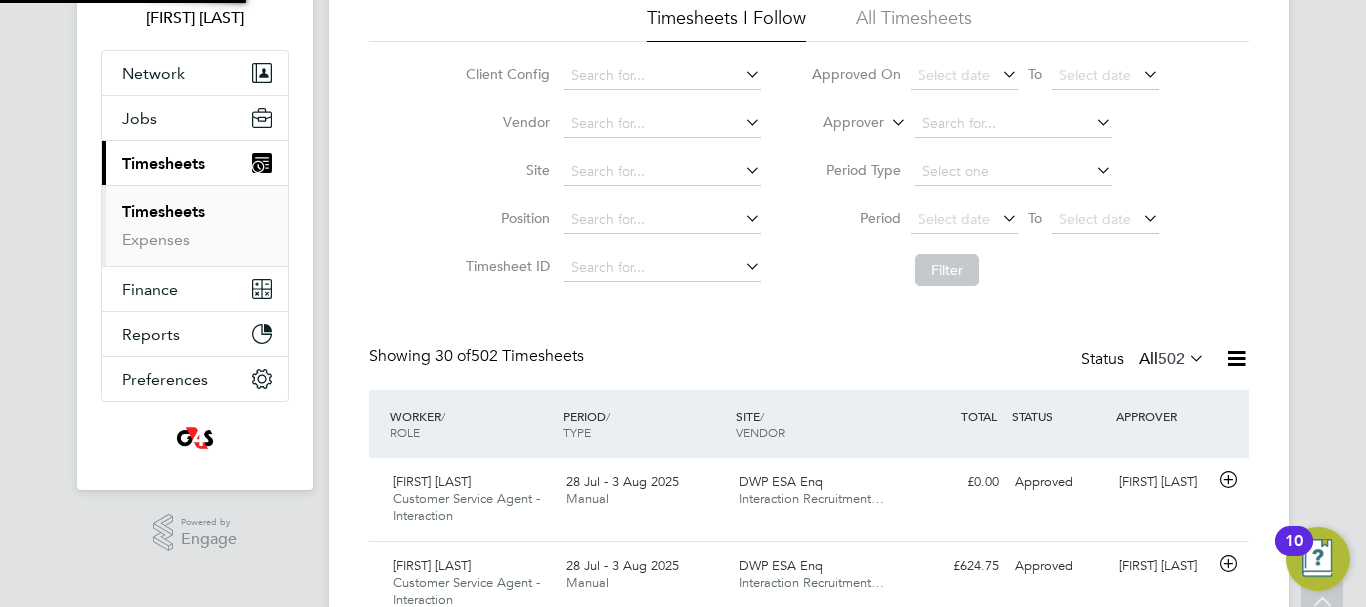 scroll, scrollTop: 0, scrollLeft: 0, axis: both 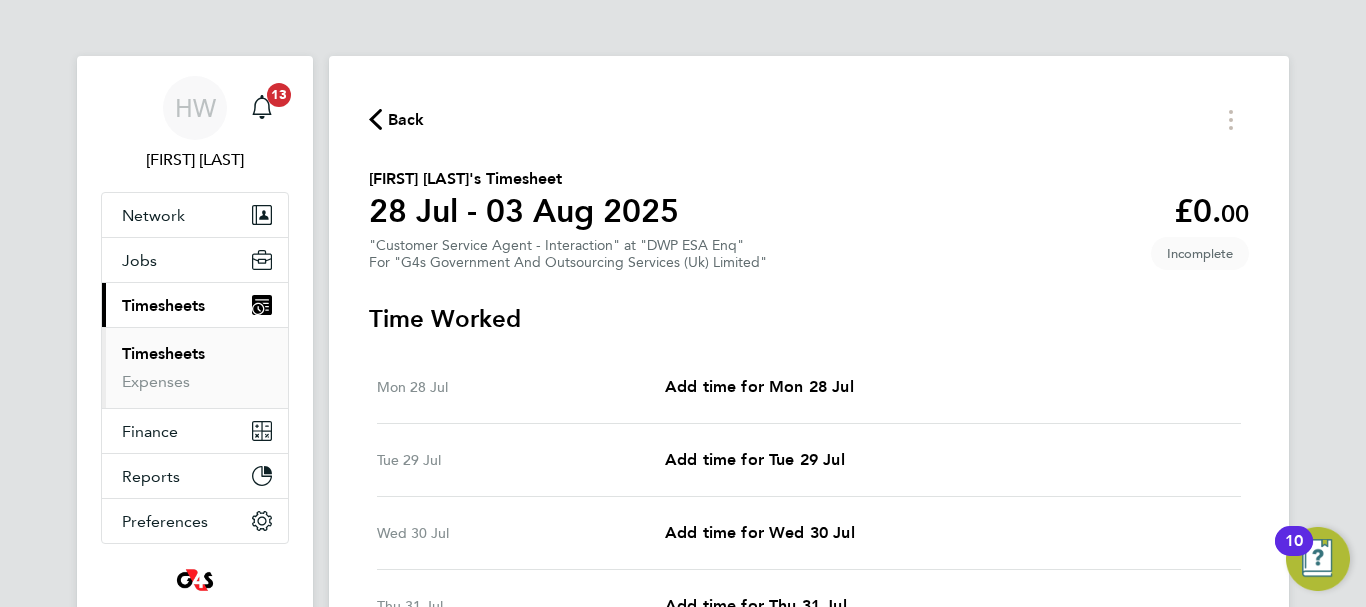 click on "Back" 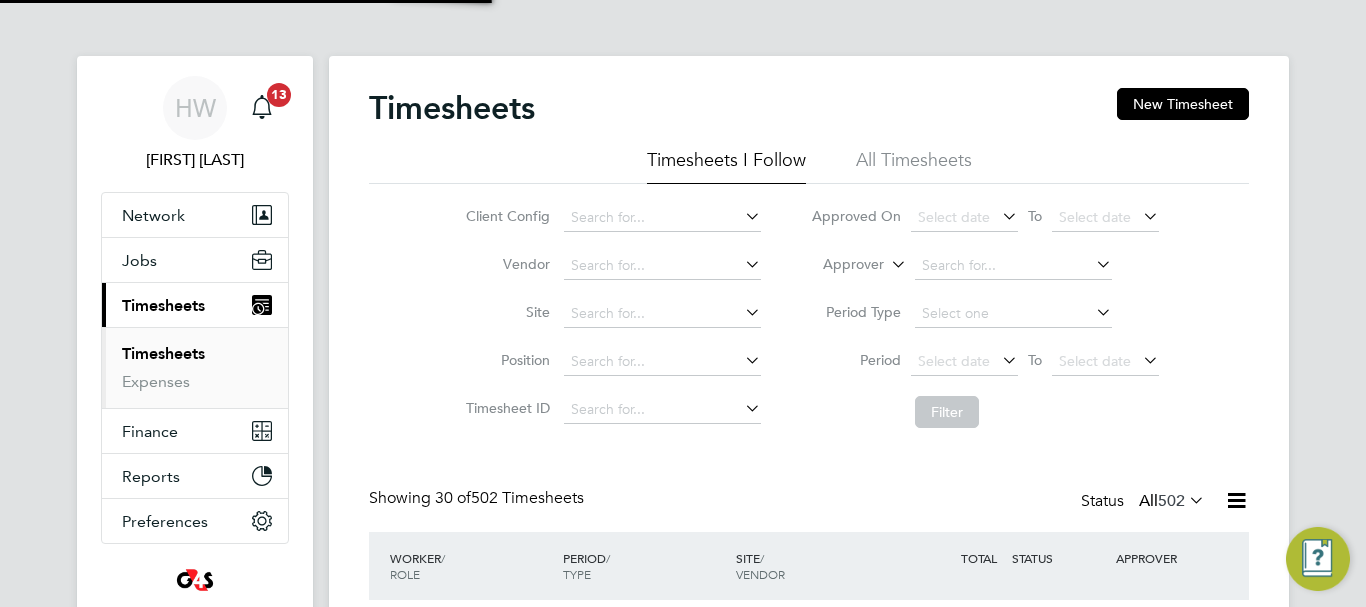 scroll, scrollTop: 10, scrollLeft: 10, axis: both 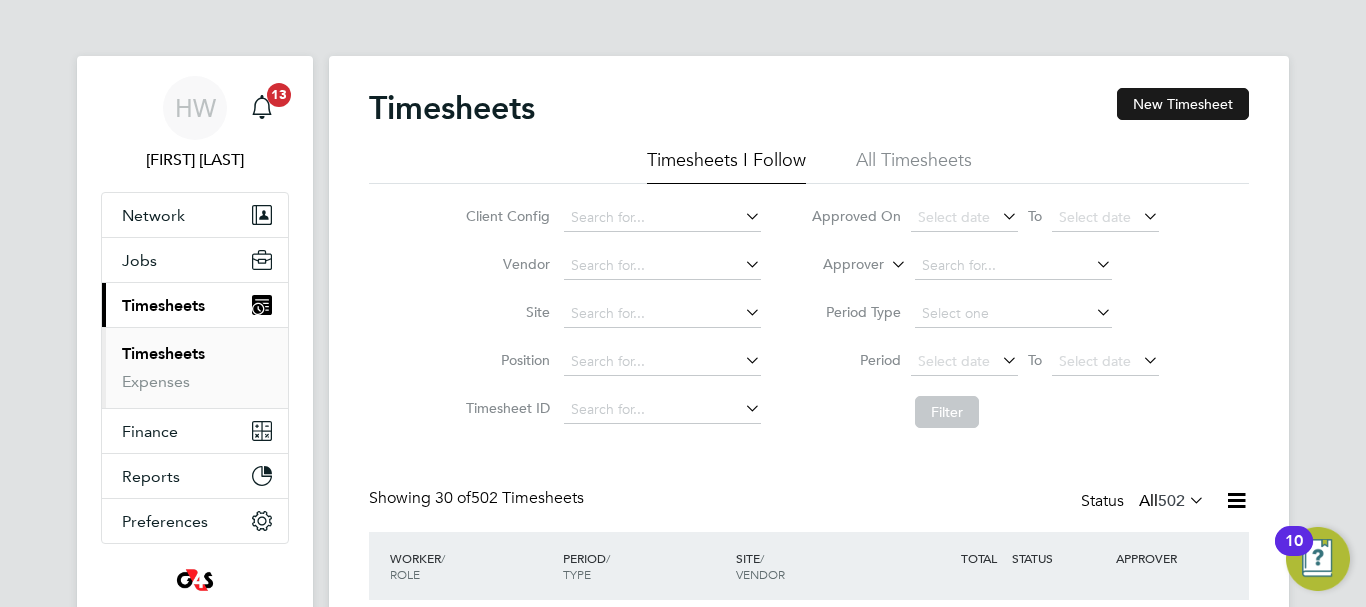 click on "New Timesheet" 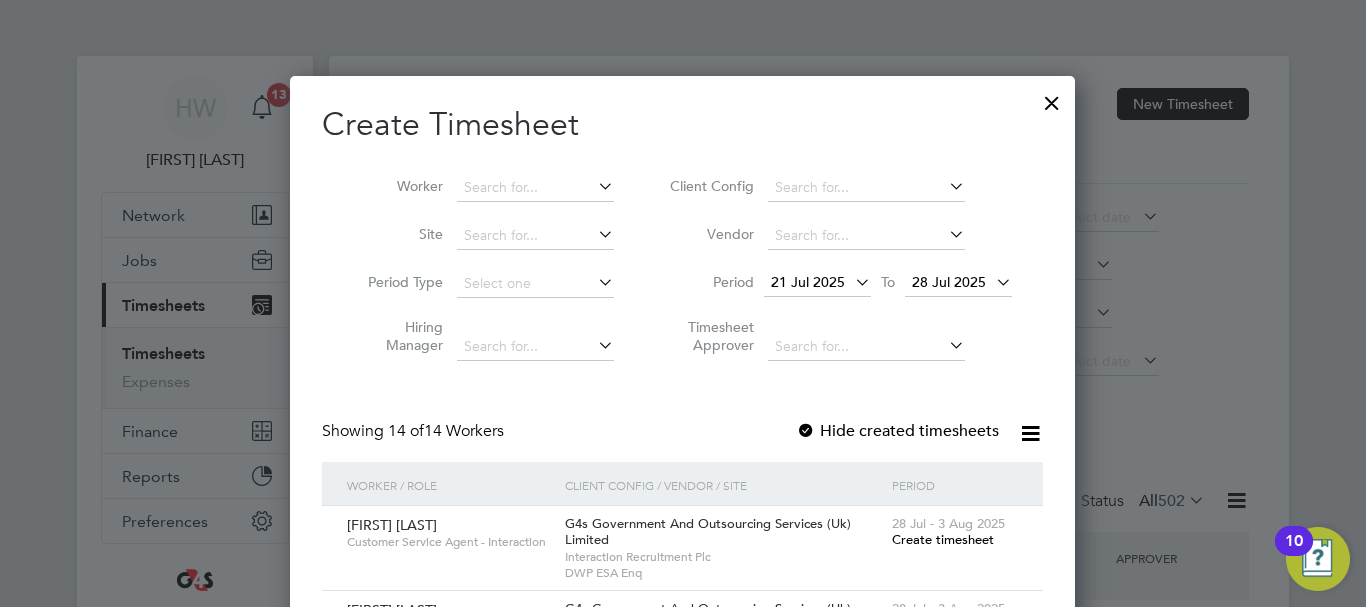 type 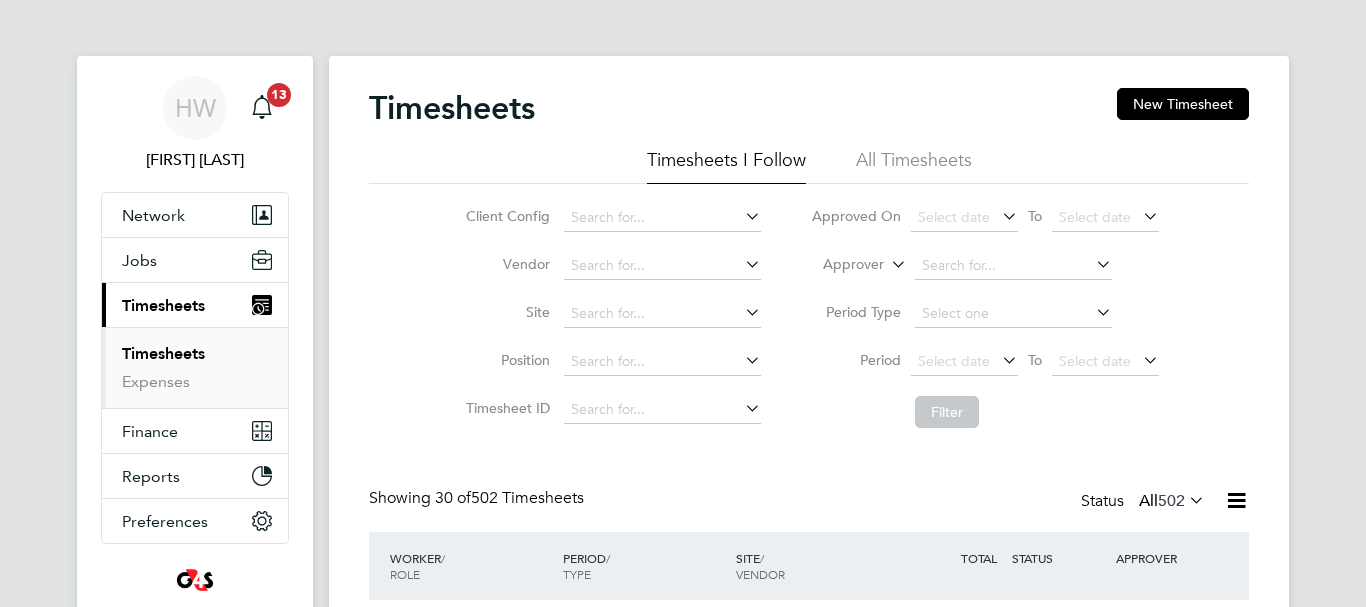 scroll, scrollTop: 0, scrollLeft: 0, axis: both 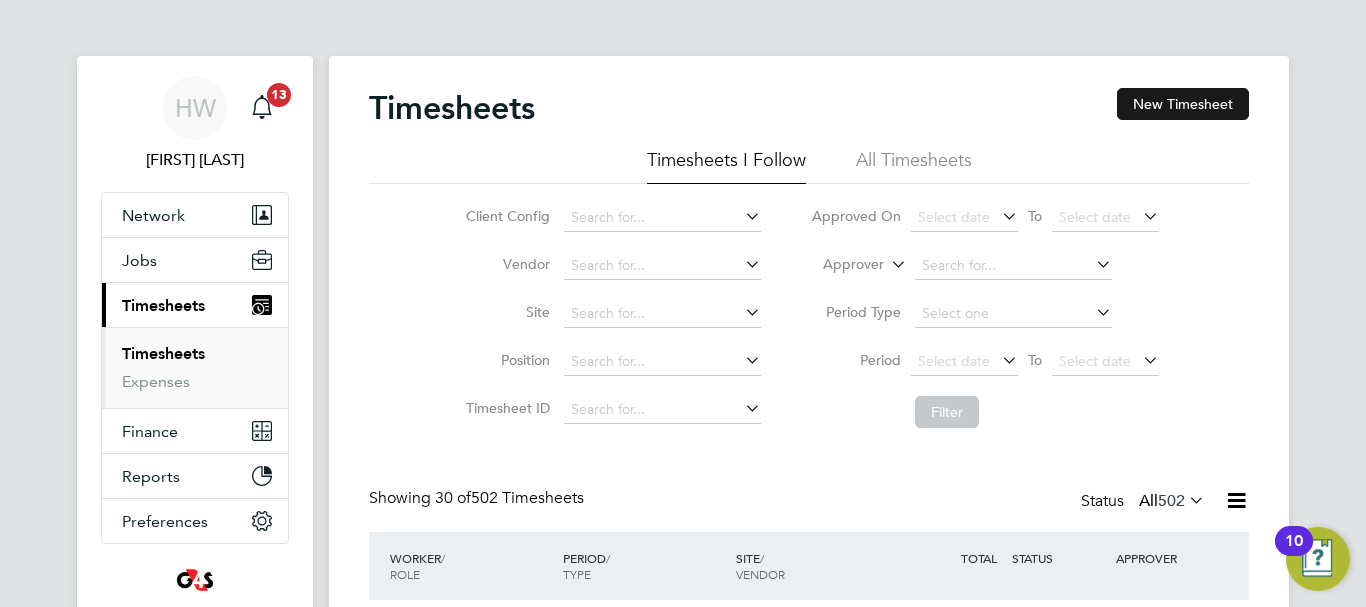 click on "New Timesheet" 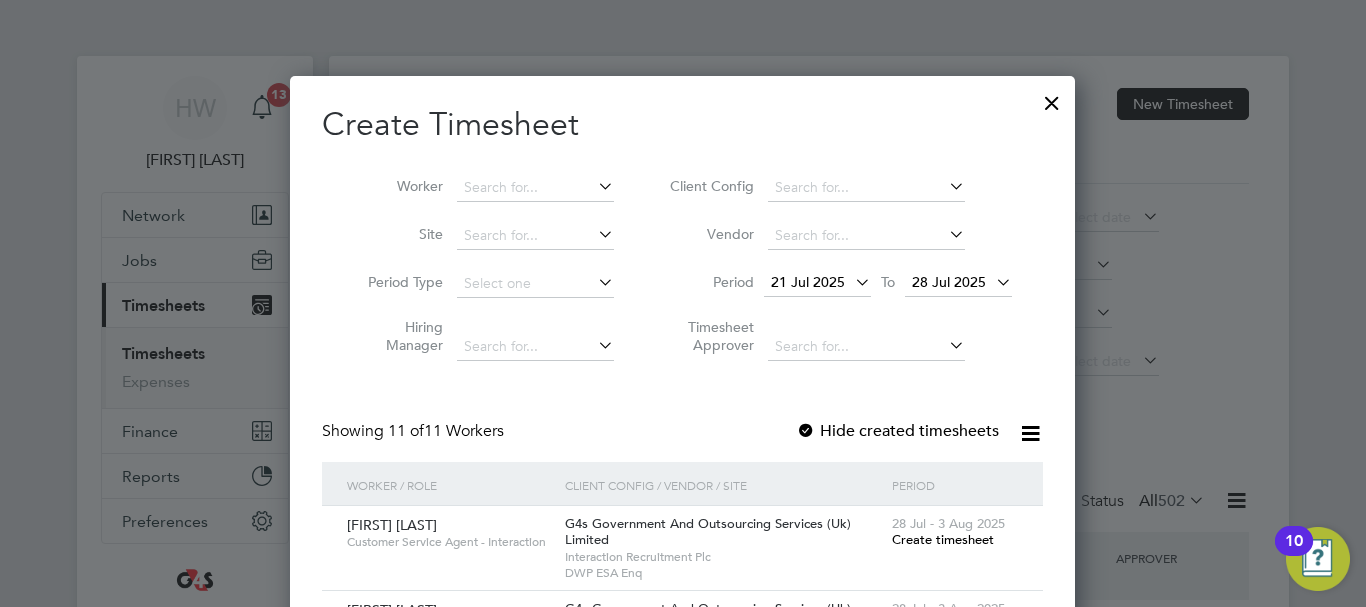 type 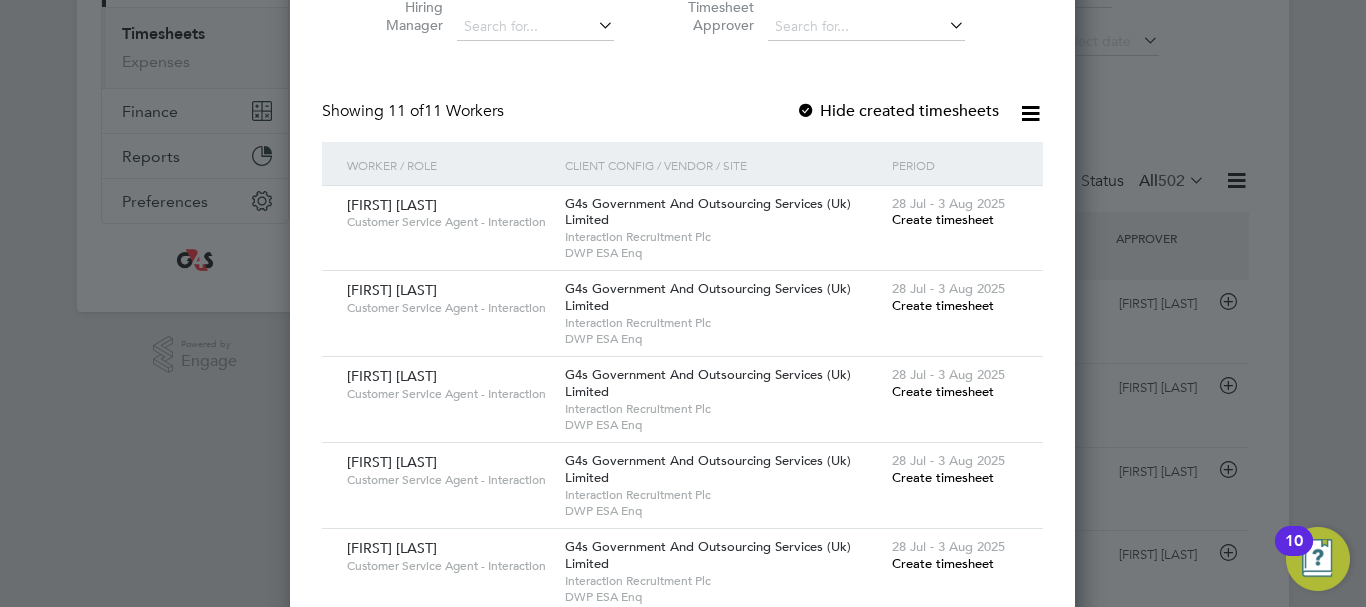 click on "Create timesheet" at bounding box center (943, 219) 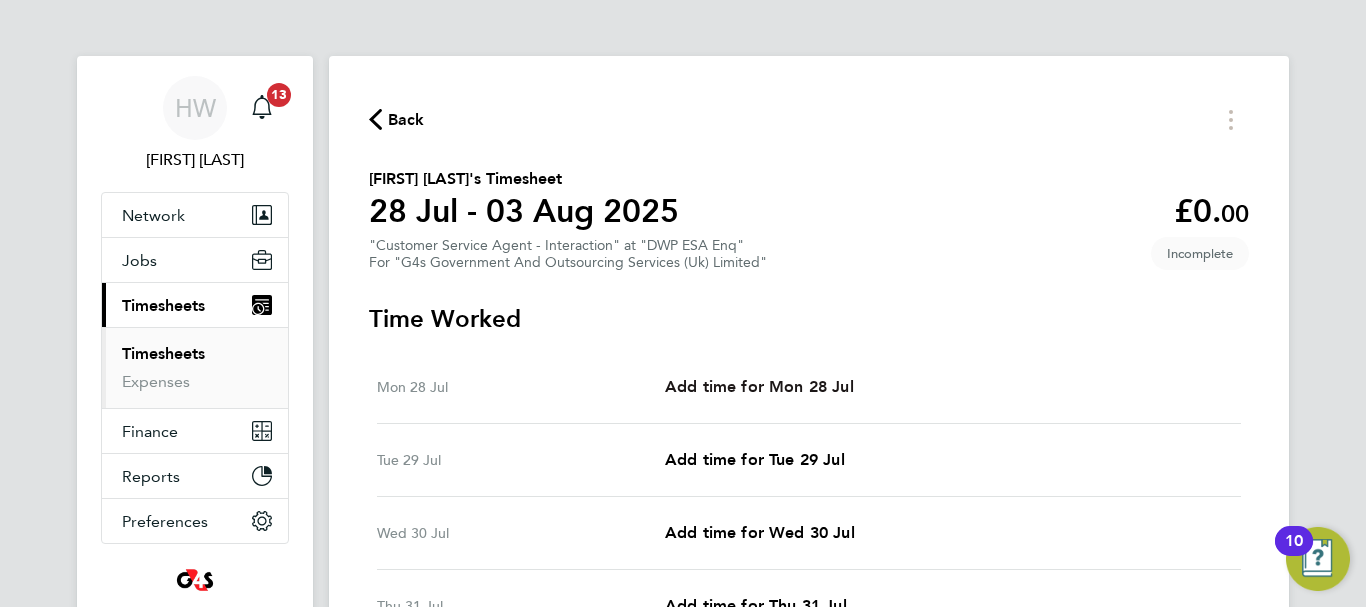 click on "Add time for Mon 28 Jul" at bounding box center (759, 386) 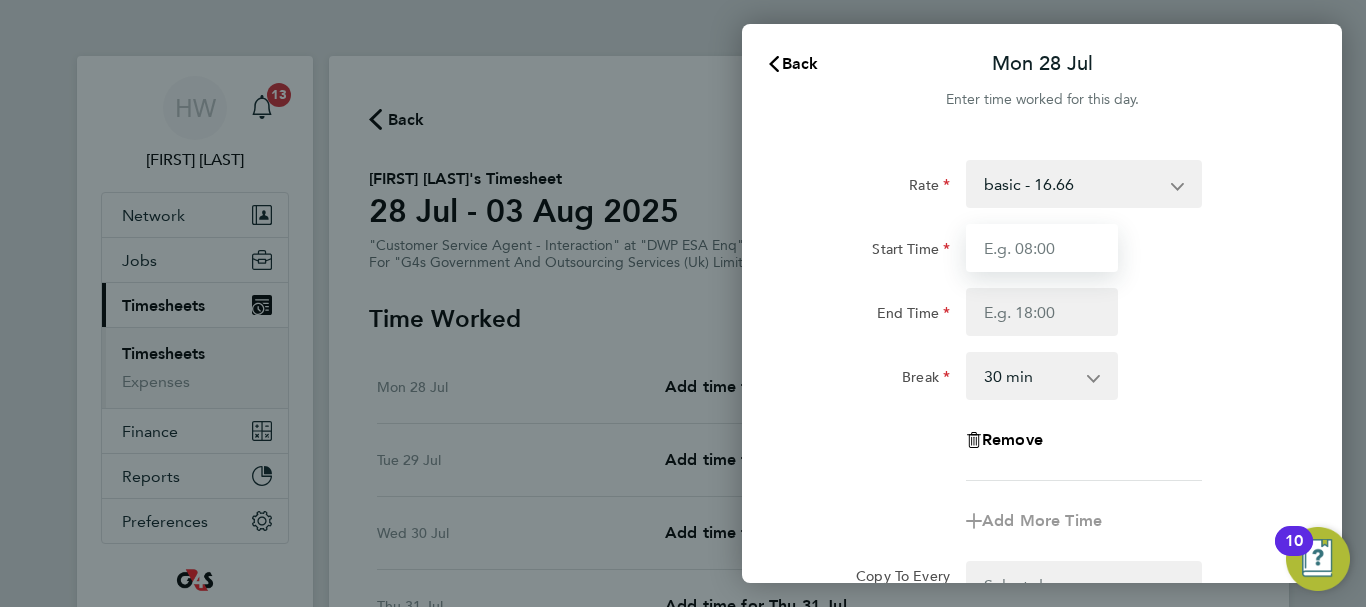 click on "Start Time" at bounding box center (1042, 248) 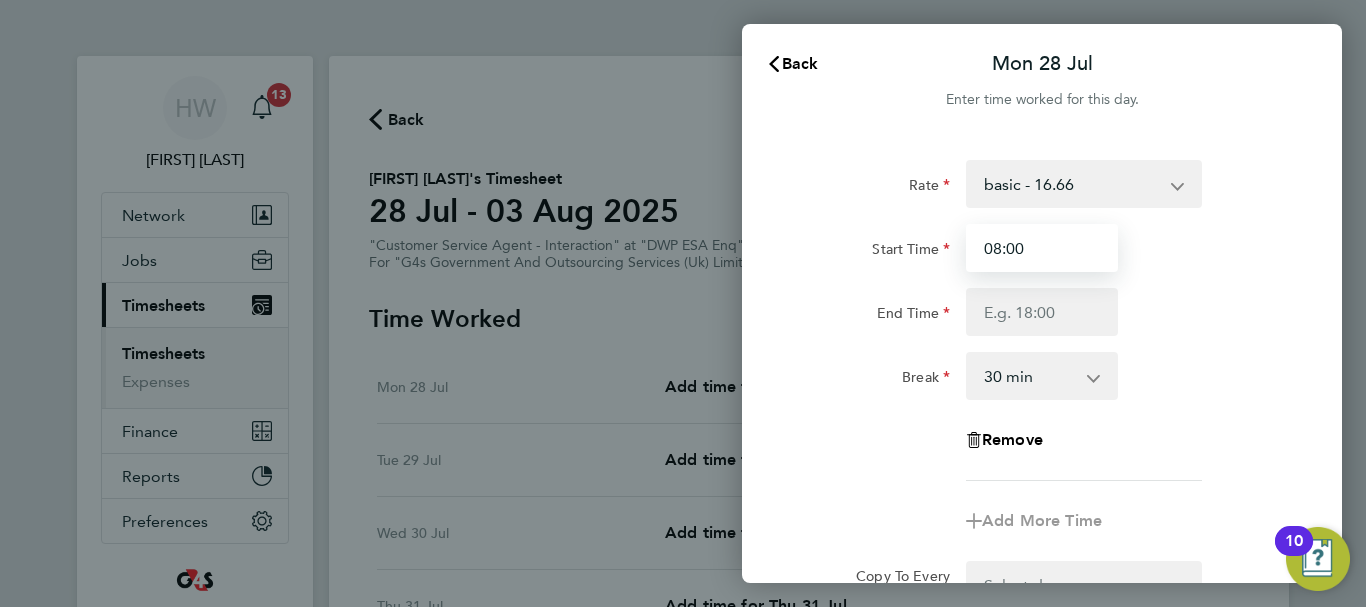 type on "08:00" 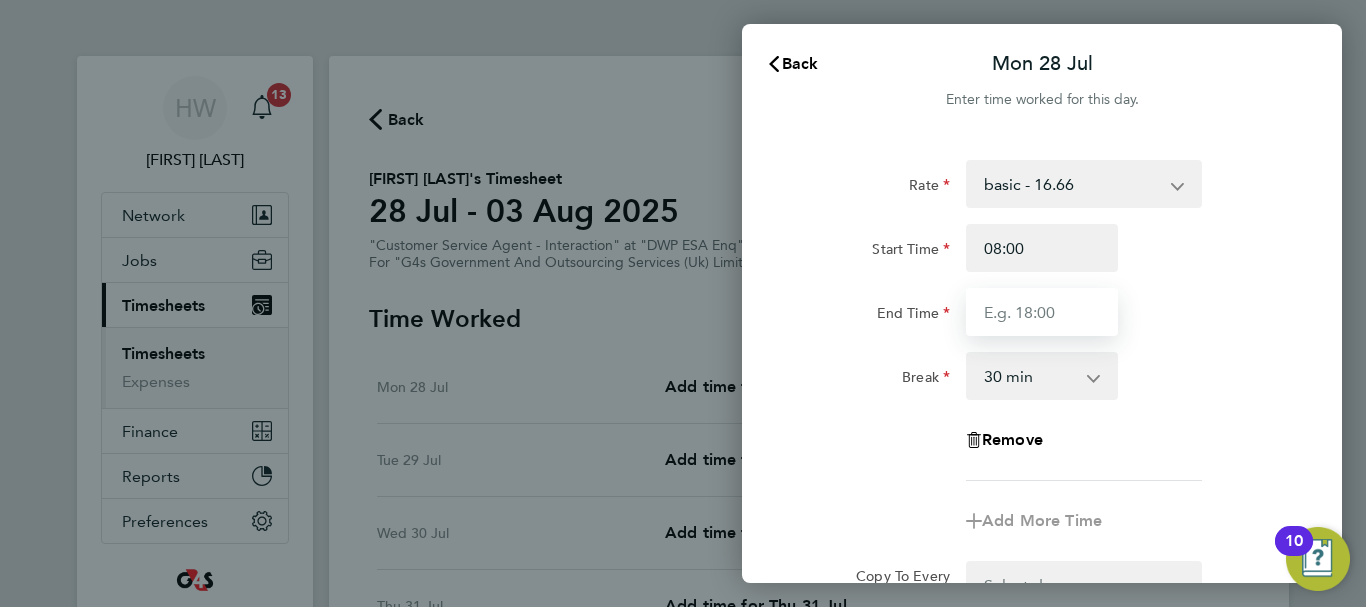 click on "End Time" at bounding box center [1042, 312] 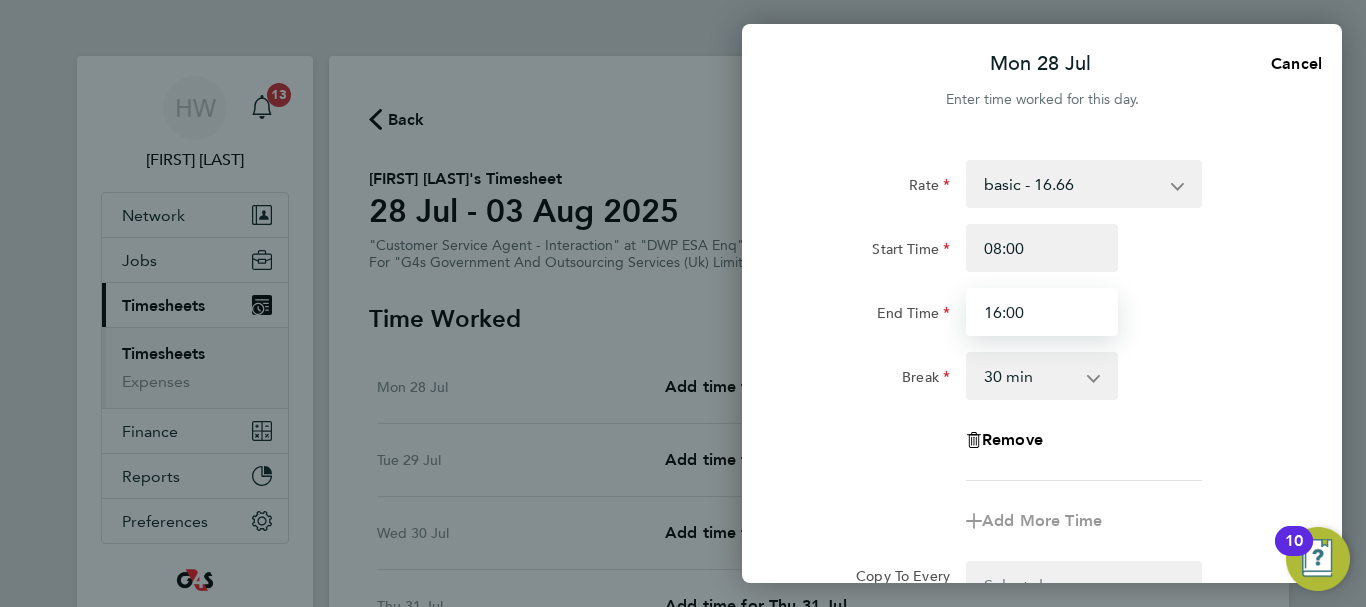 type on "16:00" 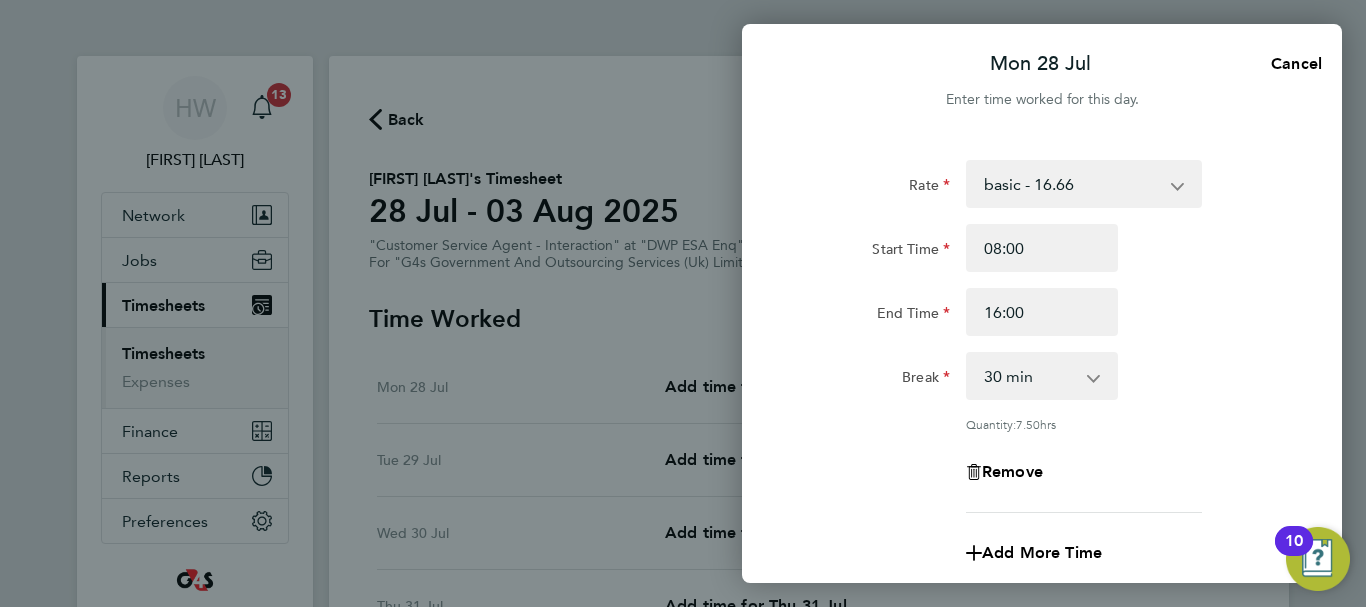 click on "Break  0 min   15 min   30 min   45 min   60 min   75 min   90 min" 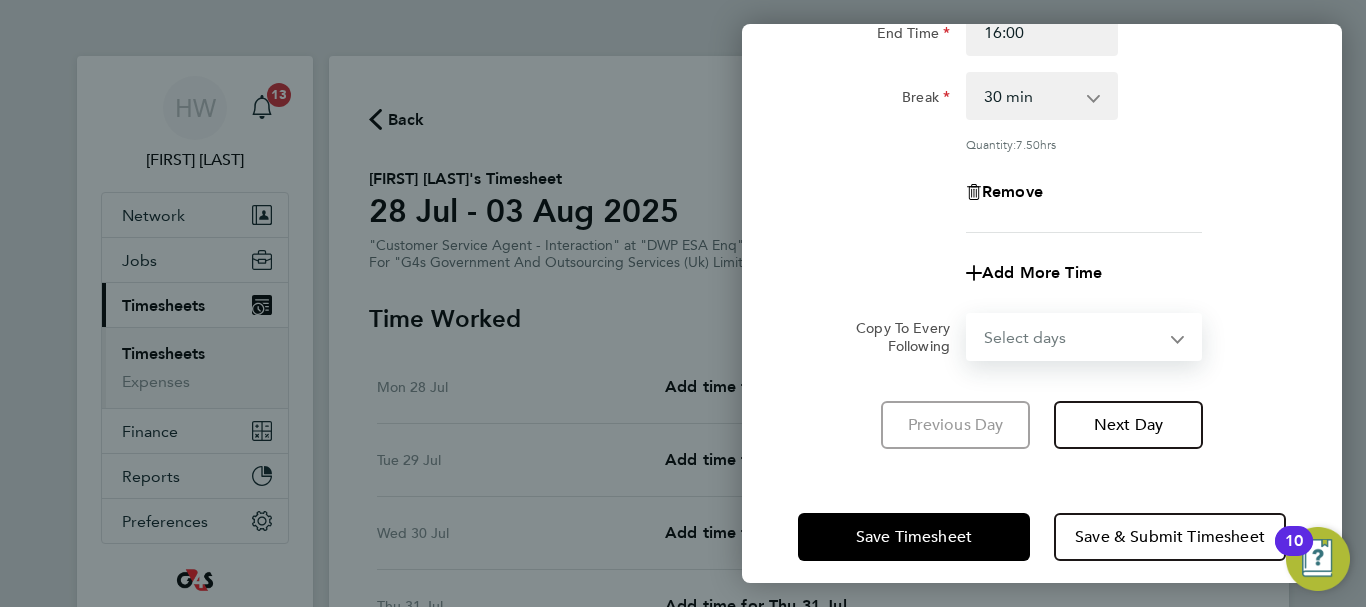 click on "Select days   Day   Weekday (Mon-Fri)   Weekend (Sat-Sun)   Tuesday   Wednesday   Thursday   Friday   Saturday   Sunday" at bounding box center (1073, 337) 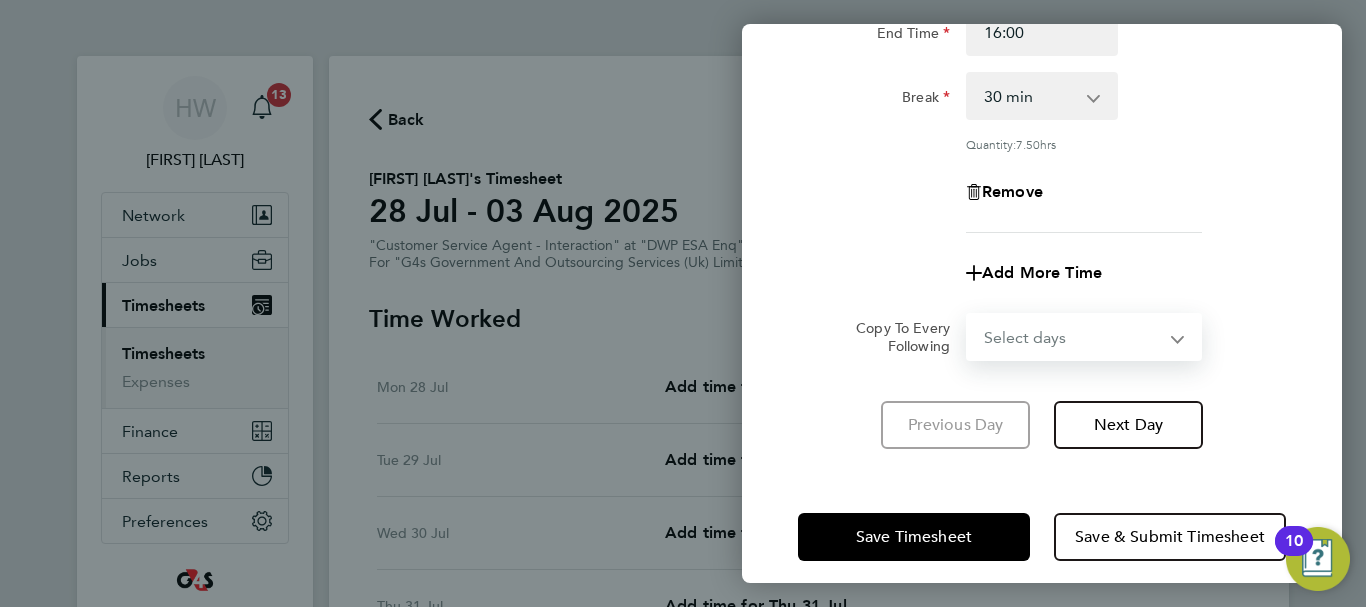select on "WEEKDAY" 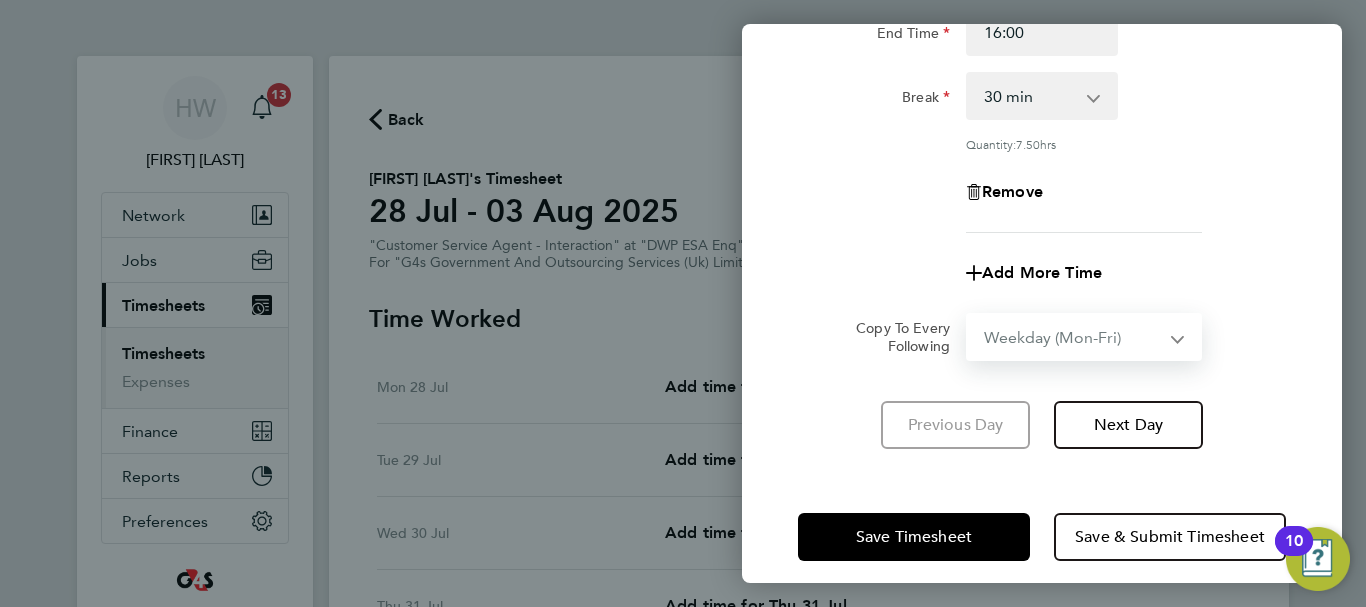 click on "Select days   Day   Weekday (Mon-Fri)   Weekend (Sat-Sun)   Tuesday   Wednesday   Thursday   Friday   Saturday   Sunday" at bounding box center (1073, 337) 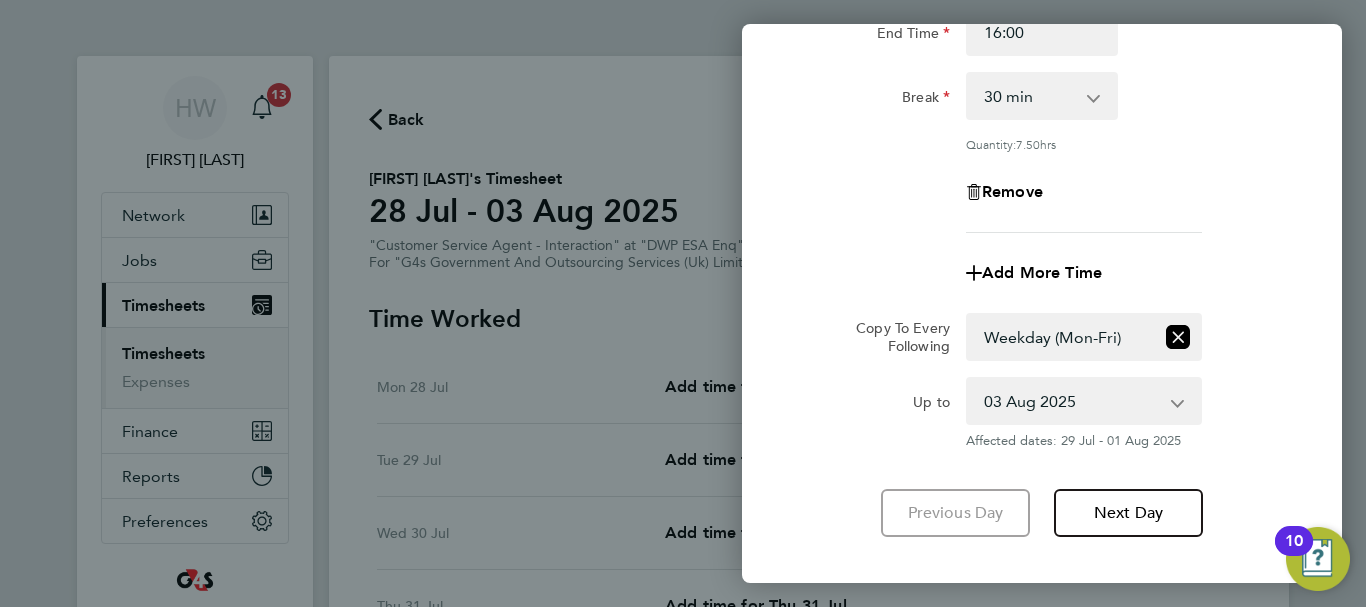 click on "Rate  basic - 16.66   Sick   x2 - 32.79   Bank Holiday   Annual Leave   x1.5 - 24.73   System Issue Not Paid   System Issue Paid - 16.66
Start Time 08:00 End Time 16:00 Break  0 min   15 min   30 min   45 min   60 min   75 min   90 min
Quantity:  7.50  hrs
Remove
Add More Time  Copy To Every Following  Select days   Day   Weekday (Mon-Fri)   Weekend (Sat-Sun)   Tuesday   Wednesday   Thursday   Friday   Saturday   Sunday
Up to  29 Jul 2025   30 Jul 2025   31 Jul 2025   01 Aug 2025   02 Aug 2025   03 Aug 2025
Affected dates: 29 Jul - 01 Aug 2025   Previous Day   Next Day" 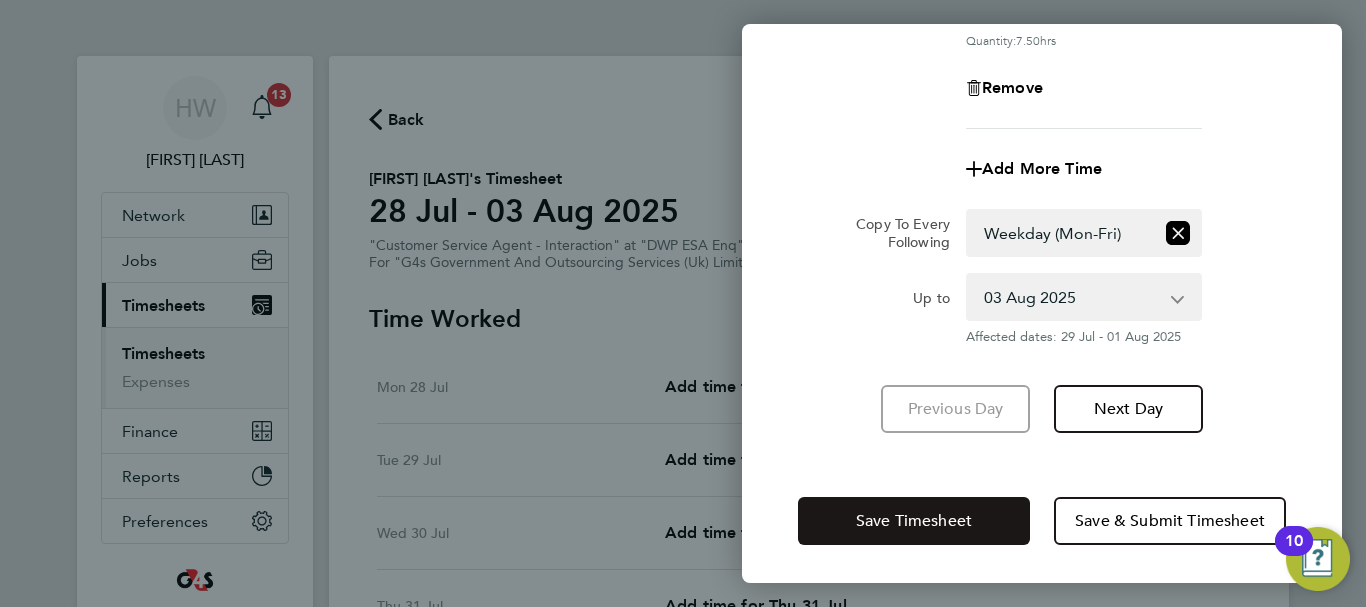click on "Save Timesheet" 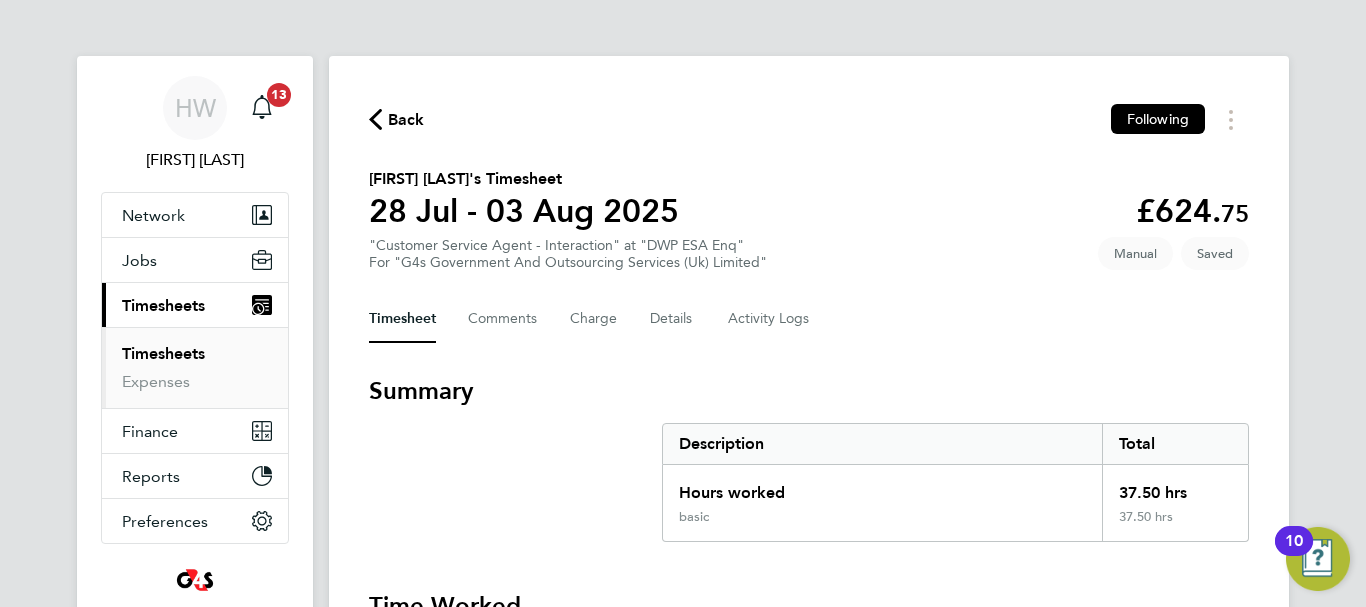 type 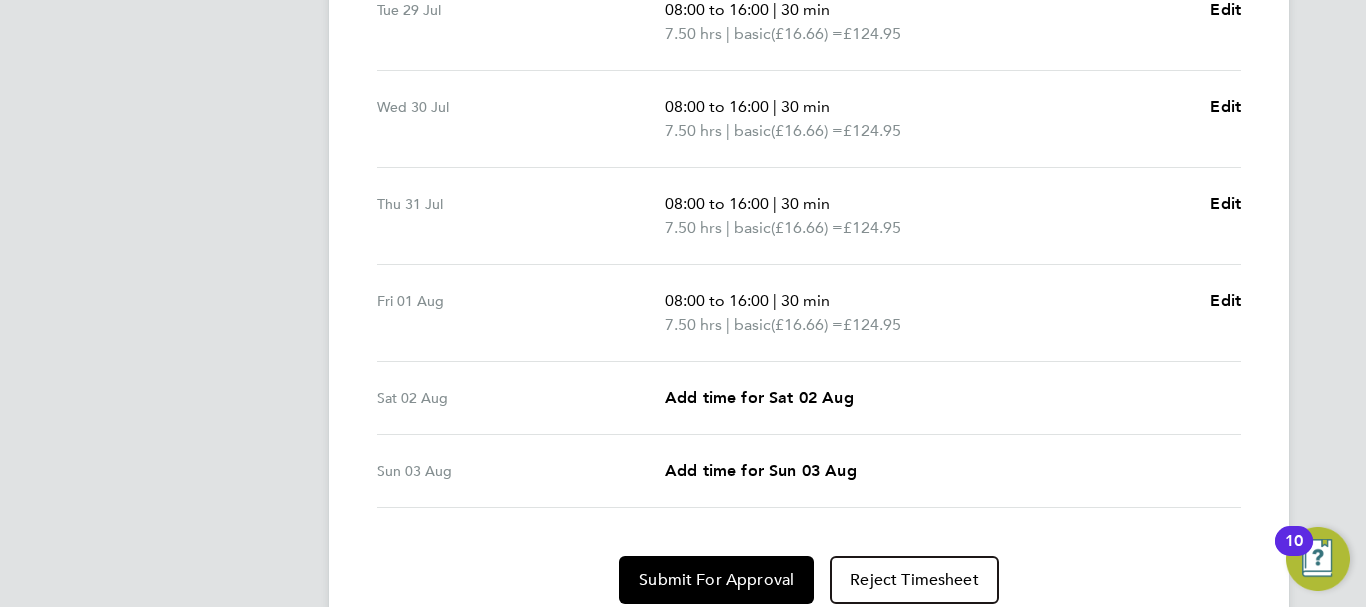 scroll, scrollTop: 838, scrollLeft: 0, axis: vertical 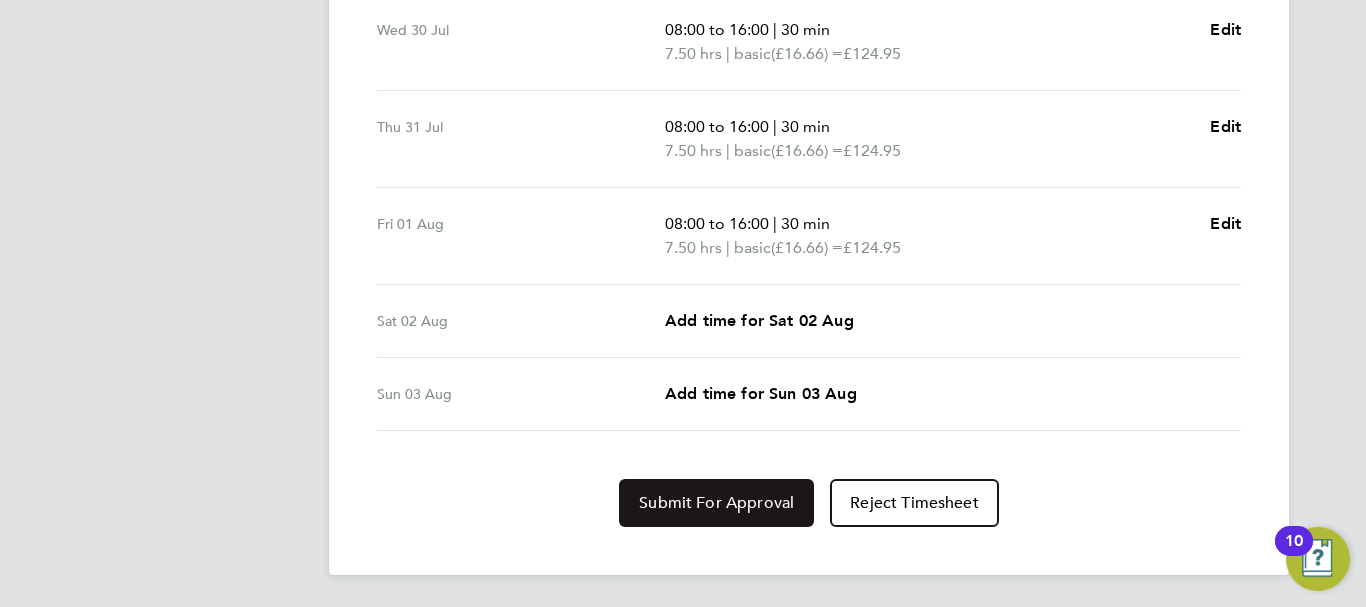 click on "Submit For Approval" 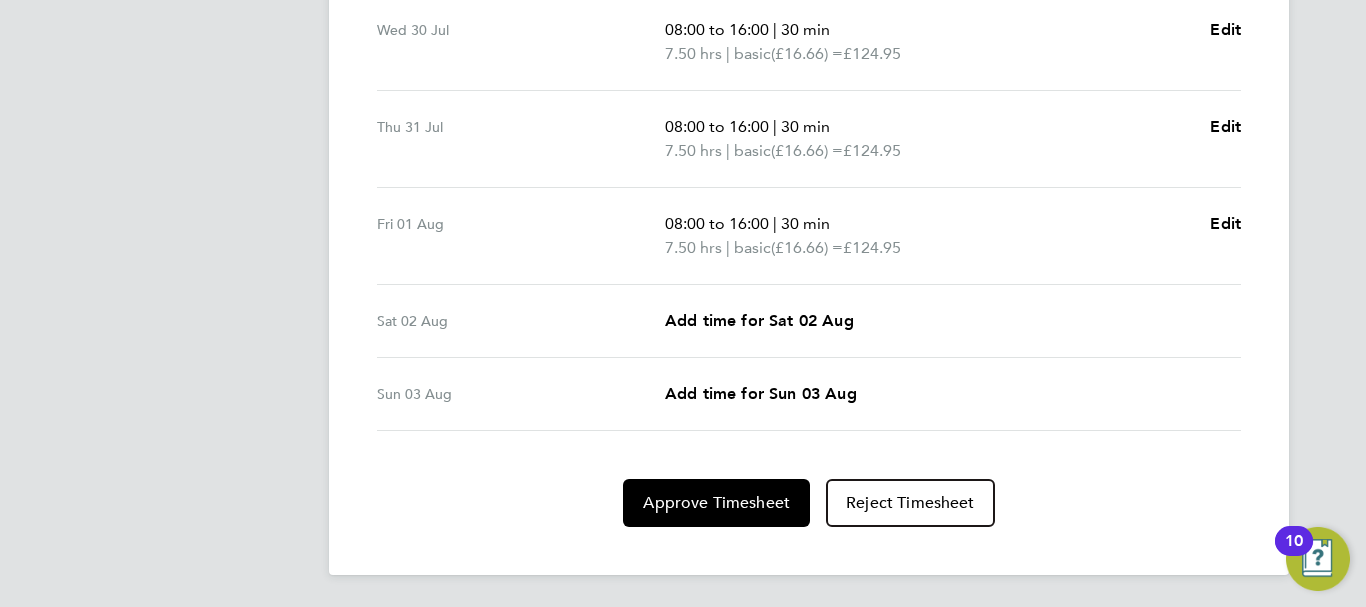 click on "[FIRST] [LAST] Notifications
13   Applications:   Network
Sites   Workers   Jobs
Positions   Vacancies   Placements   Current page:   Timesheets
Timesheets   Expenses   Finance
Invoices & Credit Notes   Reports
CIS Reports   Report Downloads   Preferences
VMS Configurations
.st0{fill:#C0C1C2;}
Powered by Engage
Back  Following
[FIRST] [LAST]'s Timesheet   28 Jul - 03 Aug 2025   £624. 75  "Customer Service Agent - Interaction" at "DWP ESA Enq"  For "G4s Government And Outsourcing Services (Uk) Limited"  Submitted   Manual   Timesheet   Comments   Charge   Details   Activity Logs   Summary   Description   Total   Hours worked   37.50 hrs   basic   37.50 hrs   Time Worked   Mon 28 Jul   08:00 to 16:00   |   30 min   |" at bounding box center (683, -116) 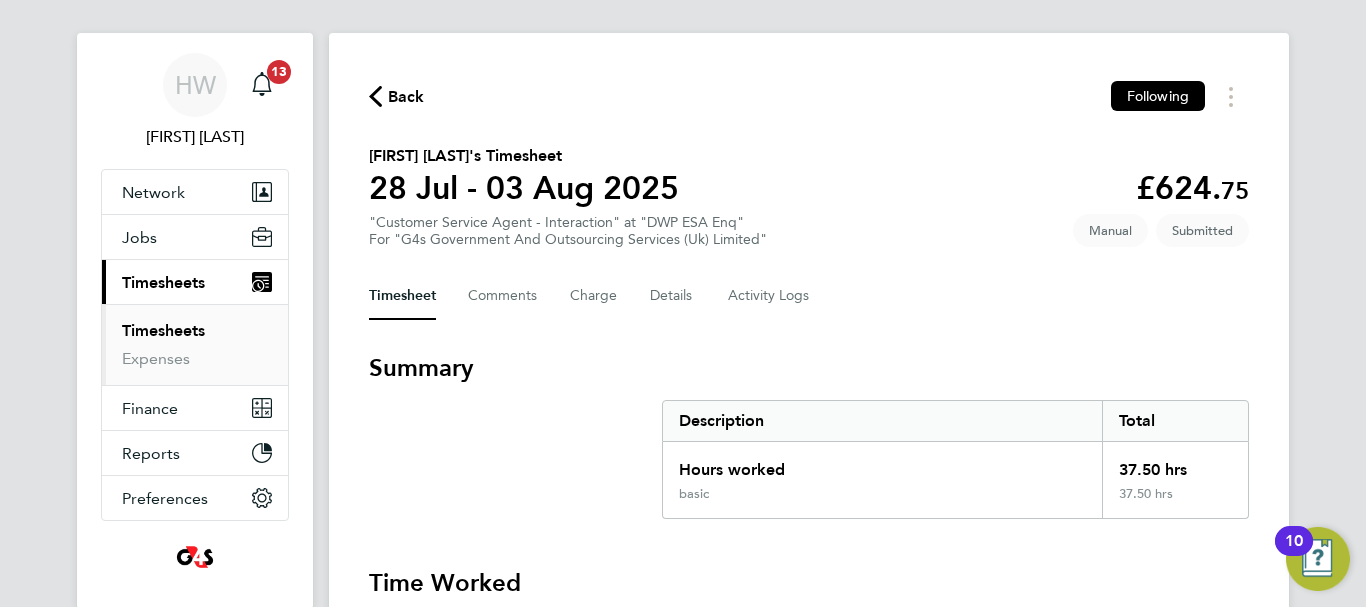 scroll, scrollTop: 0, scrollLeft: 0, axis: both 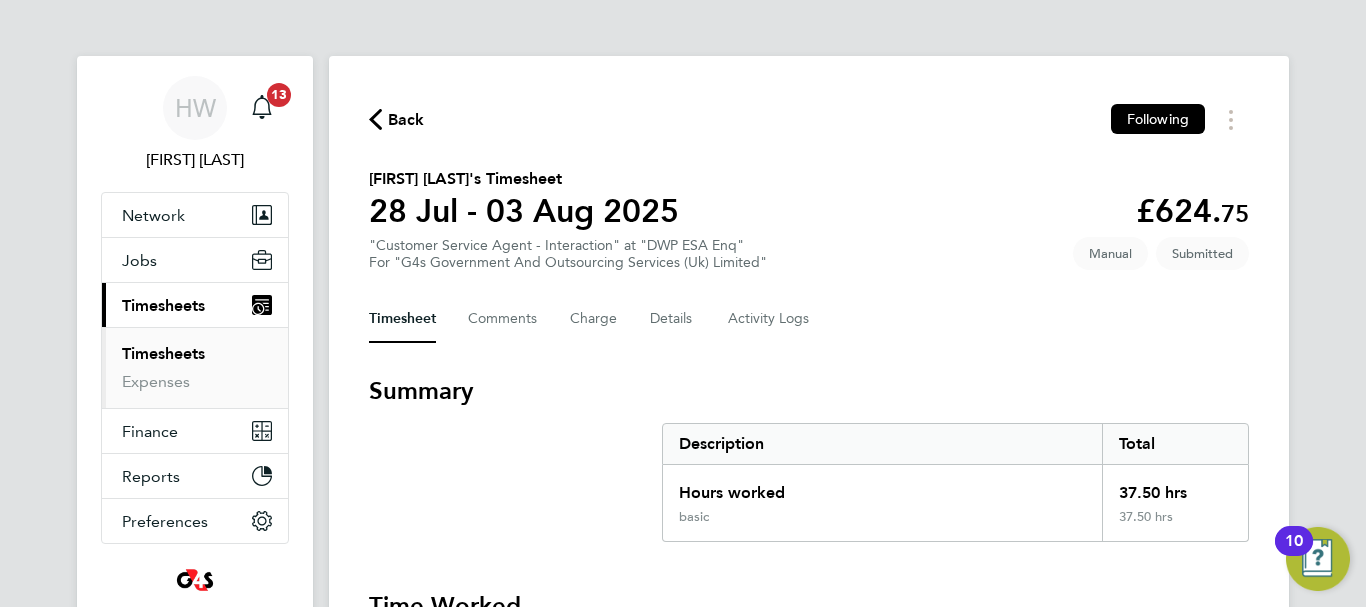 click on "Timesheets" at bounding box center (163, 353) 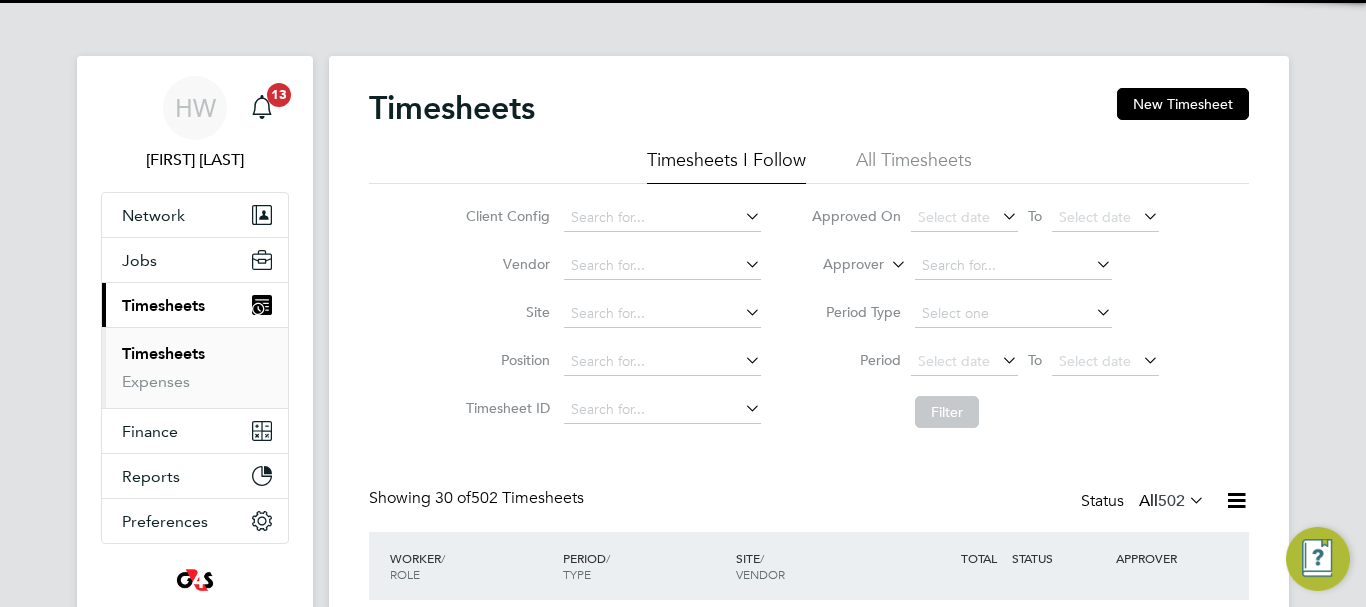 scroll, scrollTop: 10, scrollLeft: 10, axis: both 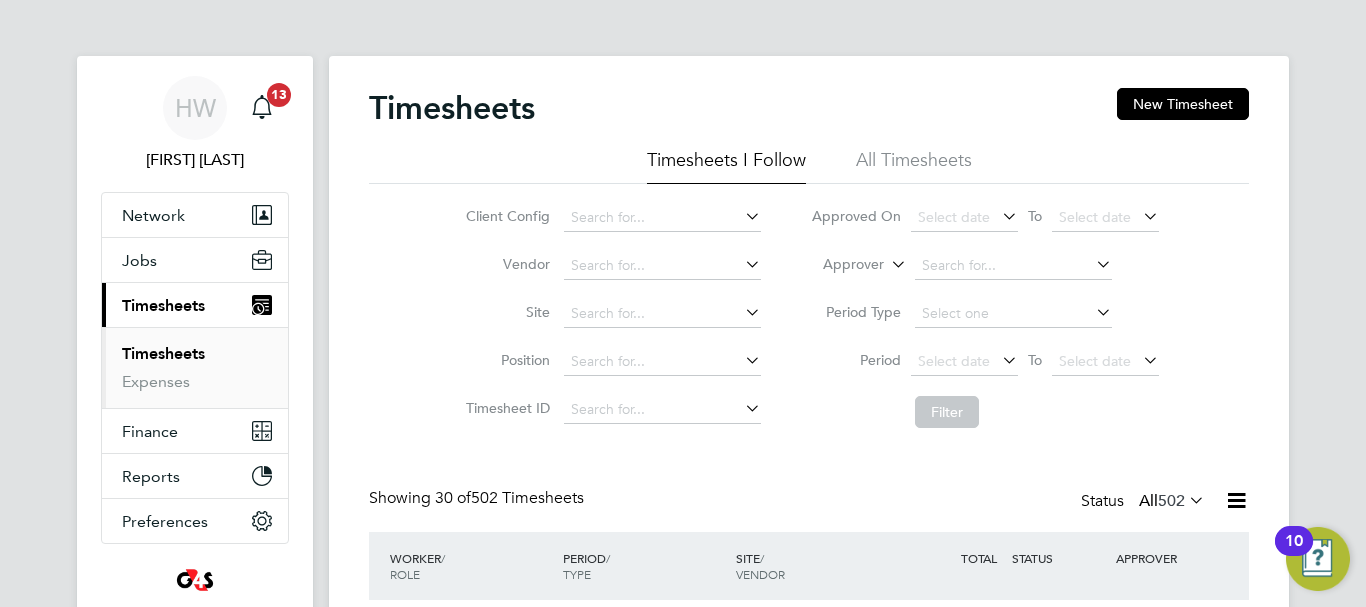 click on "Timesheets New Timesheet" 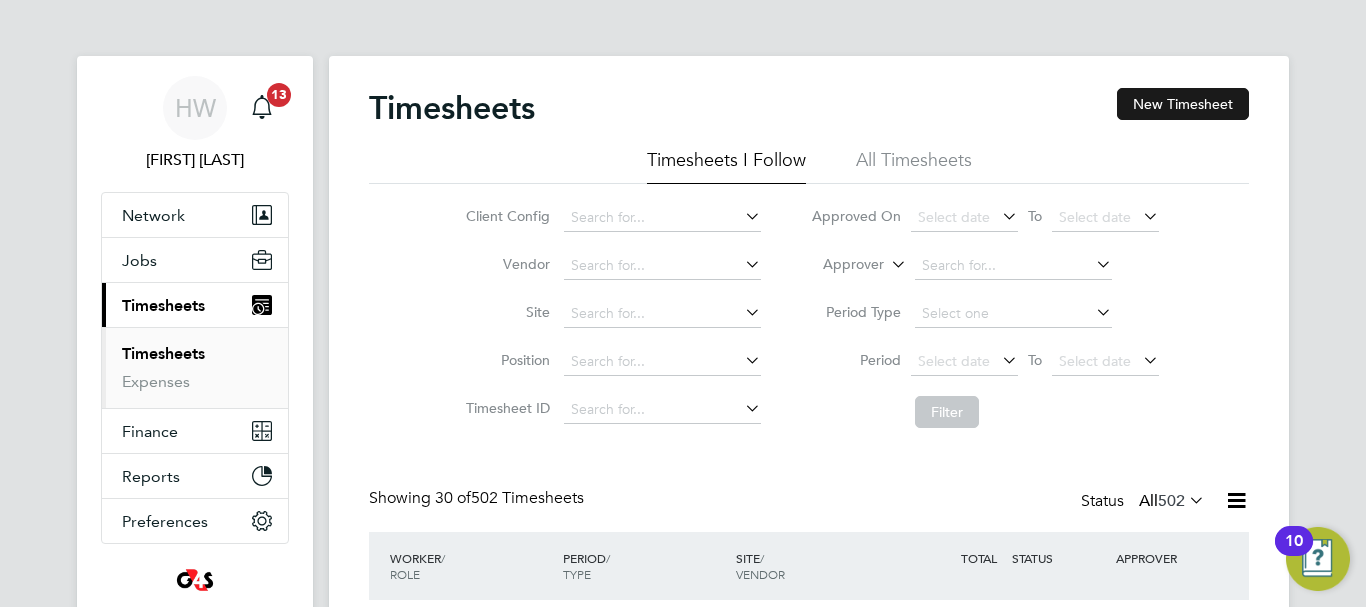 click on "New Timesheet" 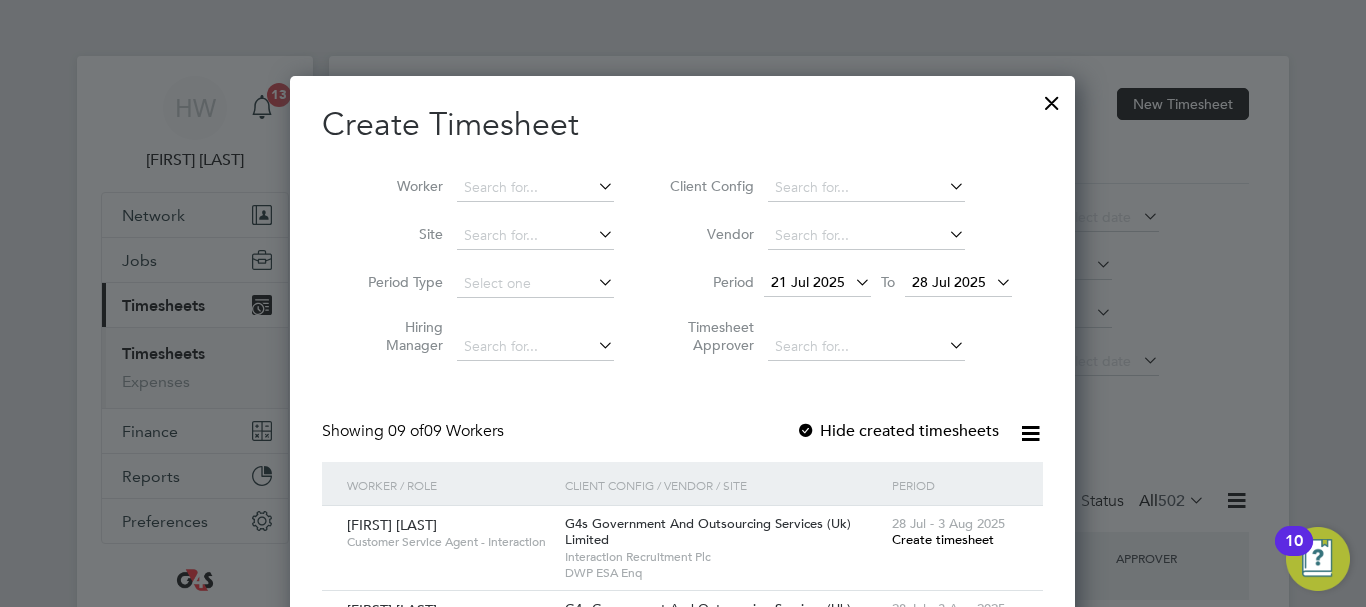 type 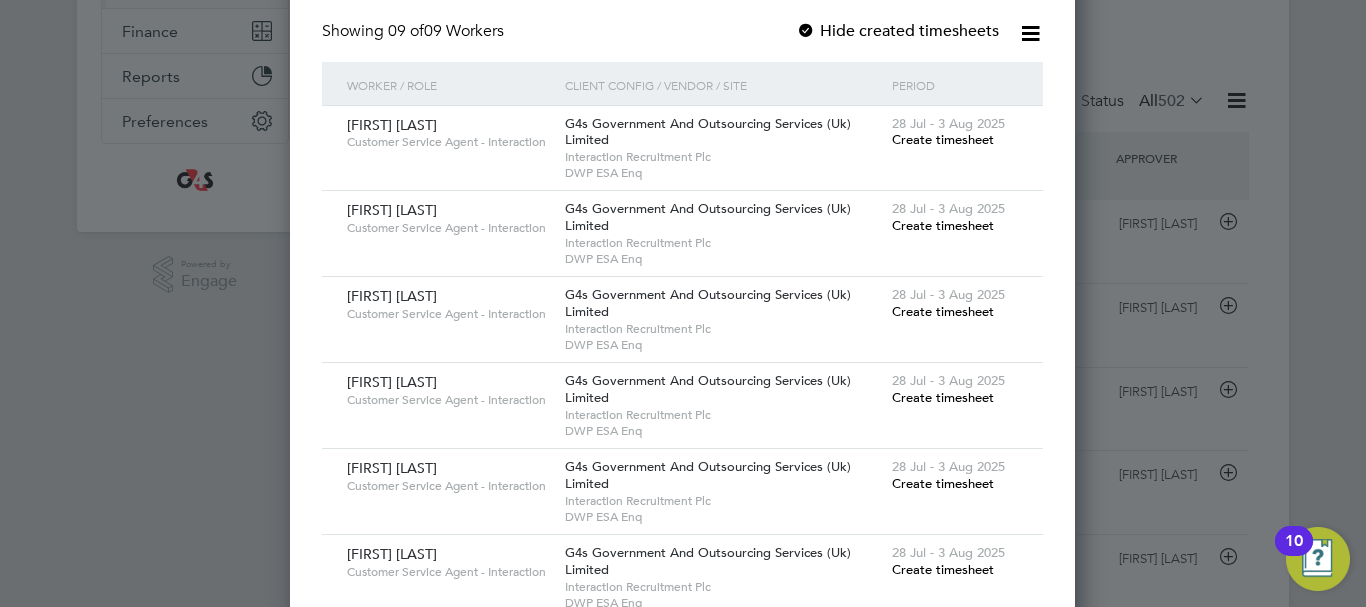click on "Create timesheet" at bounding box center [943, 139] 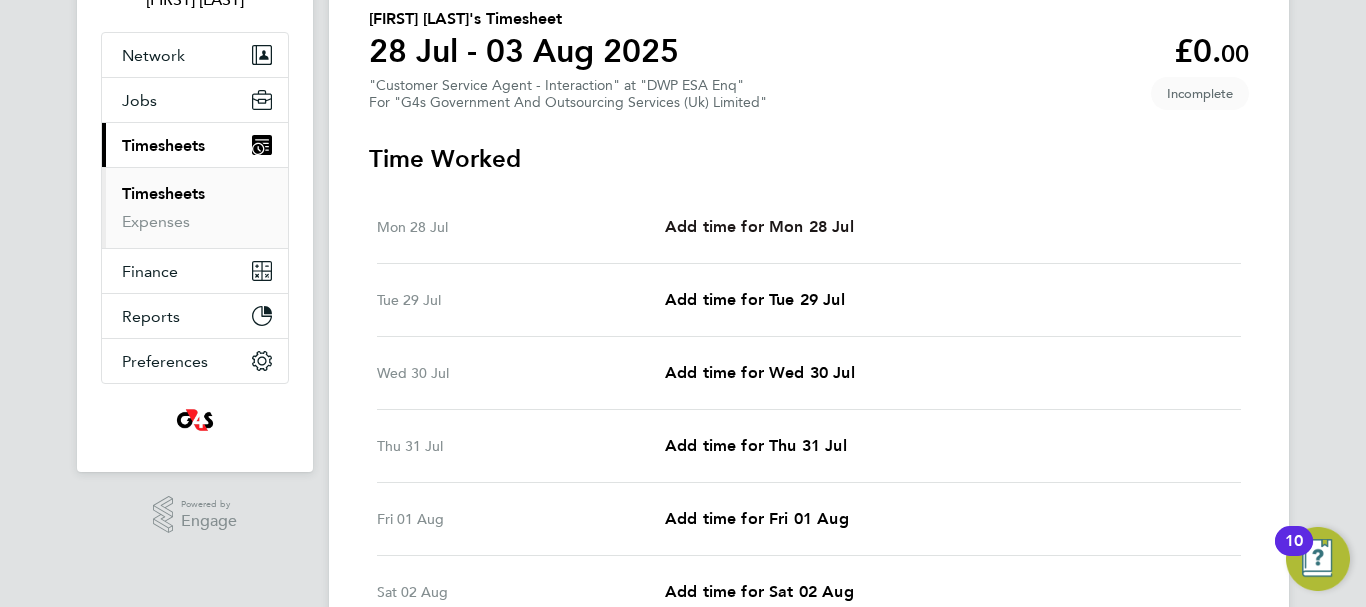 click on "Add time for Mon 28 Jul" at bounding box center [759, 226] 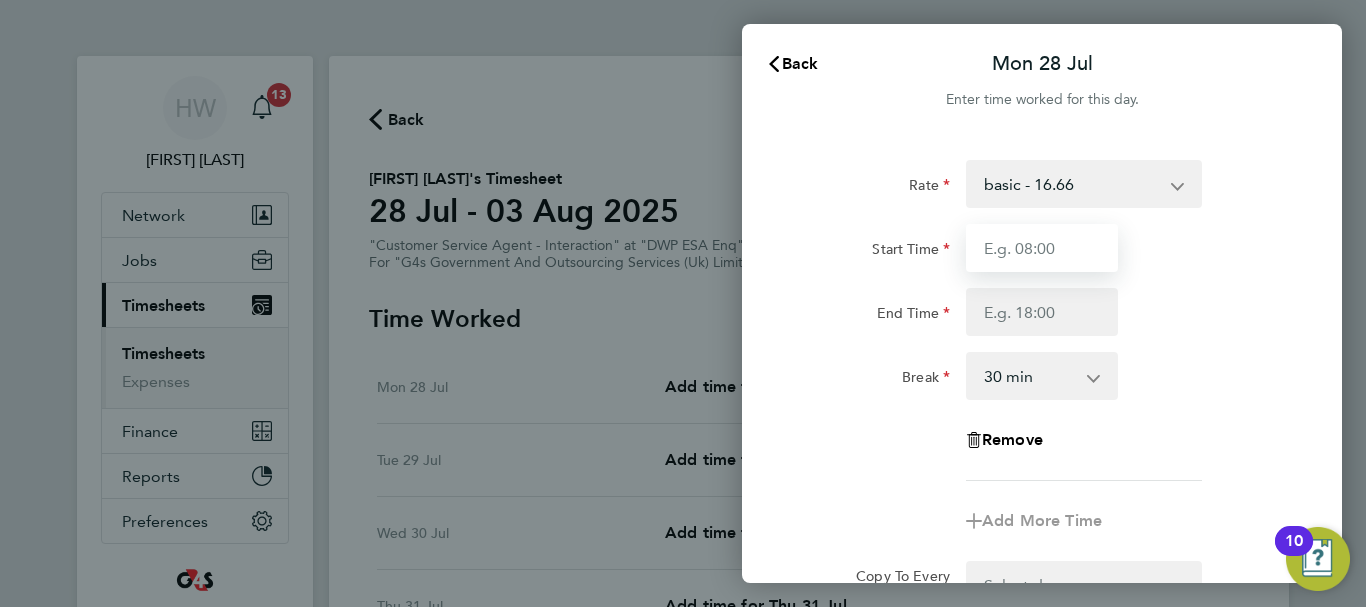 click on "Start Time" at bounding box center (1042, 248) 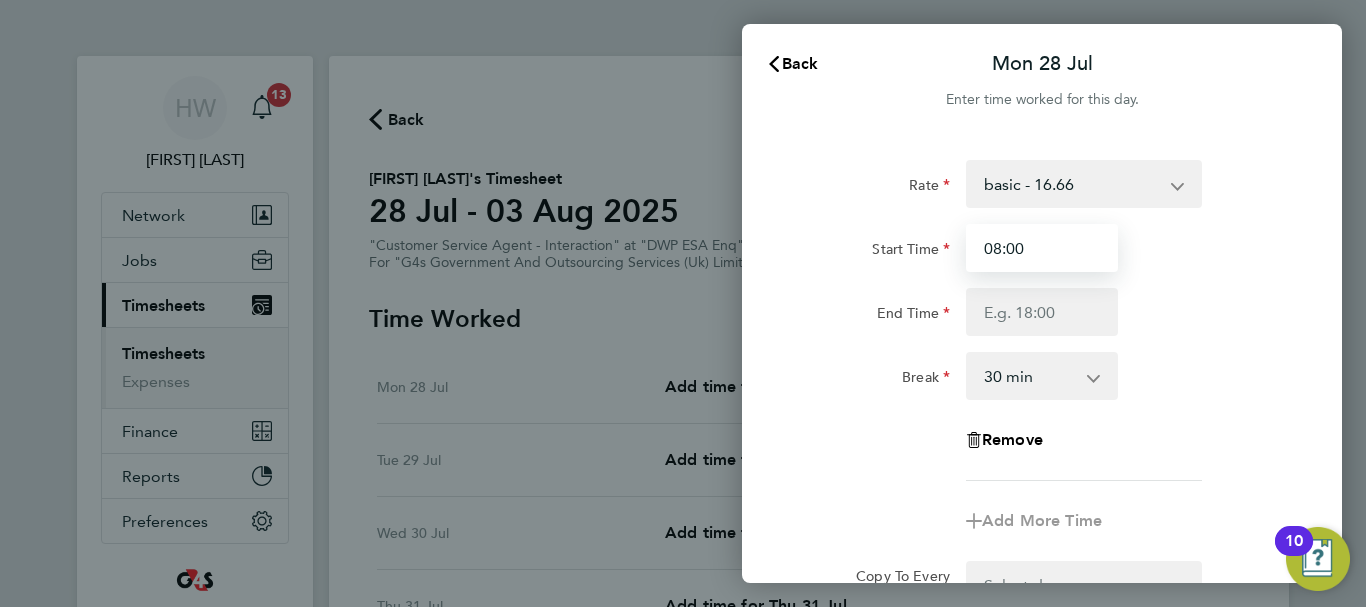 type on "08:00" 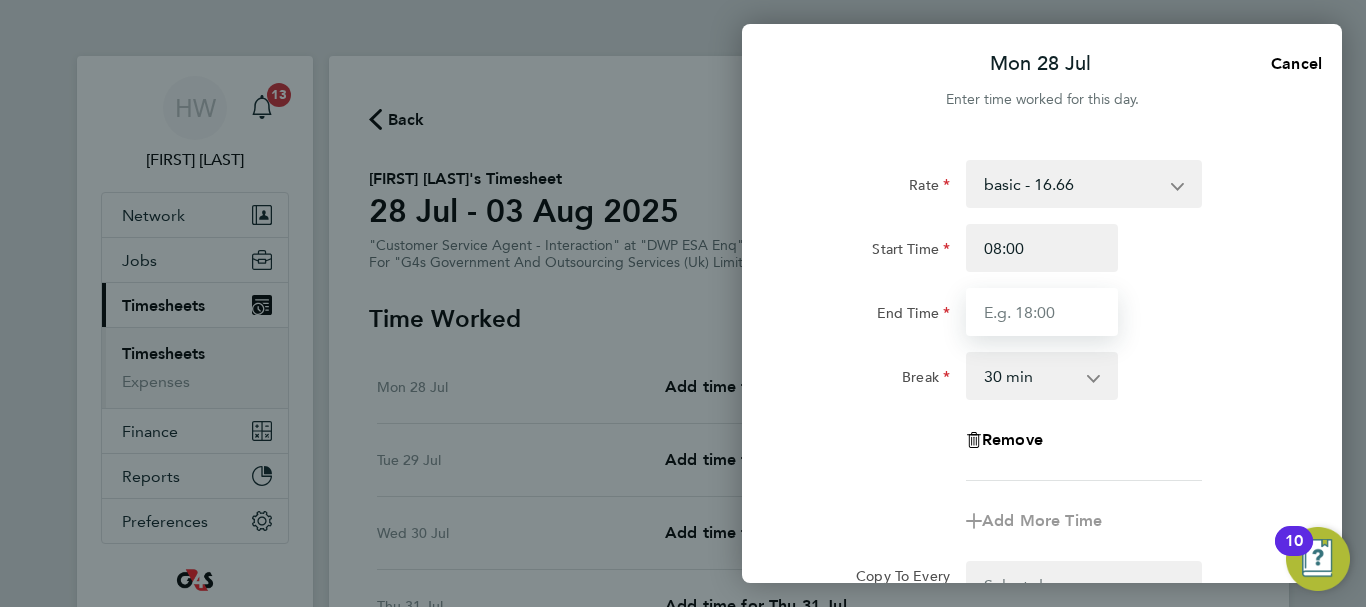 click on "End Time" at bounding box center [1042, 312] 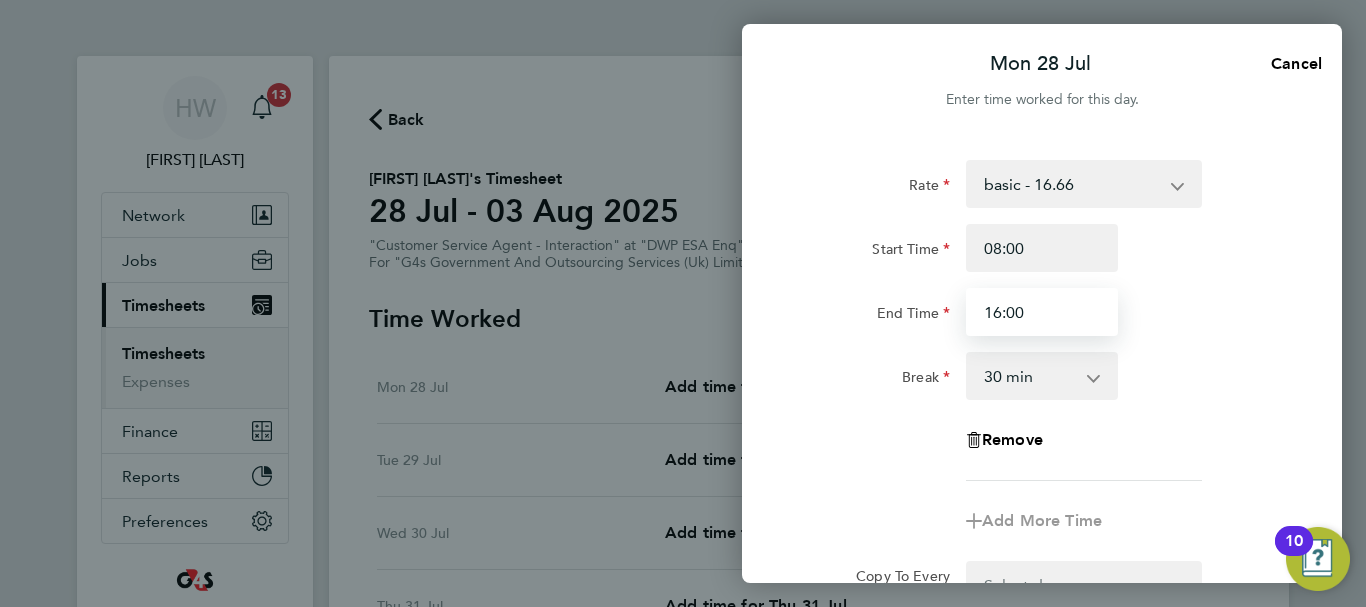type on "16:00" 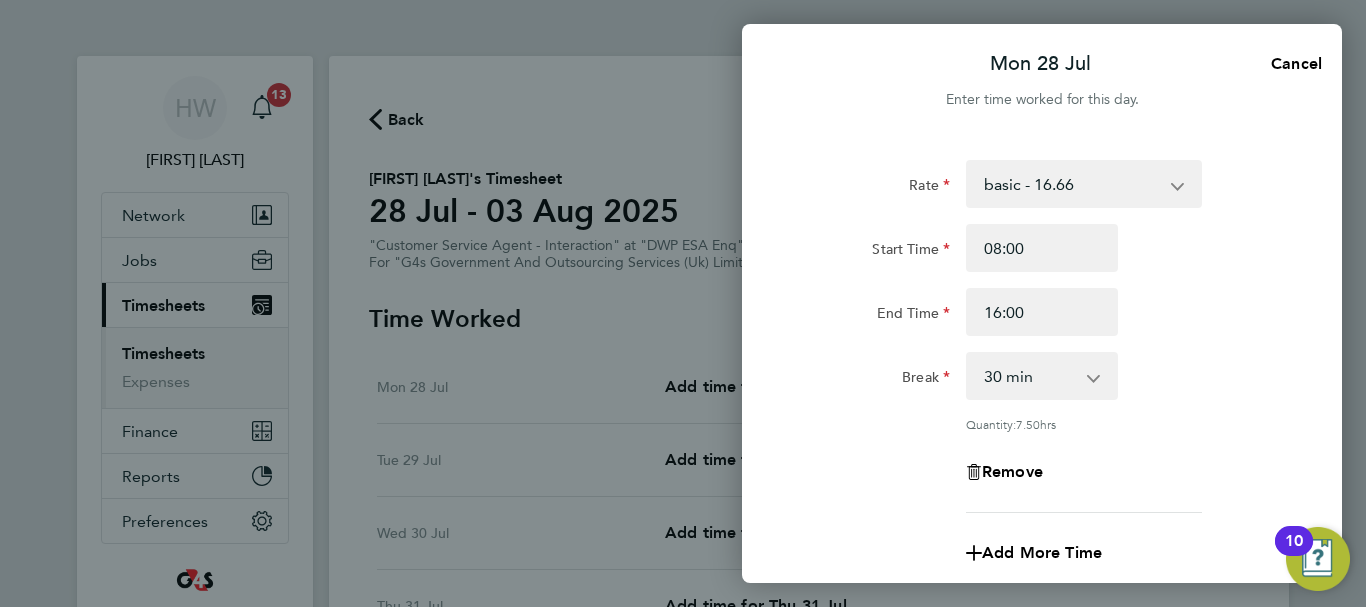click on "Break  0 min   15 min   30 min   45 min   60 min   75 min   90 min" 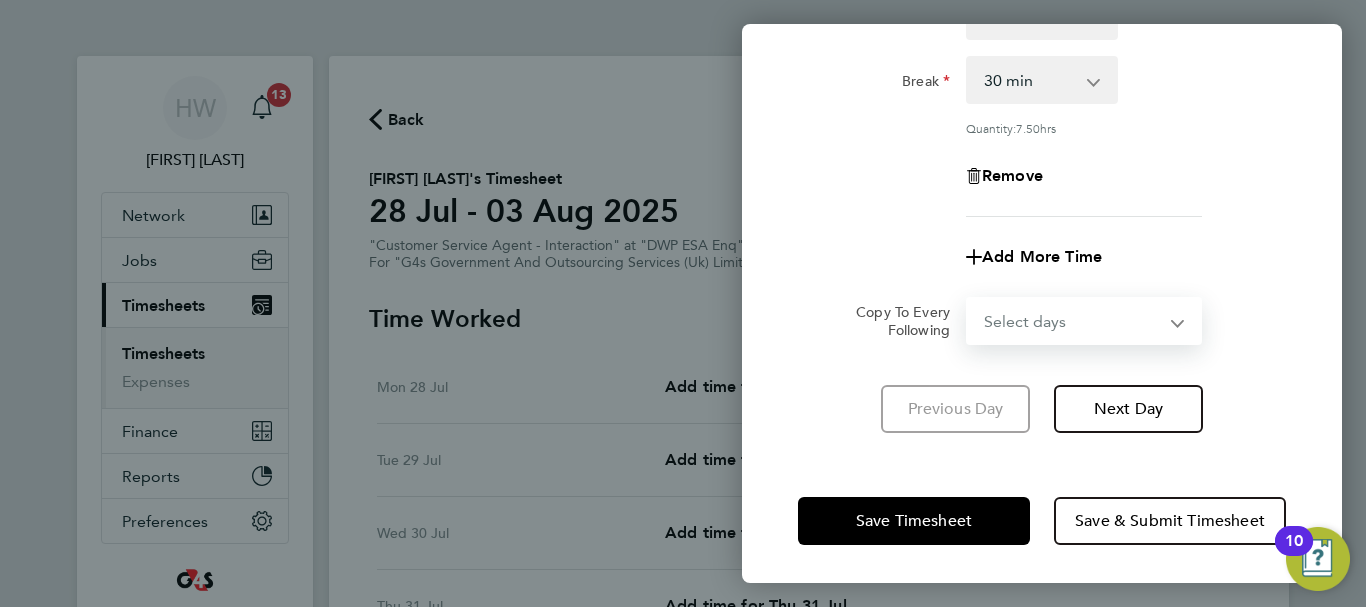 click on "Select days   Day   Weekday (Mon-Fri)   Weekend (Sat-Sun)   Tuesday   Wednesday   Thursday   Friday   Saturday   Sunday" at bounding box center [1073, 321] 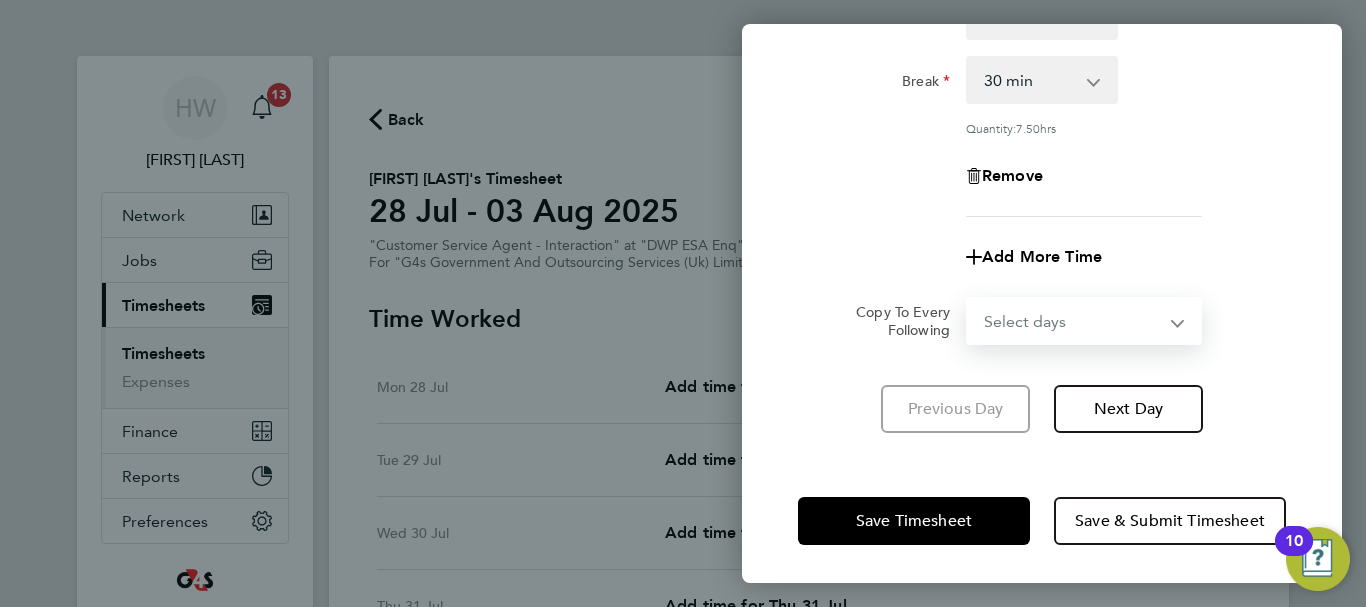 select on "WEEKDAY" 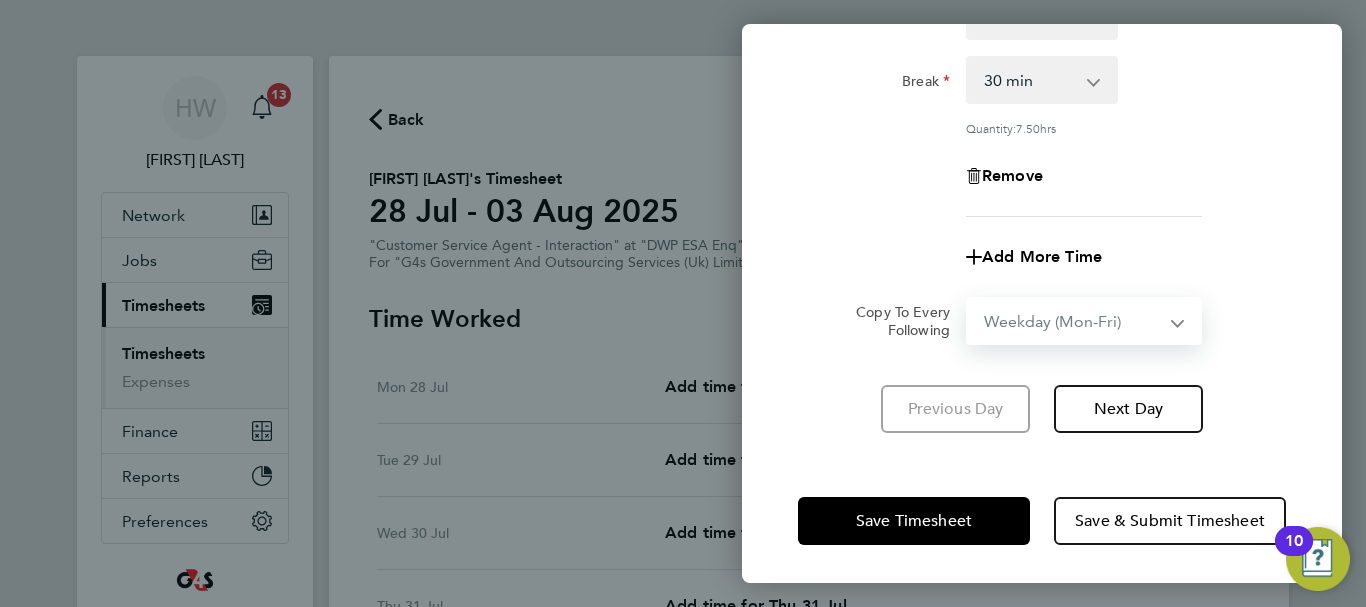 click on "Select days   Day   Weekday (Mon-Fri)   Weekend (Sat-Sun)   Tuesday   Wednesday   Thursday   Friday   Saturday   Sunday" at bounding box center (1073, 321) 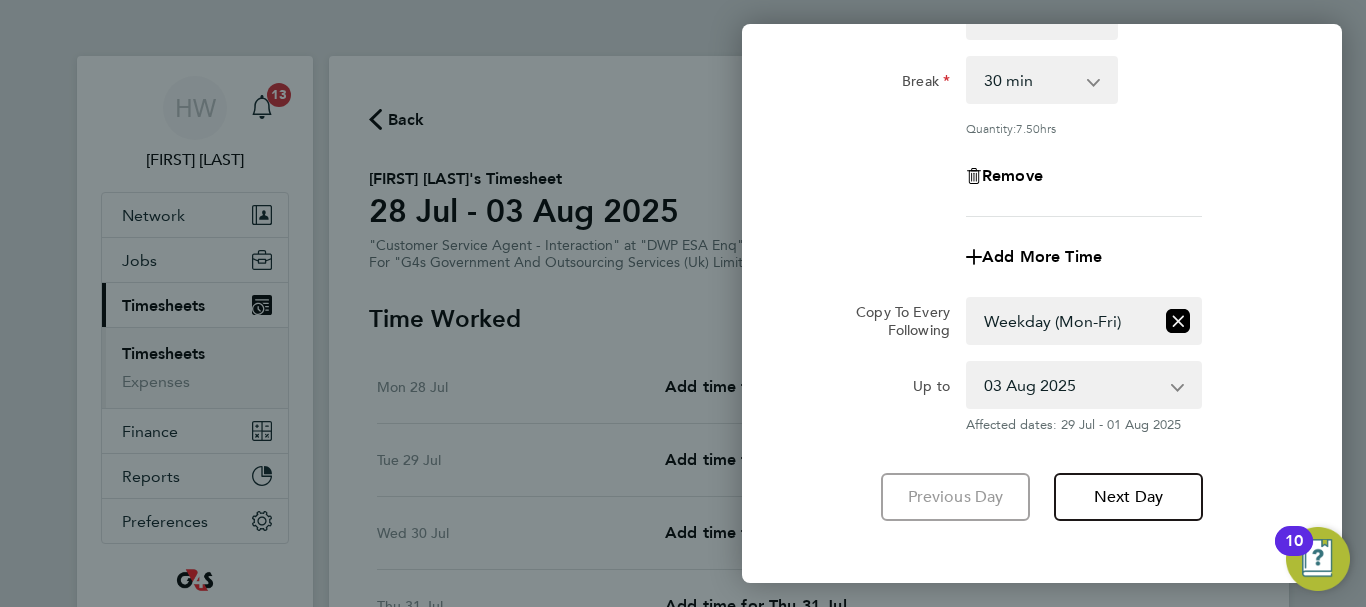 click on "Add More Time" 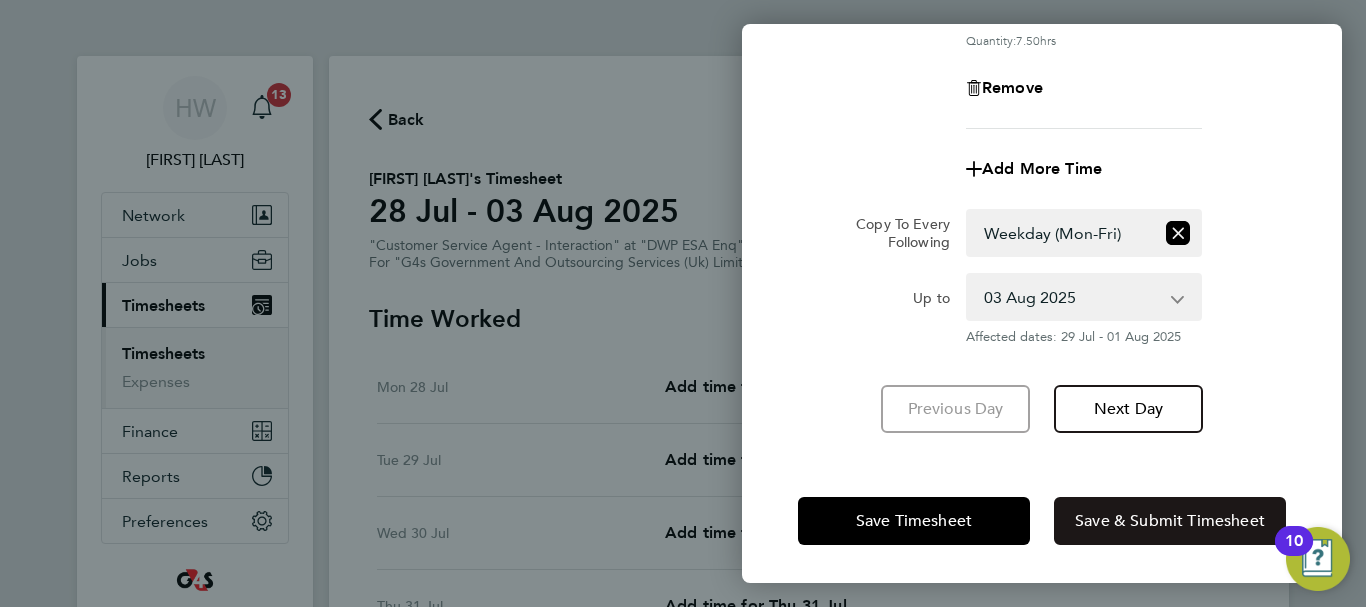 click on "Save & Submit Timesheet" 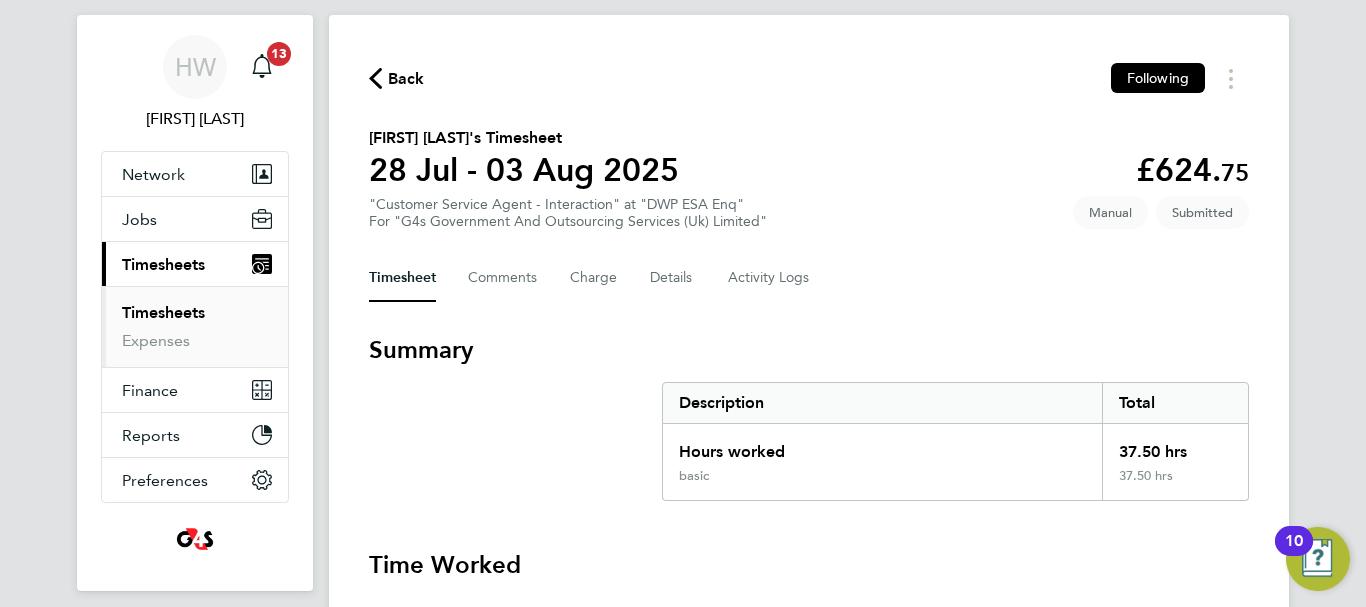 scroll, scrollTop: 38, scrollLeft: 0, axis: vertical 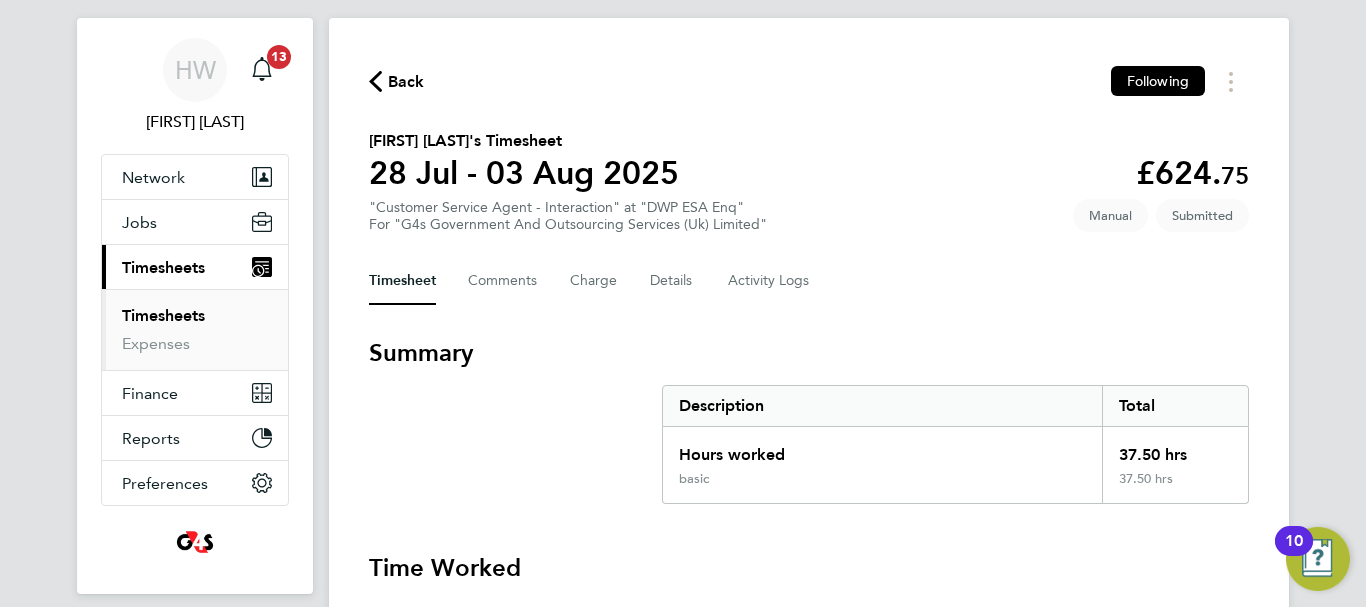 click on "Timesheets" at bounding box center [163, 315] 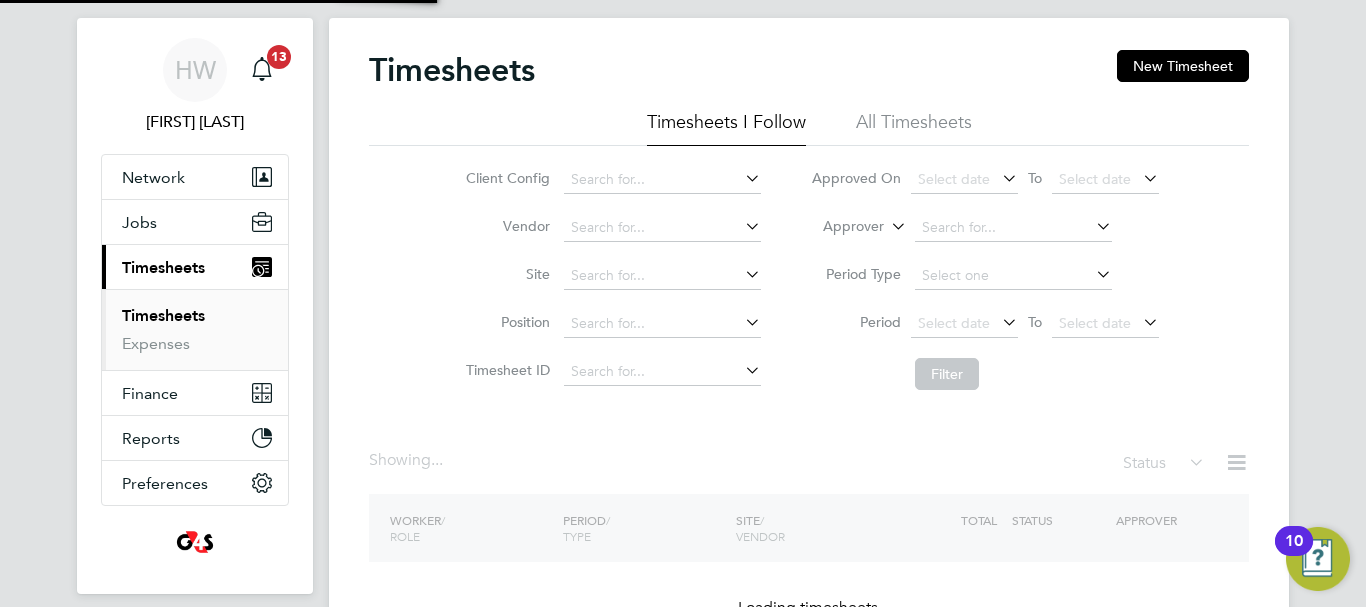 scroll, scrollTop: 0, scrollLeft: 0, axis: both 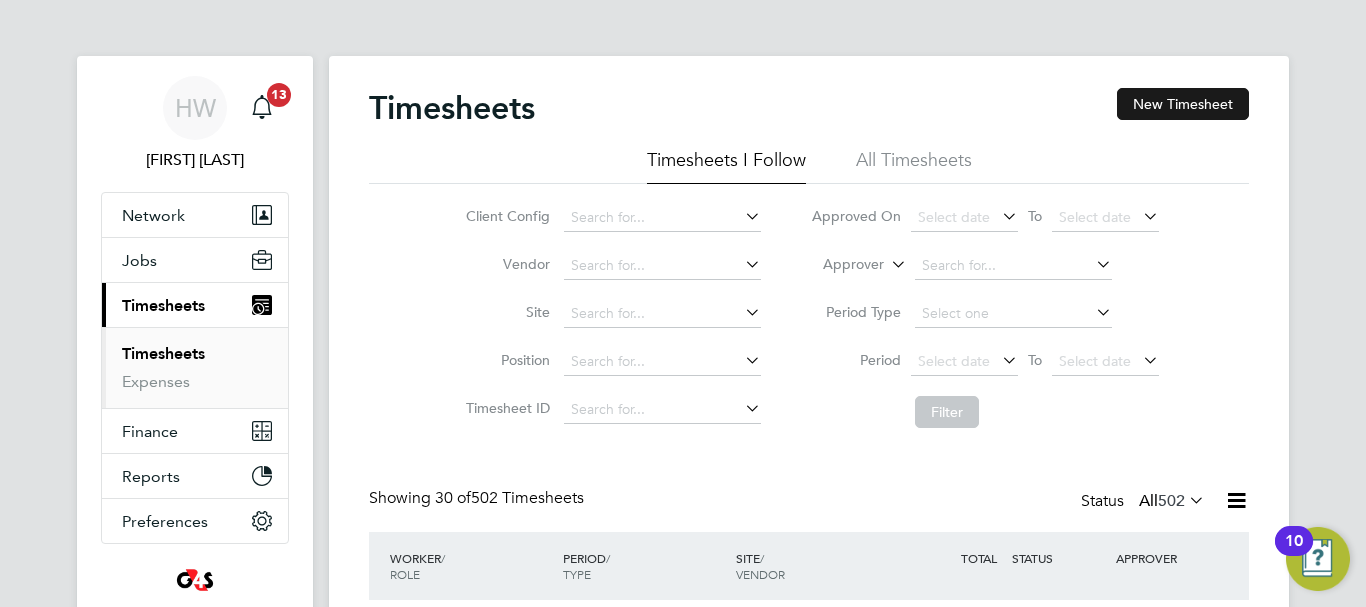 click on "New Timesheet" 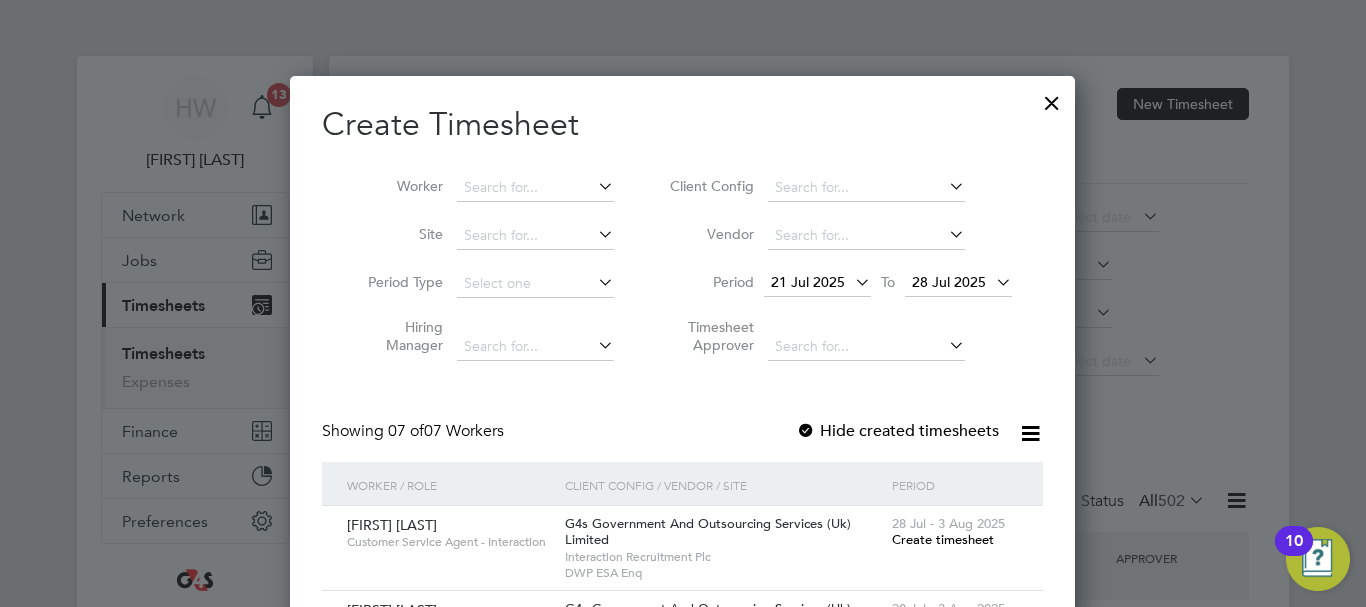 type 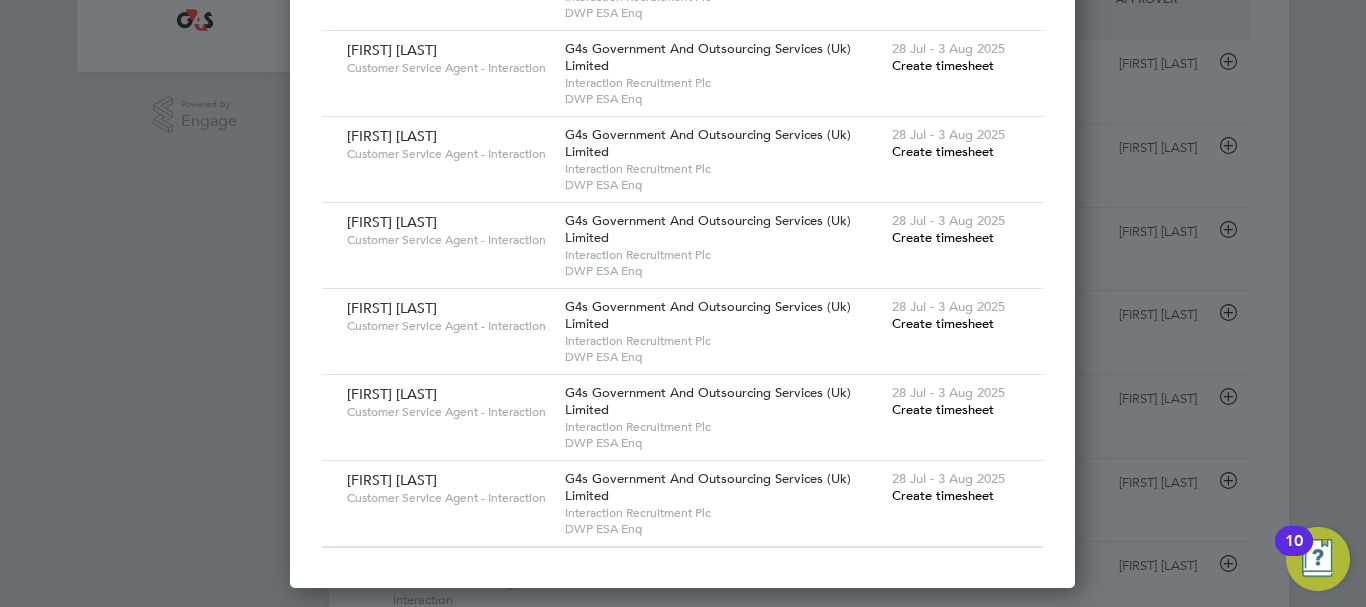 click on "Create timesheet" at bounding box center (943, 409) 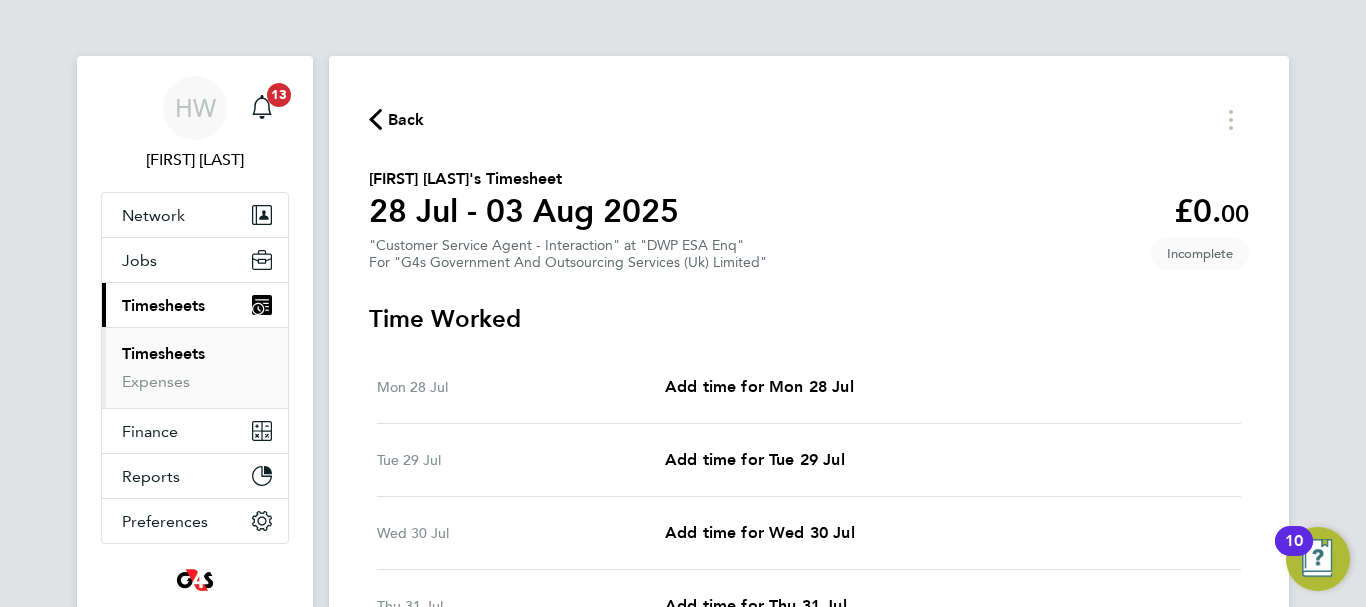 click on "Back" 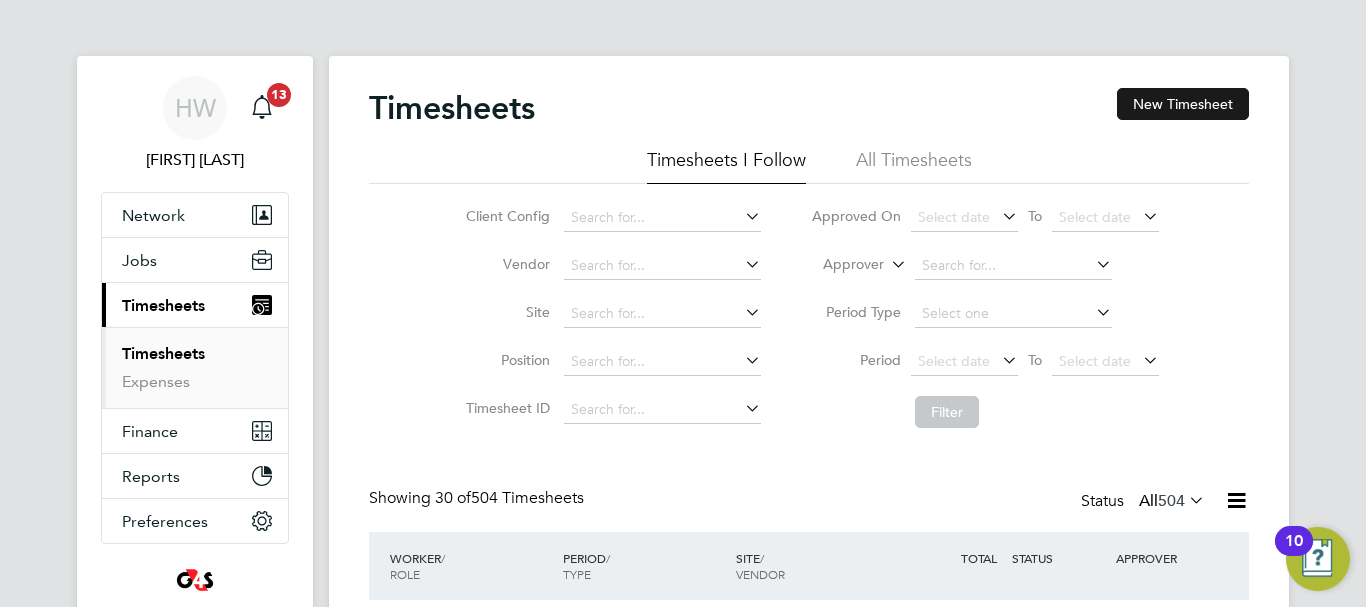 click on "New Timesheet" 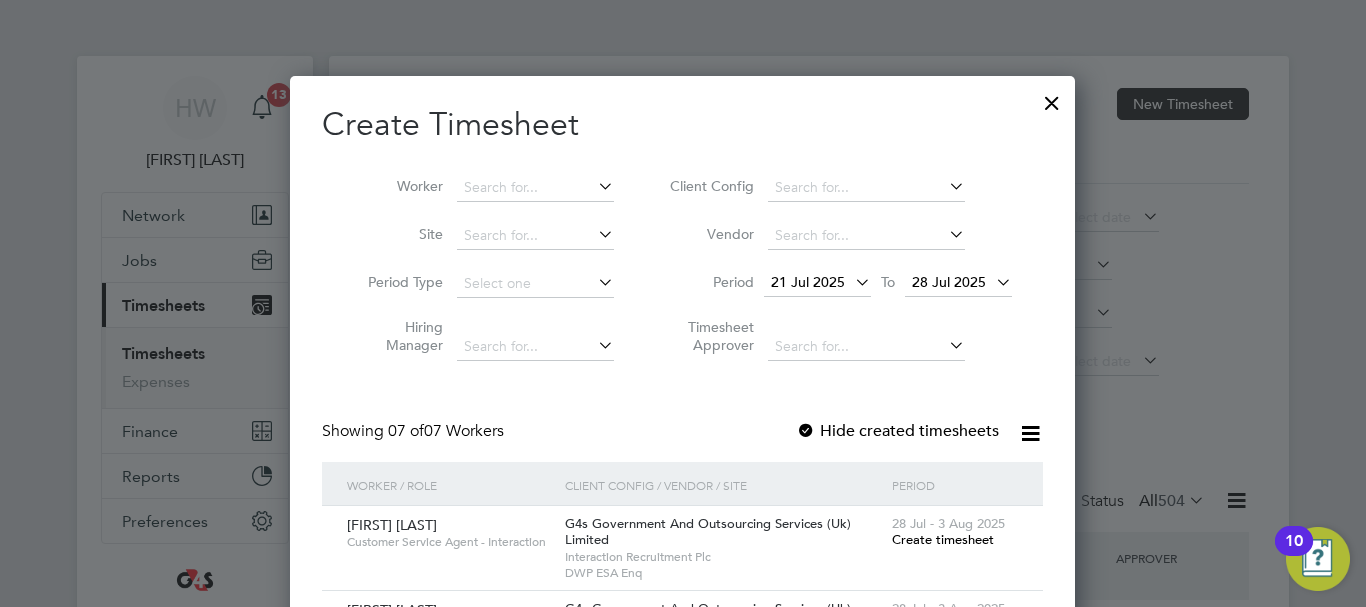 type 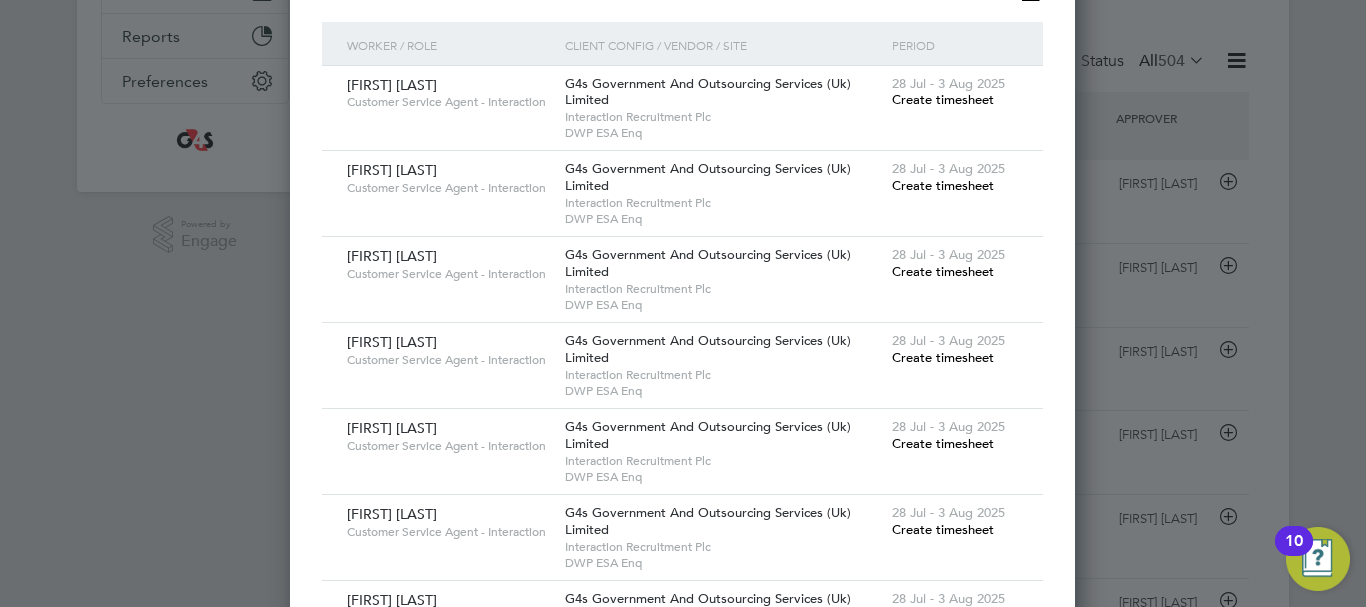 click on "Create timesheet" at bounding box center [943, 185] 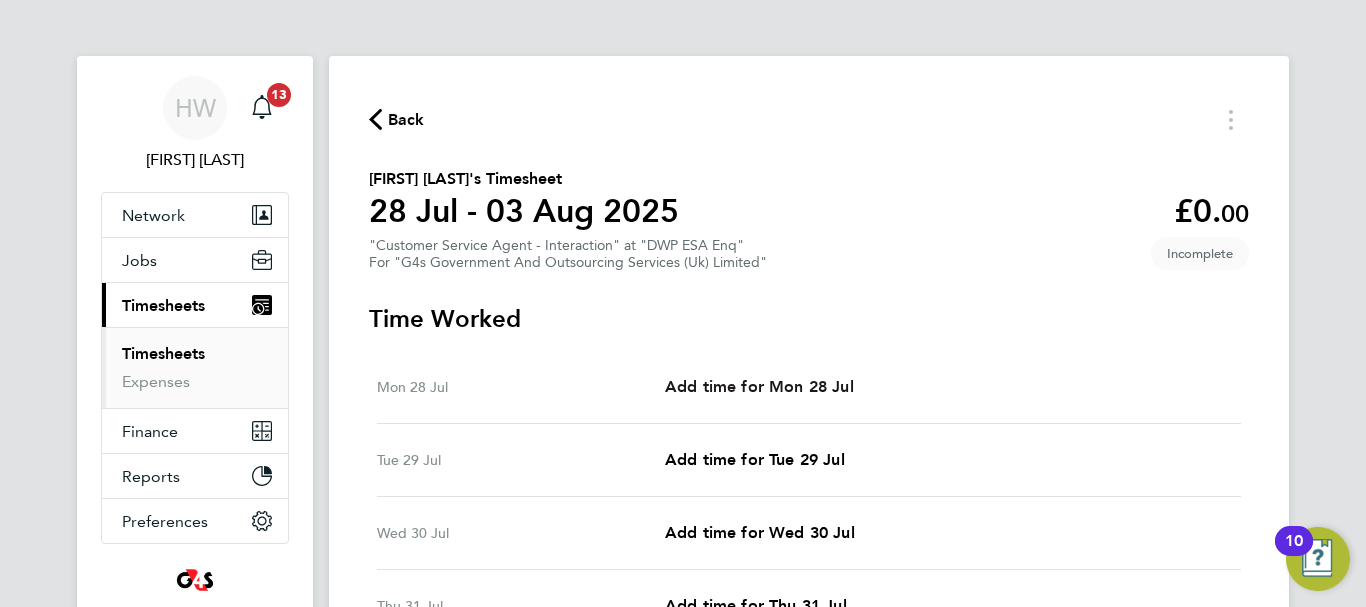 click on "Add time for Mon 28 Jul" at bounding box center [759, 386] 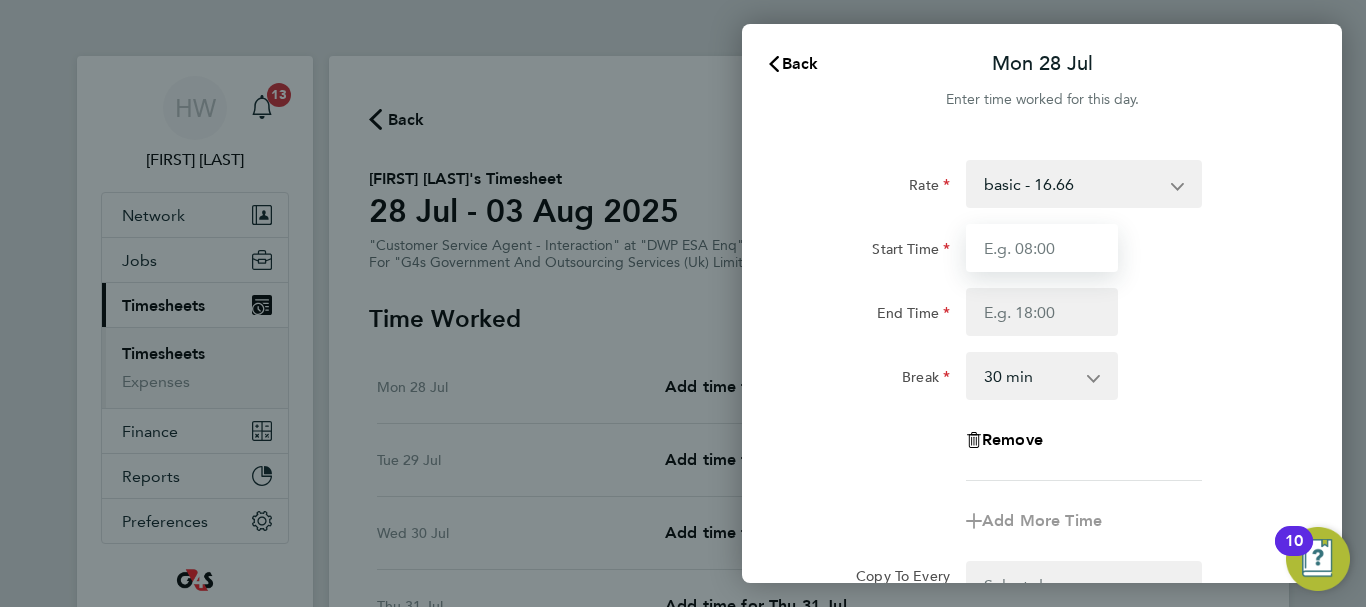 click on "Start Time" at bounding box center [1042, 248] 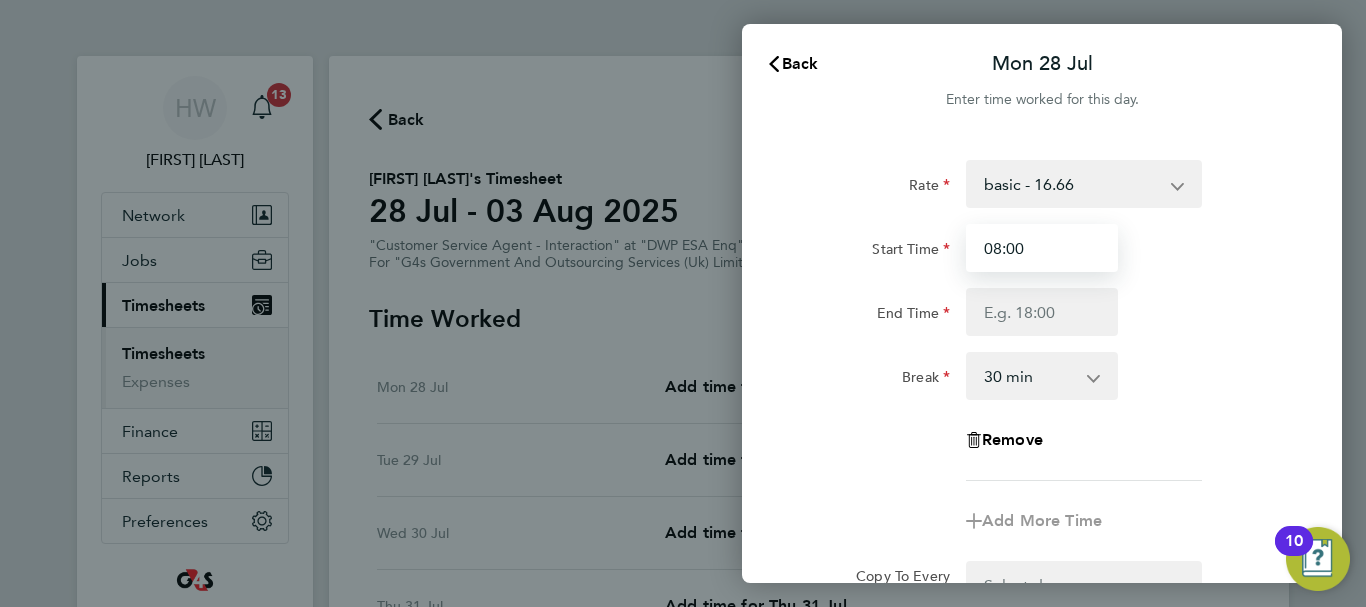 type on "08:00" 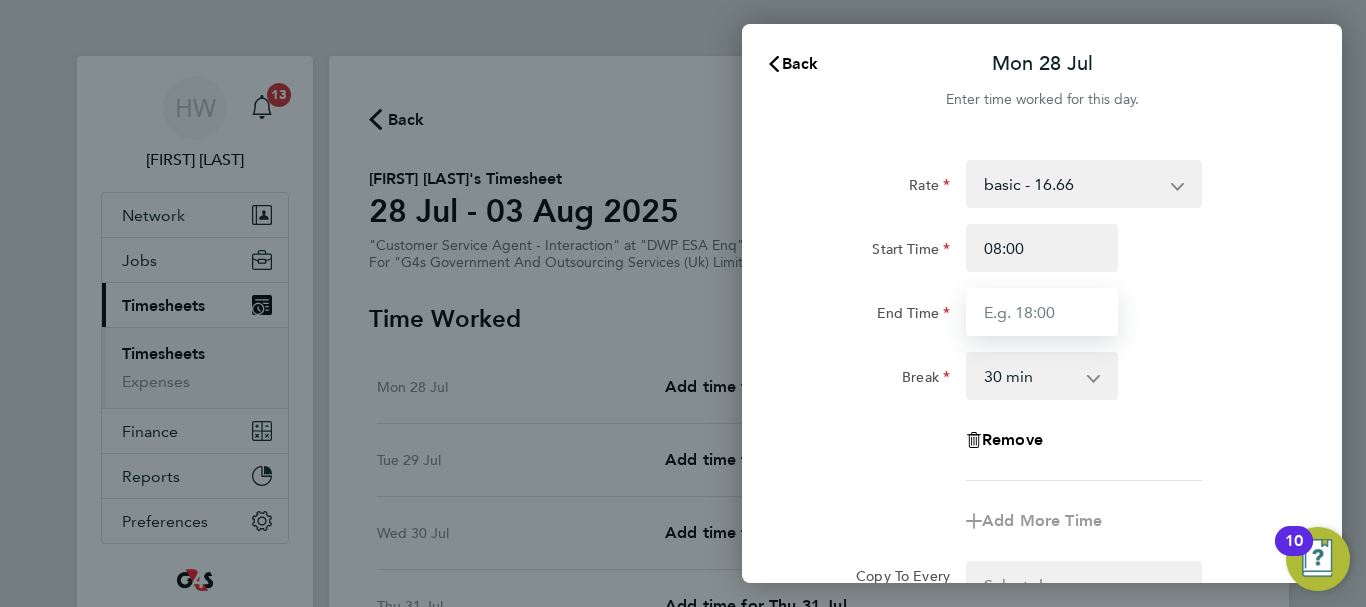 click on "End Time" at bounding box center [1042, 312] 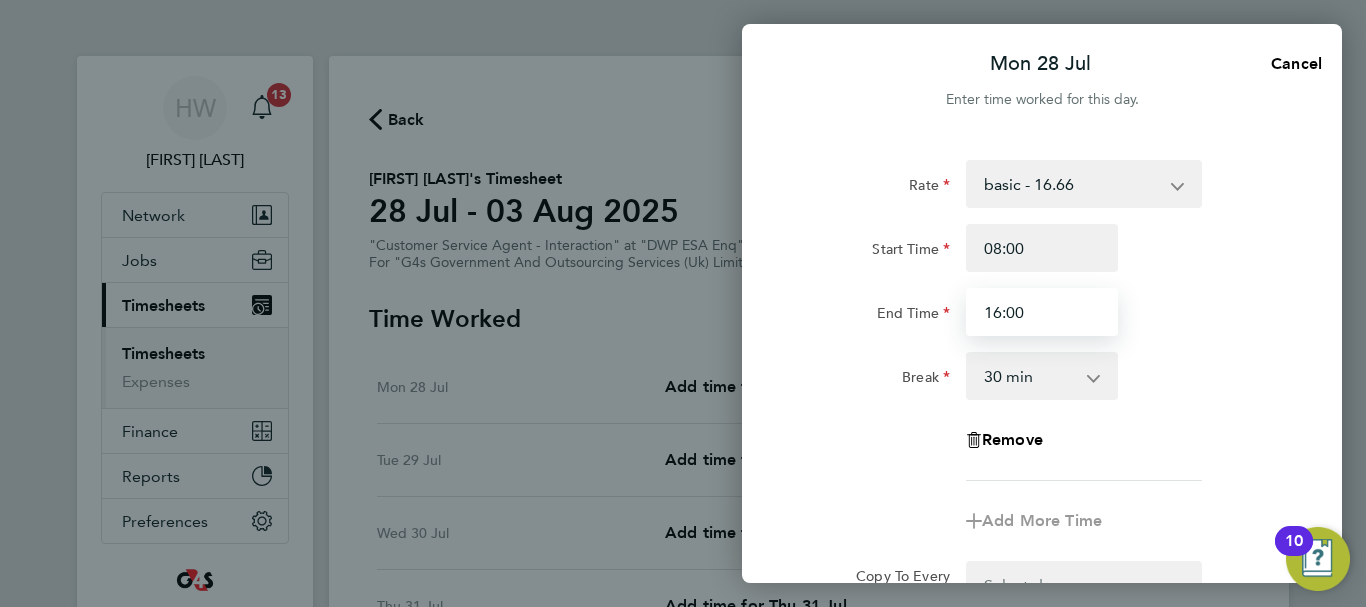 type on "16:00" 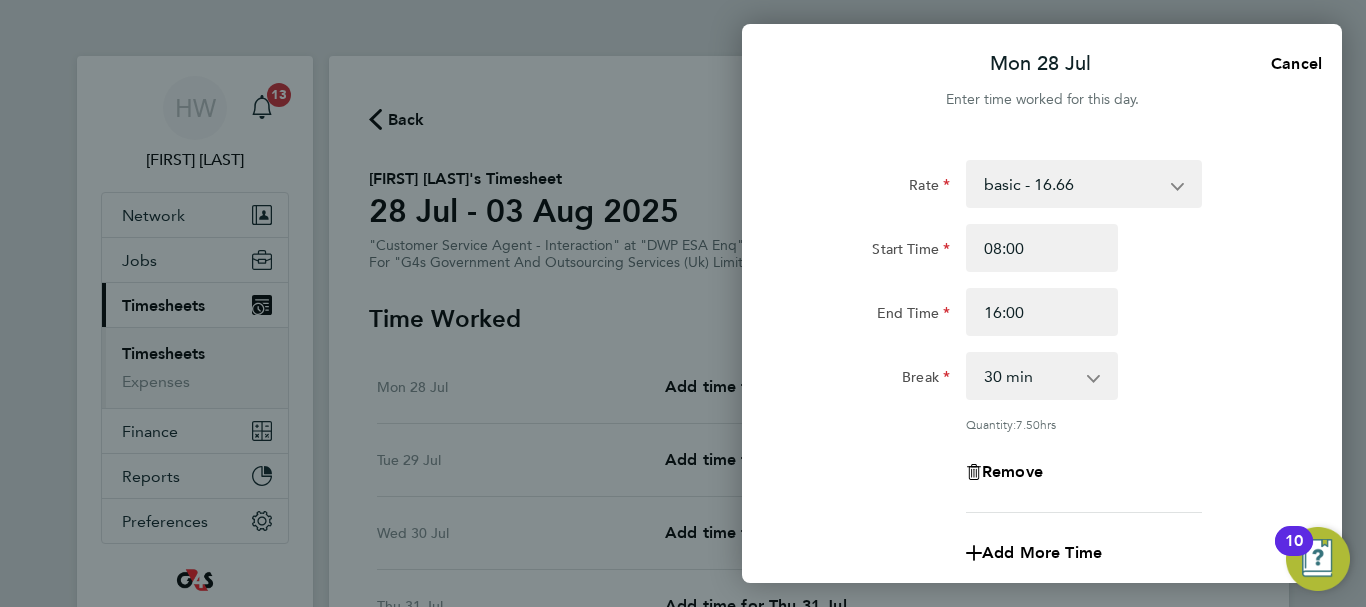 click on "End Time 16:00" 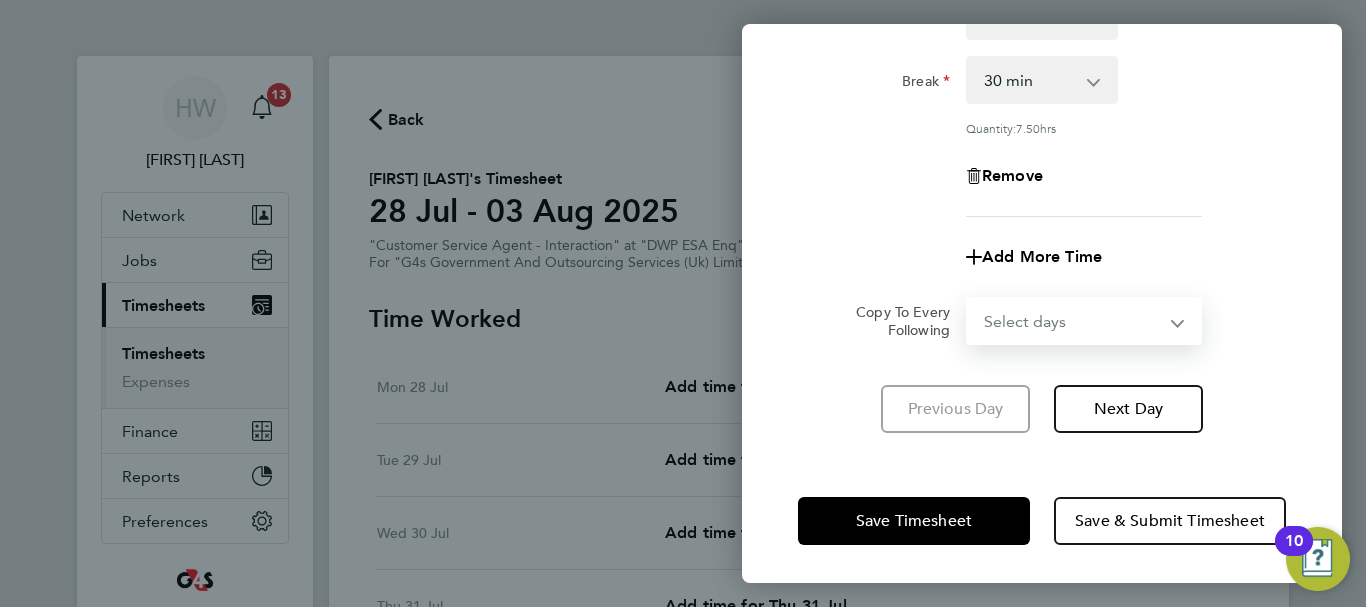 click on "Select days   Day   Weekday (Mon-Fri)   Weekend (Sat-Sun)   Tuesday   Wednesday   Thursday   Friday   Saturday   Sunday" at bounding box center [1073, 321] 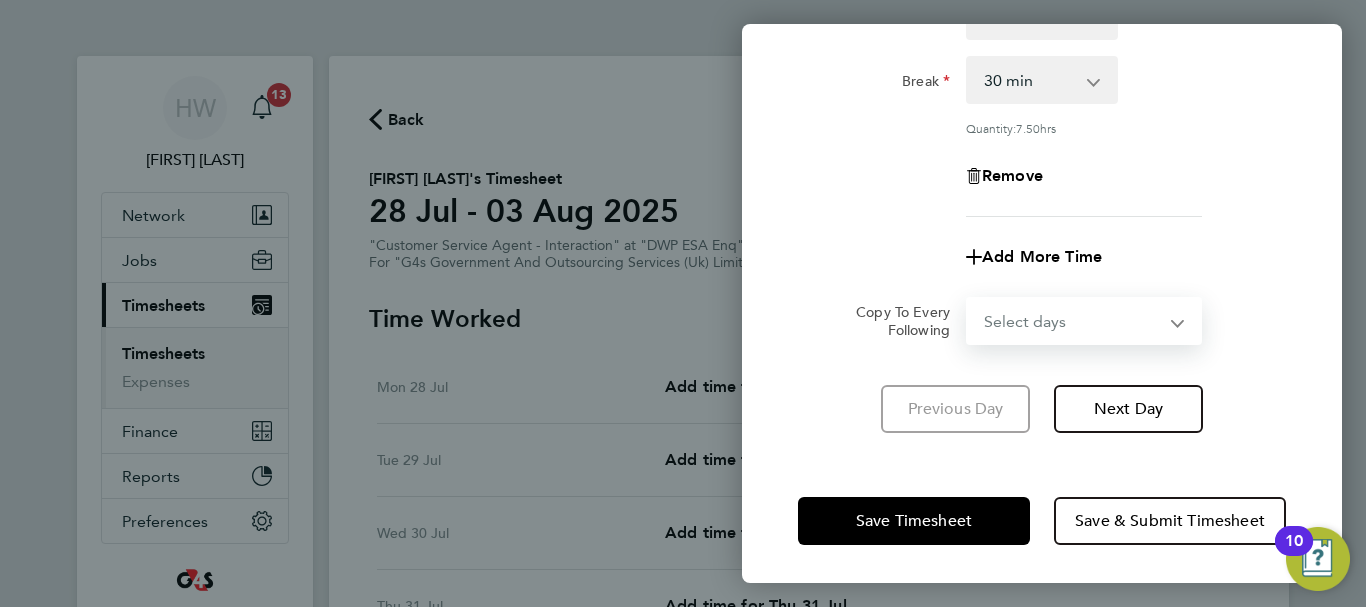 select on "WEEKDAY" 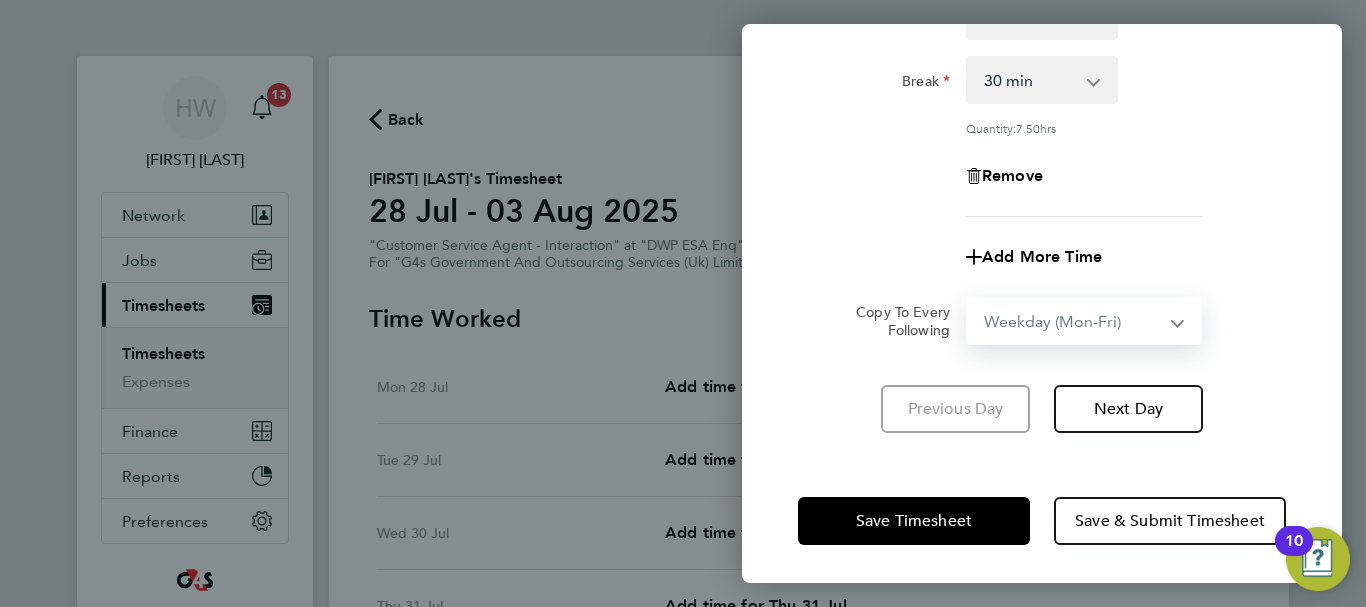 click on "Select days   Day   Weekday (Mon-Fri)   Weekend (Sat-Sun)   Tuesday   Wednesday   Thursday   Friday   Saturday   Sunday" at bounding box center [1073, 321] 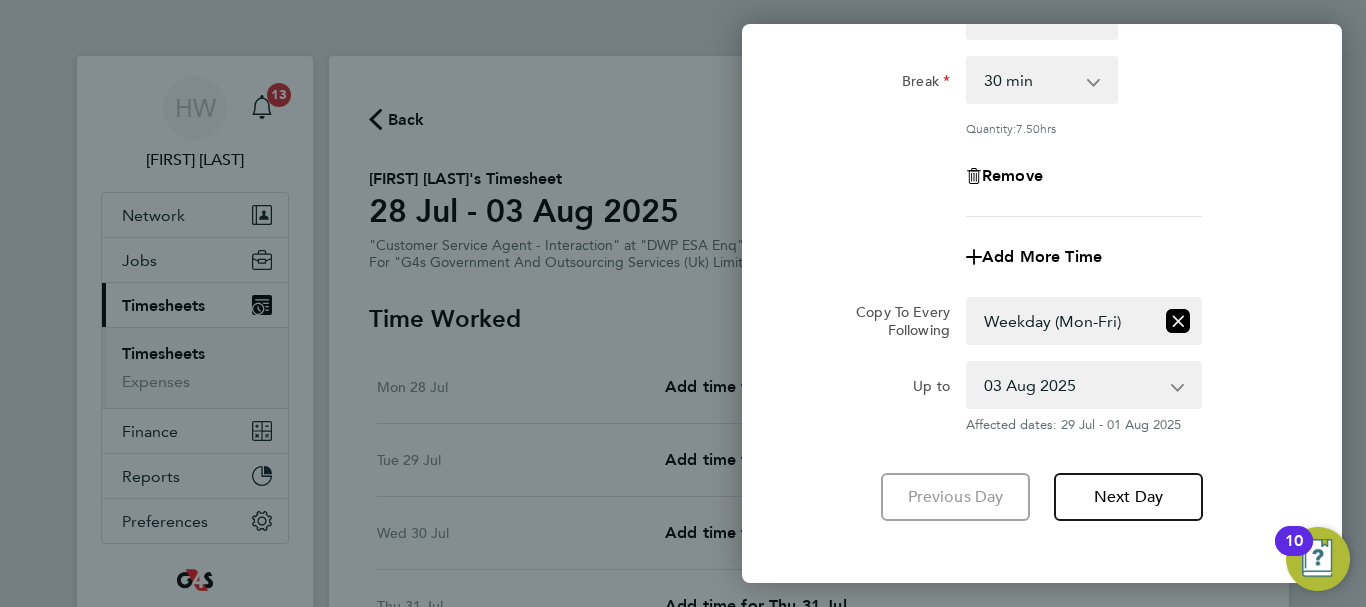 click on "Up to  29 Jul 2025   30 Jul 2025   31 Jul 2025   01 Aug 2025   02 Aug 2025   03 Aug 2025
Affected dates: 29 Jul - 01 Aug 2025" 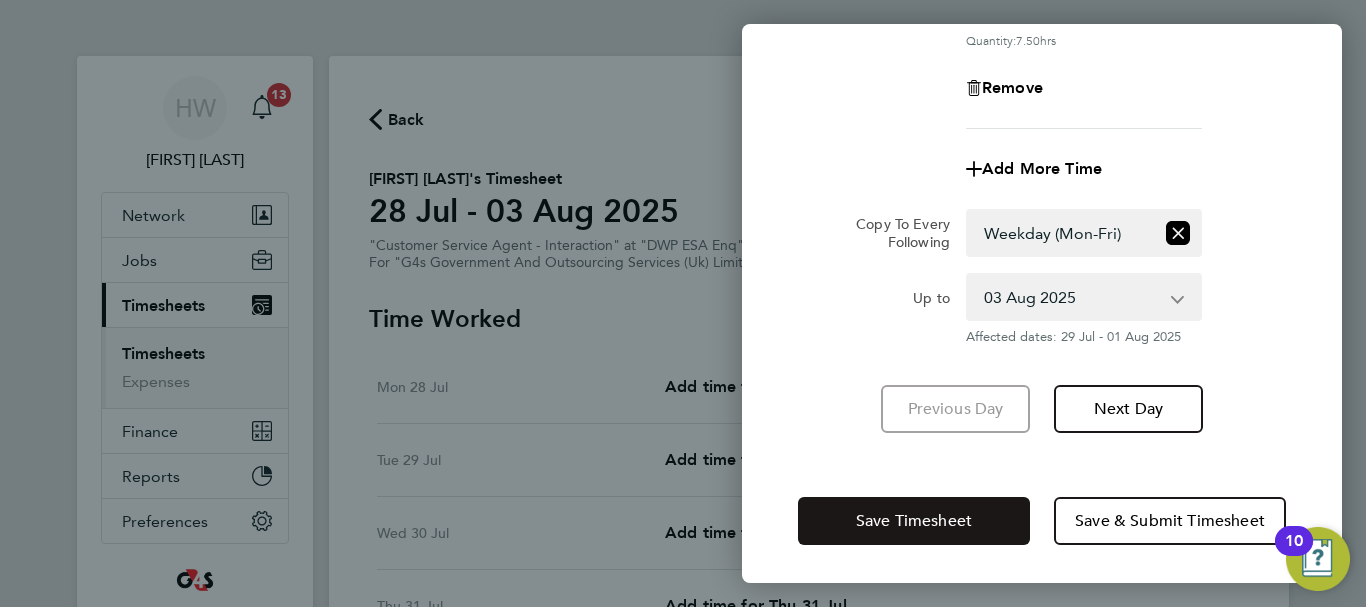click on "Save Timesheet" 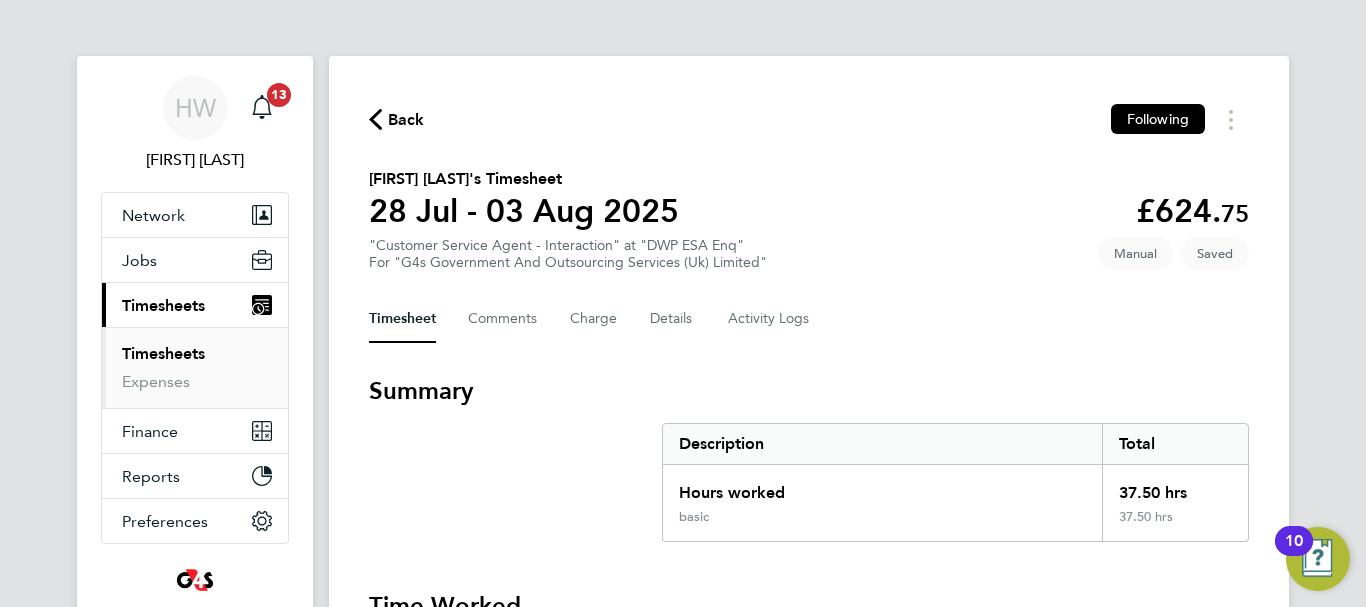 click on "Timesheet   Comments   Charge   Details   Activity Logs" 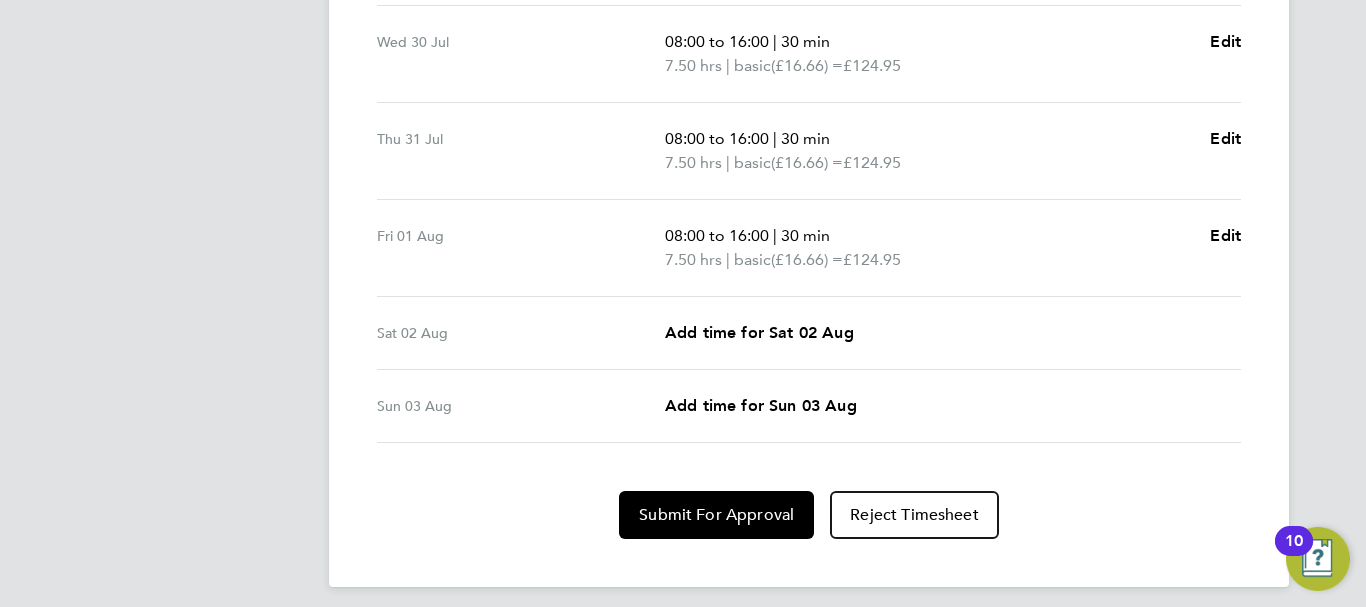 scroll, scrollTop: 838, scrollLeft: 0, axis: vertical 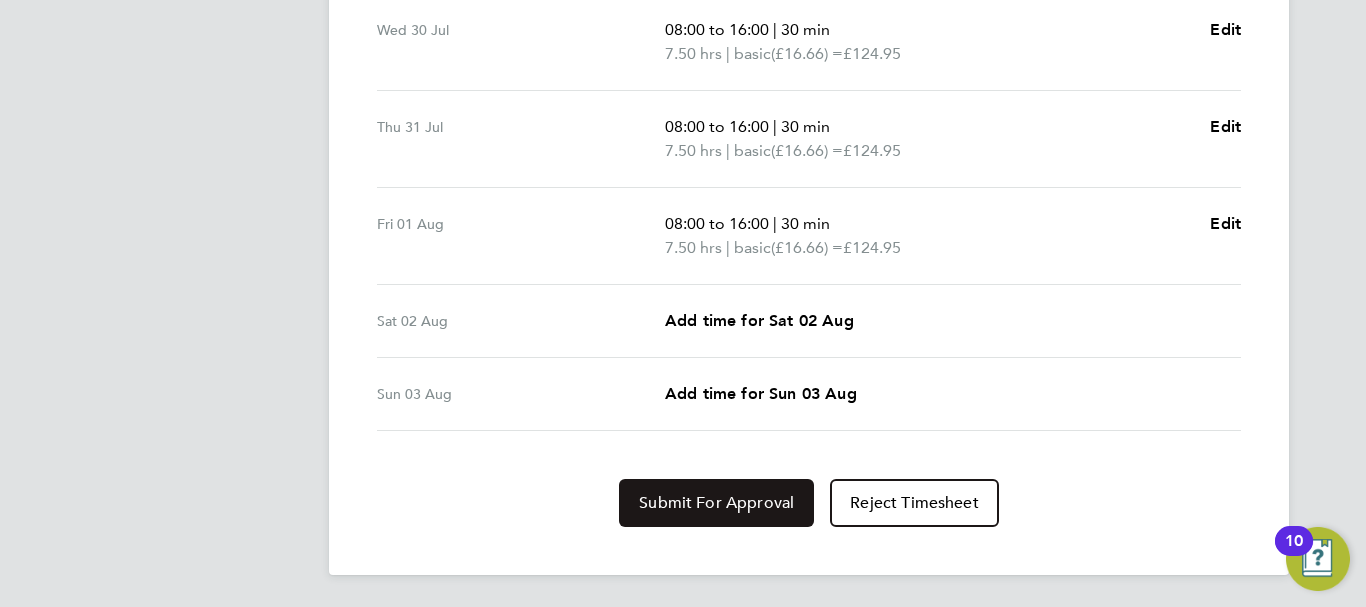 click on "Submit For Approval" 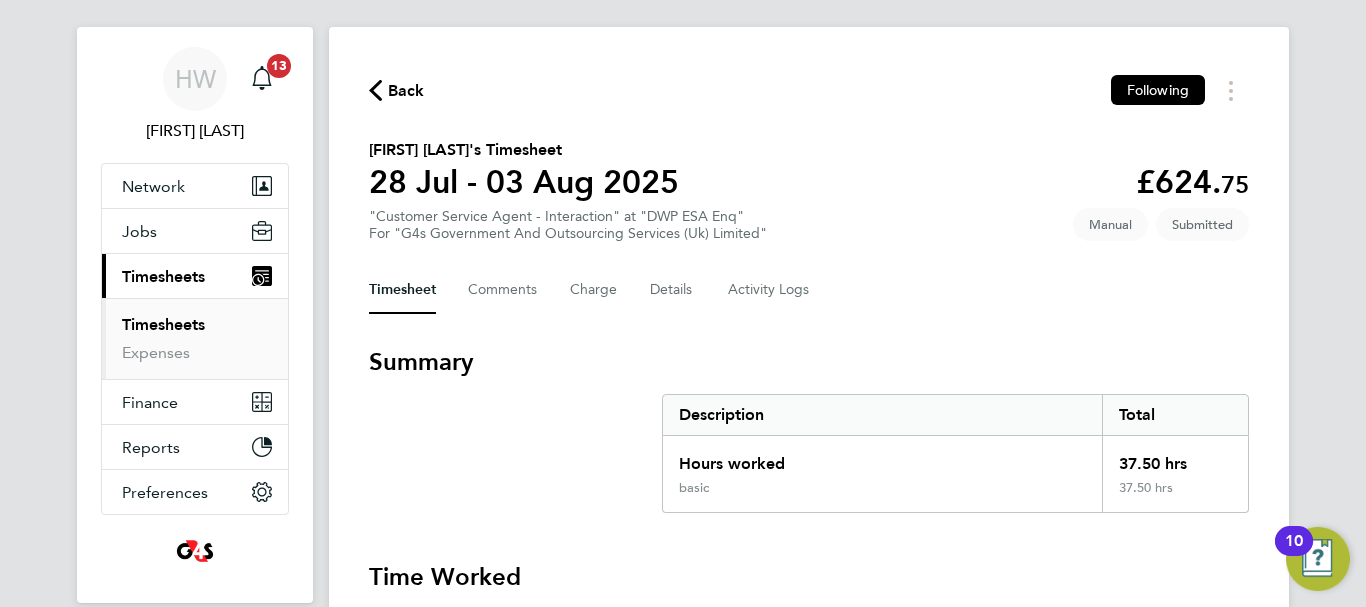 scroll, scrollTop: 0, scrollLeft: 0, axis: both 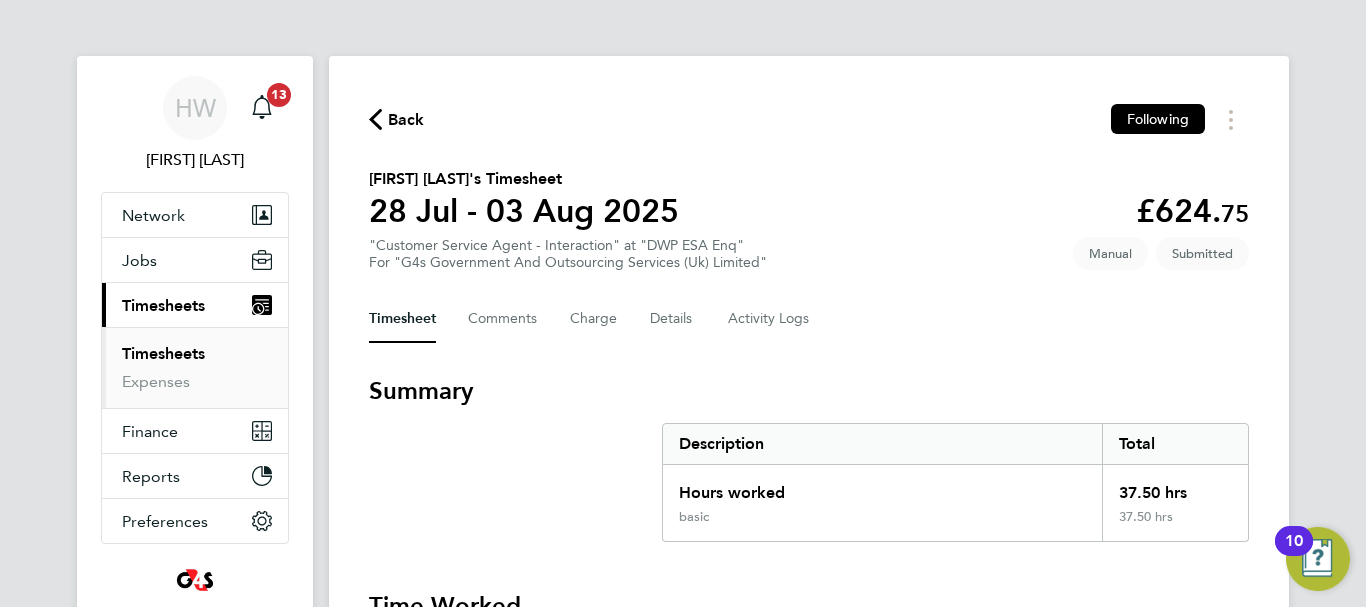 click on "Timesheets" at bounding box center (163, 353) 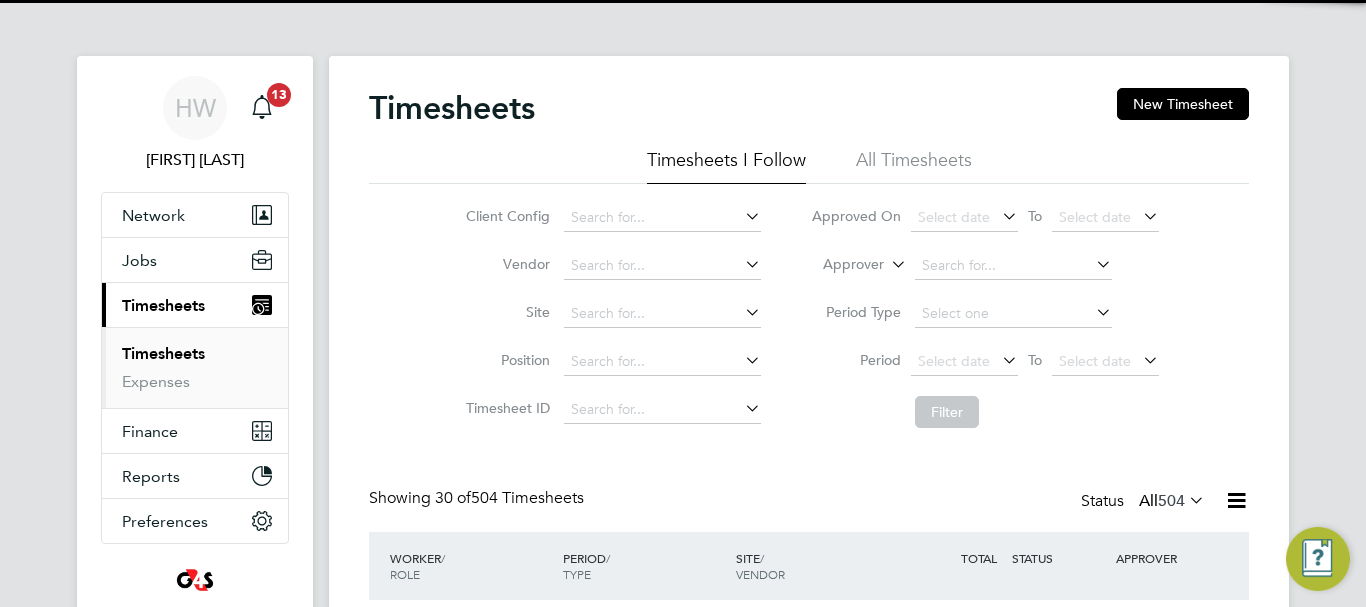 scroll, scrollTop: 10, scrollLeft: 10, axis: both 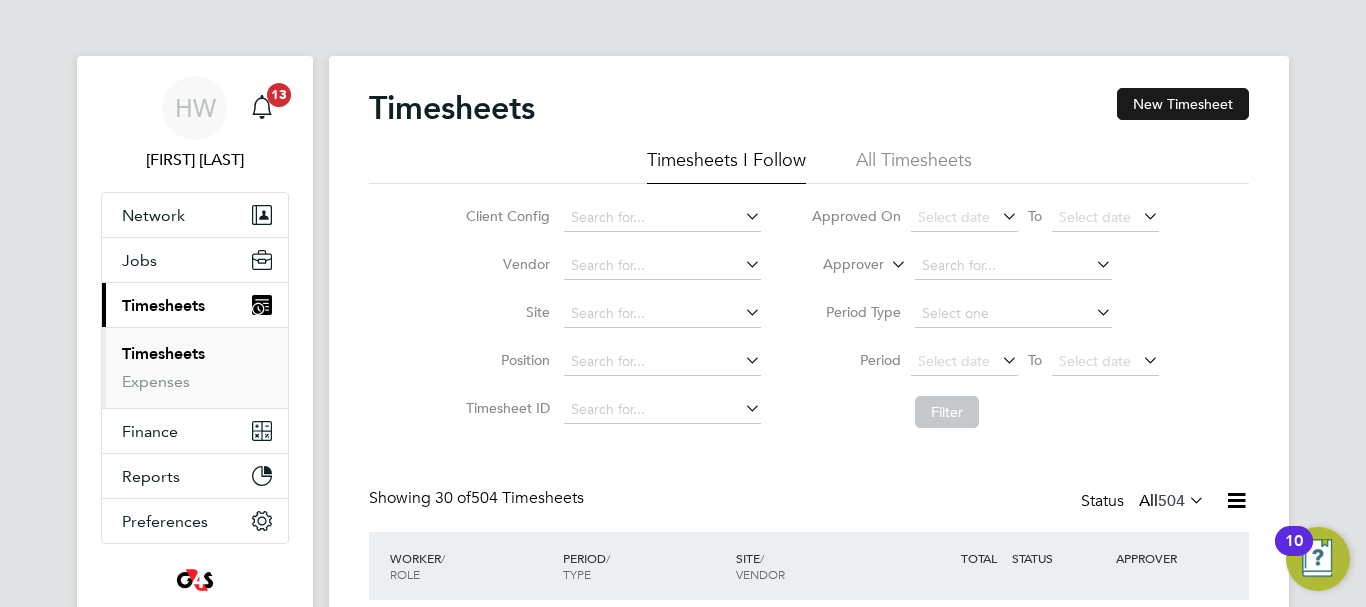 click on "New Timesheet" 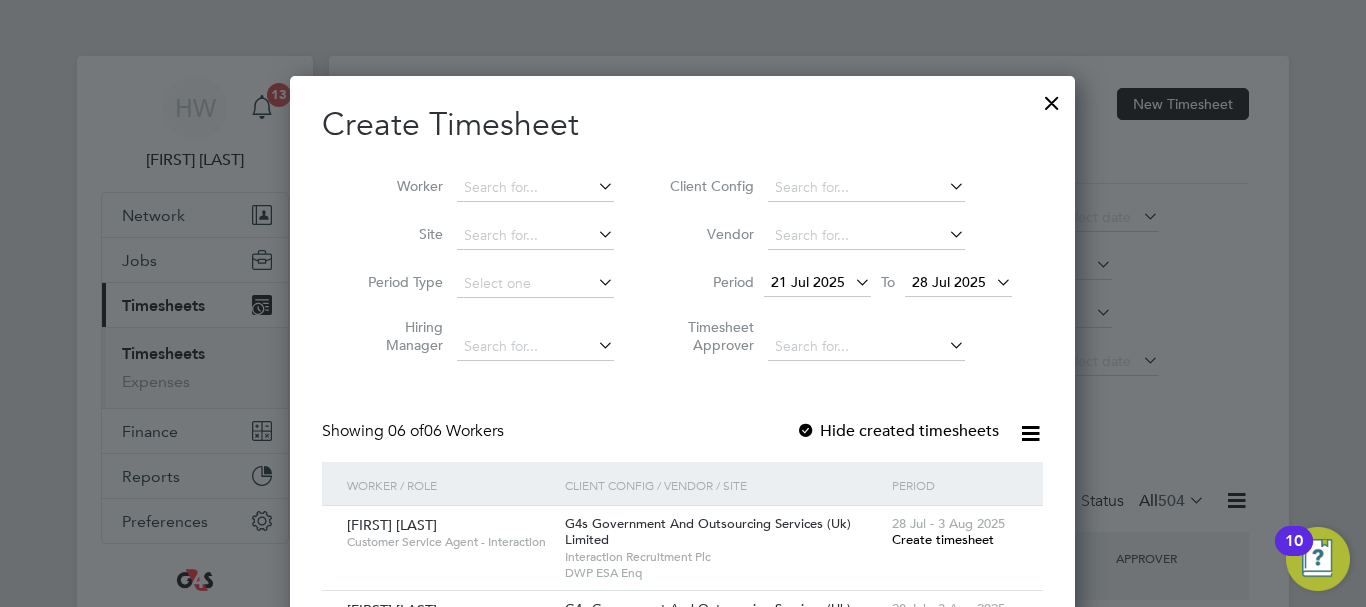 type 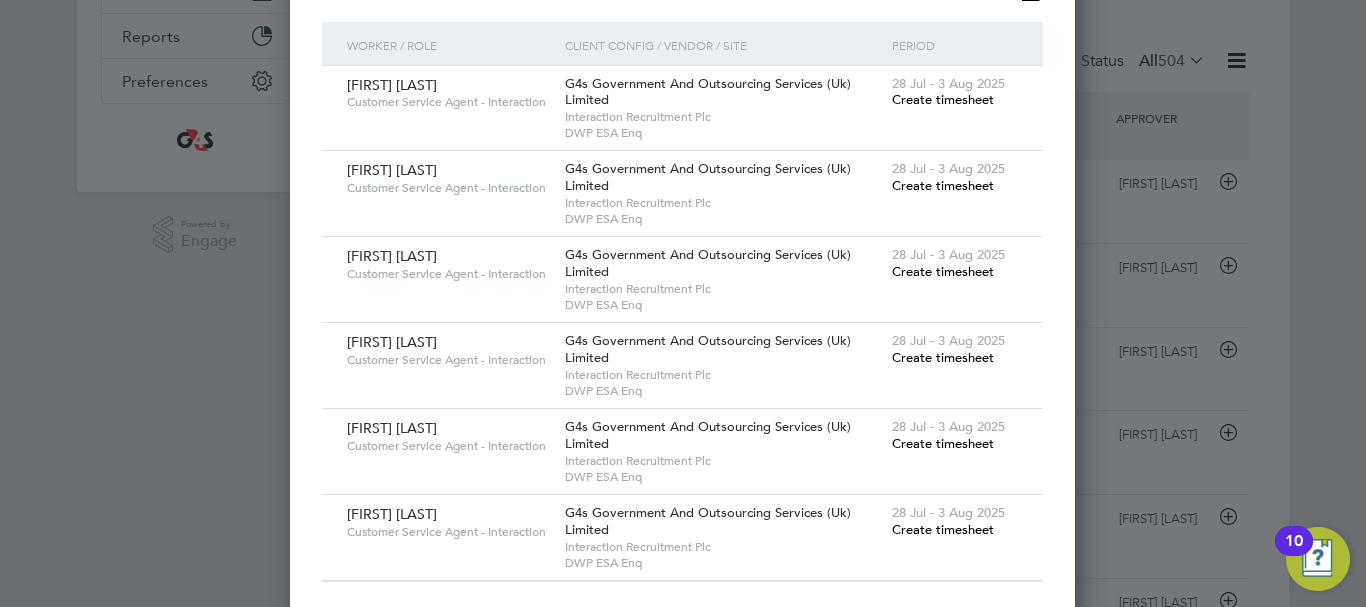 click on "Create timesheet" at bounding box center [943, 185] 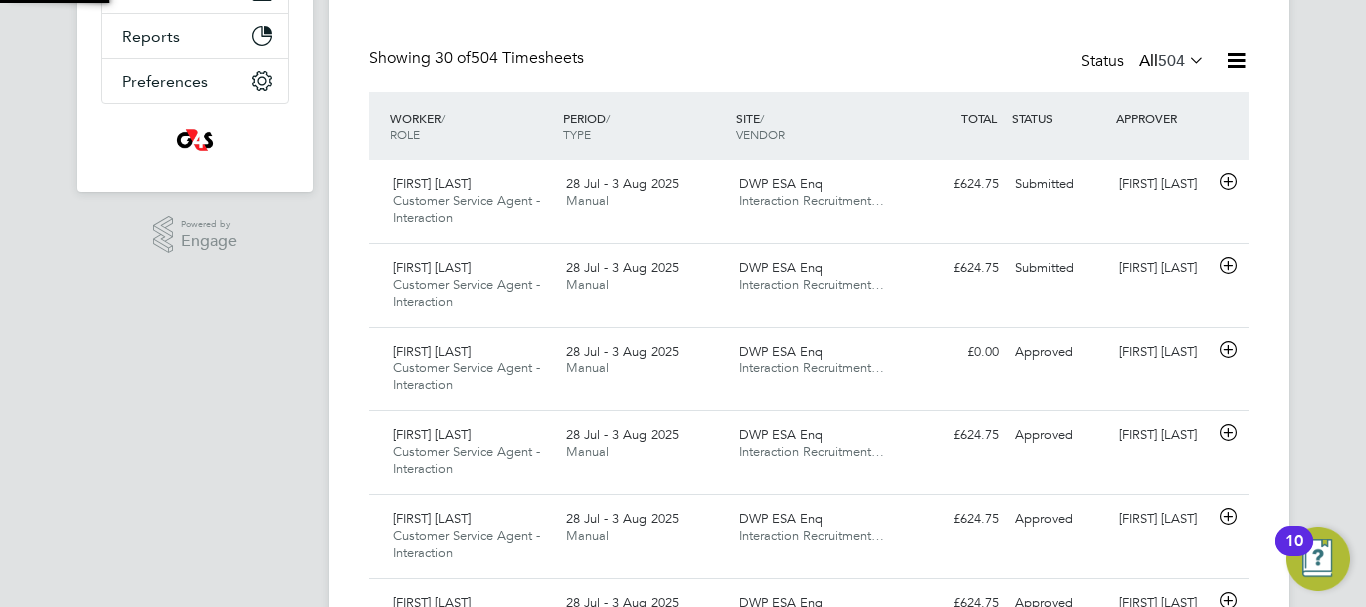 scroll, scrollTop: 0, scrollLeft: 0, axis: both 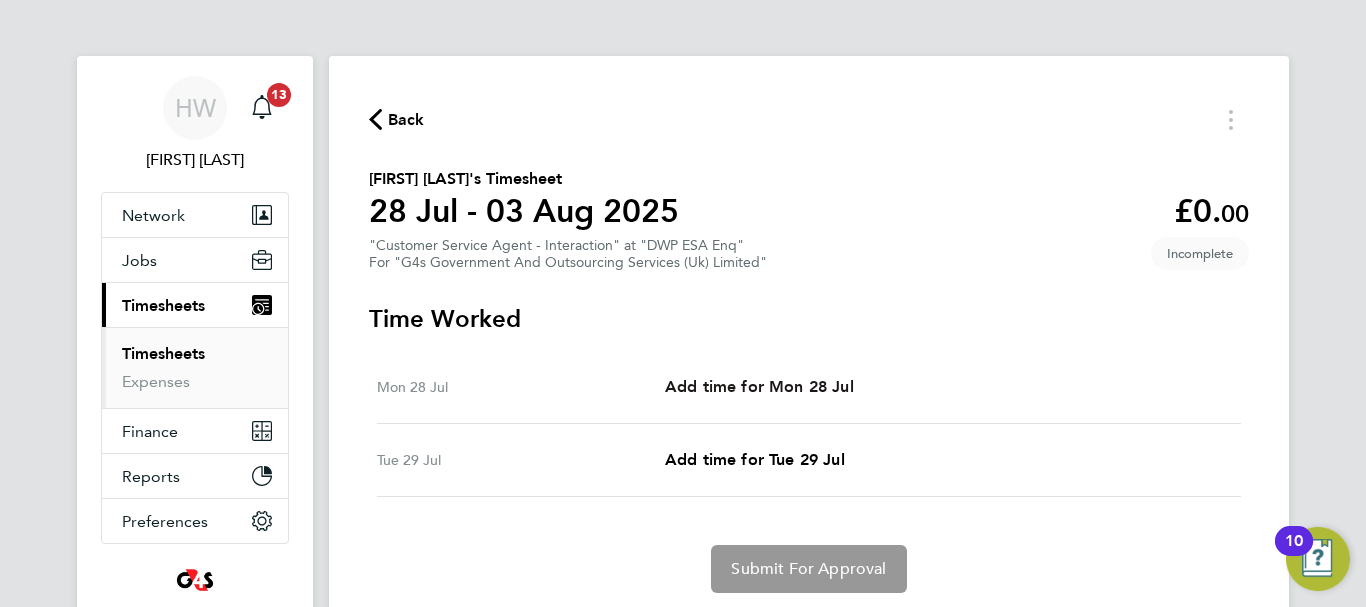 click on "Add time for Mon 28 Jul" at bounding box center [759, 386] 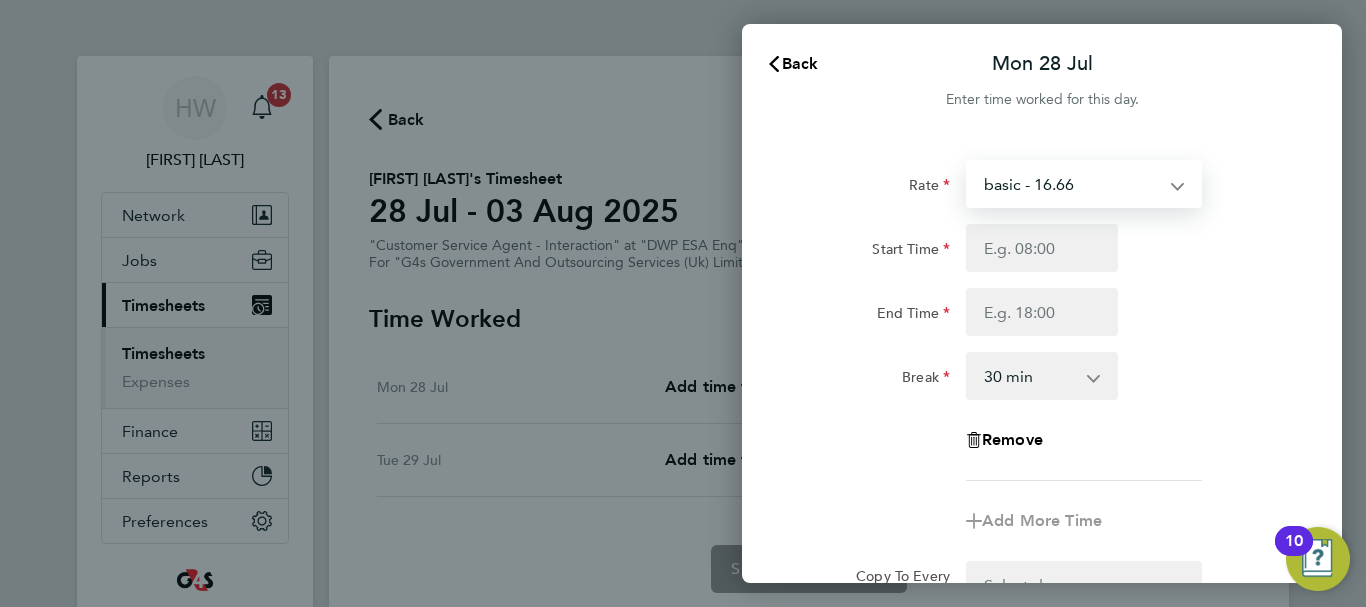 click on "basic - 16.66   x1.5 - 24.73   Annual Leave   System Issue Not Paid   Bank Holiday   Sick   System Issue Paid - 16.66   x2 - 32.79" at bounding box center (1072, 184) 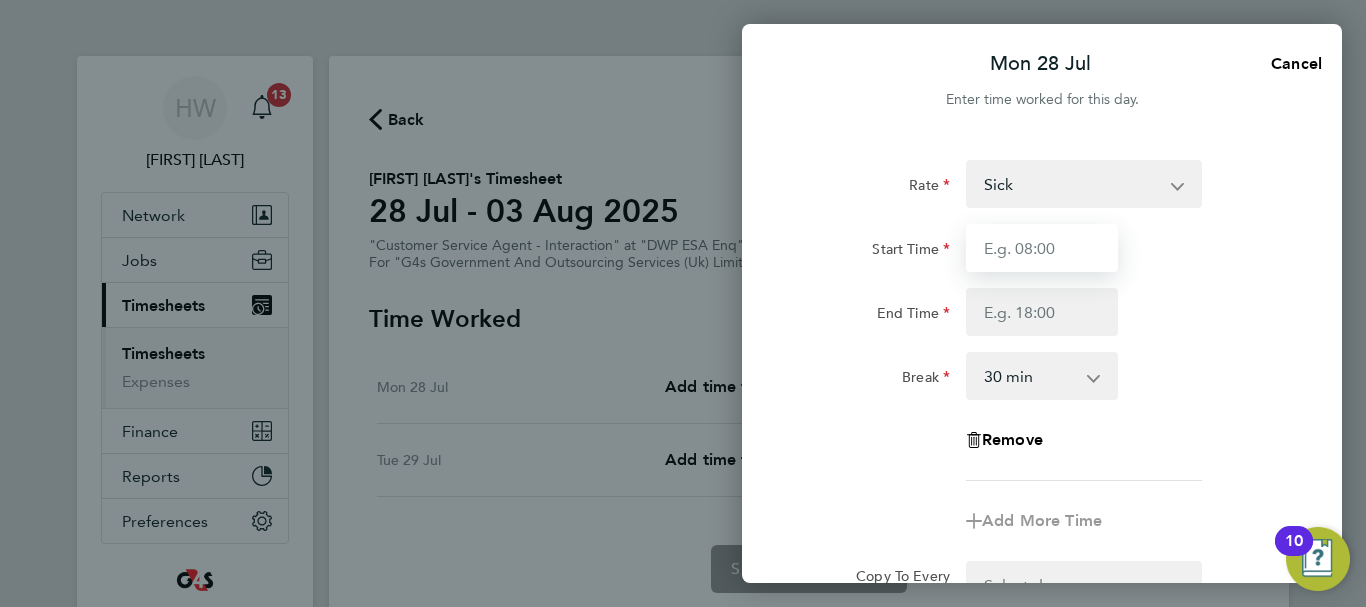 click on "Start Time" at bounding box center [1042, 248] 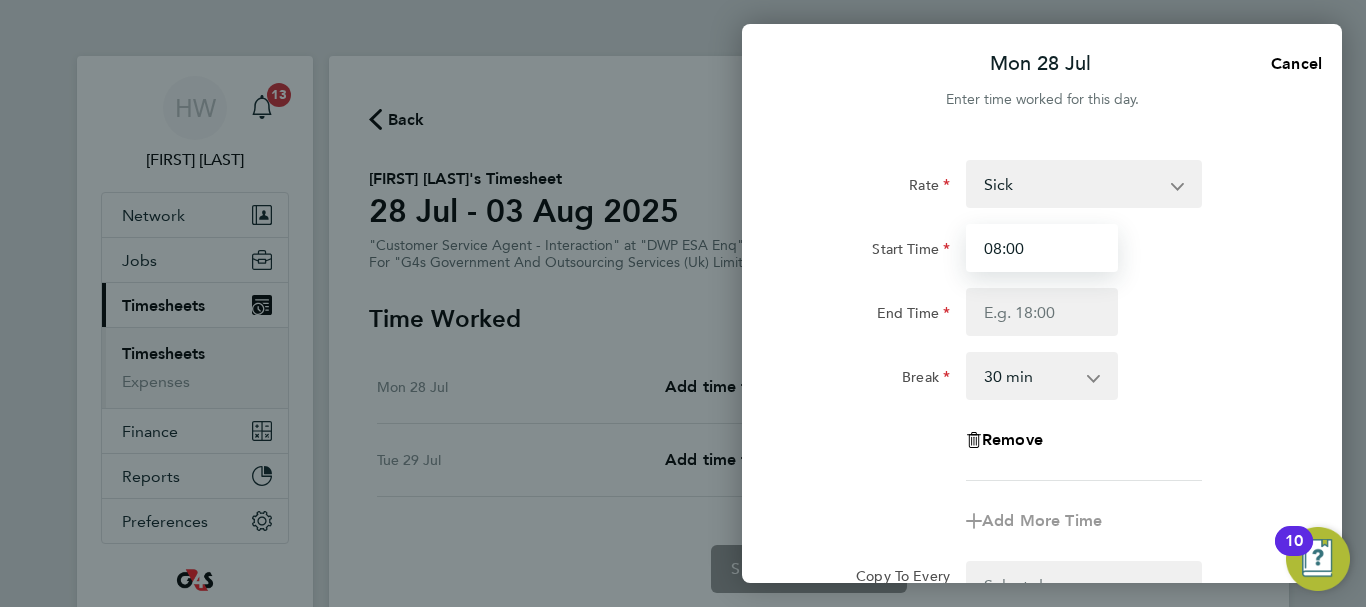type on "08:00" 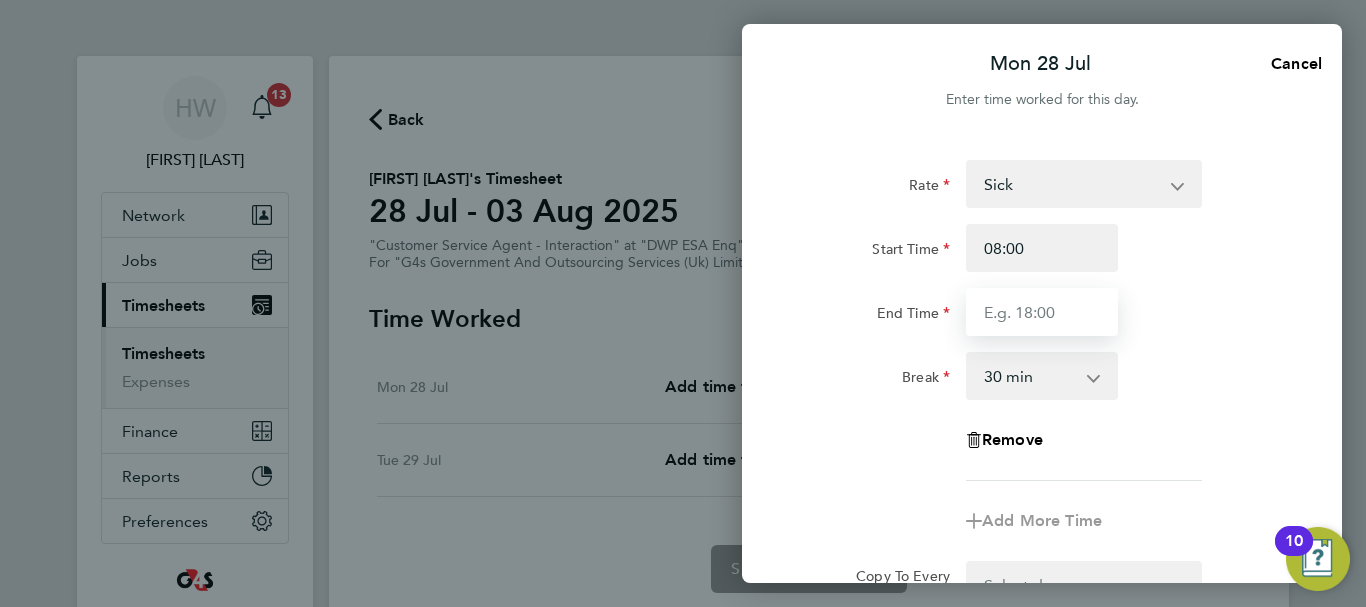 click on "End Time" at bounding box center (1042, 312) 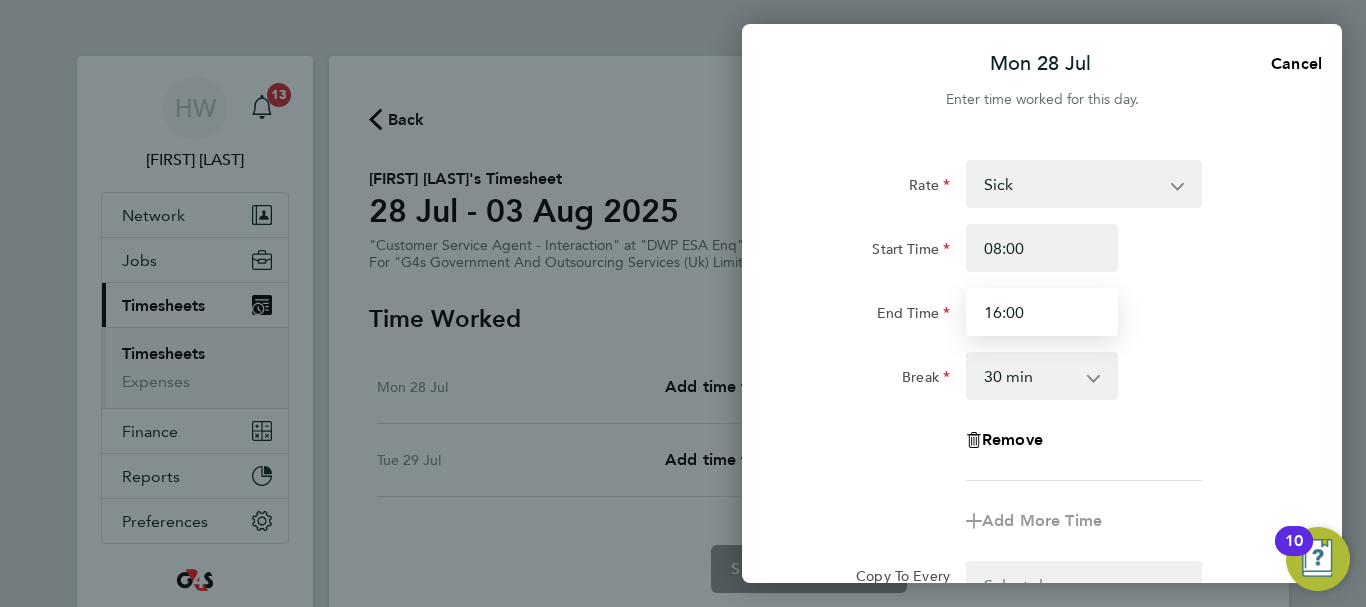 type on "16:00" 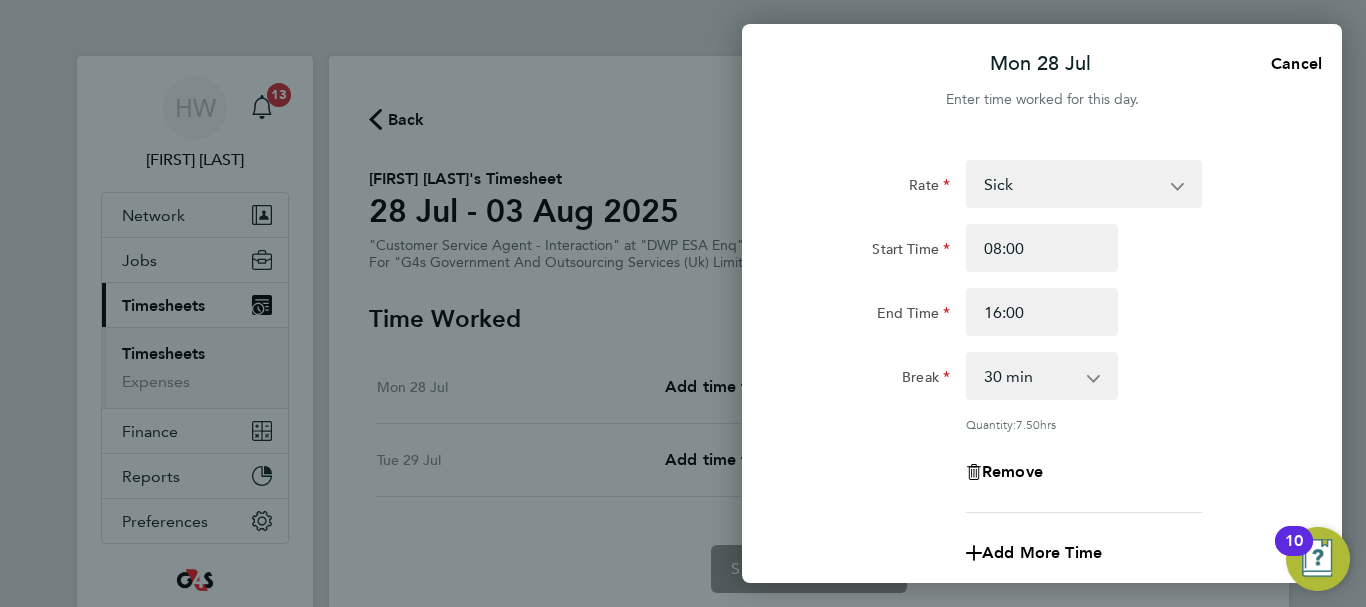 click on "Break  0 min   15 min   30 min   45 min   60 min   75 min   90 min" 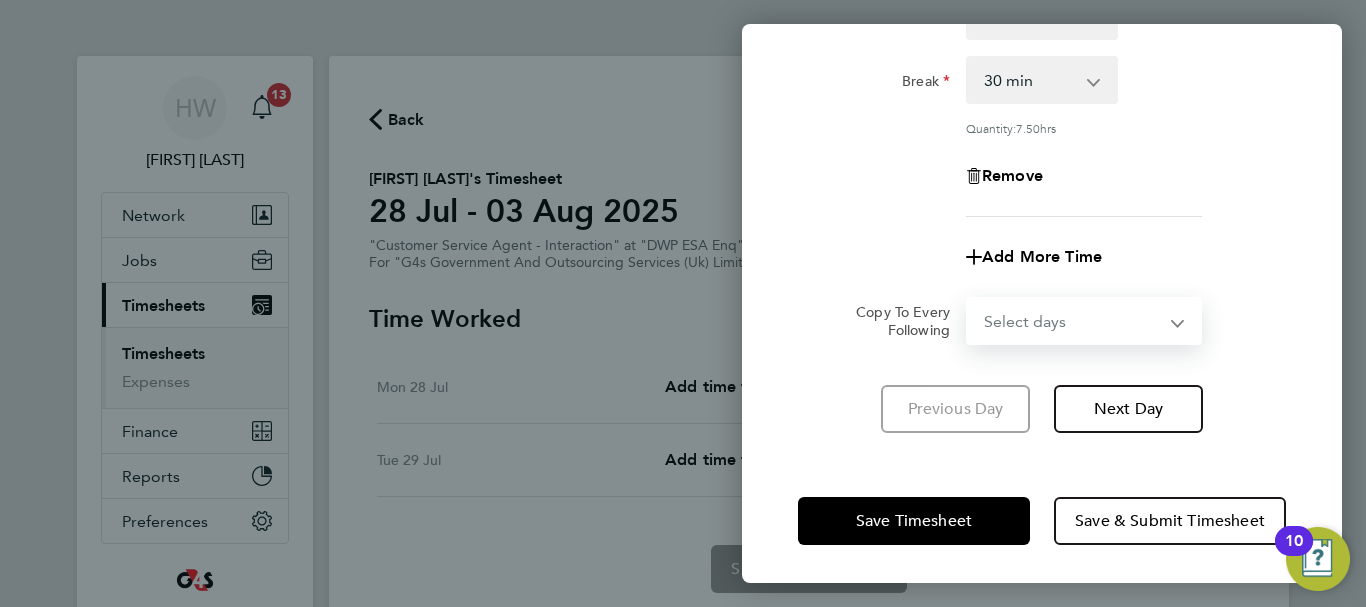 click on "Select days   Tuesday" at bounding box center (1073, 321) 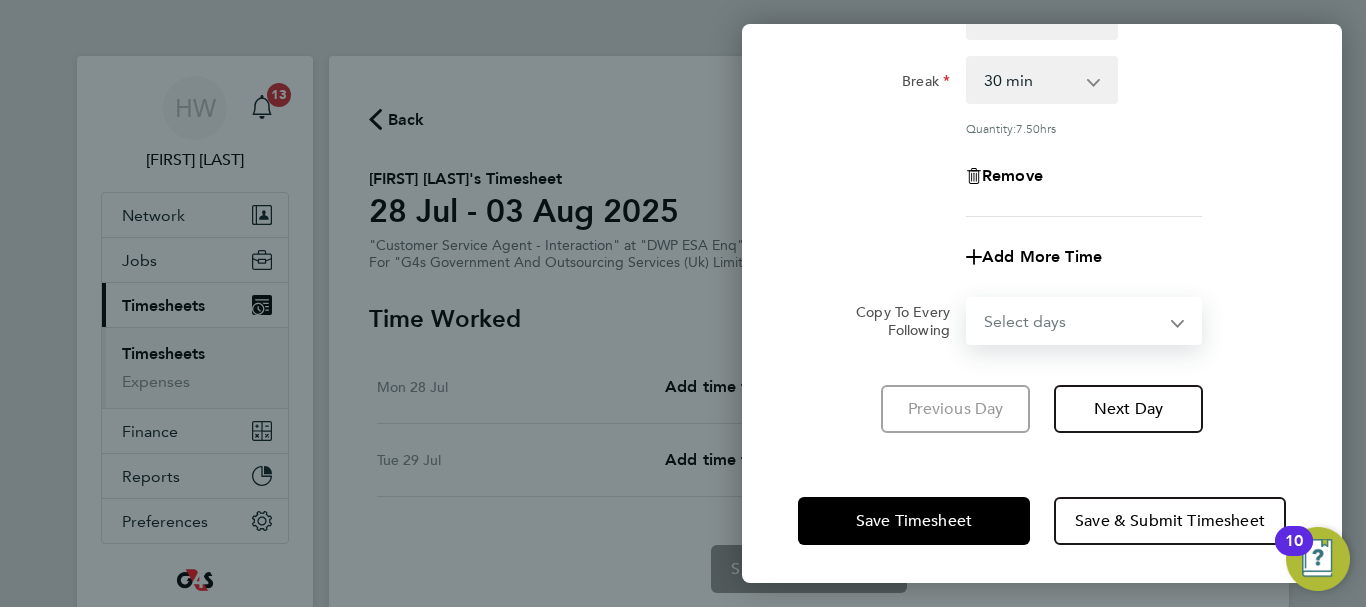 select on "TUE" 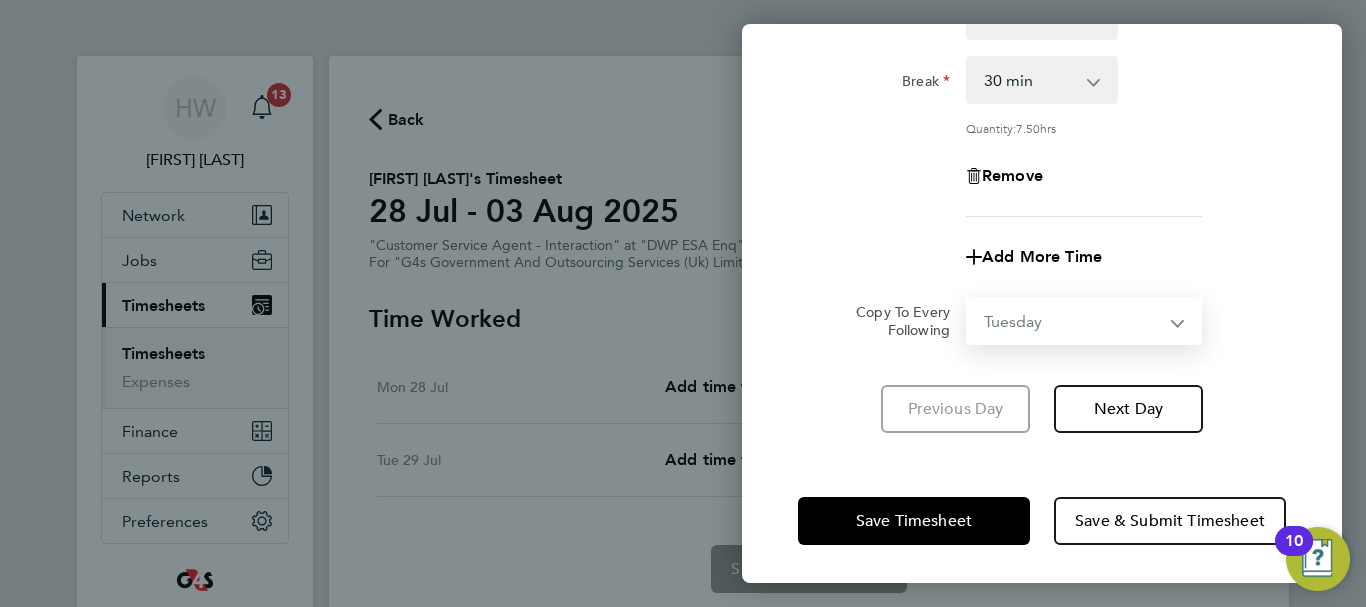 click on "Select days   Tuesday" at bounding box center (1073, 321) 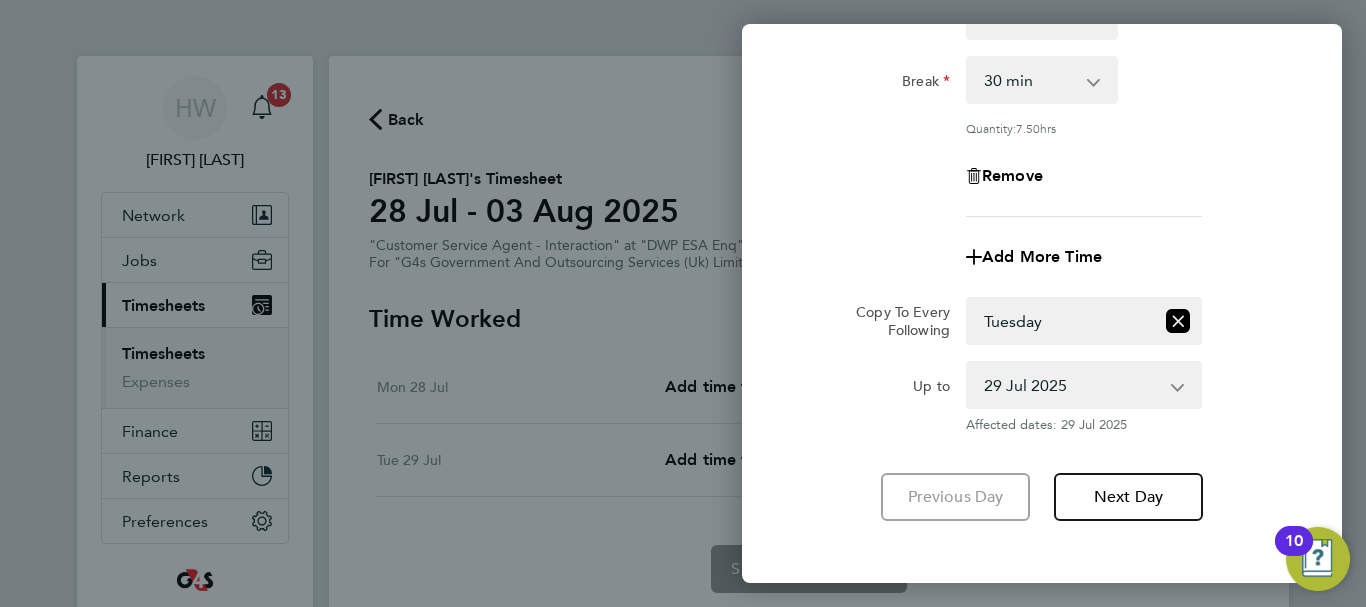 click on "Up to  29 Jul 2025
Affected dates: 29 Jul 2025" 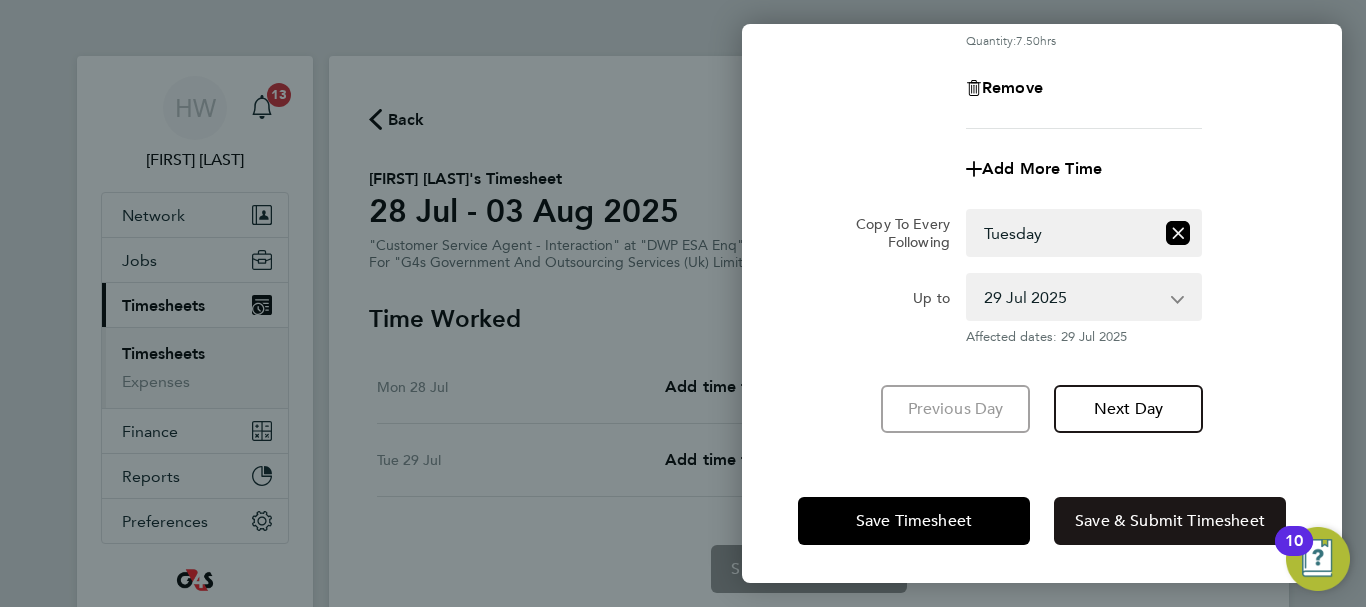 click on "Save & Submit Timesheet" 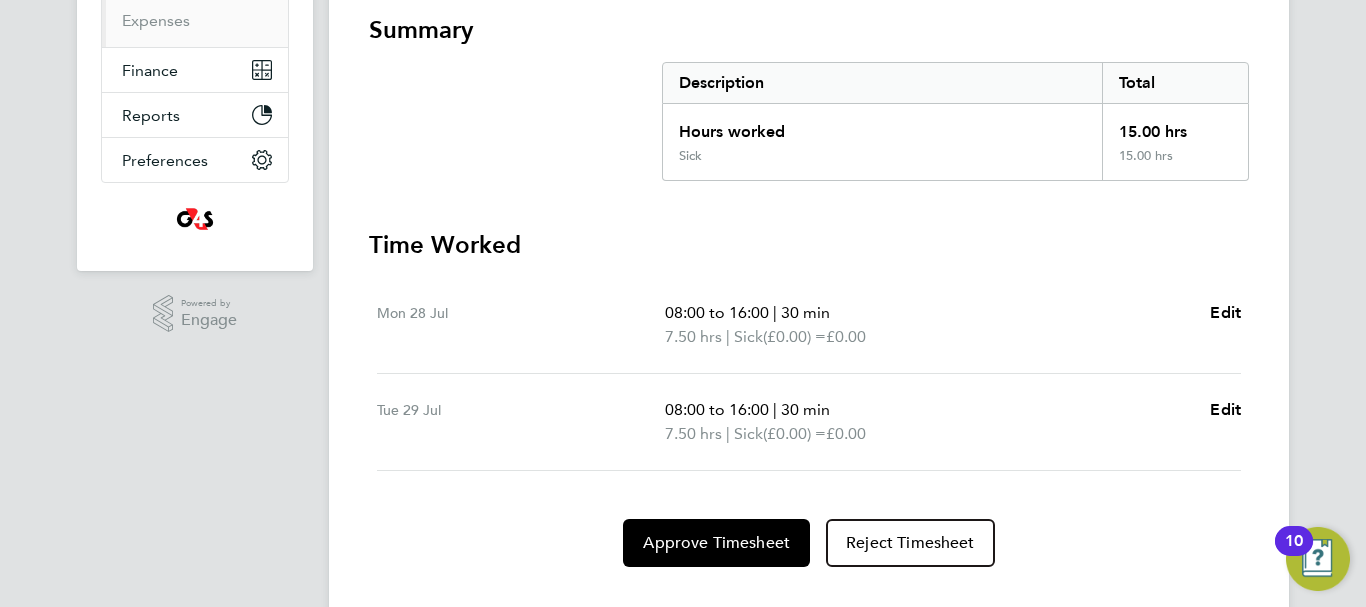 click on "HW   Helen Wright   Notifications
13   Applications:   Network
Sites   Workers   Jobs
Positions   Vacancies   Placements   Current page:   Timesheets
Timesheets   Expenses   Finance
Invoices & Credit Notes   Reports
CIS Reports   Report Downloads   Preferences
VMS Configurations
.st0{fill:#C0C1C2;}
Powered by Engage
Back  Following
Arubah Mukhtar's Timesheet   28 Jul - 03 Aug 2025   £0. 00  "Customer Service Agent - Interaction" at "DWP ESA Enq"  For "G4s Government And Outsourcing Services (Uk) Limited"  Submitted   Manual   Timesheet   Comments   Charge   Details   Activity Logs   Summary   Description   Total   Hours worked   15.00 hrs   Sick   15.00 hrs   Time Worked   Mon 28 Jul   08:00 to 16:00   |   30 min   |" at bounding box center [683, 143] 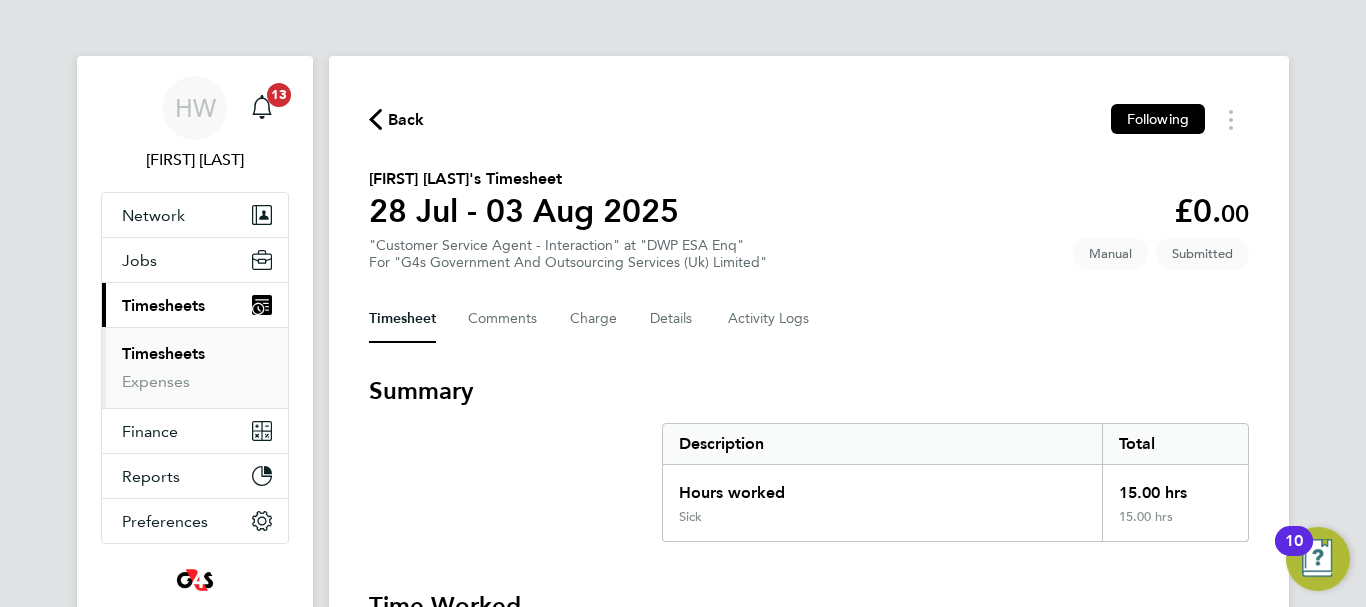 click on "Timesheets" at bounding box center (163, 353) 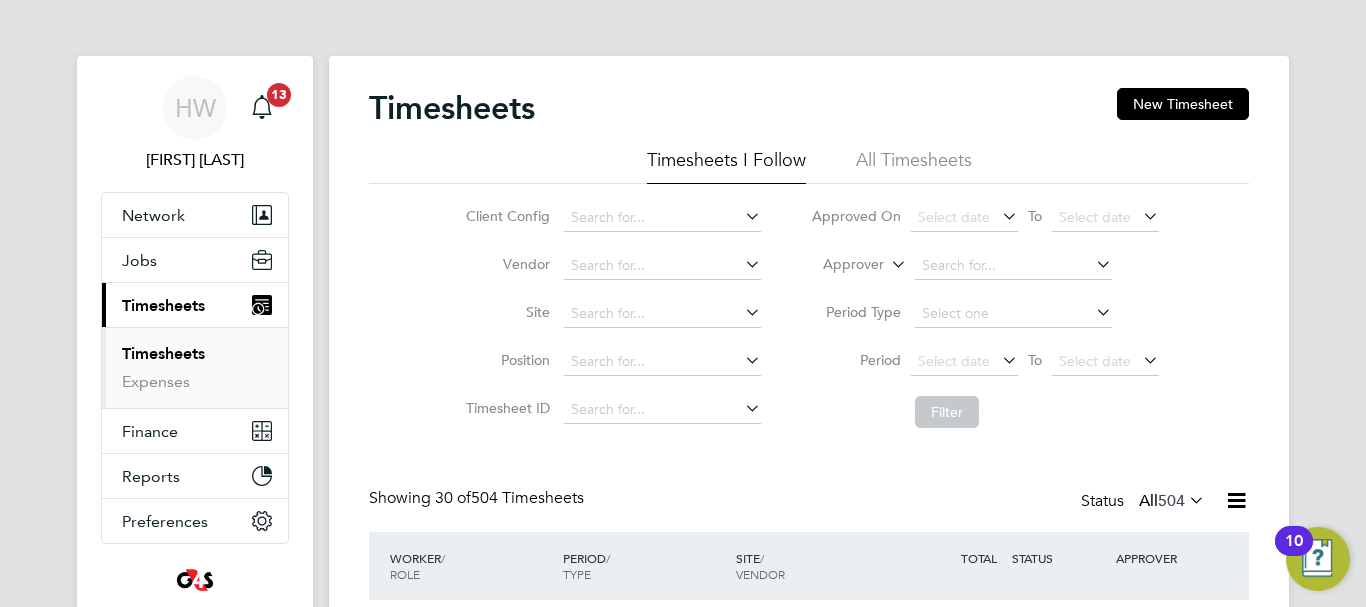 click on "HW   Helen Wright   Notifications
13   Applications:   Network
Sites   Workers   Jobs
Positions   Vacancies   Placements   Current page:   Timesheets
Timesheets   Expenses   Finance
Invoices & Credit Notes   Reports
CIS Reports   Report Downloads   Preferences
VMS Configurations
.st0{fill:#C0C1C2;}
Powered by Engage Timesheets New Timesheet Timesheets I Follow All Timesheets Client Config   Vendor   Site   Position   Timesheet ID   Approved On
Select date
To
Select date
Approver     Period Type   Period
Select date
To
Select date
Filter Showing   30 of  504 Timesheets Status  All  504  WORKER  / ROLE WORKER  / PERIOD PERIOD  / TYPE SITE  / VENDOR TOTAL   TOTAL  / STATUS STATUS APPROVER" at bounding box center (683, 1621) 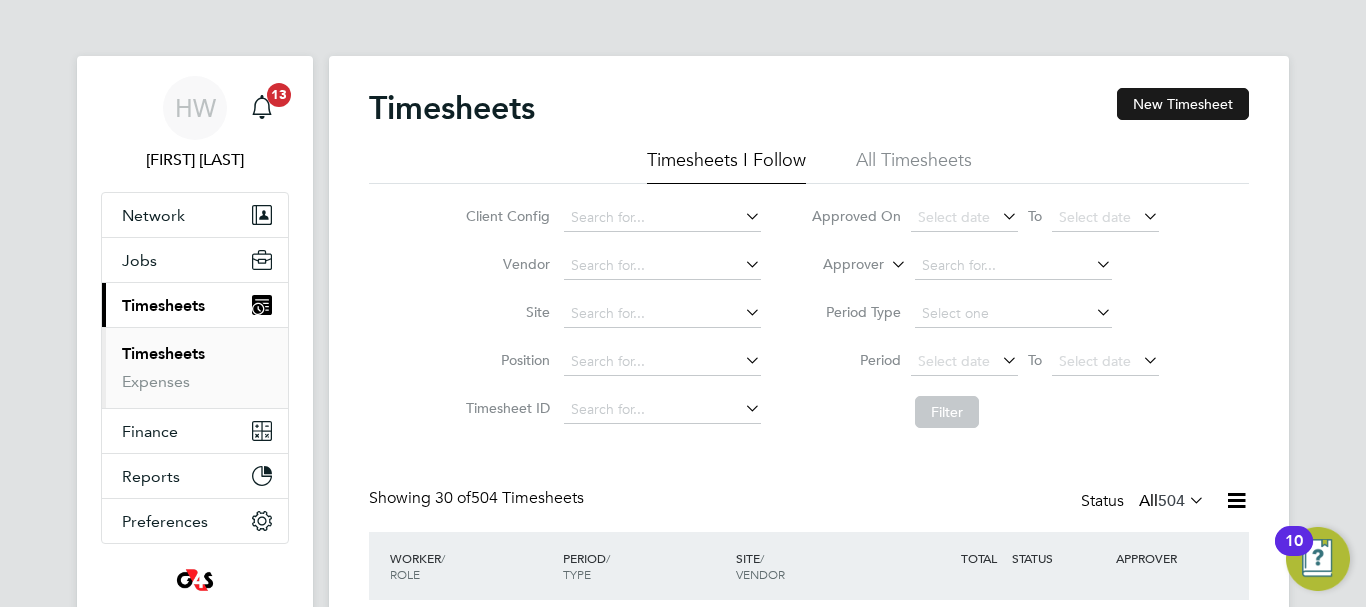 click on "New Timesheet" 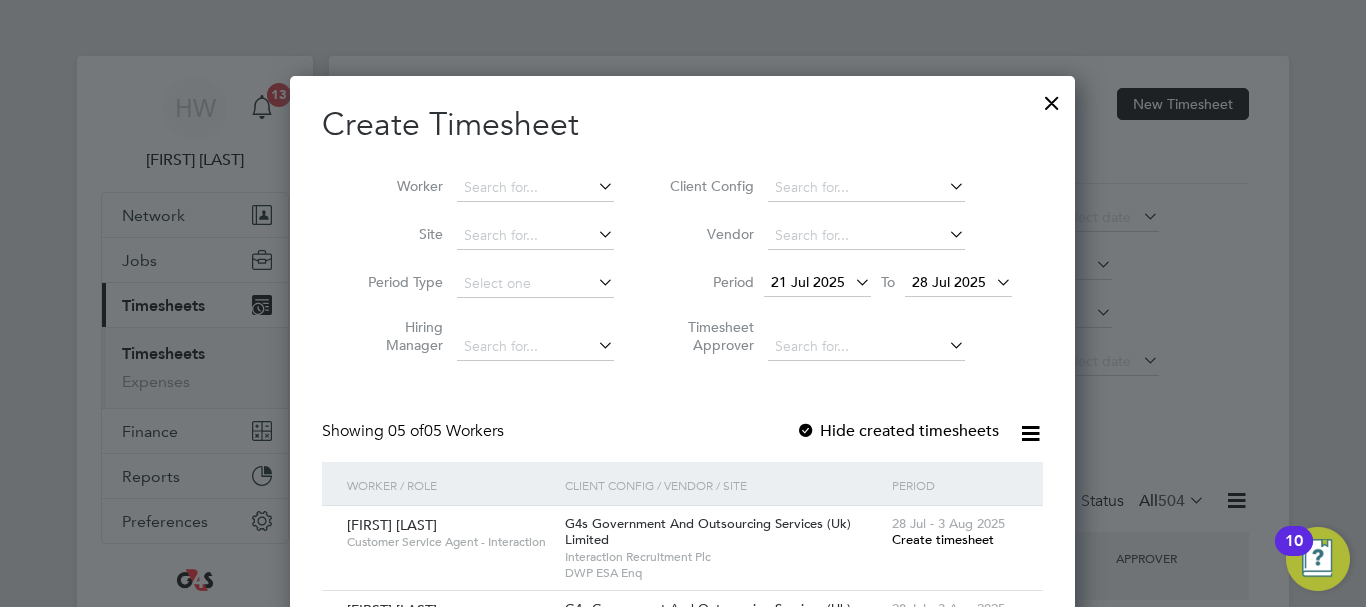 type 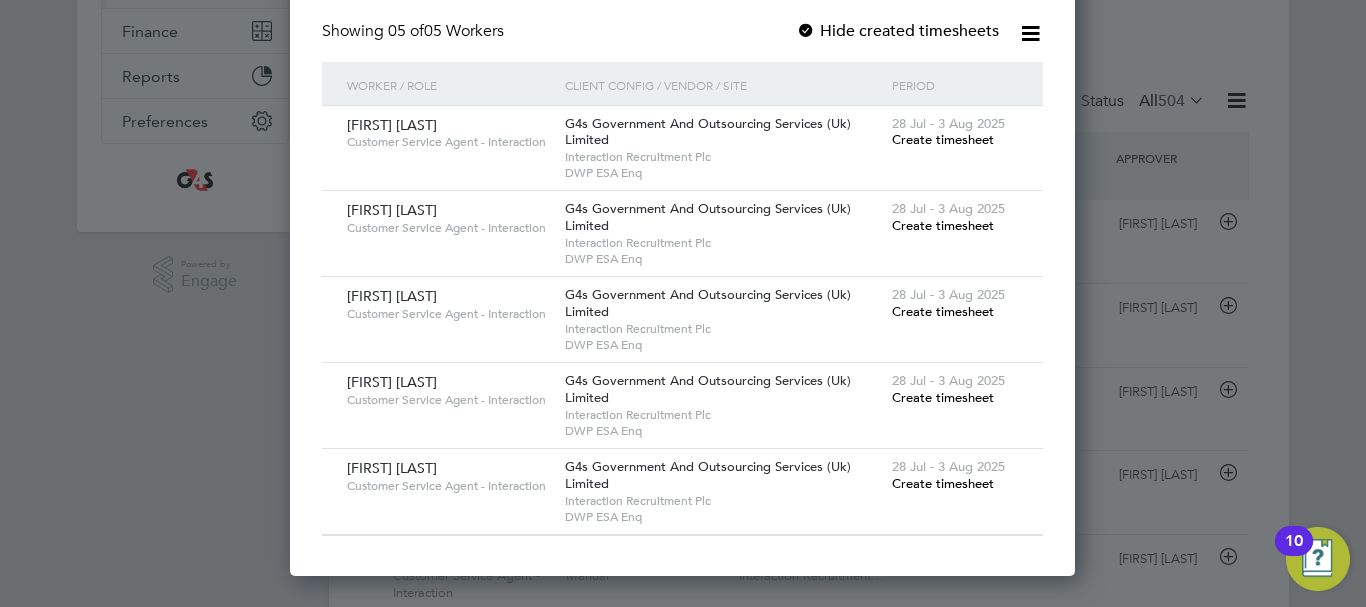 click on "Create timesheet" at bounding box center [943, 311] 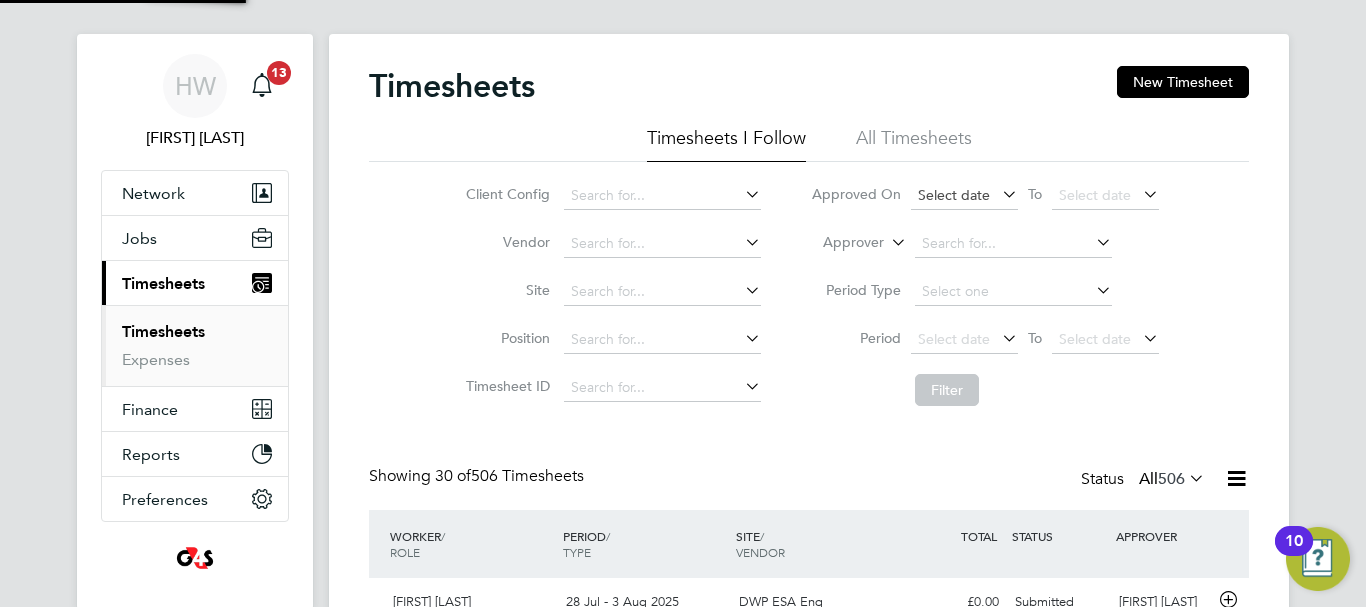 scroll, scrollTop: 0, scrollLeft: 0, axis: both 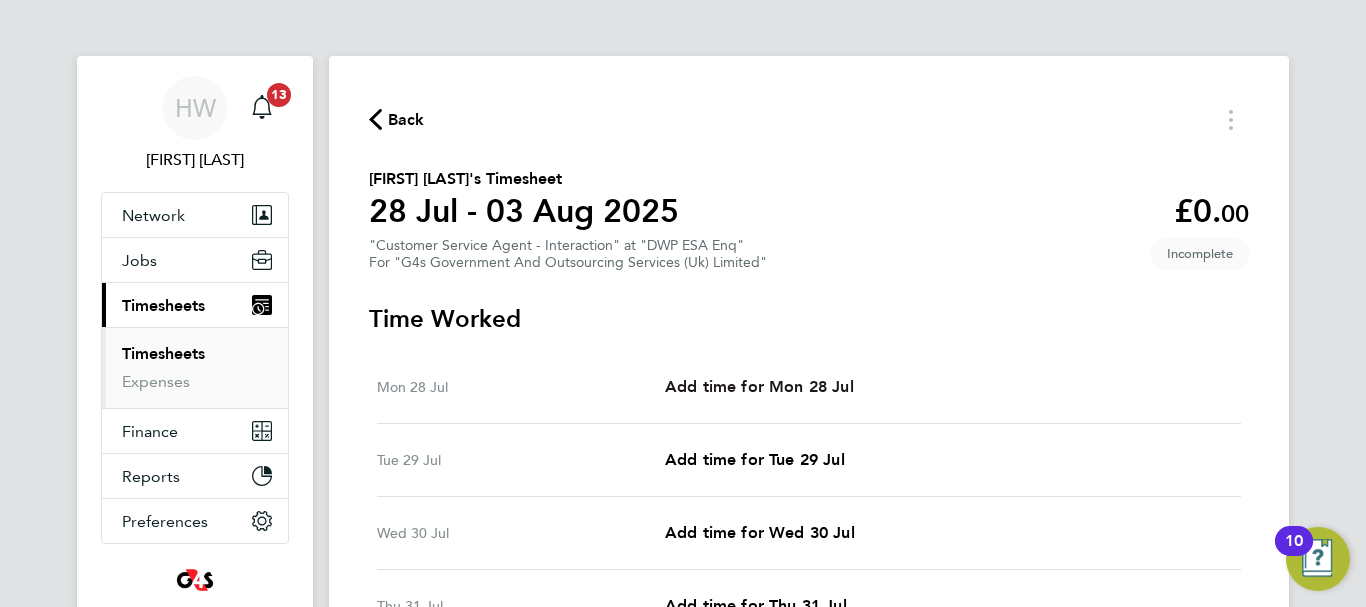 click on "Add time for Mon 28 Jul" at bounding box center [759, 386] 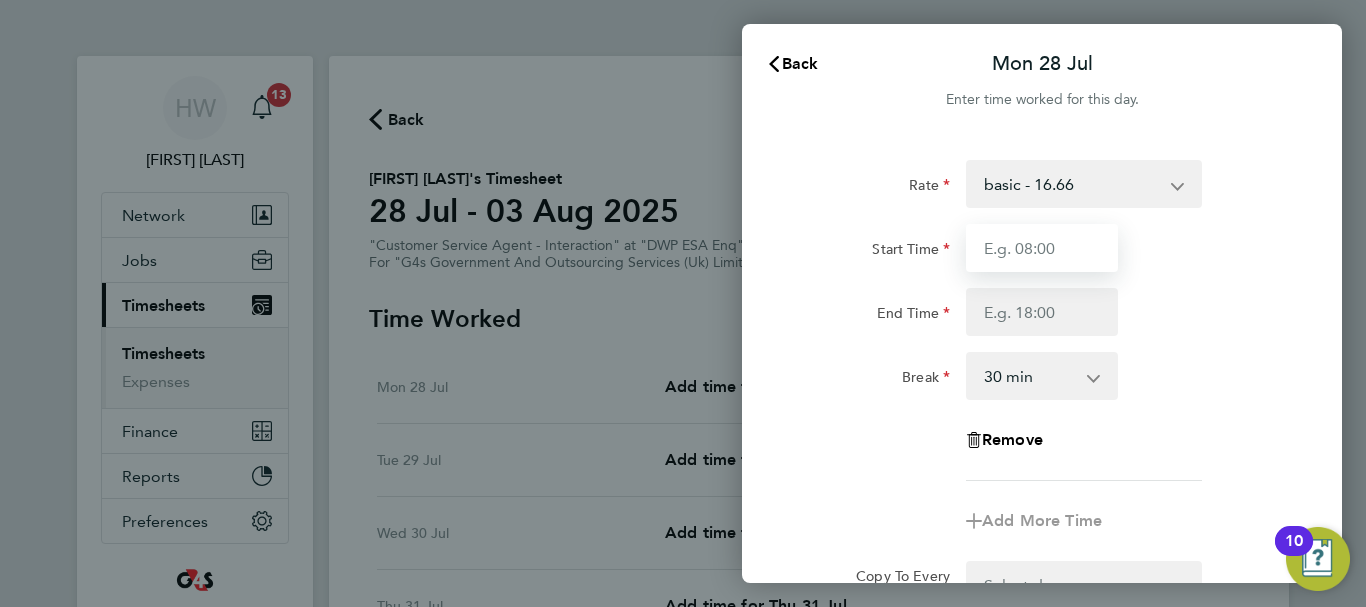 click on "Start Time" at bounding box center (1042, 248) 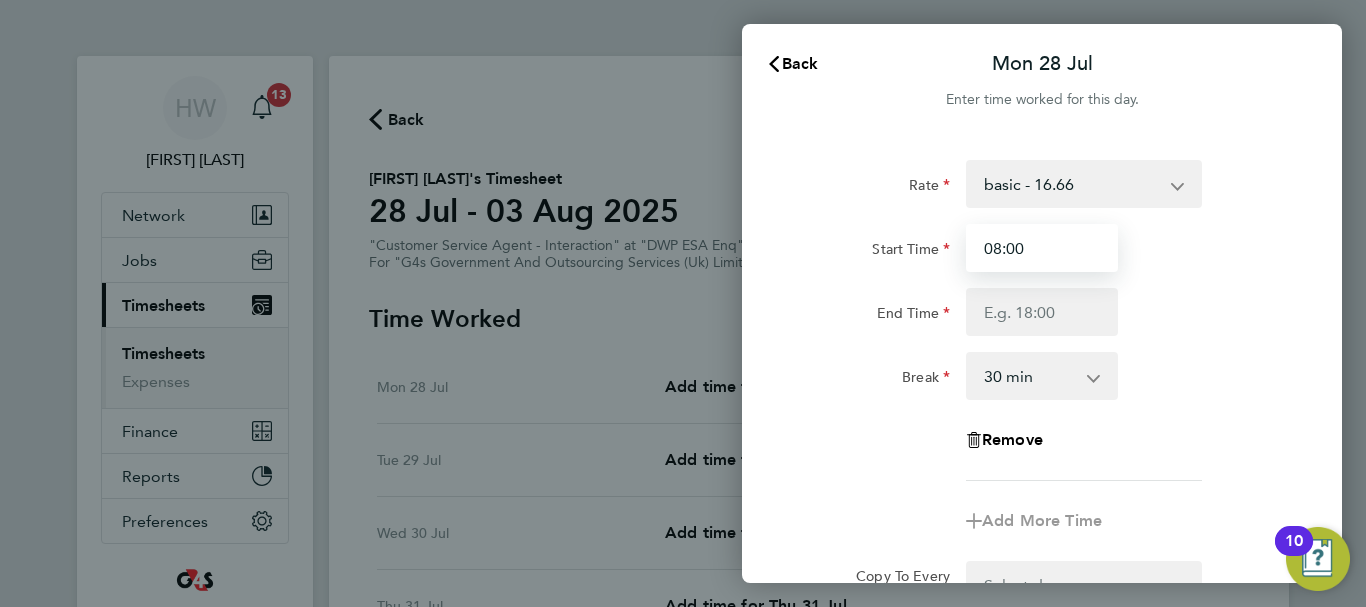 type on "08:00" 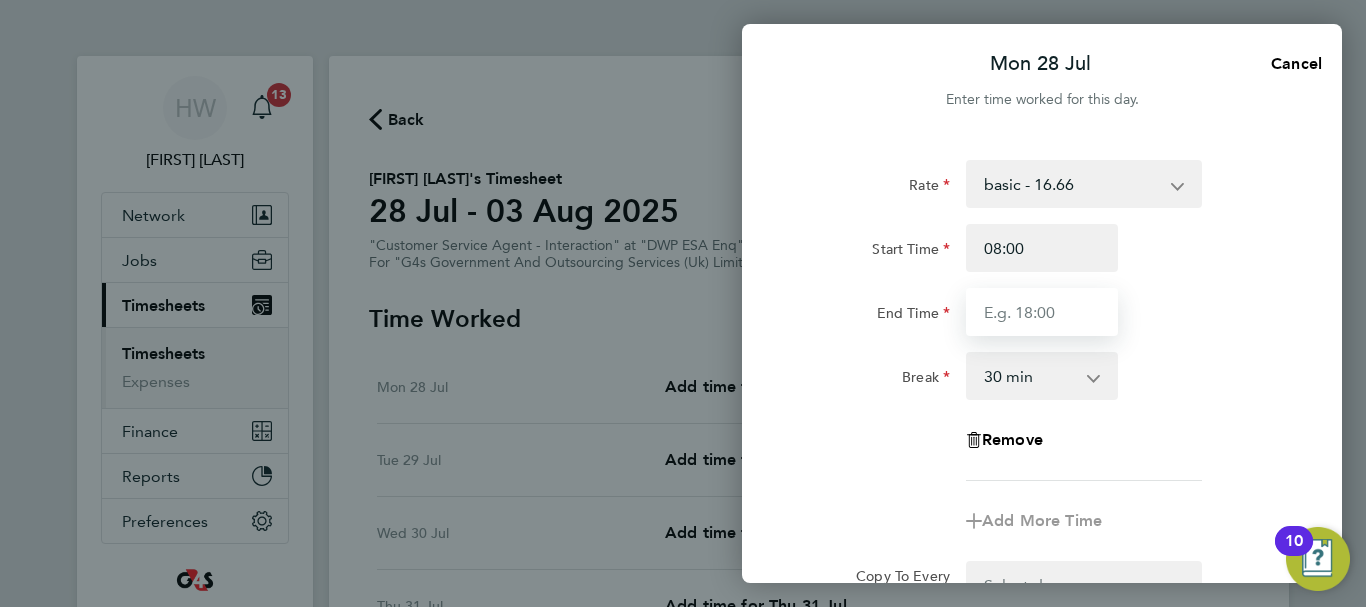 click on "End Time" at bounding box center (1042, 312) 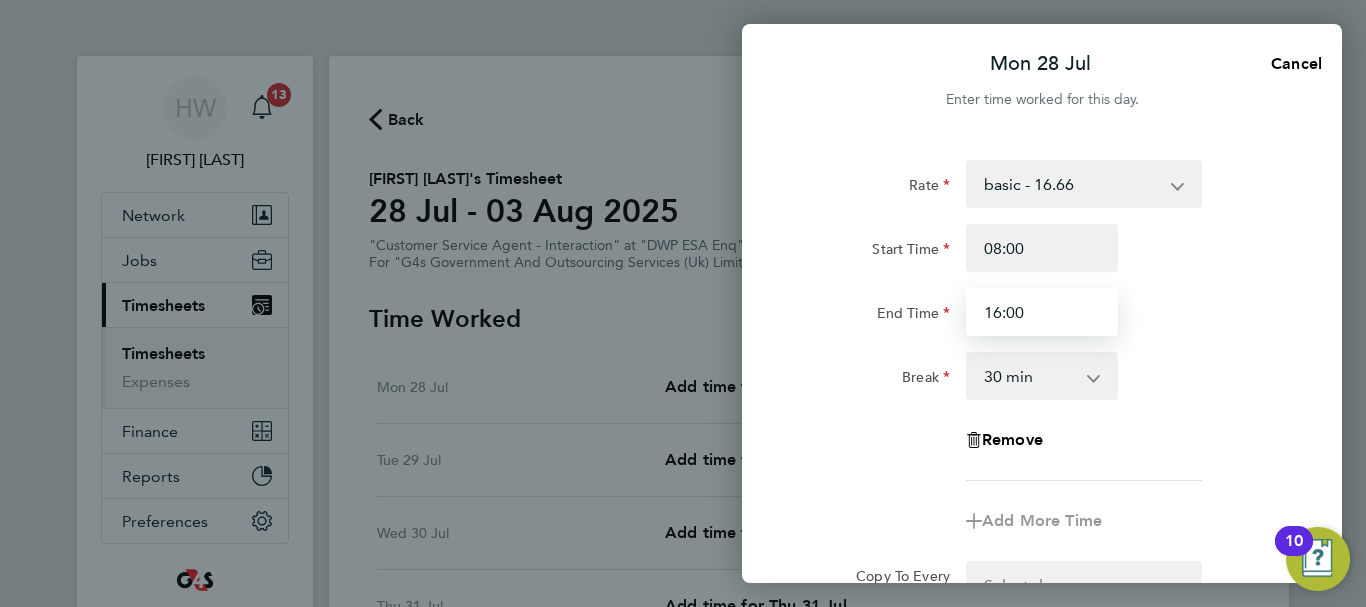 type on "16:00" 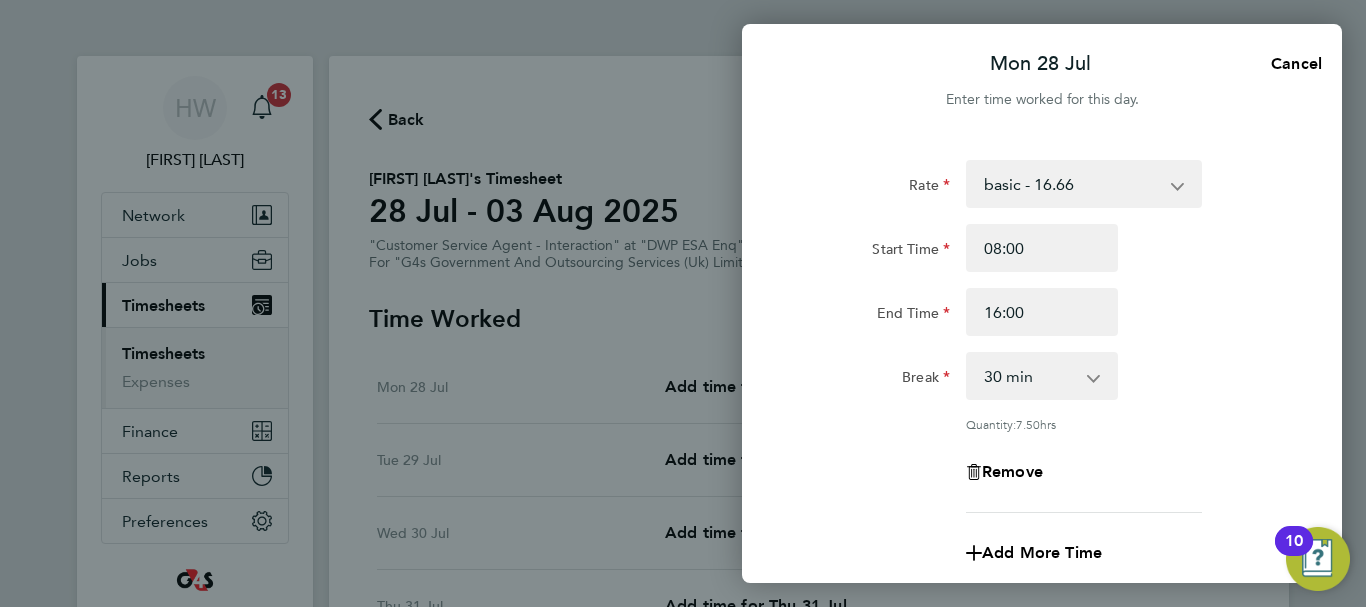 click on "End Time 16:00" 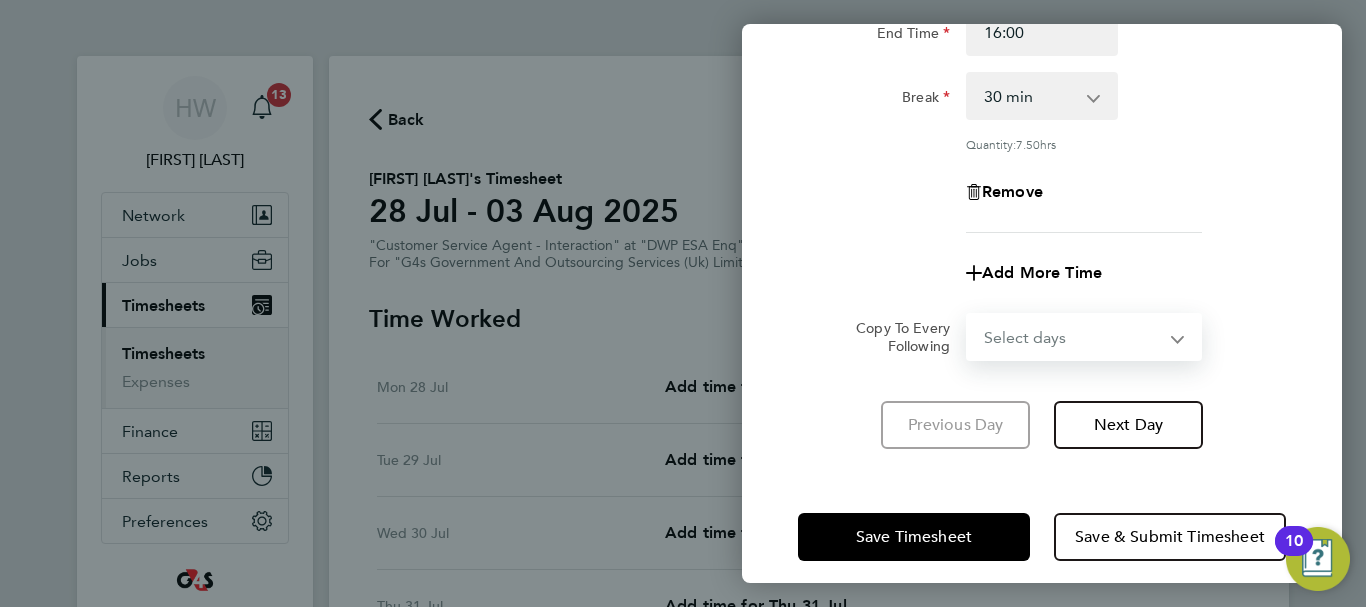 click on "Select days   Day   Weekday (Mon-Fri)   Weekend (Sat-Sun)   Tuesday   Wednesday   Thursday   Friday   Saturday   Sunday" at bounding box center [1073, 337] 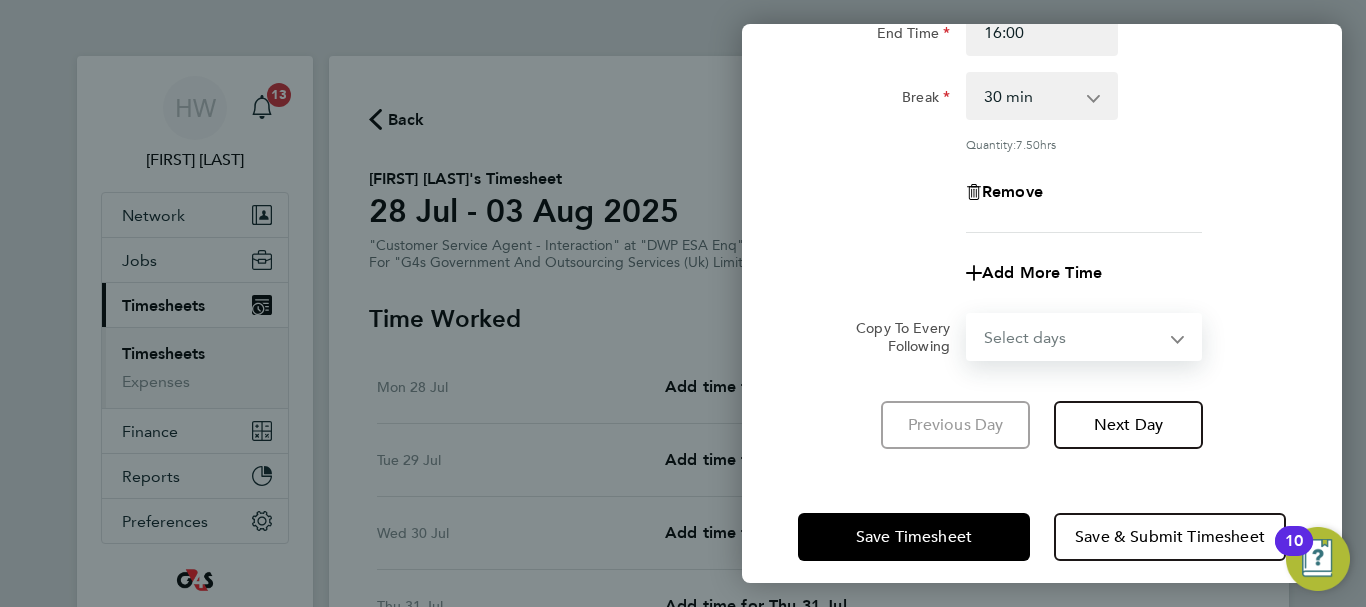 select on "WEEKDAY" 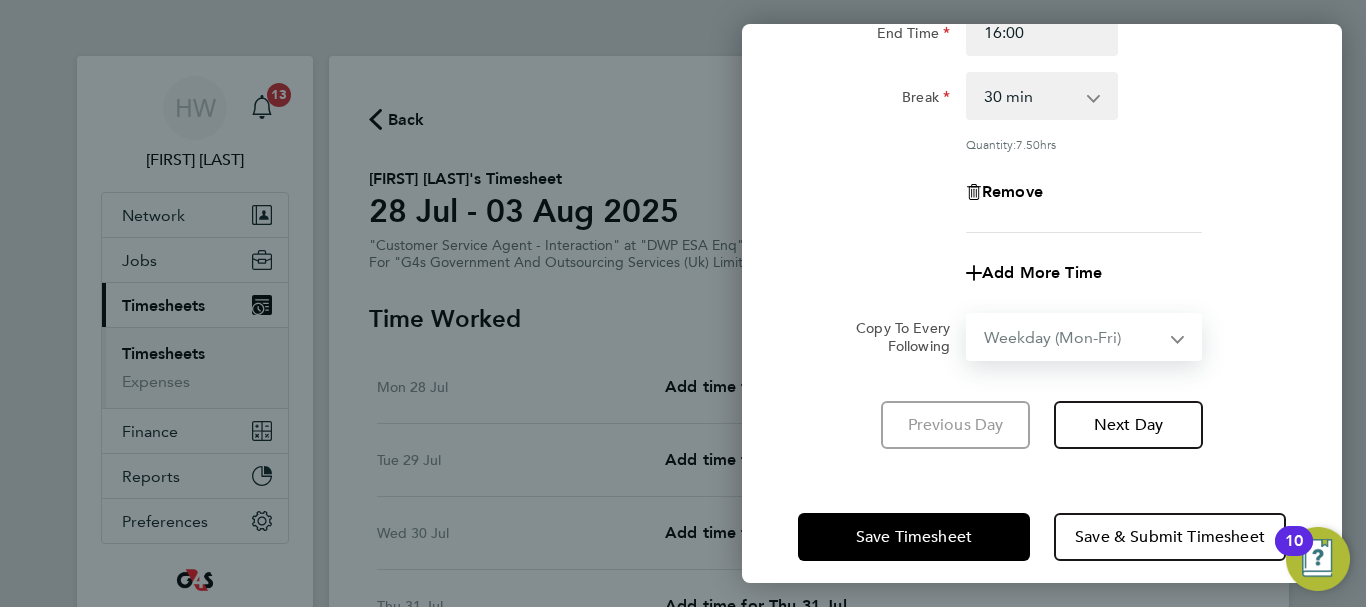 click on "Select days   Day   Weekday (Mon-Fri)   Weekend (Sat-Sun)   Tuesday   Wednesday   Thursday   Friday   Saturday   Sunday" at bounding box center [1073, 337] 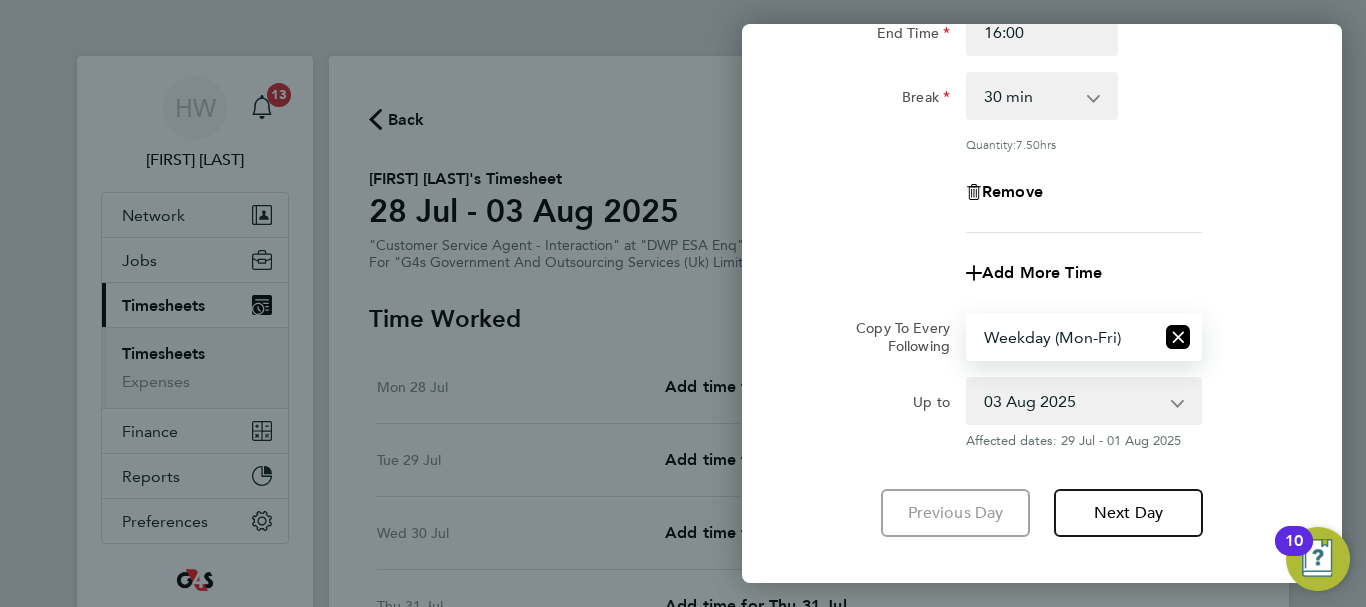 click on "Up to  29 Jul 2025   30 Jul 2025   31 Jul 2025   01 Aug 2025   02 Aug 2025   03 Aug 2025
Affected dates: 29 Jul - 01 Aug 2025" 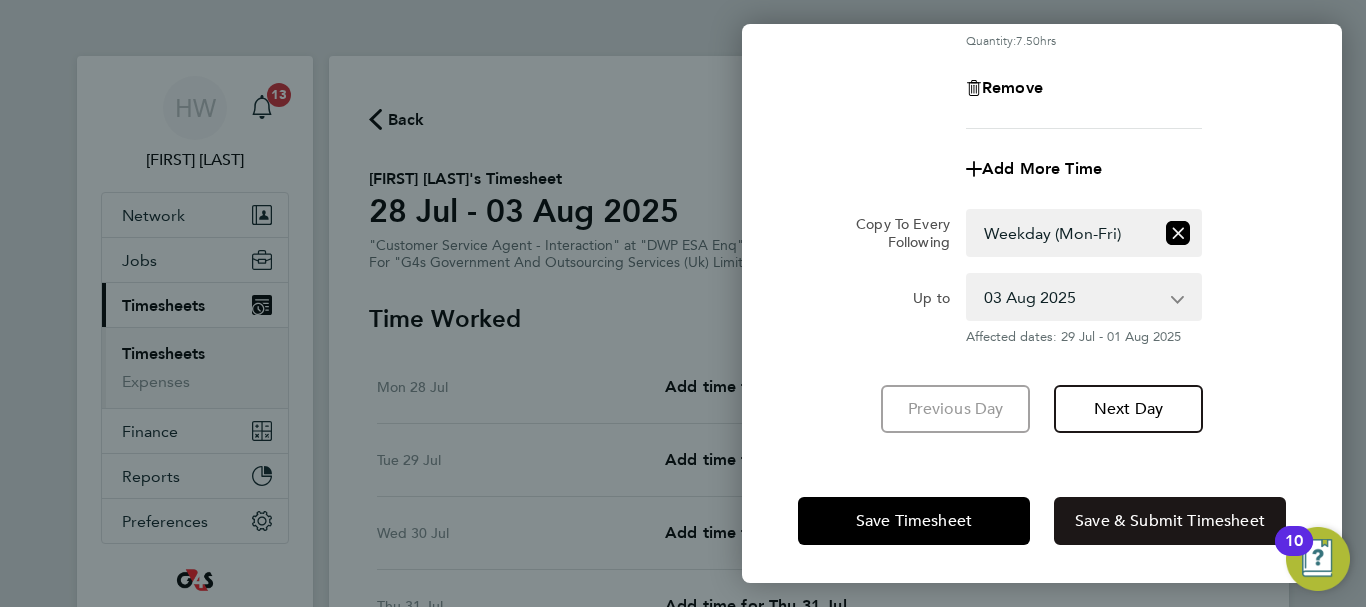click on "Save & Submit Timesheet" 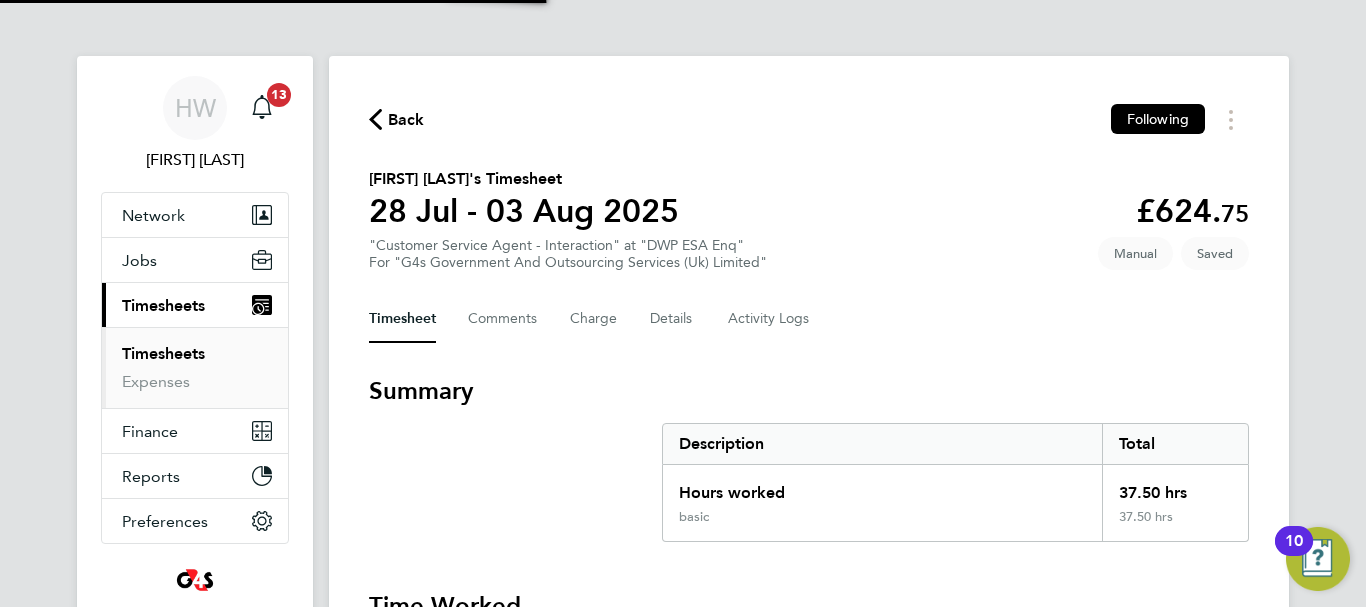 click on "HW   Helen Wright   Notifications
13   Applications:   Network
Sites   Workers   Jobs
Positions   Vacancies   Placements   Current page:   Timesheets
Timesheets   Expenses   Finance
Invoices & Credit Notes   Reports
CIS Reports   Report Downloads   Preferences
VMS Configurations
.st0{fill:#C0C1C2;}
Powered by Engage
Back  Following
Karamgit Randhawa's Timesheet   28 Jul - 03 Aug 2025   £624. 75  "Customer Service Agent - Interaction" at "DWP ESA Enq"  For "G4s Government And Outsourcing Services (Uk) Limited"  Saved   Manual   Timesheet   Comments   Charge   Details   Activity Logs   Summary   Description   Total   Hours worked   37.50 hrs   basic   37.50 hrs   Time Worked   Mon 28 Jul   08:00 to 16:00   |   30 min" at bounding box center (683, 722) 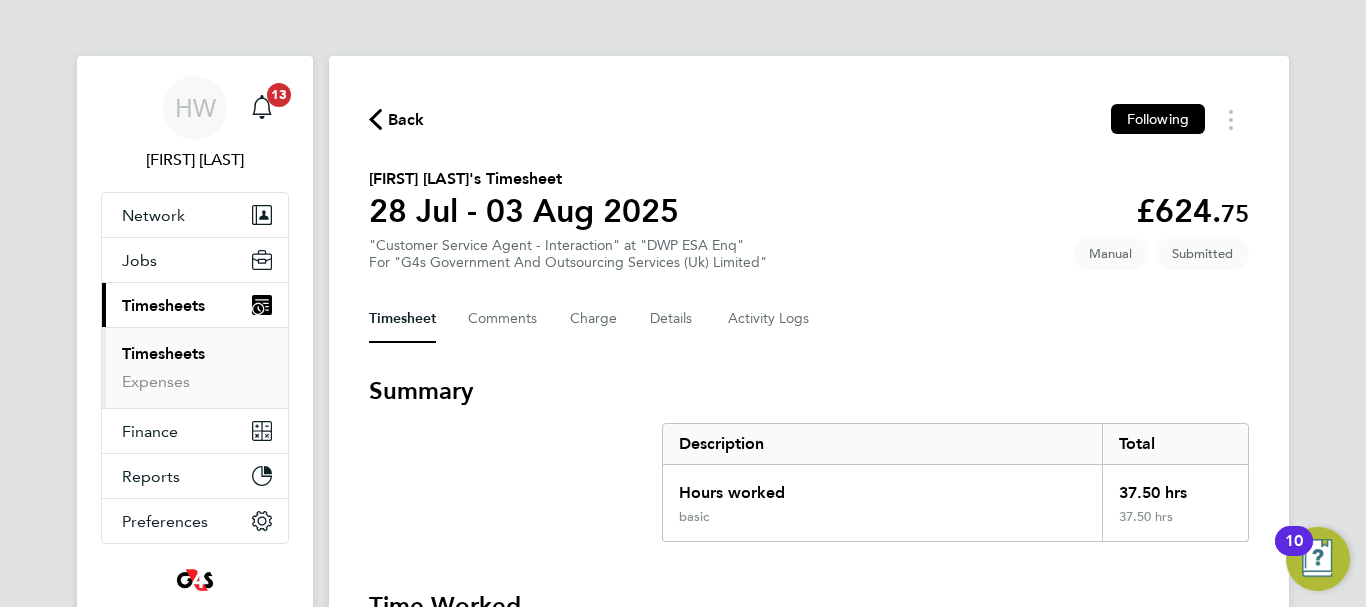 click on "Timesheets" at bounding box center (163, 353) 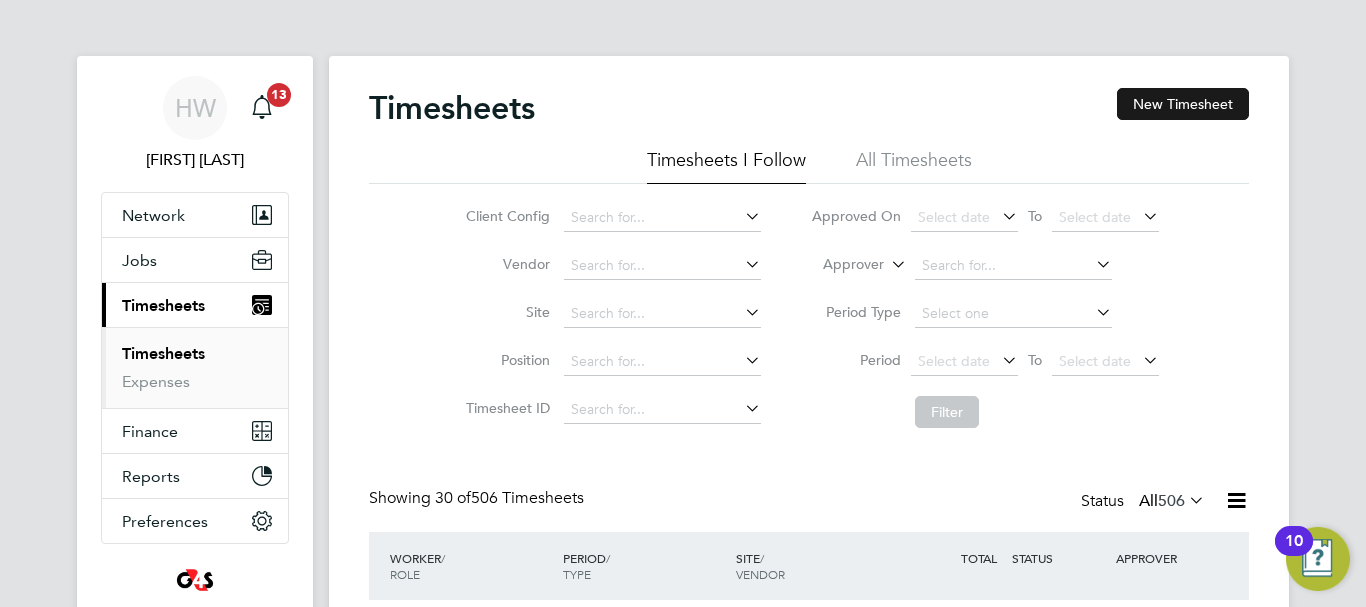 click on "New Timesheet" 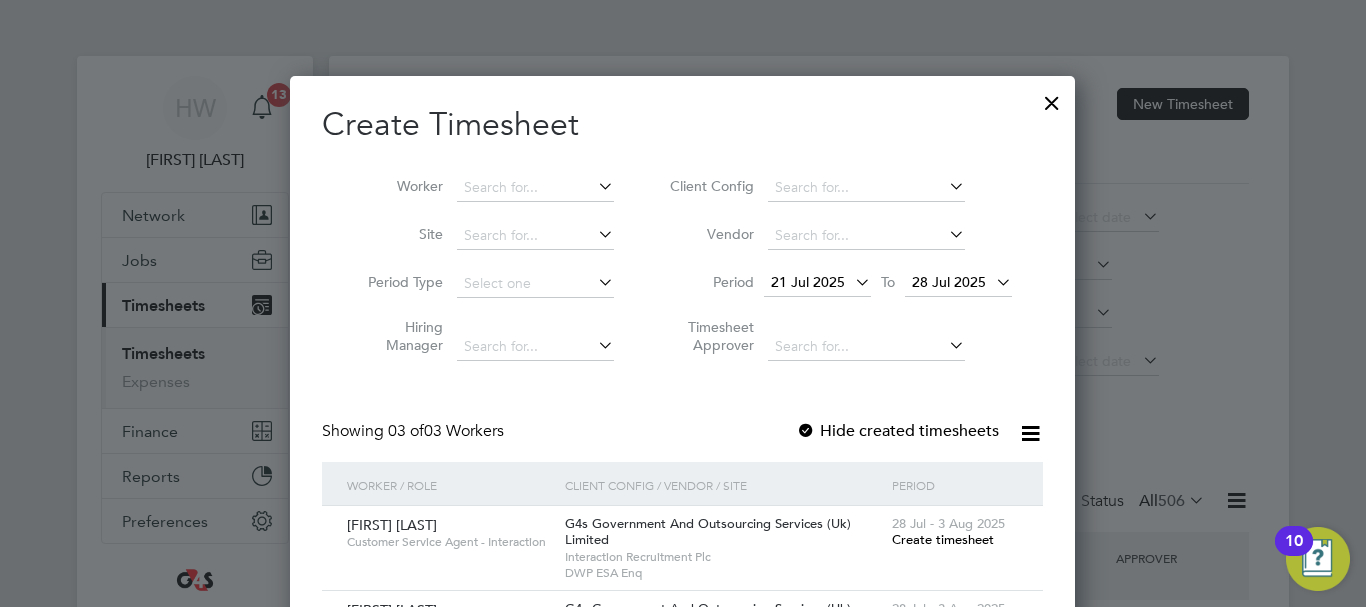 type 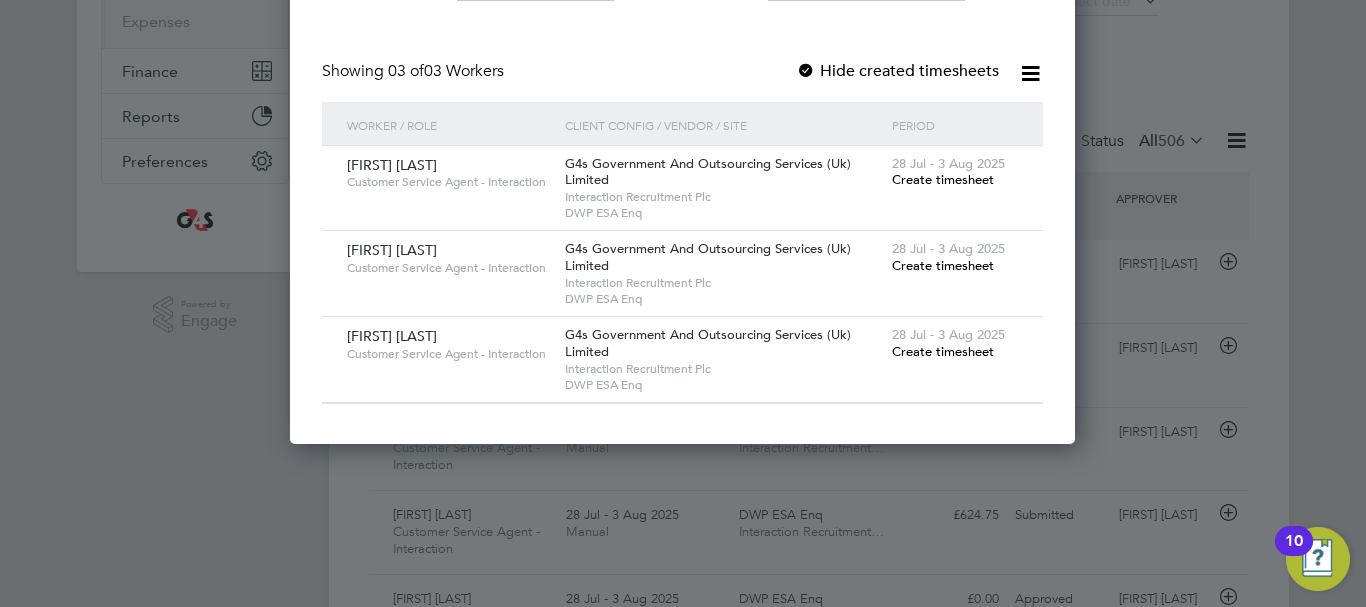 click on "Create timesheet" at bounding box center [943, 179] 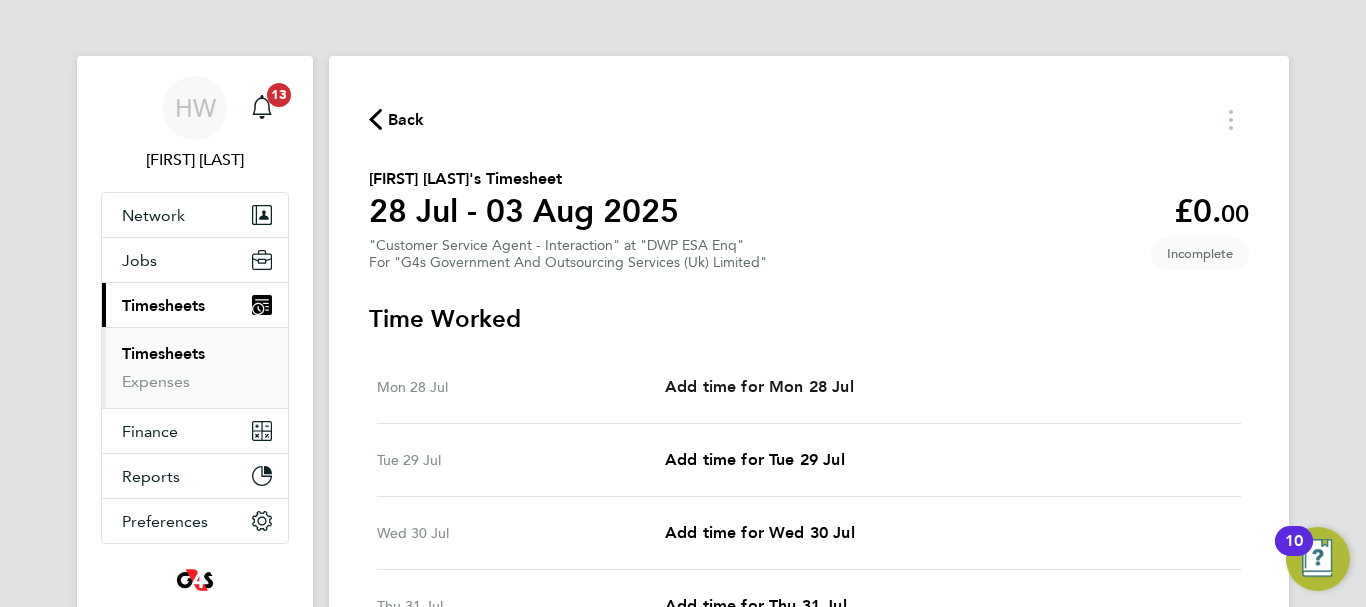 click on "Add time for Mon 28 Jul" at bounding box center (759, 386) 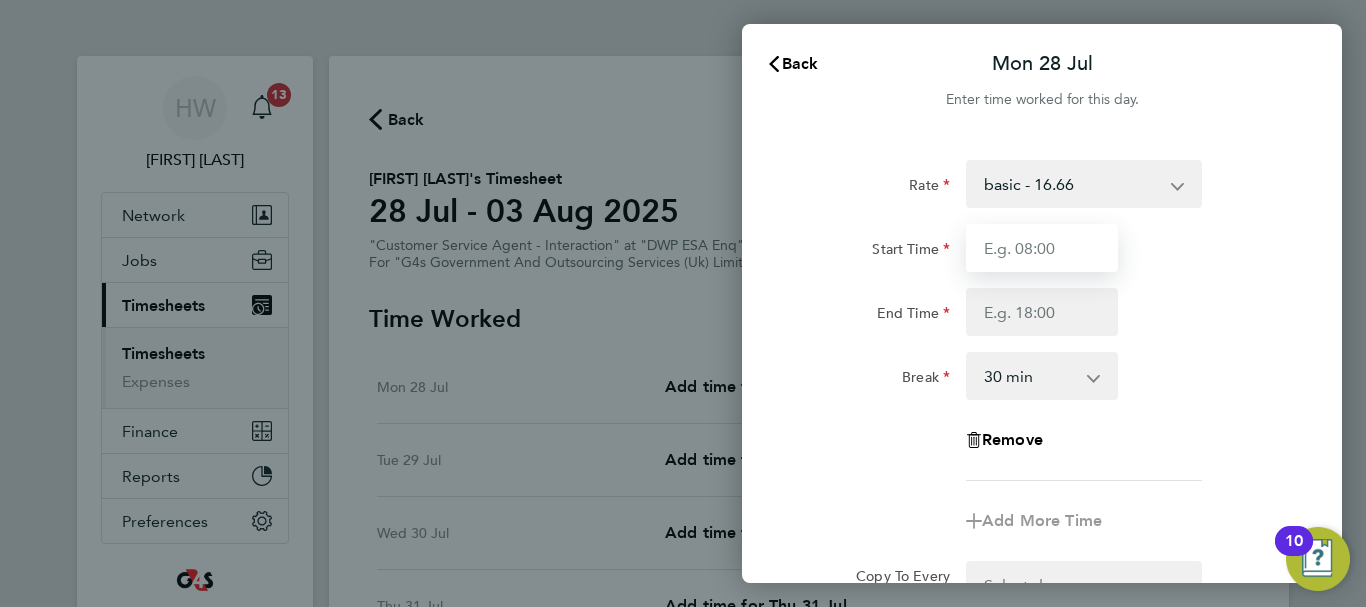 click on "Start Time" at bounding box center [1042, 248] 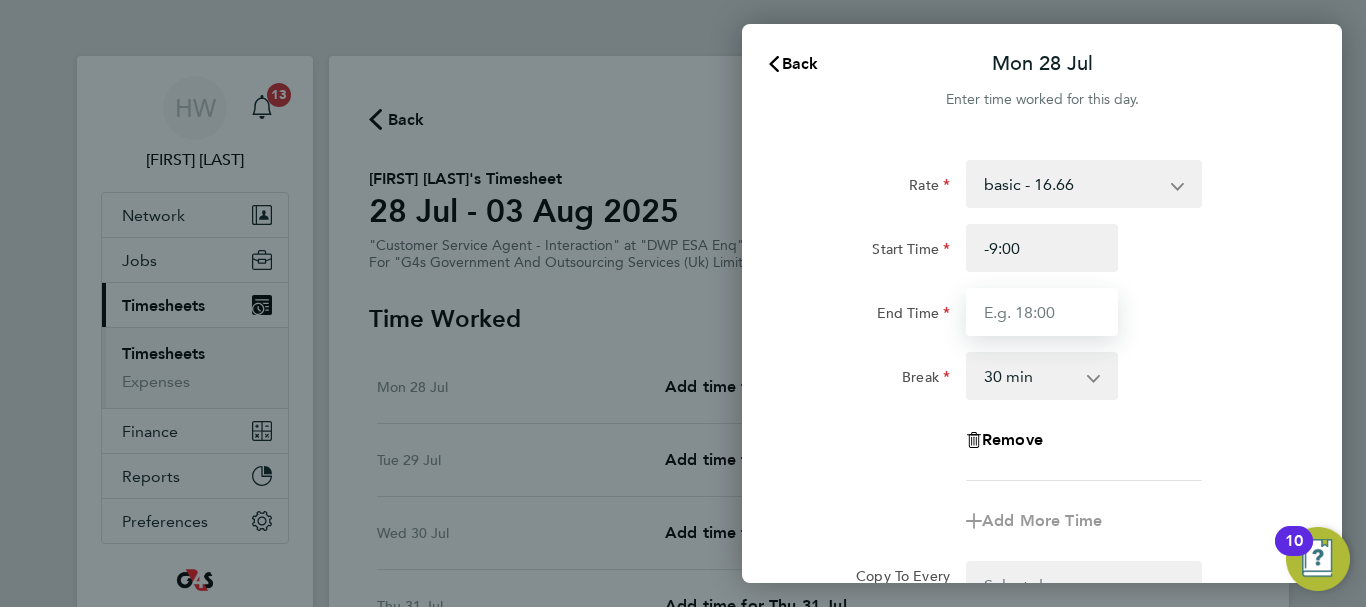 type on "09:00" 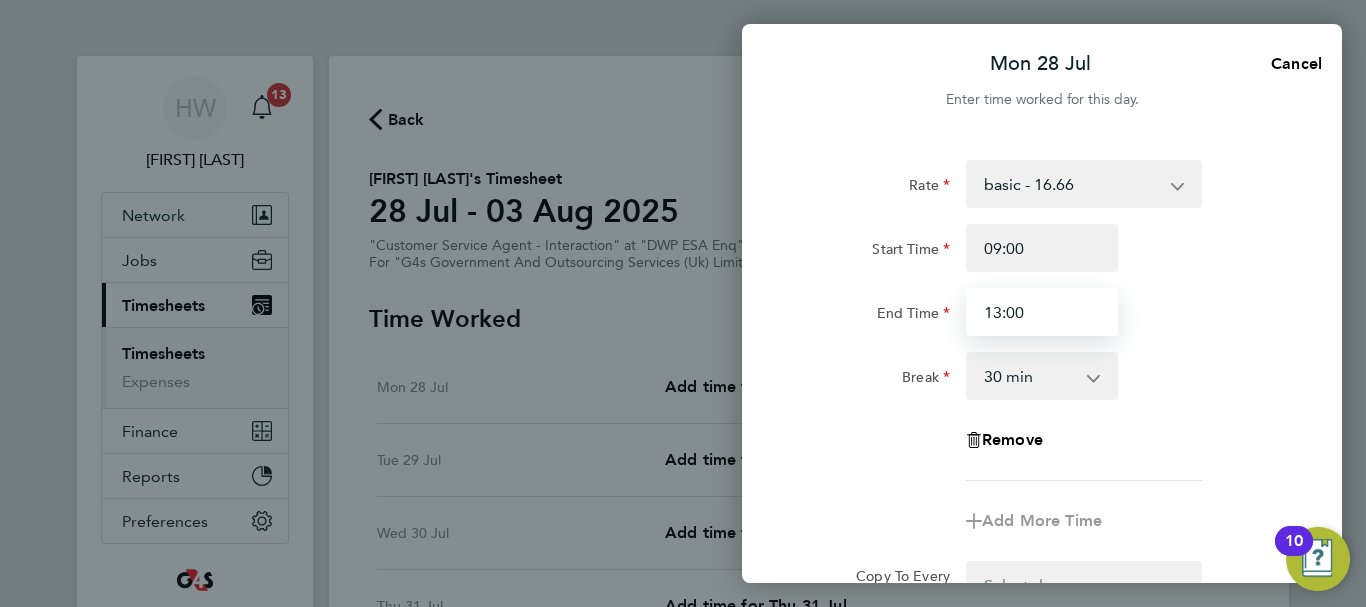 type on "13:00" 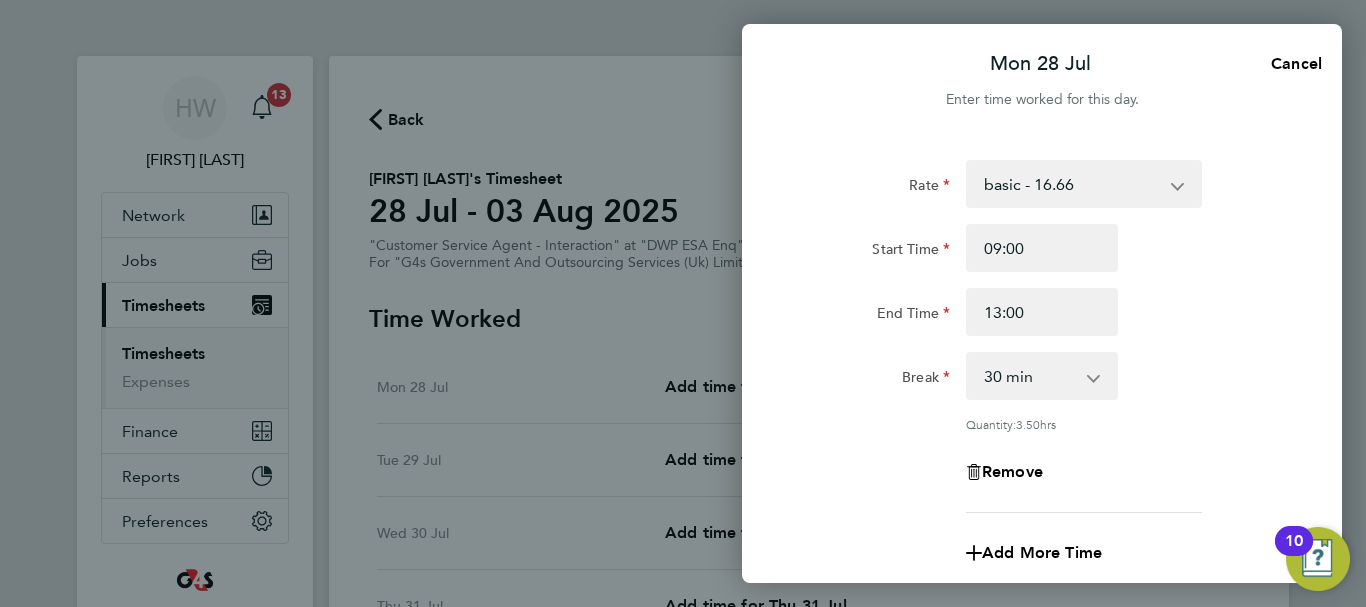 click on "End Time 13:00" 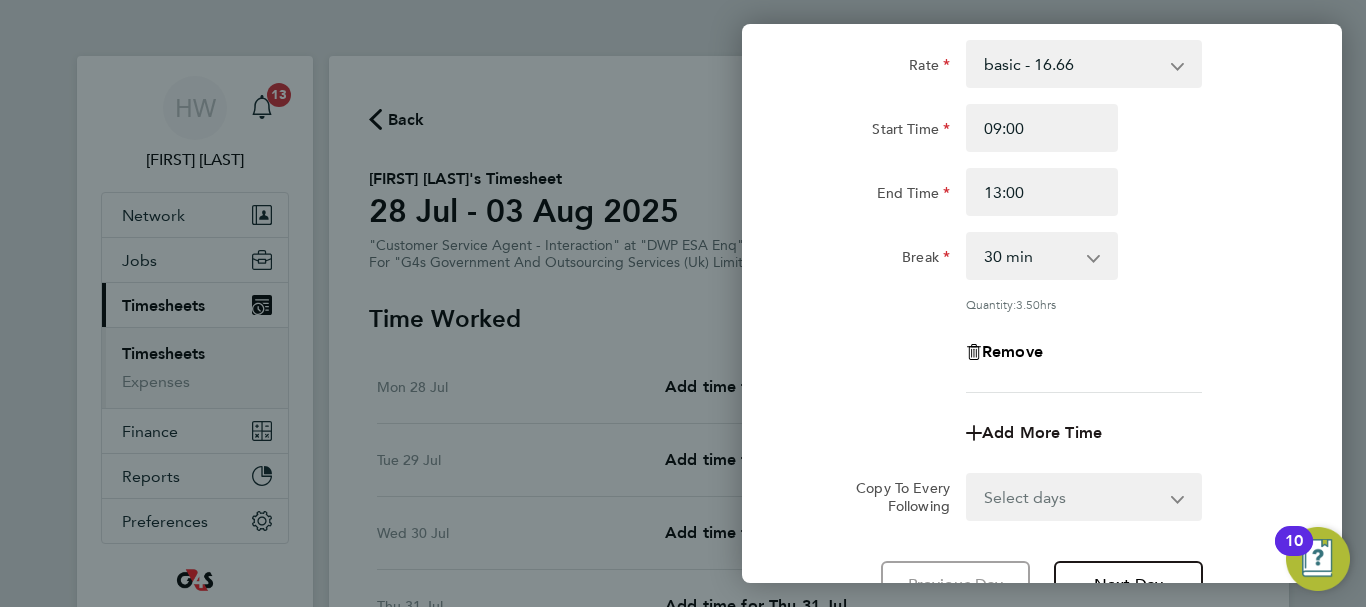 click on "Add More Time" 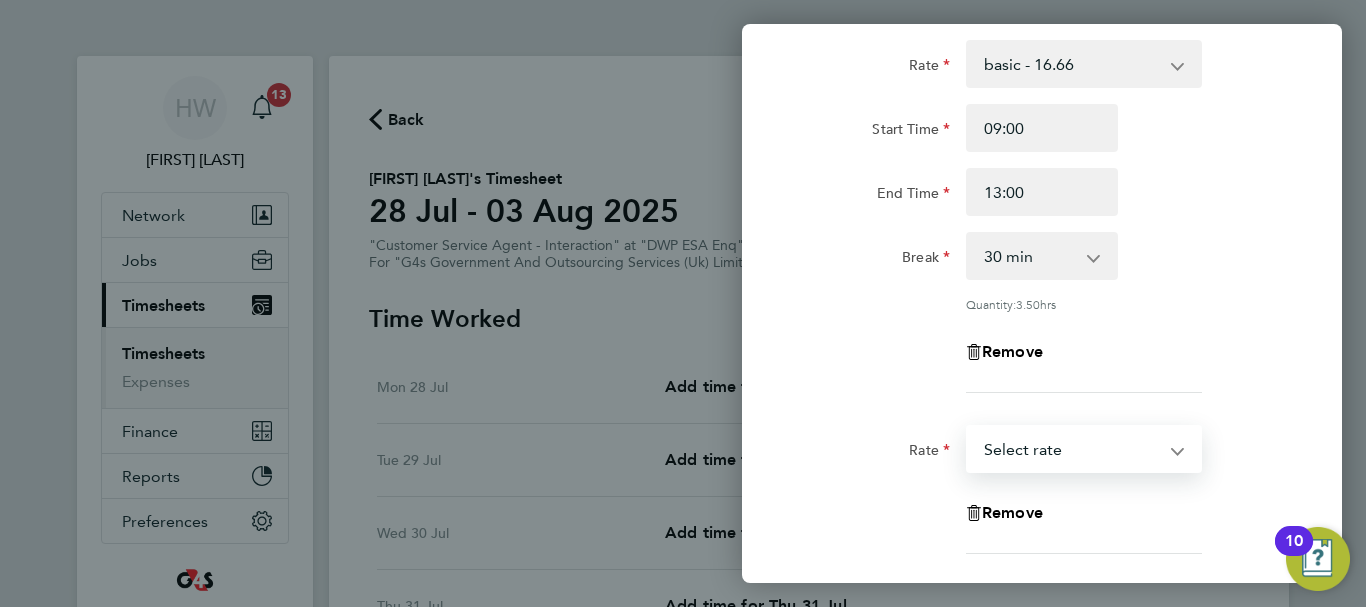 click on "System Issue Not Paid   x1.5 - 24.73   x2 - 32.79   Annual Leave   Sick   Bank Holiday   basic - 16.66   System Issue Paid - 16.66   Select rate" at bounding box center (1072, 449) 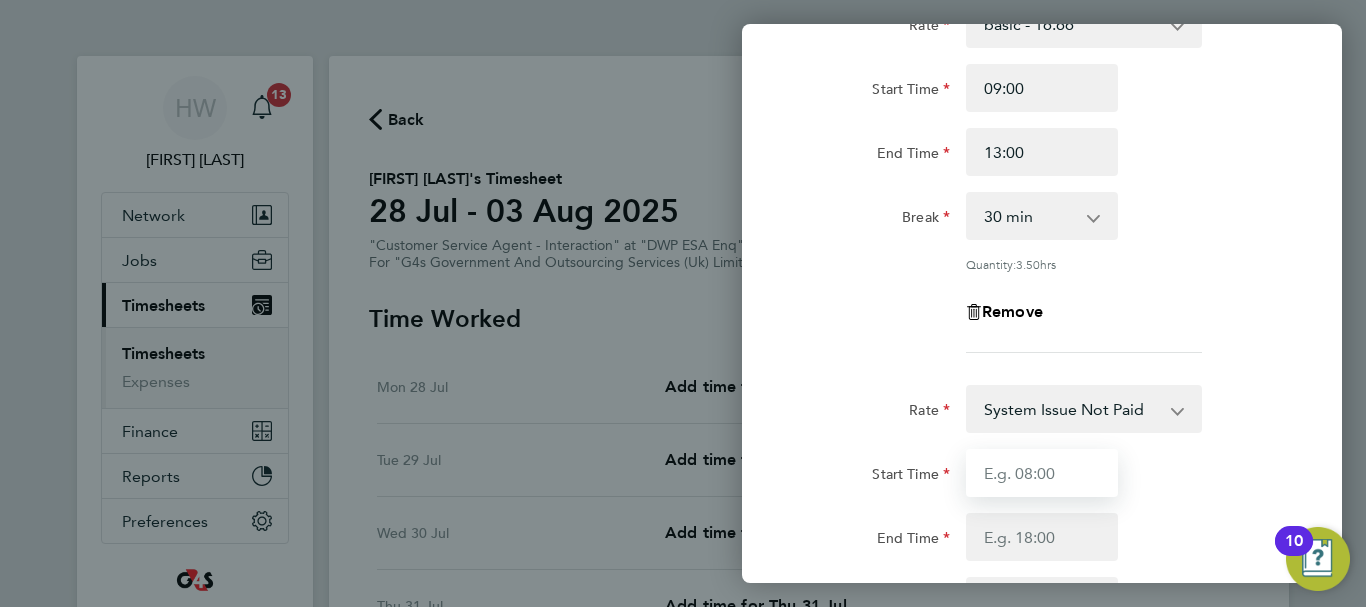 click on "Start Time" at bounding box center [1042, 473] 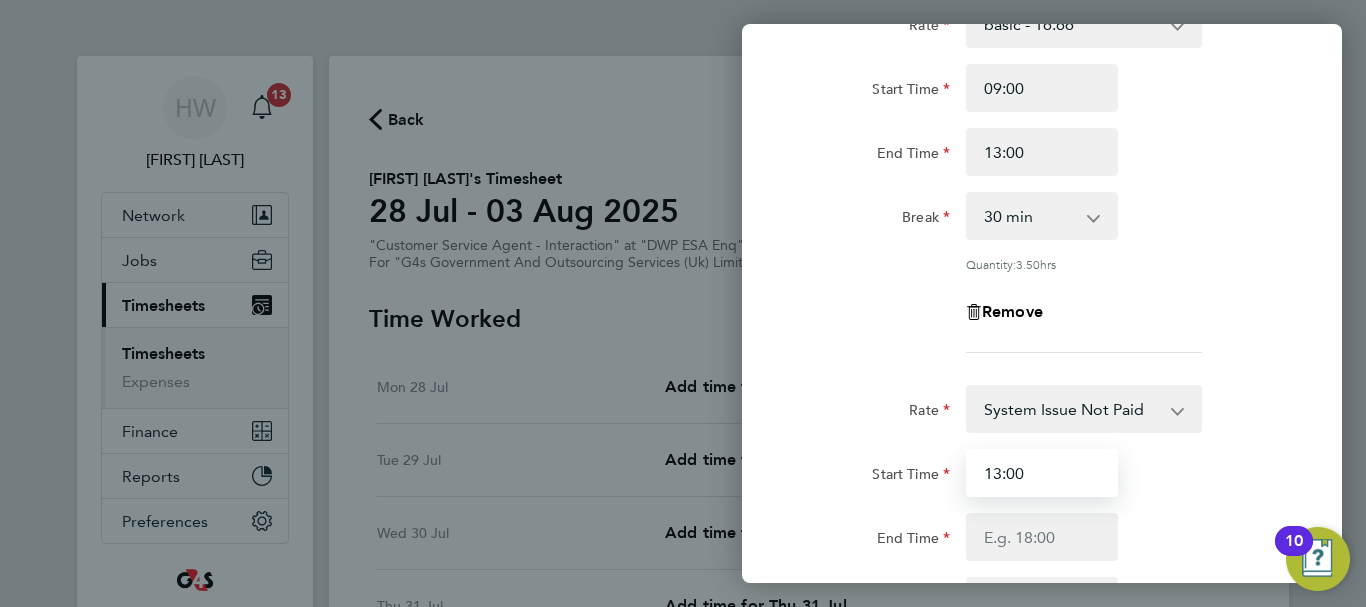 type on "13:00" 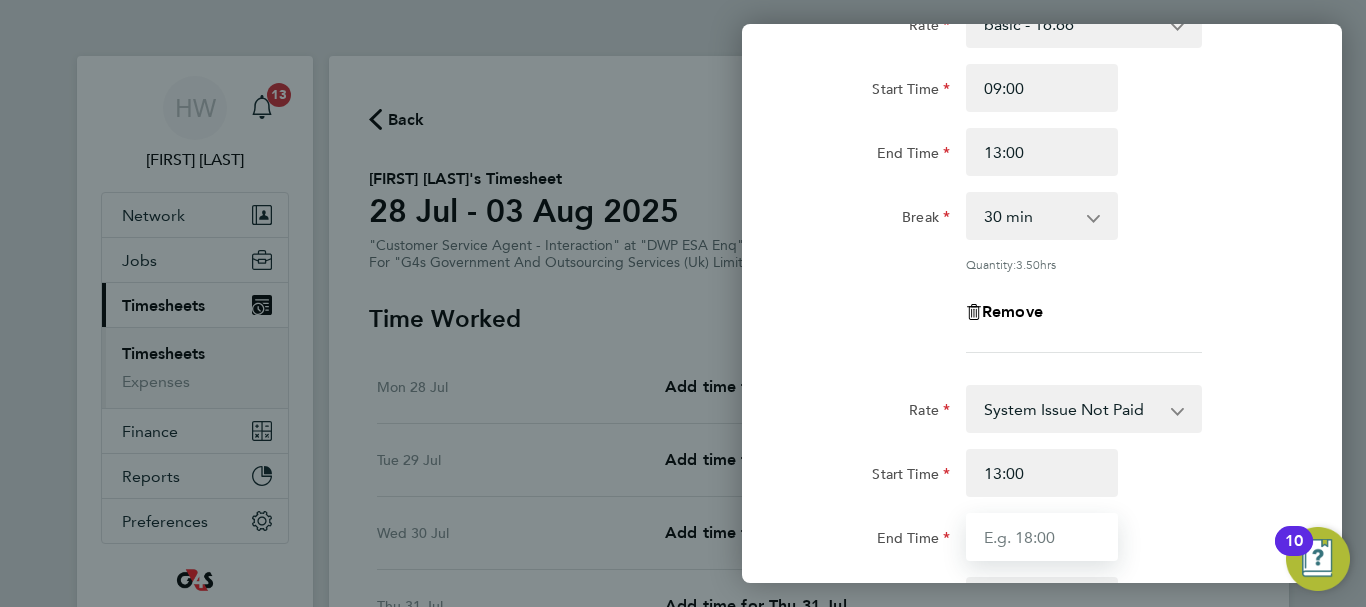 click on "End Time" at bounding box center [1042, 537] 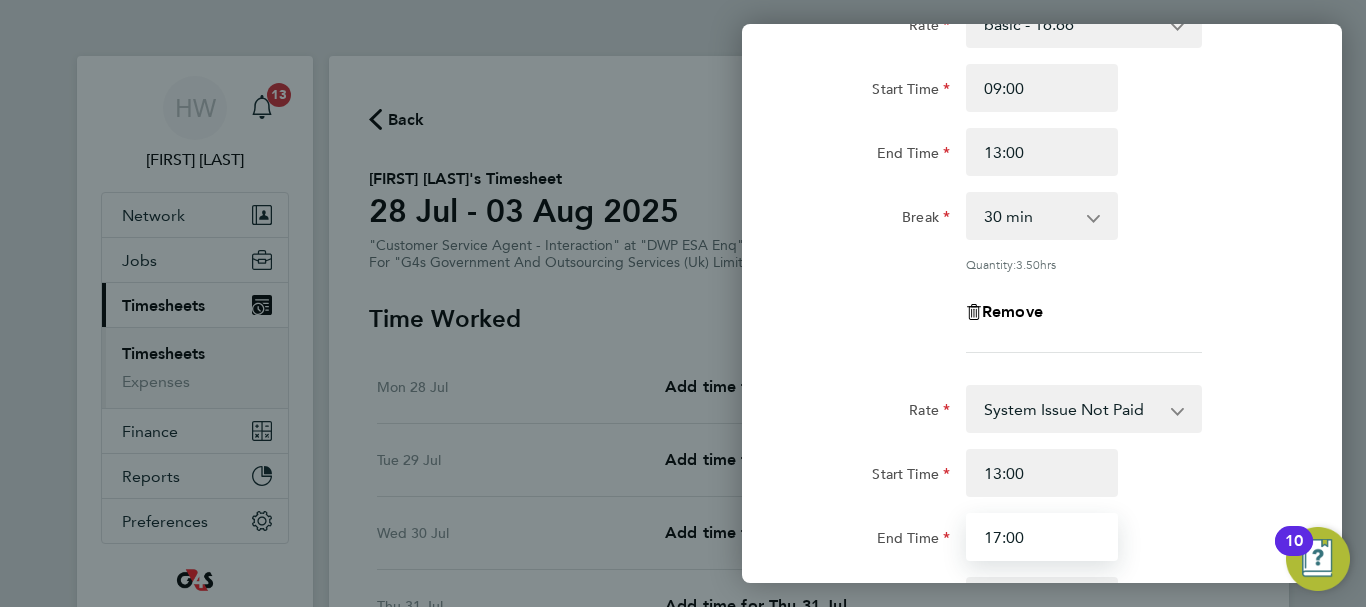 type on "17:00" 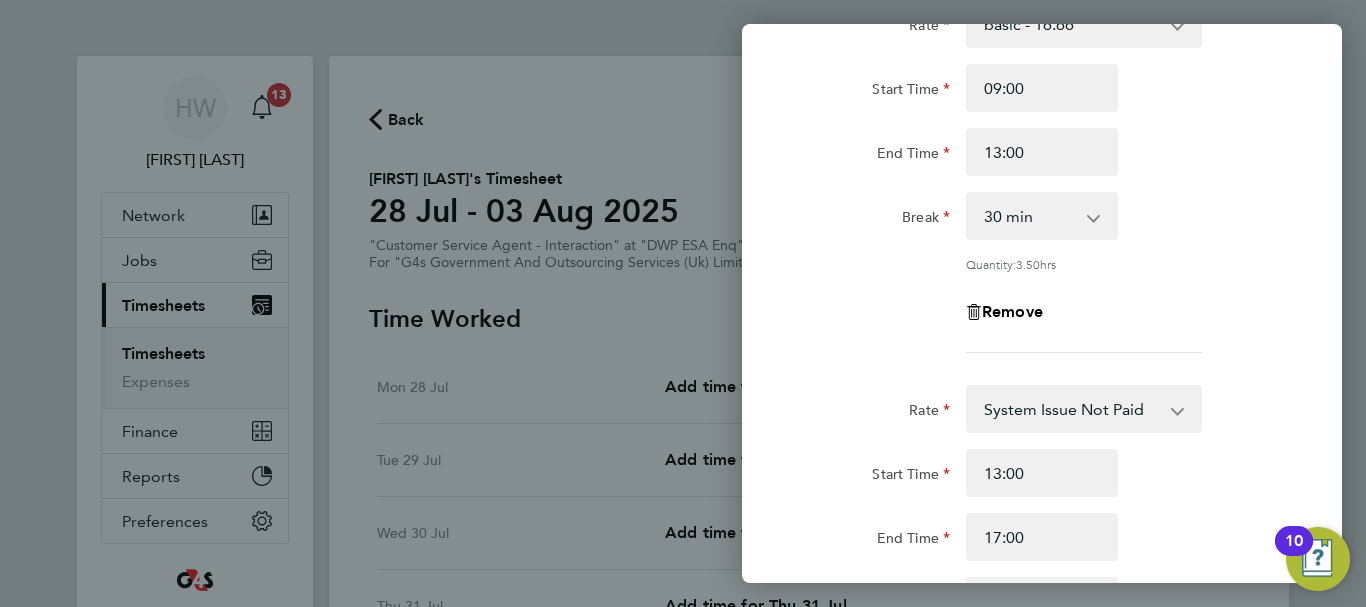 click on "Remove" 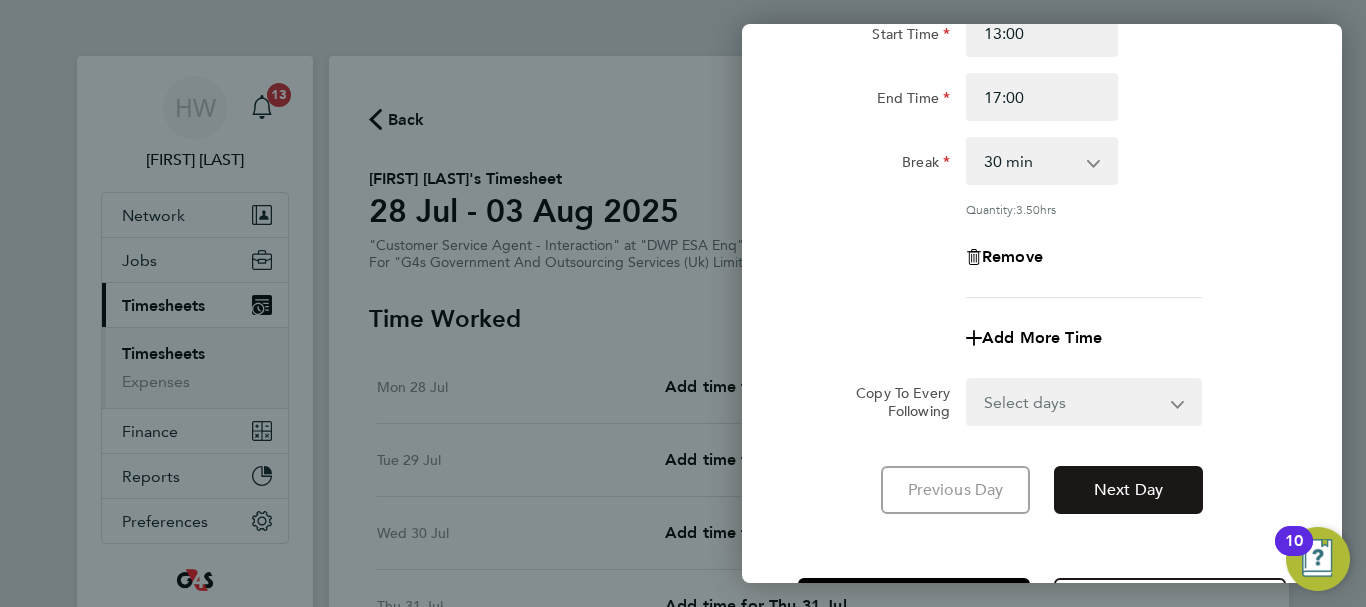 click on "Next Day" 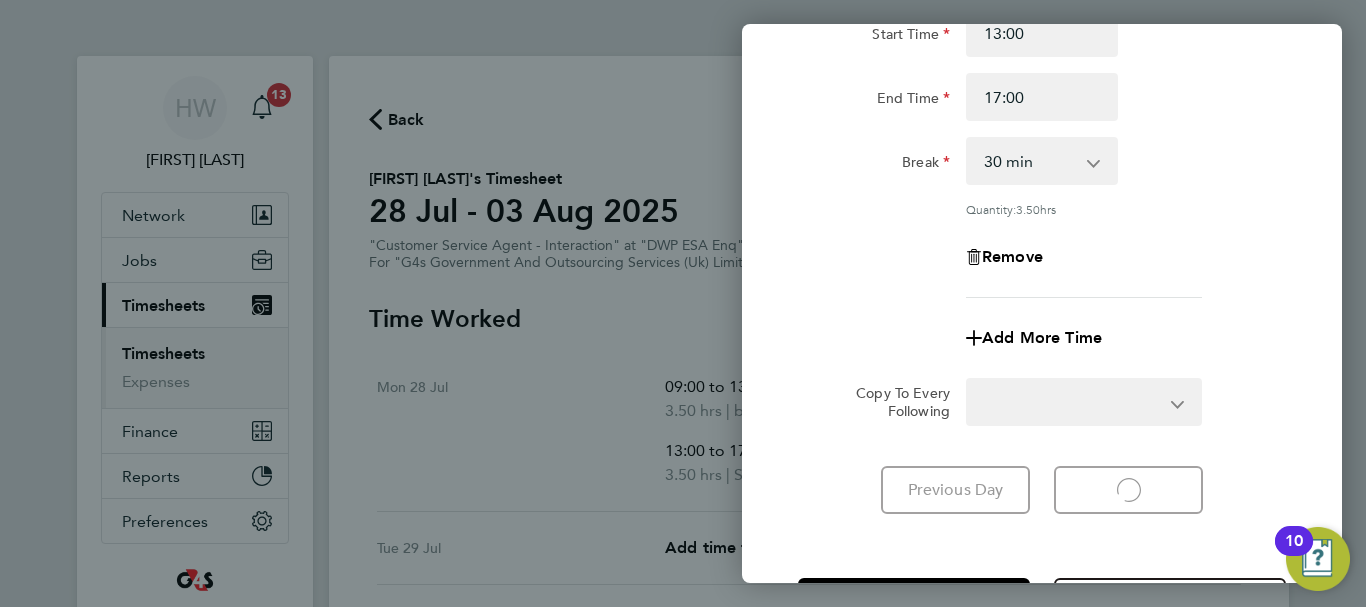 select on "30" 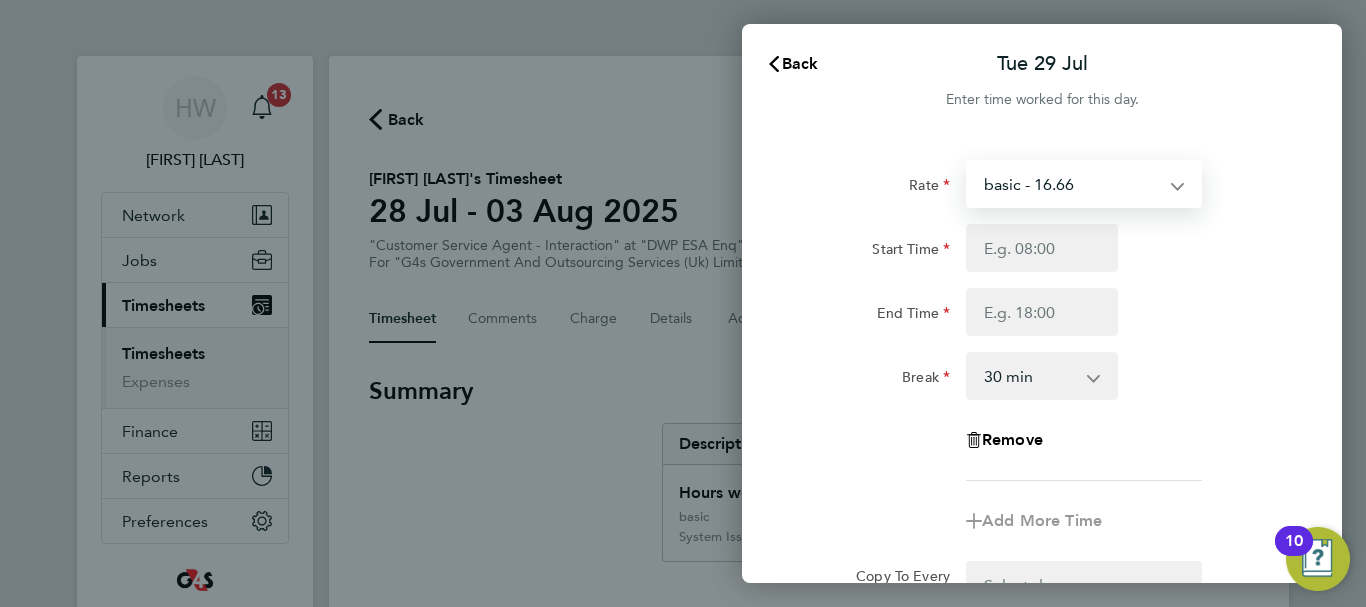 click on "basic - 16.66   System Issue Not Paid   x1.5 - 24.73   x2 - 32.79   Annual Leave   Sick   Bank Holiday   System Issue Paid - 16.66" at bounding box center [1072, 184] 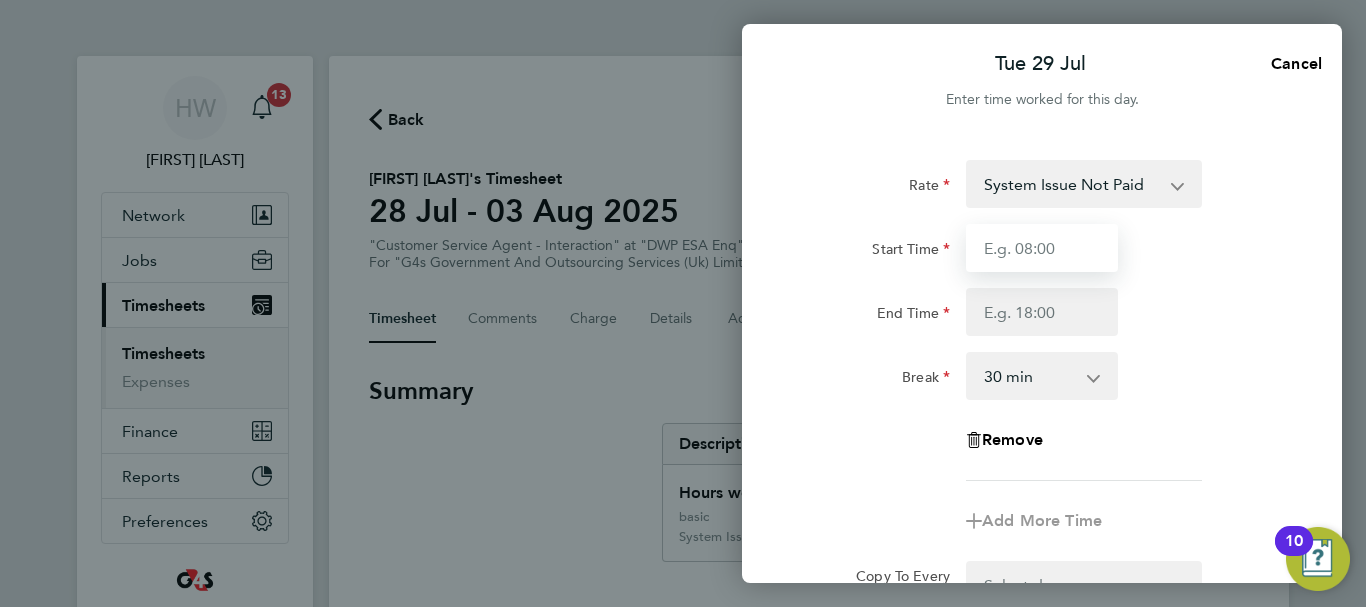 click on "Start Time" at bounding box center (1042, 248) 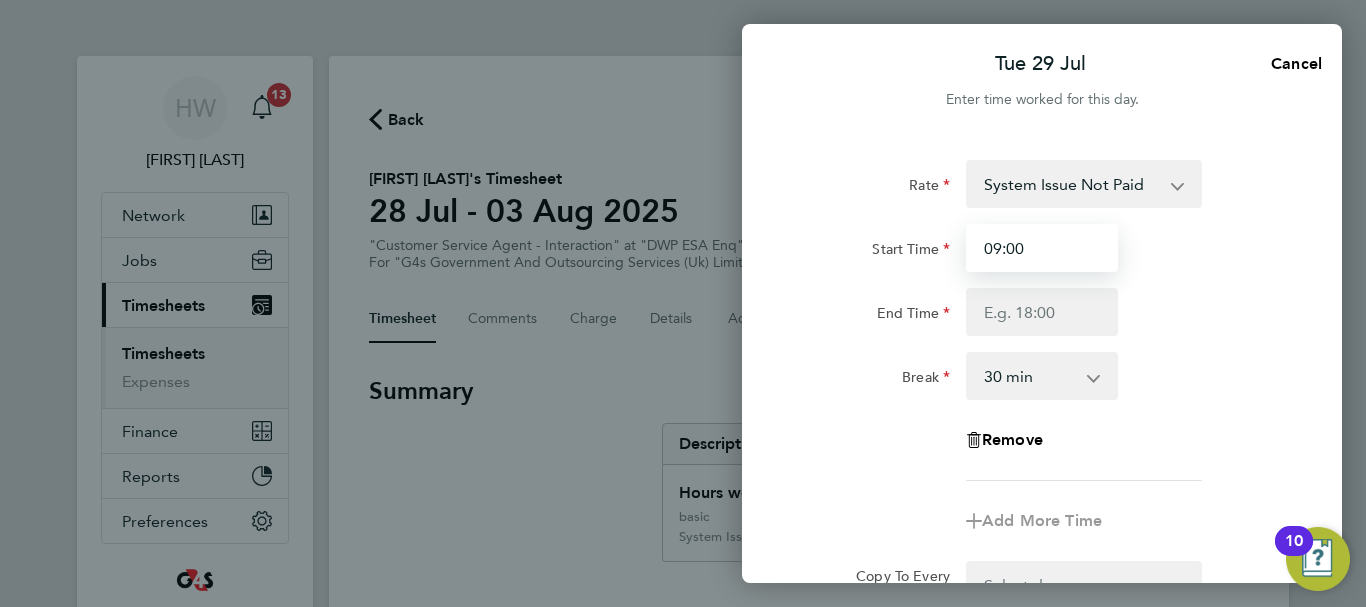 type on "09:00" 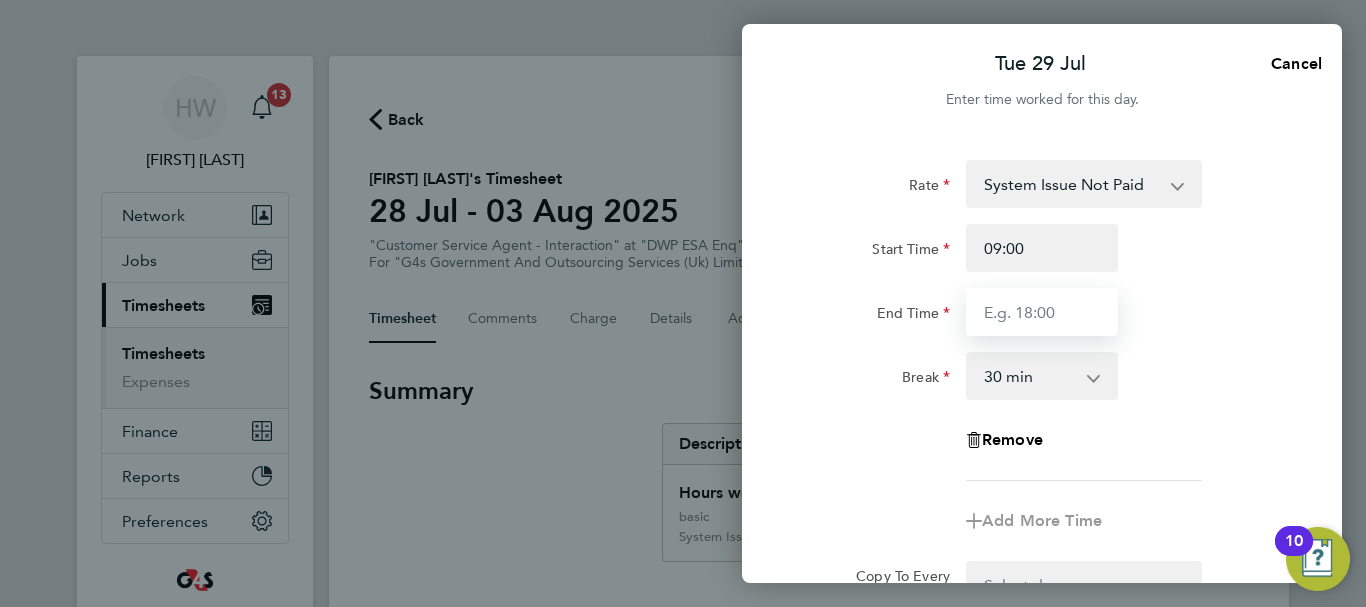 click on "End Time" at bounding box center [1042, 312] 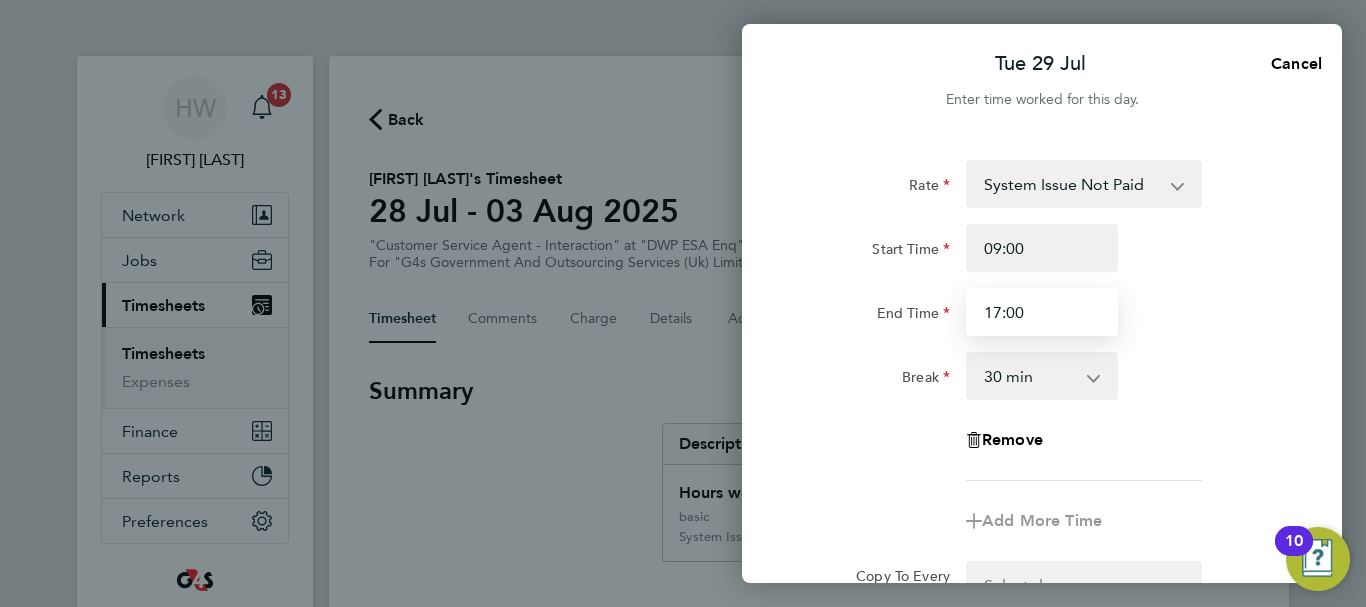 type on "17:00" 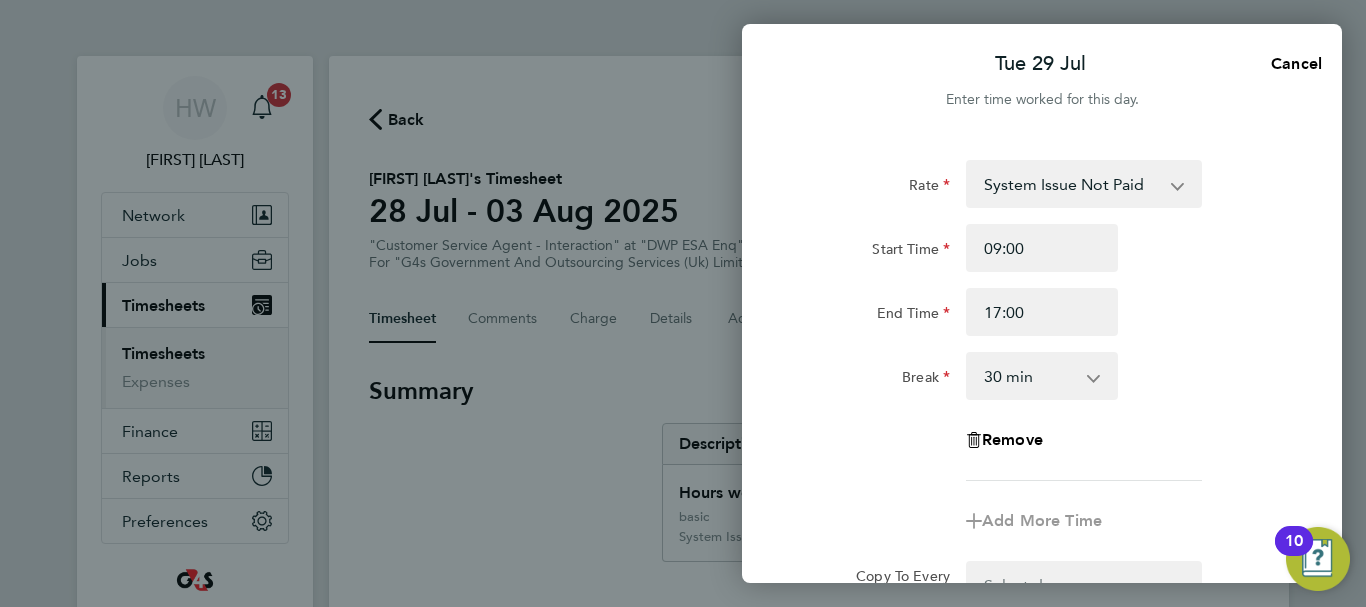 click on "End Time 17:00" 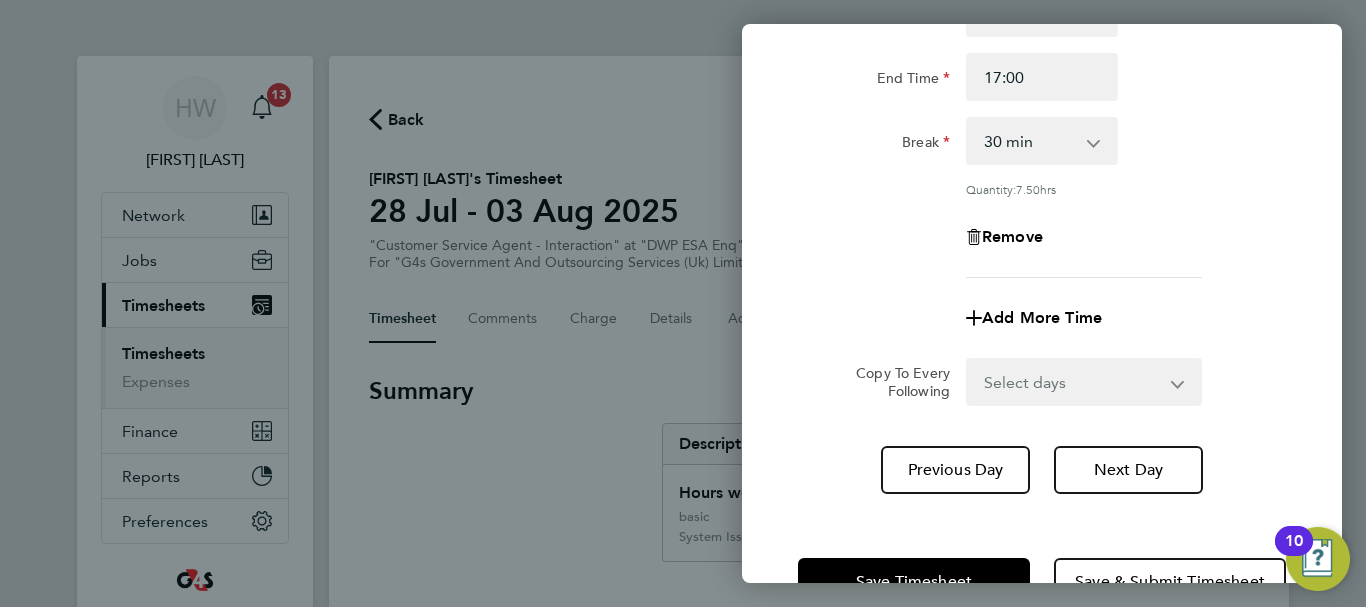scroll, scrollTop: 296, scrollLeft: 0, axis: vertical 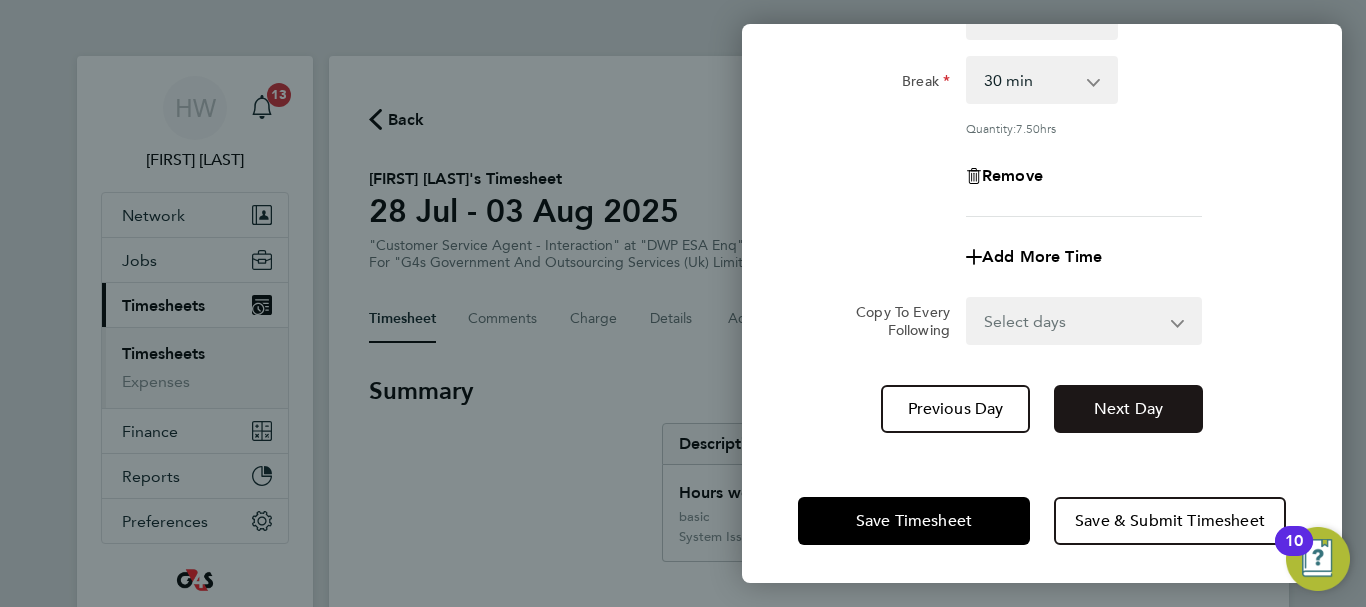 click on "Next Day" 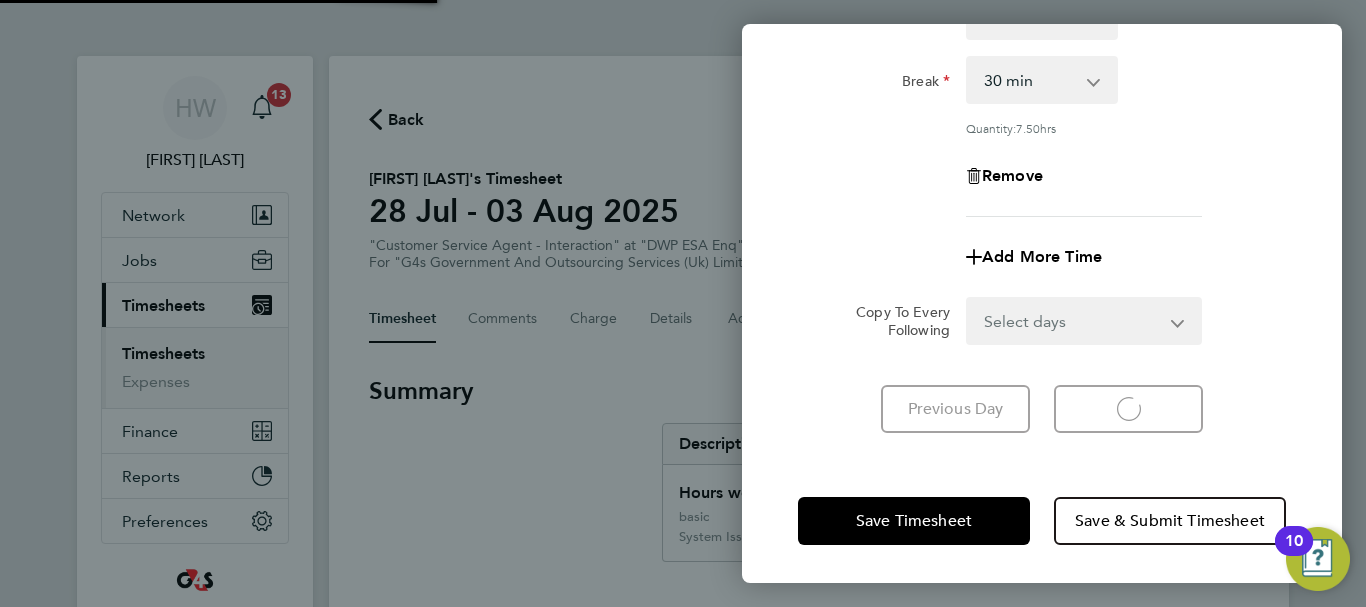 select on "30" 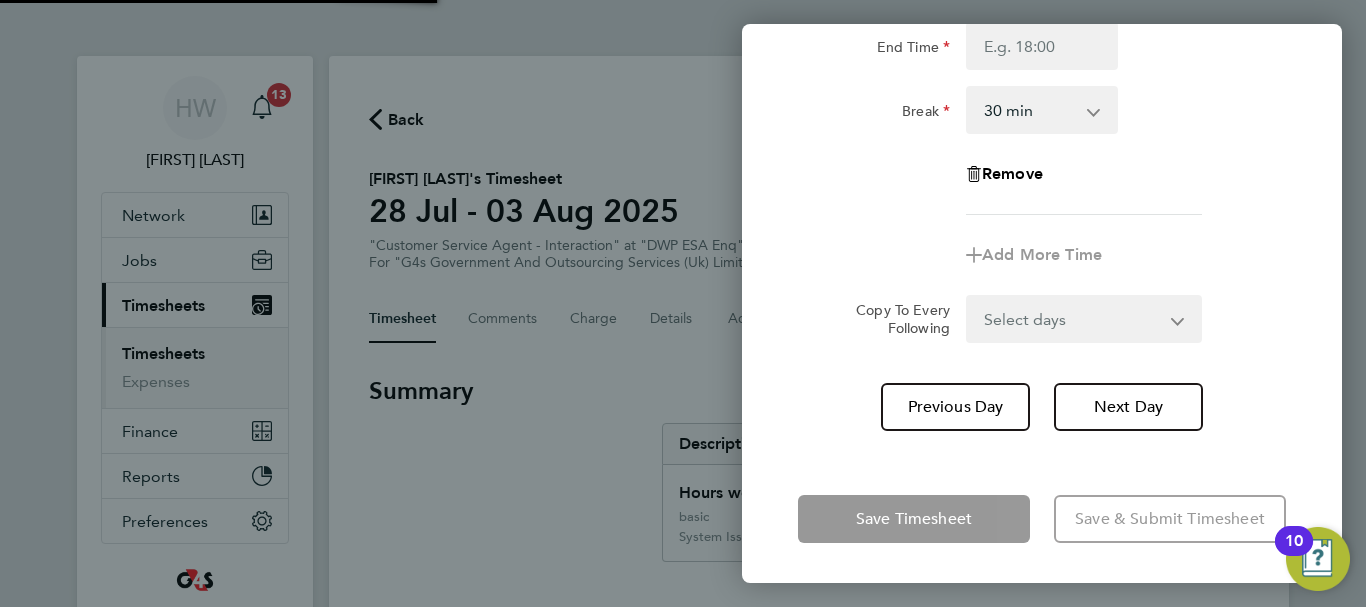 scroll, scrollTop: 266, scrollLeft: 0, axis: vertical 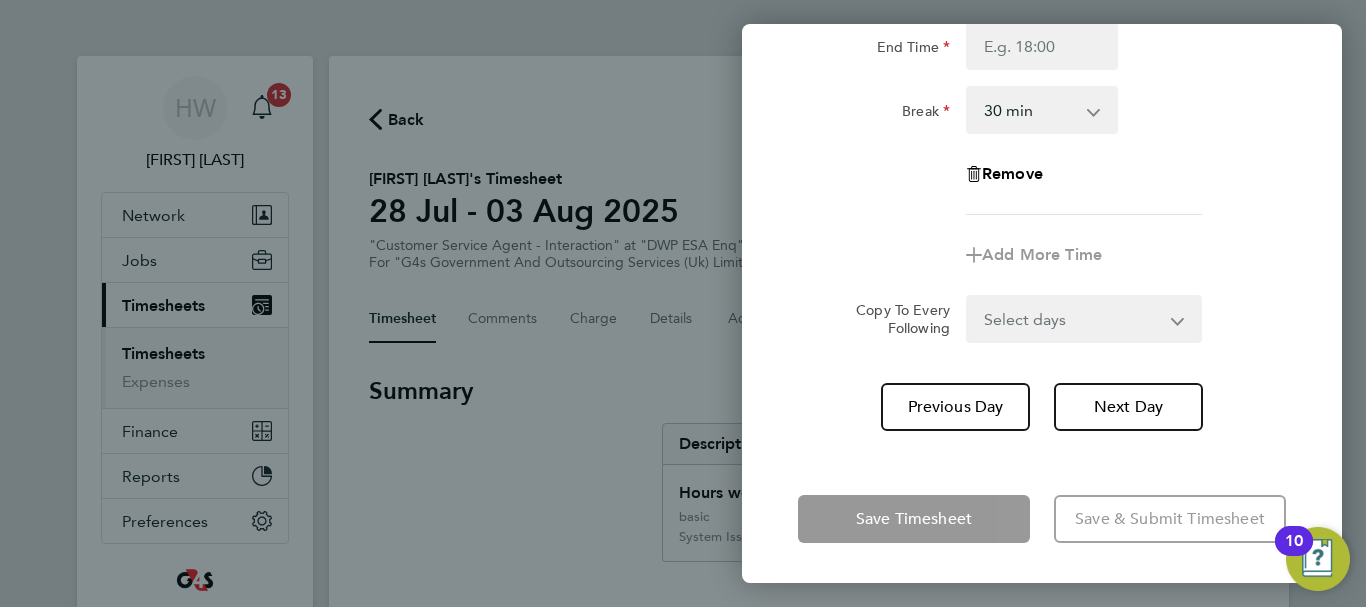 click on "Select days   Day   Weekday (Mon-Fri)   Weekend (Sat-Sun)   Thursday   Friday   Saturday   Sunday" 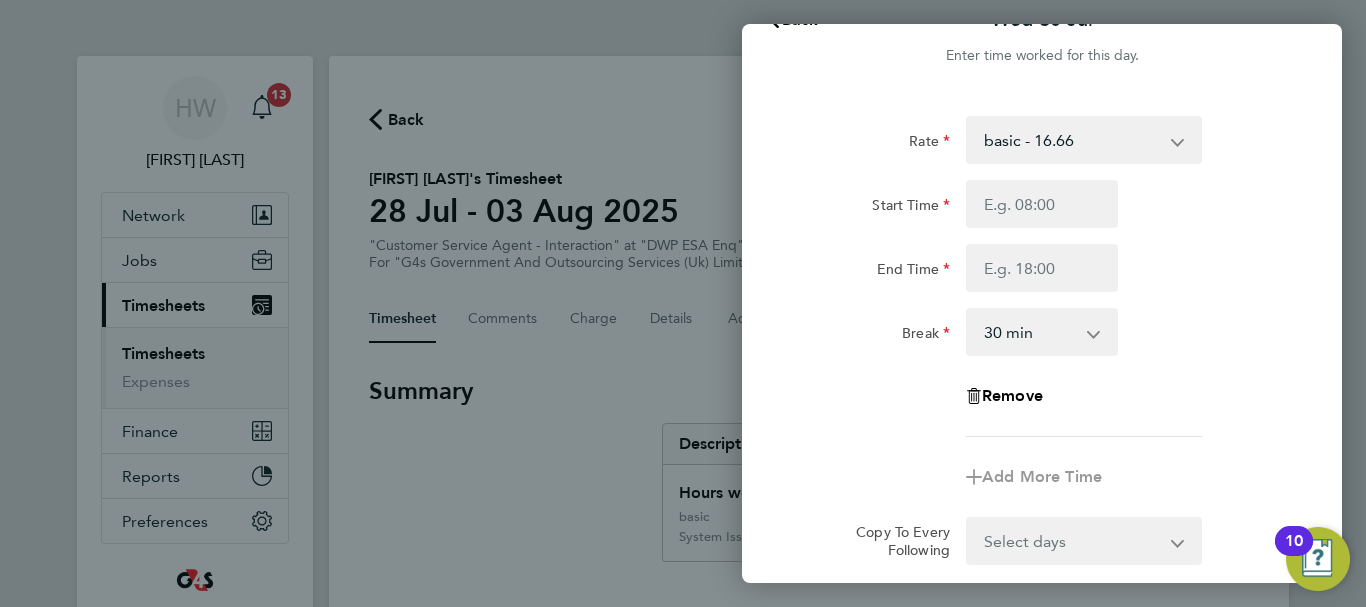 scroll, scrollTop: 0, scrollLeft: 0, axis: both 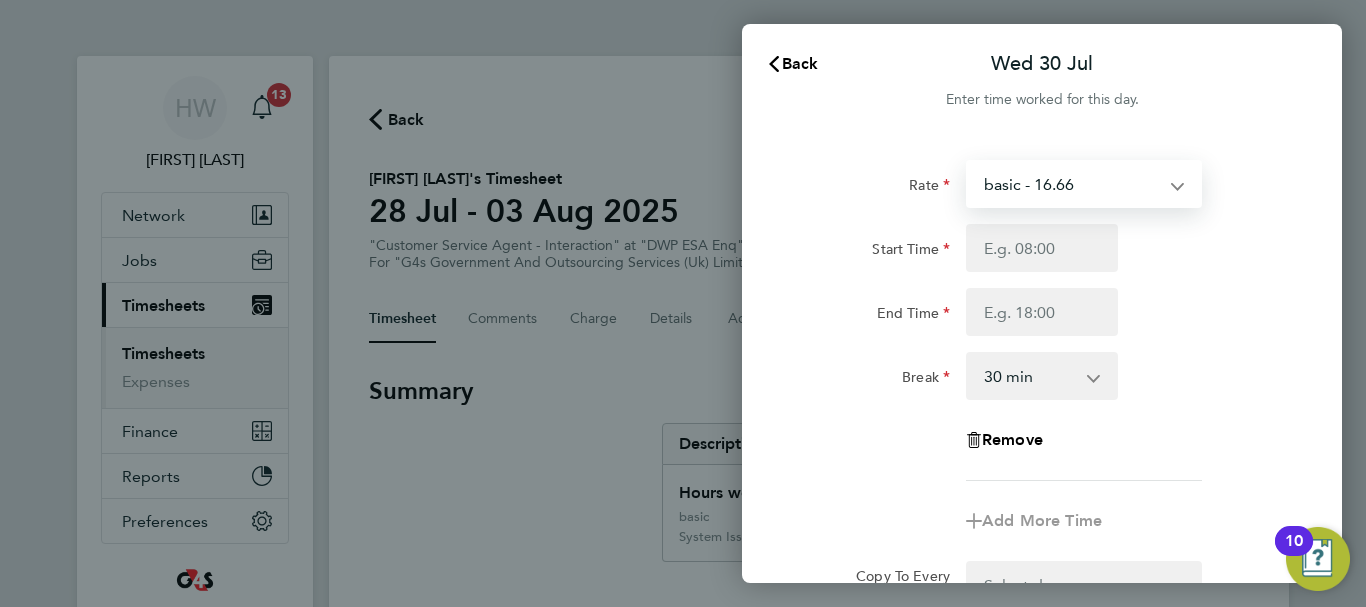 click on "basic - 16.66   System Issue Not Paid   x1.5 - 24.73   x2 - 32.79   Annual Leave   Sick   Bank Holiday   System Issue Paid - 16.66" at bounding box center (1072, 184) 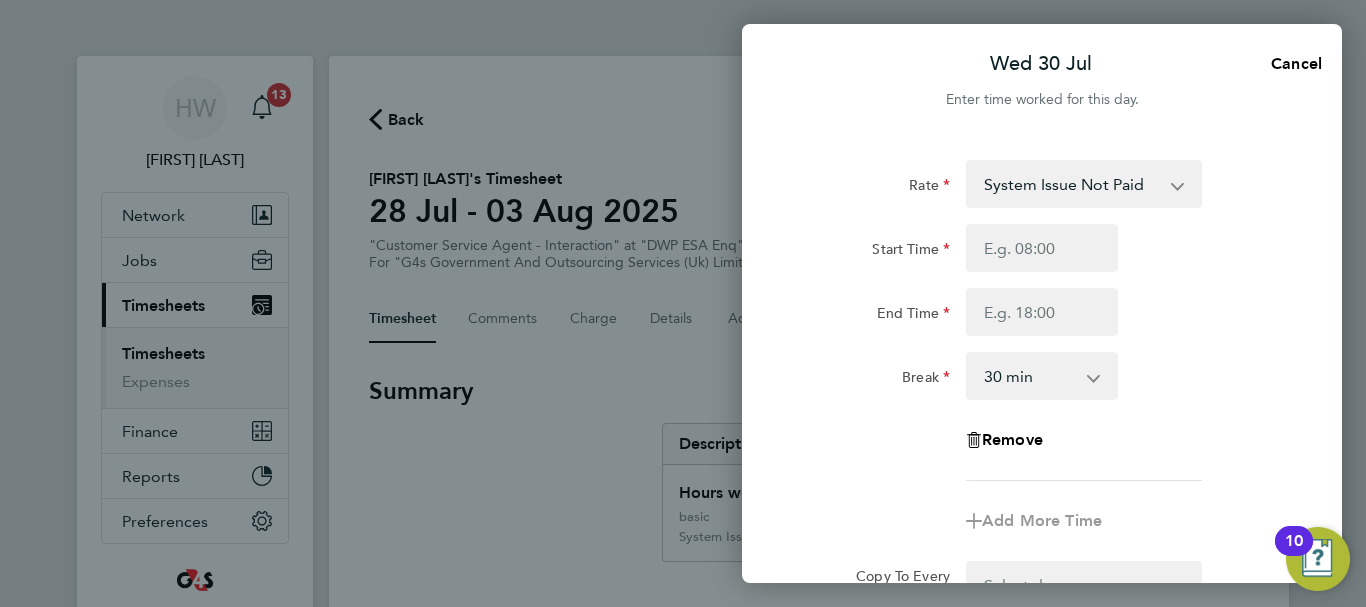 click on "Start Time" at bounding box center (1042, 248) 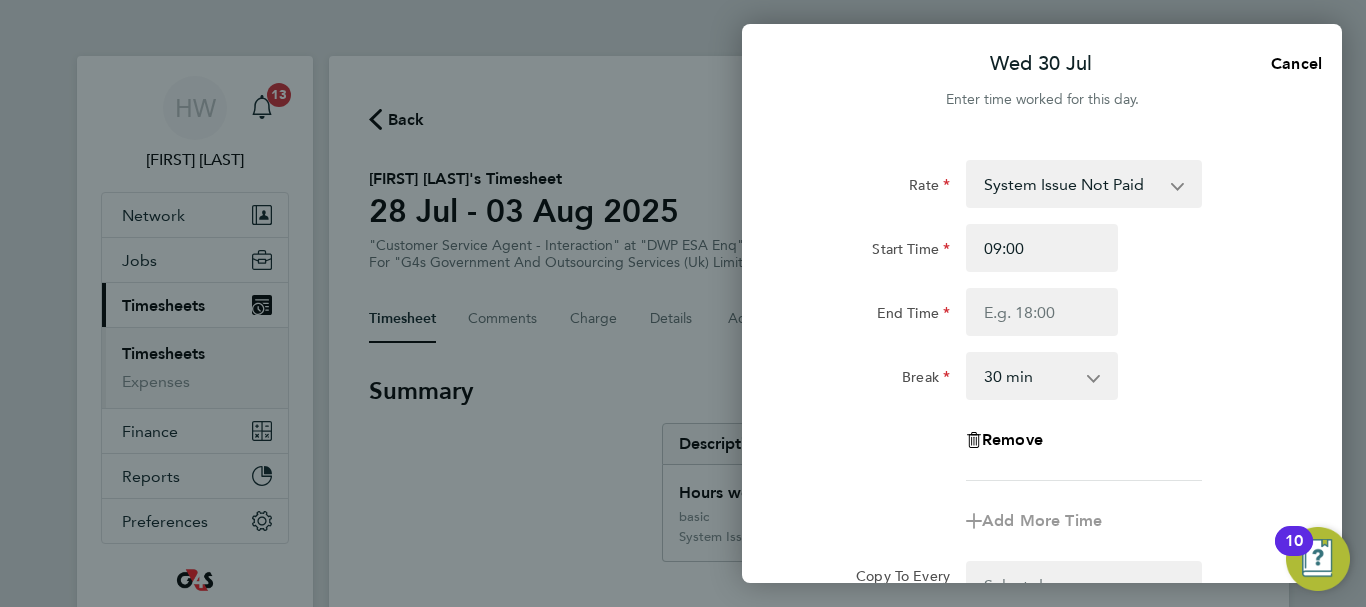 type on "09:00" 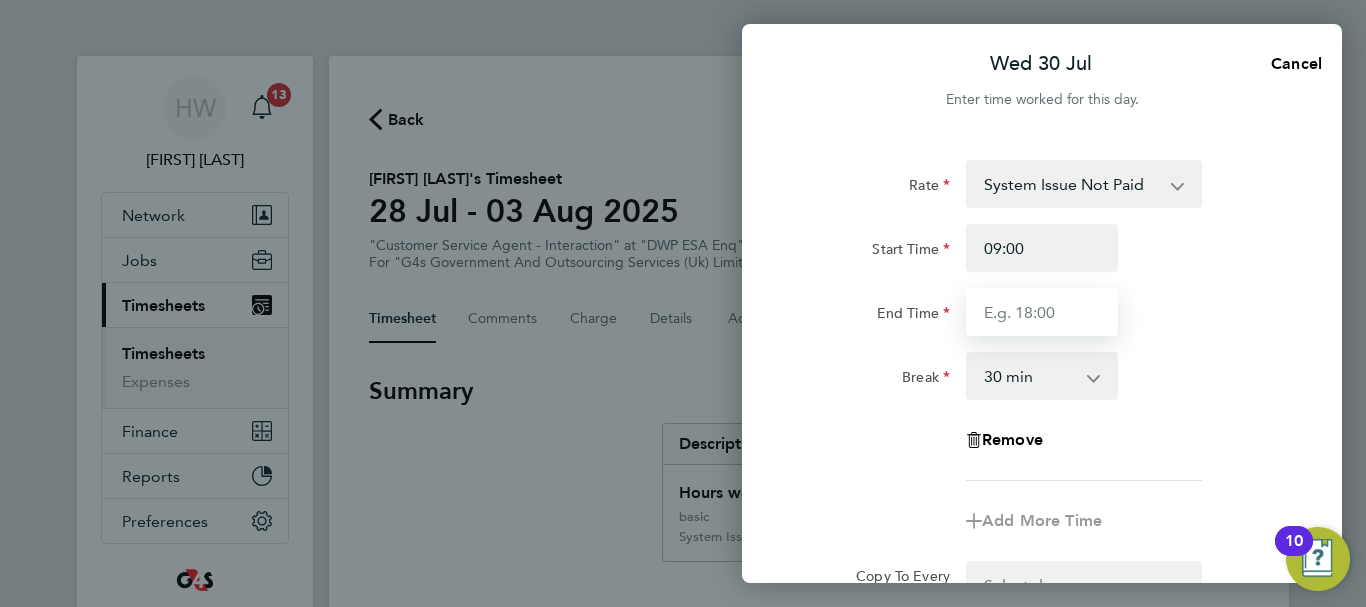 click on "End Time" at bounding box center [1042, 312] 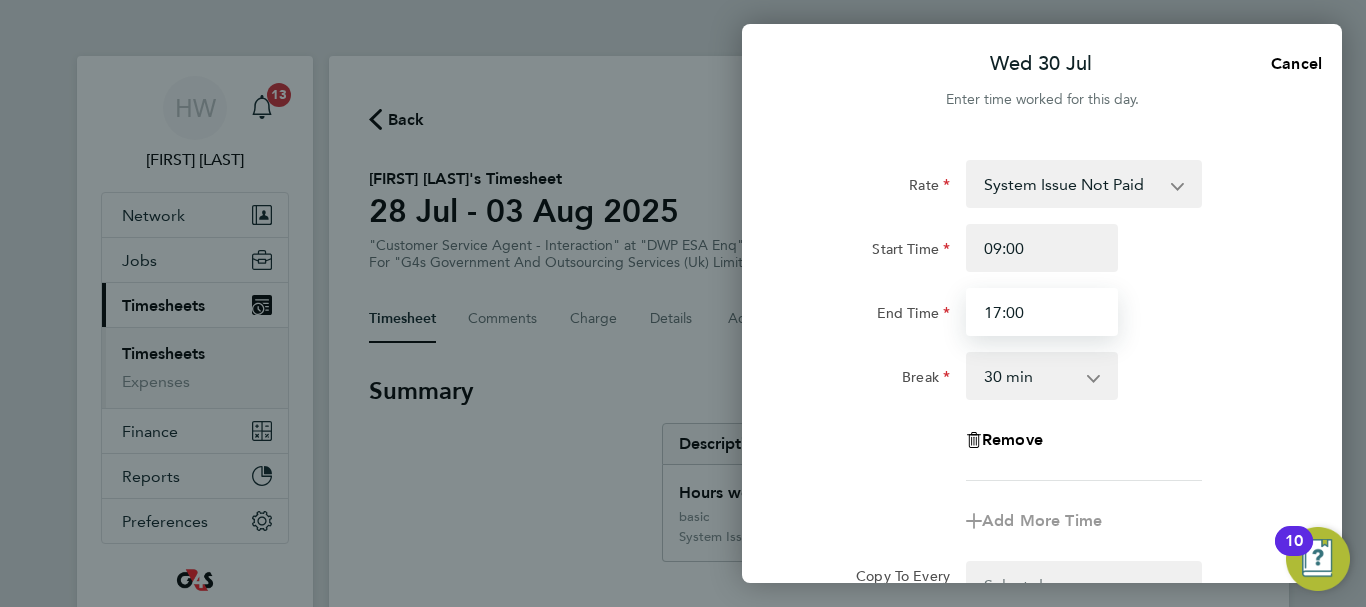 type on "17:00" 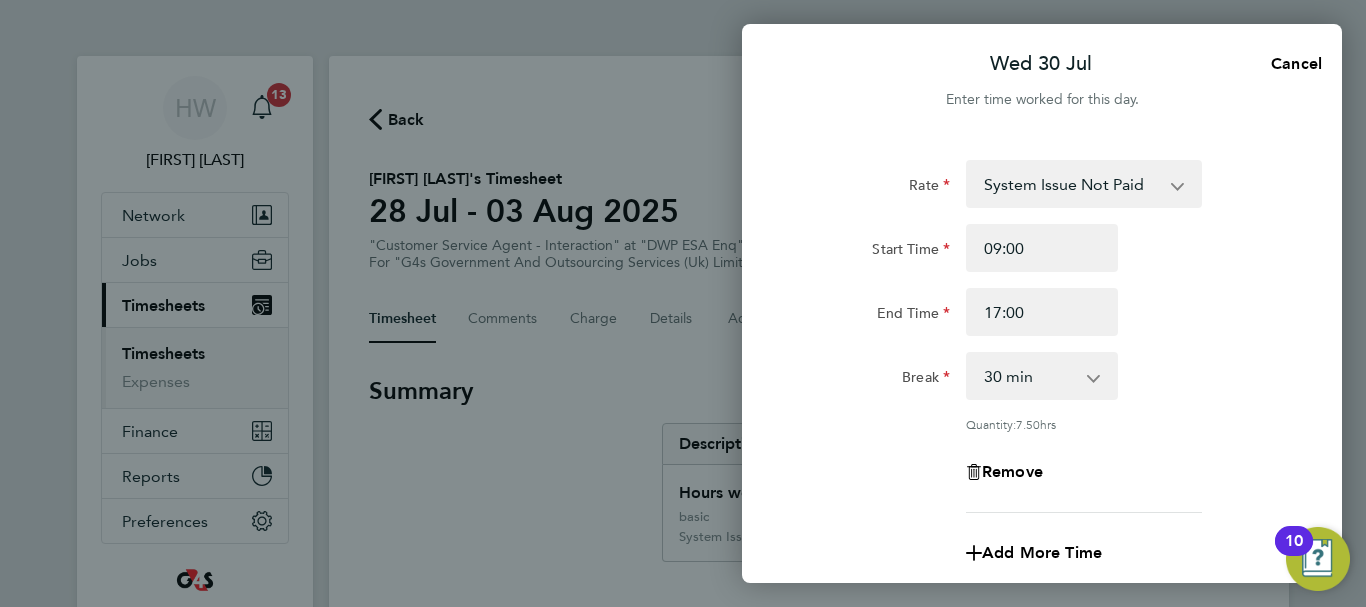 click on "End Time 17:00" 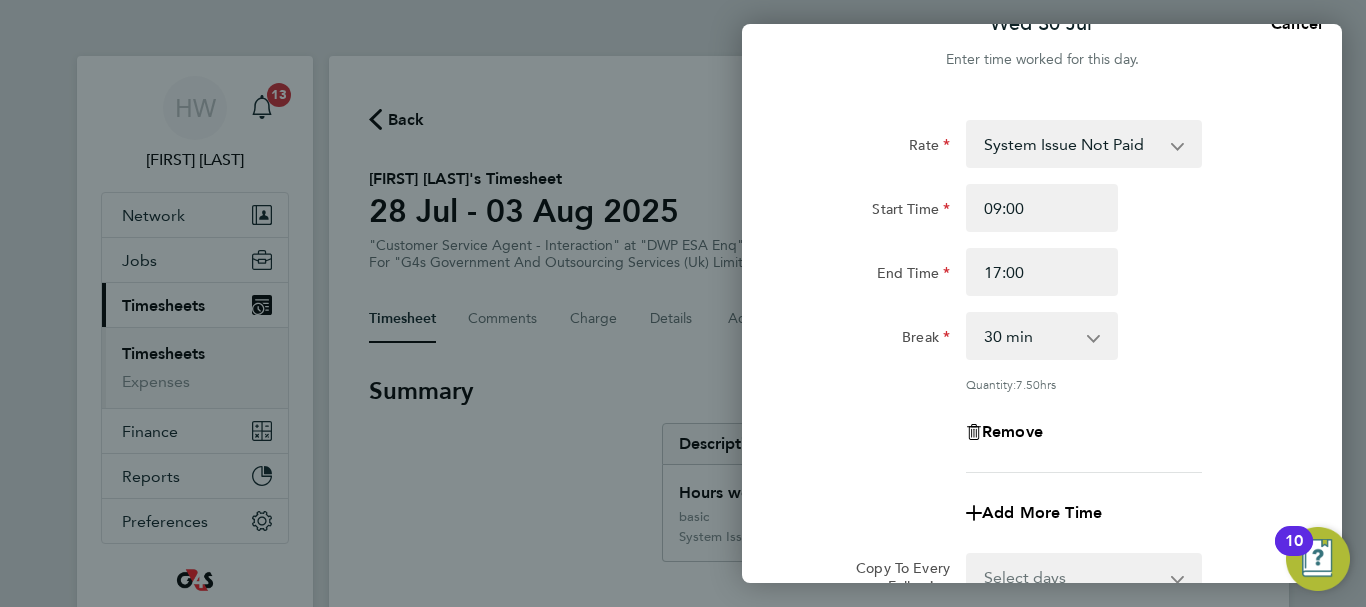 scroll, scrollTop: 160, scrollLeft: 0, axis: vertical 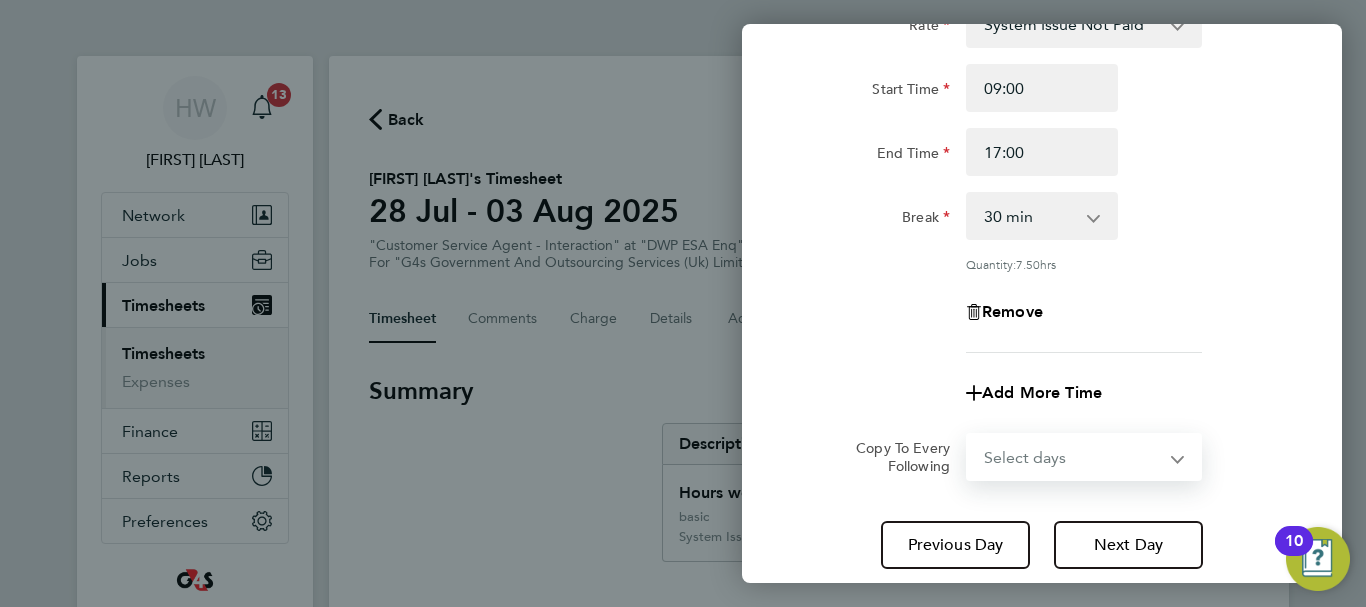 click on "Select days   Day   Weekday (Mon-Fri)   Weekend (Sat-Sun)   Thursday   Friday   Saturday   Sunday" at bounding box center [1073, 457] 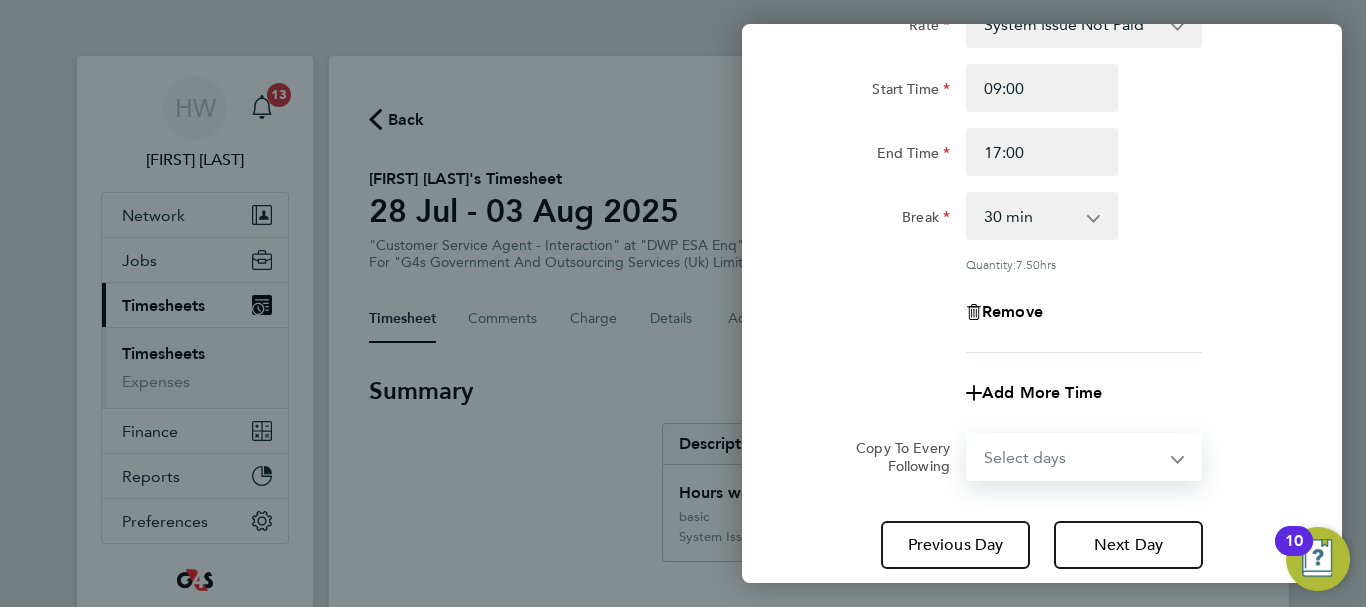 select on "THU" 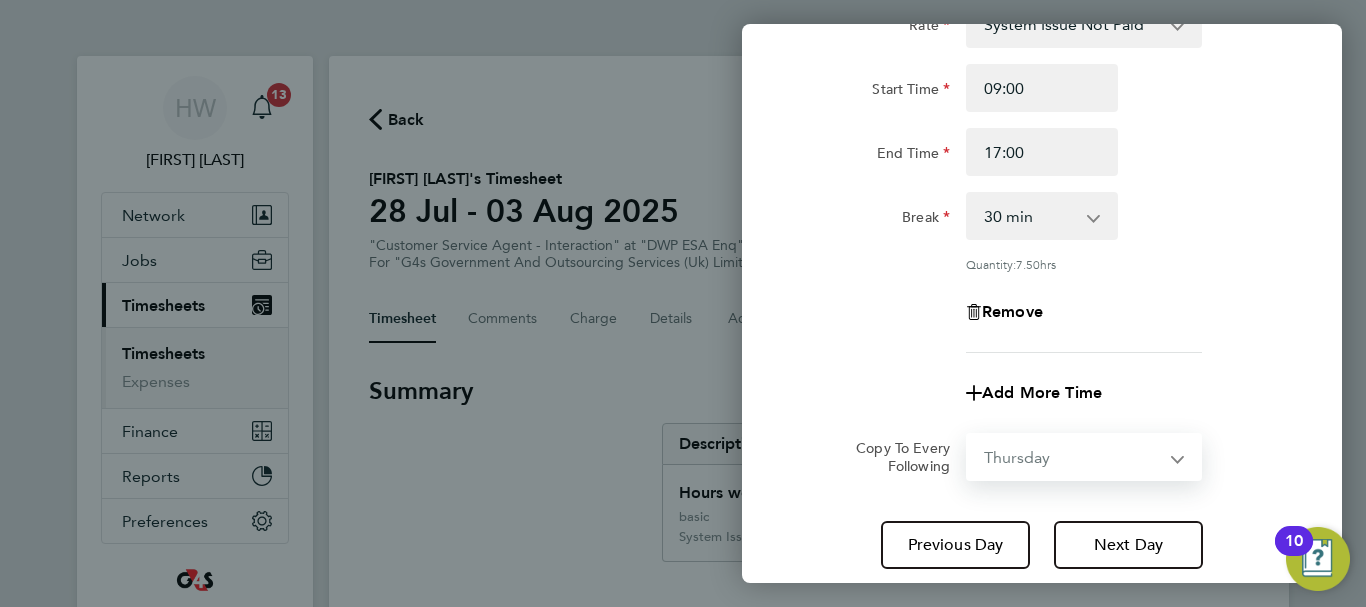 click on "Select days   Day   Weekday (Mon-Fri)   Weekend (Sat-Sun)   Thursday   Friday   Saturday   Sunday" at bounding box center [1073, 457] 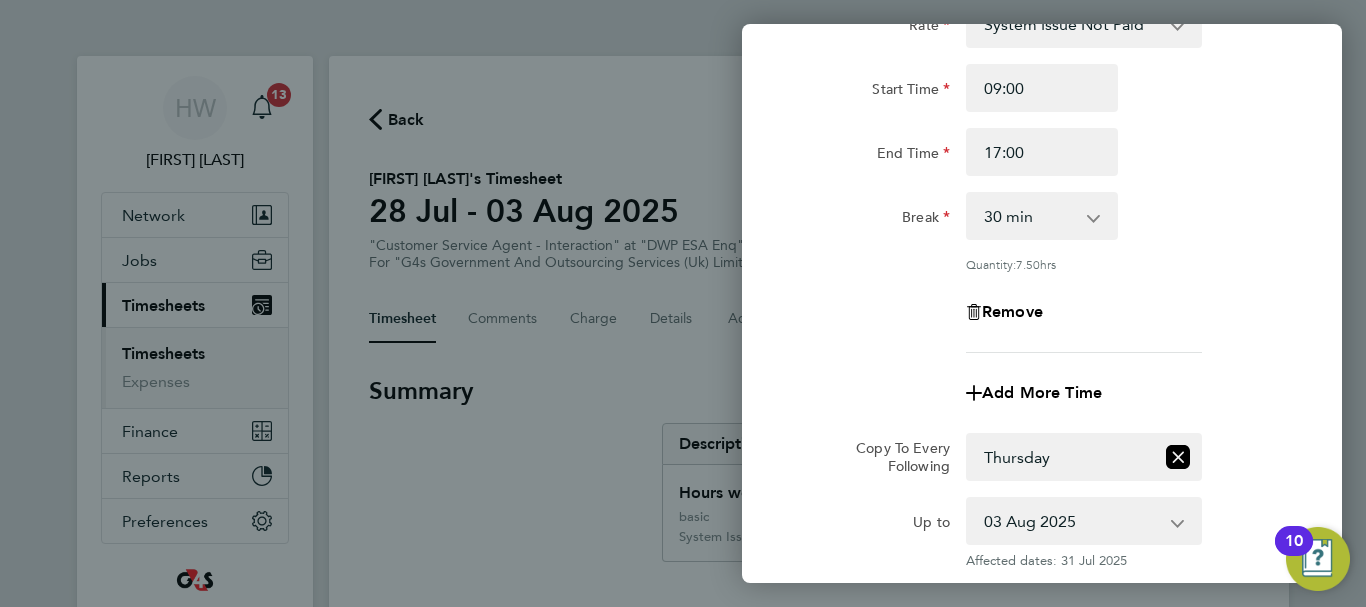 click on "Rate  System Issue Not Paid   x1.5 - 24.73   x2 - 32.79   Annual Leave   Sick   Bank Holiday   basic - 16.66   System Issue Paid - 16.66
Start Time 09:00 End Time 17:00 Break  0 min   15 min   30 min   45 min   60 min   75 min   90 min
Quantity:  7.50  hrs
Remove" 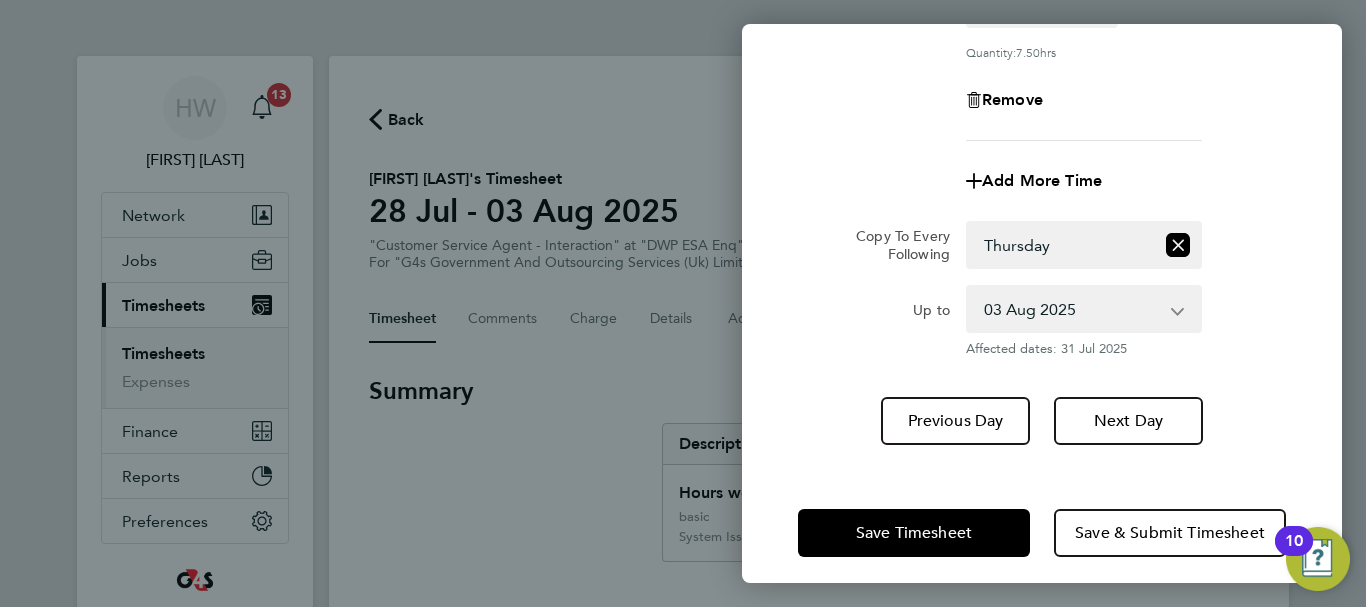 scroll, scrollTop: 384, scrollLeft: 0, axis: vertical 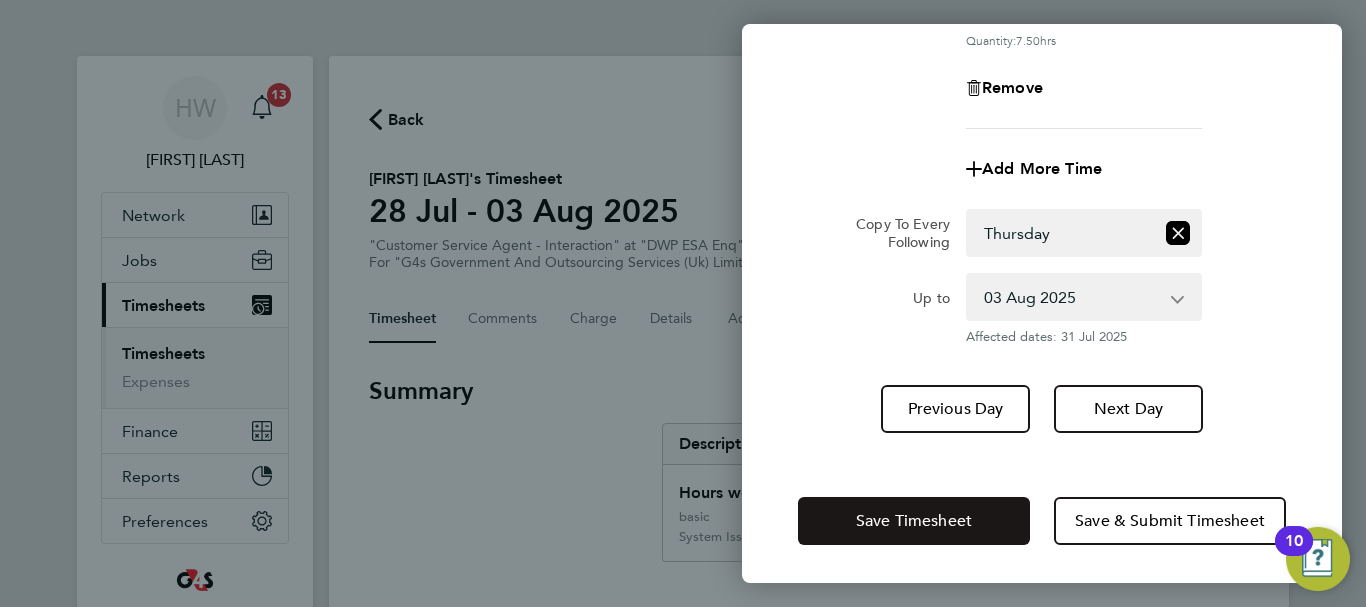 click on "Save Timesheet" 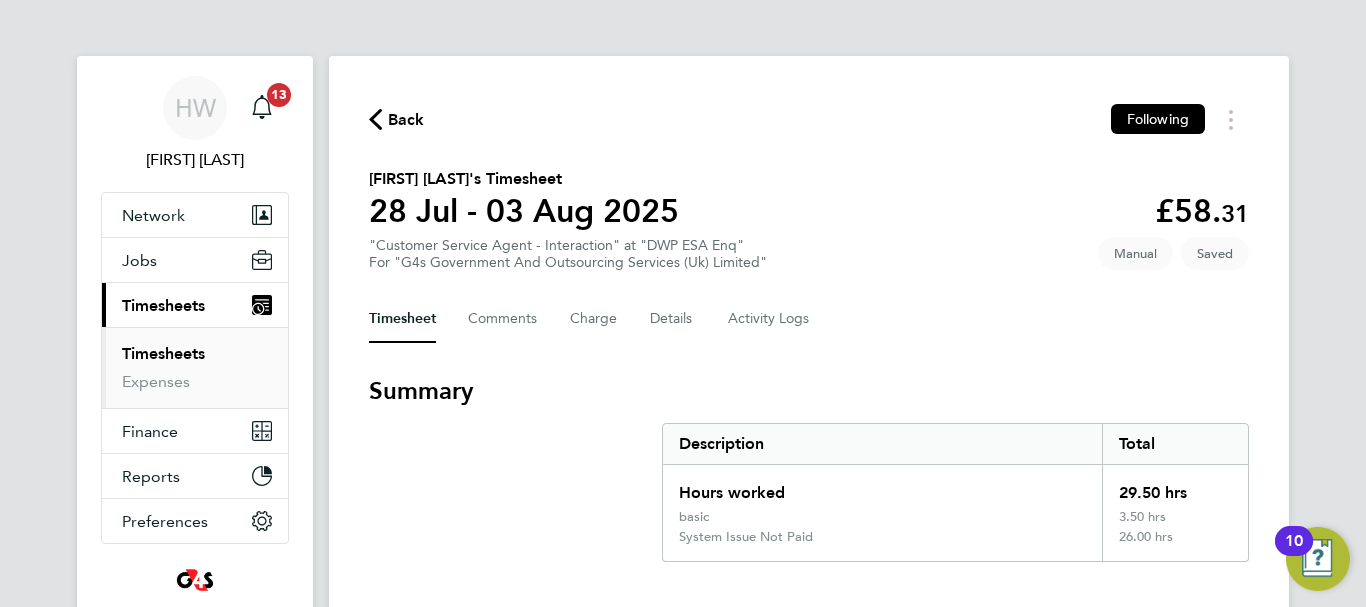 click on "Back  Following" 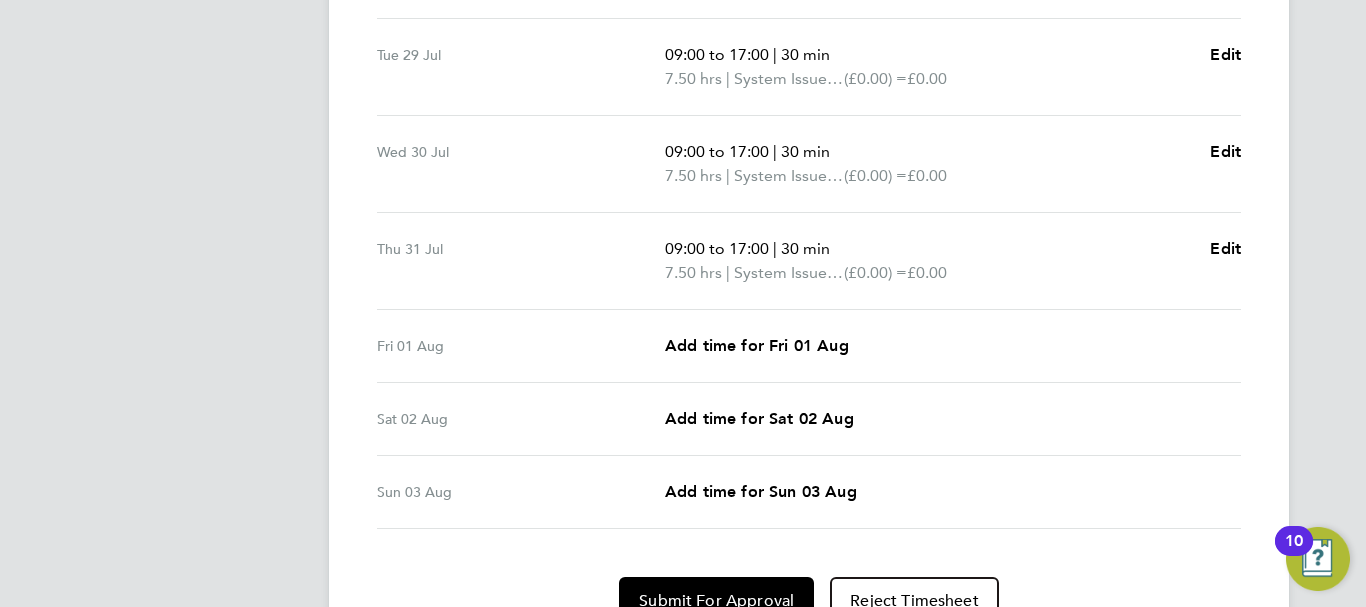 scroll, scrollTop: 880, scrollLeft: 0, axis: vertical 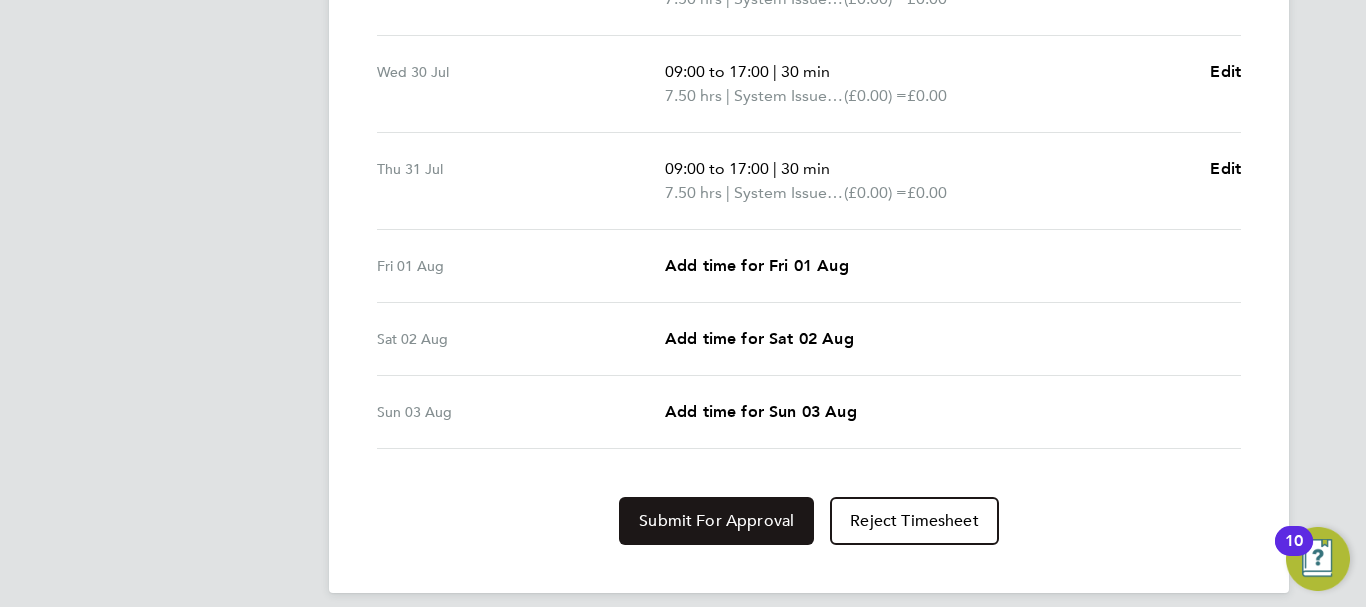 click on "Submit For Approval" 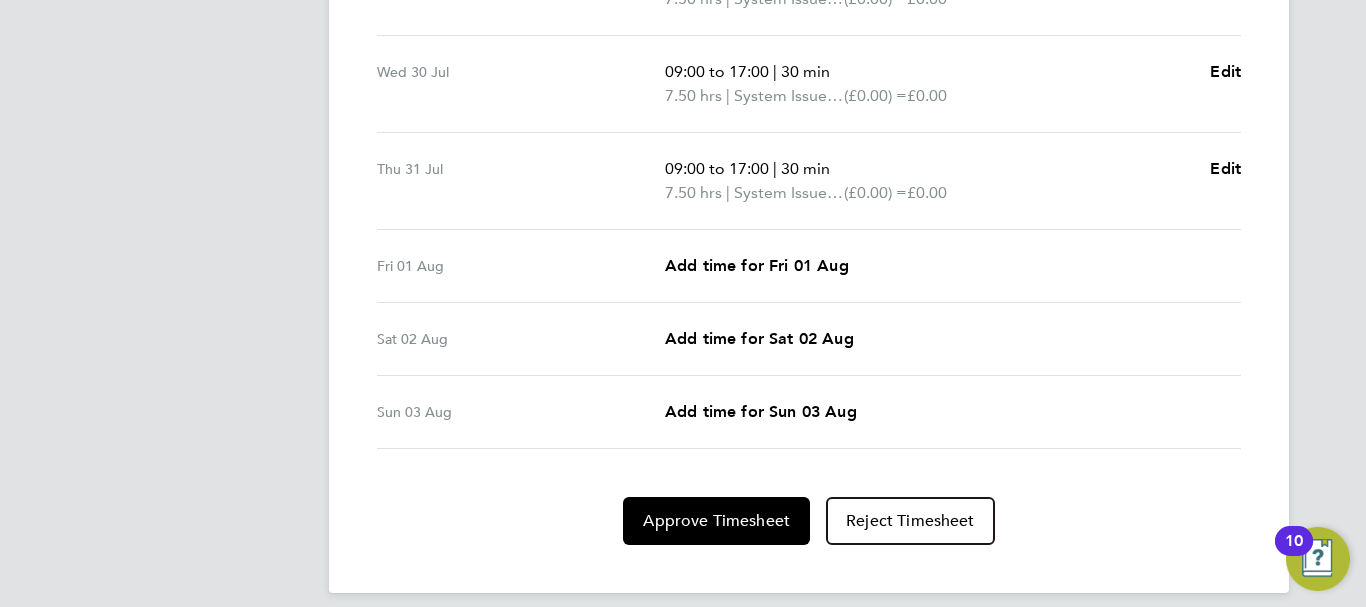 click on "HW   Helen Wright   Notifications
13   Applications:   Network
Sites   Workers   Jobs
Positions   Vacancies   Placements   Current page:   Timesheets
Timesheets   Expenses   Finance
Invoices & Credit Notes   Reports
CIS Reports   Report Downloads   Preferences
VMS Configurations
.st0{fill:#C0C1C2;}
Powered by Engage
Back  Following
Junad Ali's Timesheet   28 Jul - 03 Aug 2025   £58. 31  "Customer Service Agent - Interaction" at "DWP ESA Enq"  For "G4s Government And Outsourcing Services (Uk) Limited"  Submitted   Manual   Timesheet   Comments   Charge   Details   Activity Logs   Summary   Description   Total   Hours worked   29.50 hrs   basic   3.50 hrs   System Issue Not Paid   26.00 hrs   Time Worked   Mon 28 Jul" at bounding box center [683, -128] 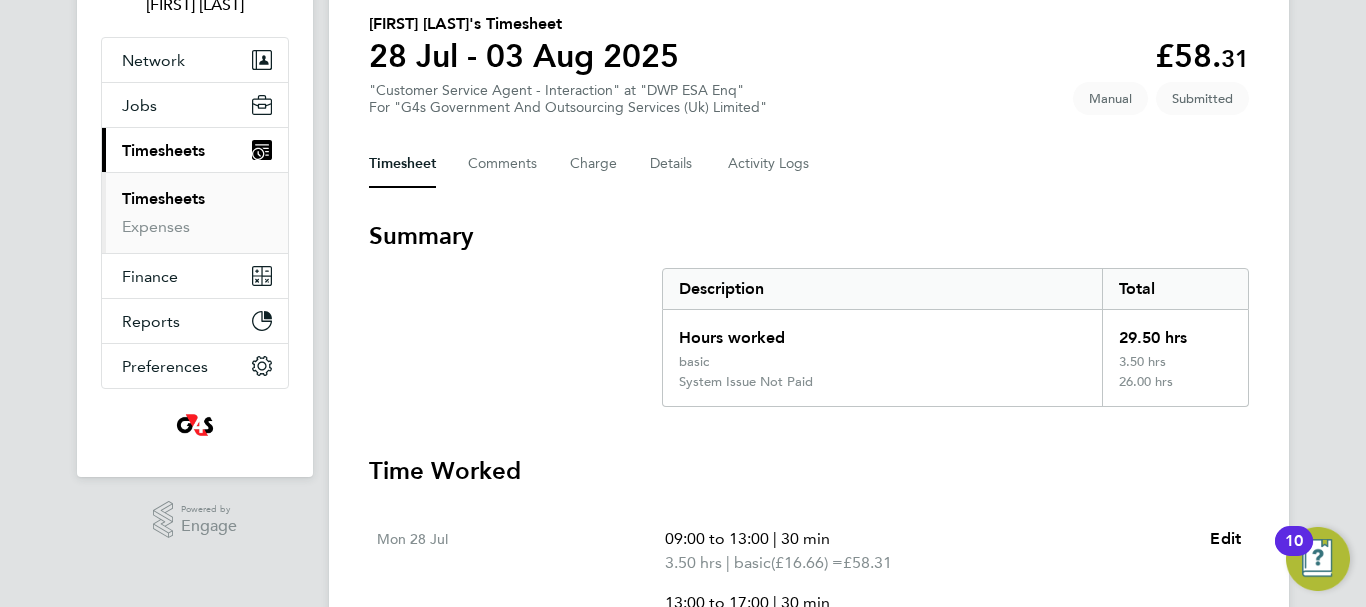 scroll, scrollTop: 0, scrollLeft: 0, axis: both 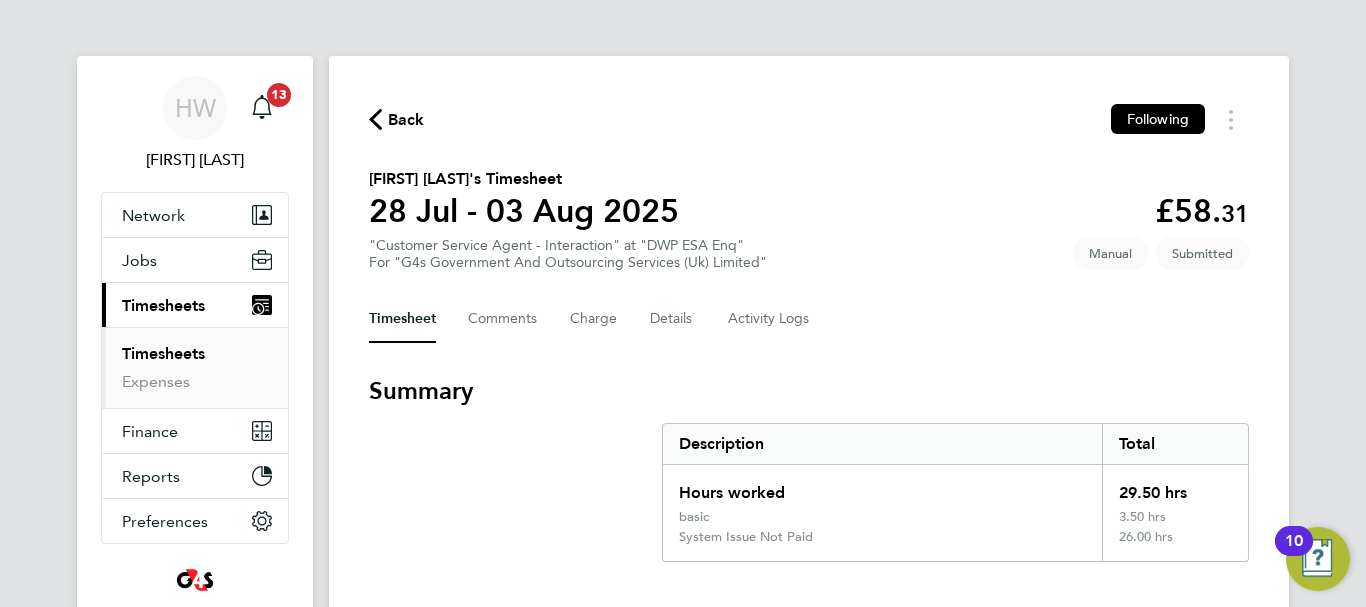 click on "Timesheets" at bounding box center [163, 353] 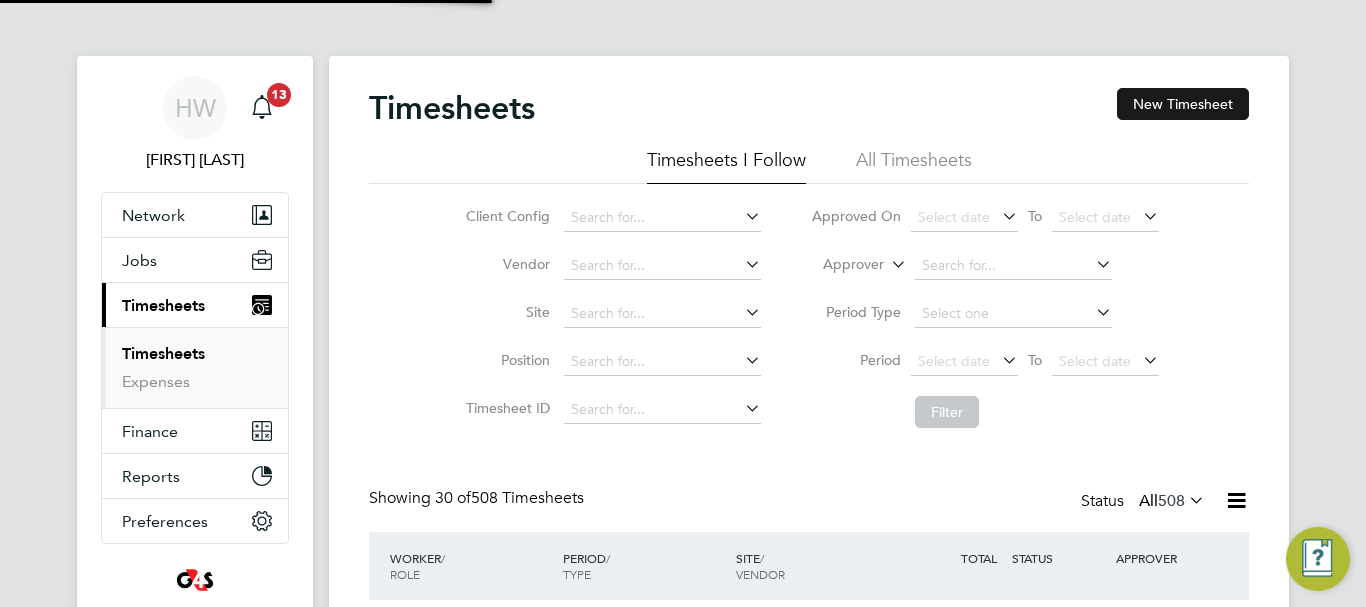 scroll, scrollTop: 10, scrollLeft: 10, axis: both 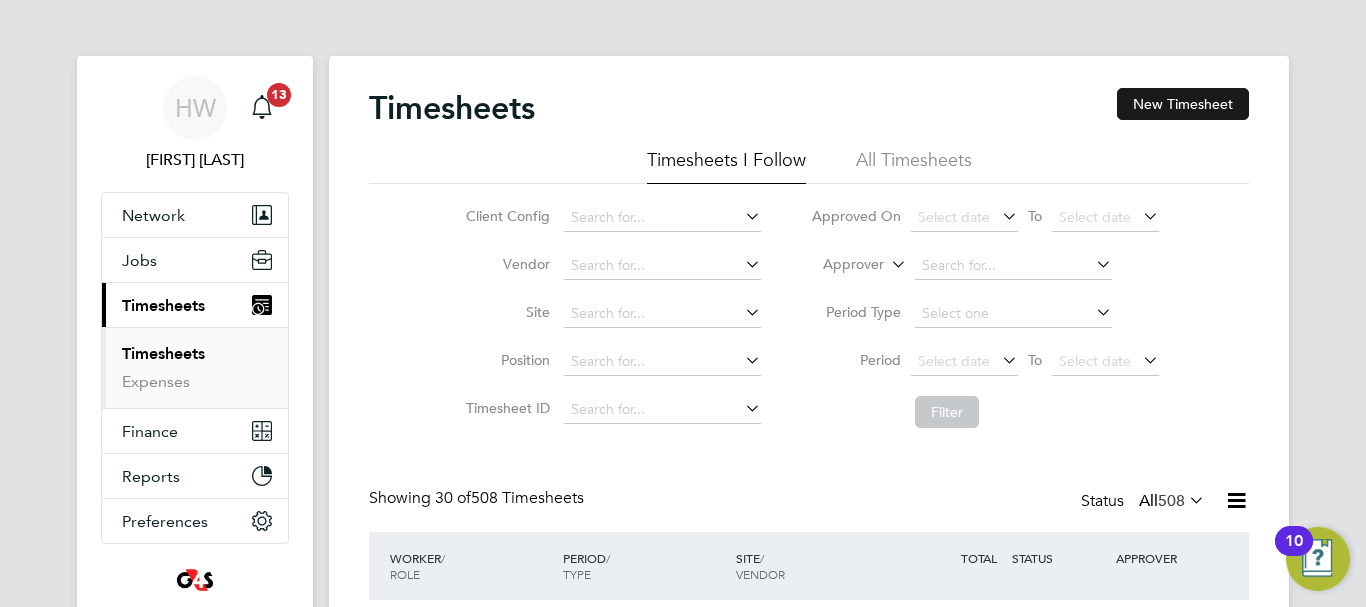 click on "New Timesheet" 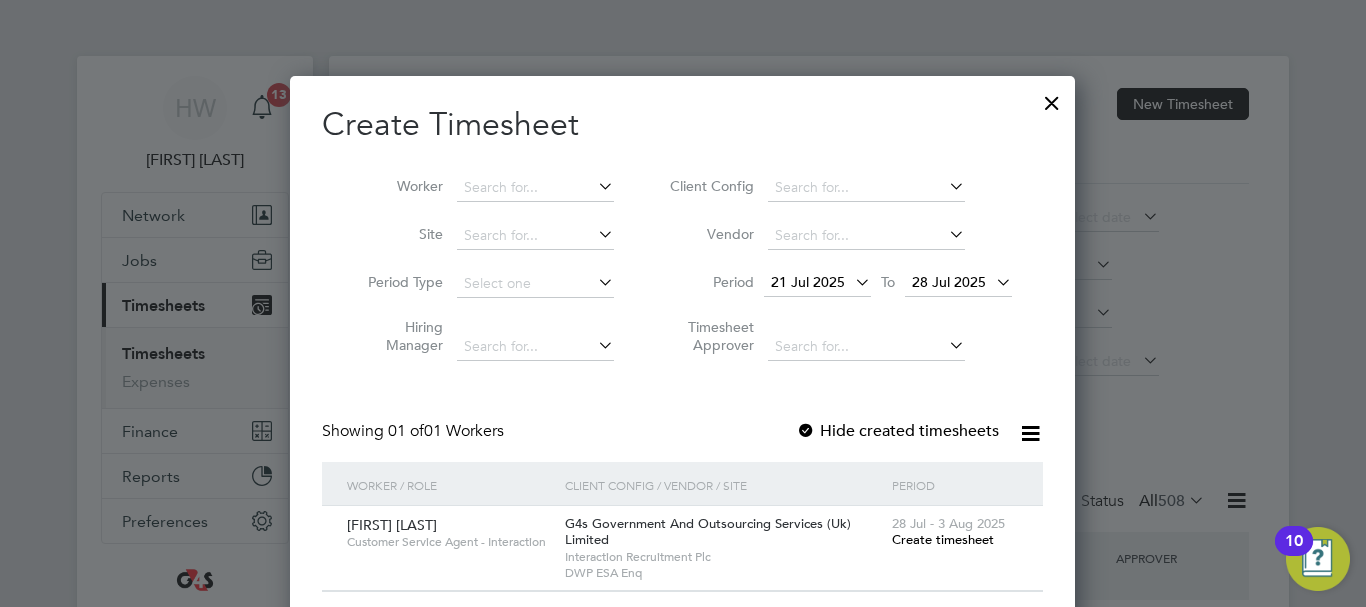 type 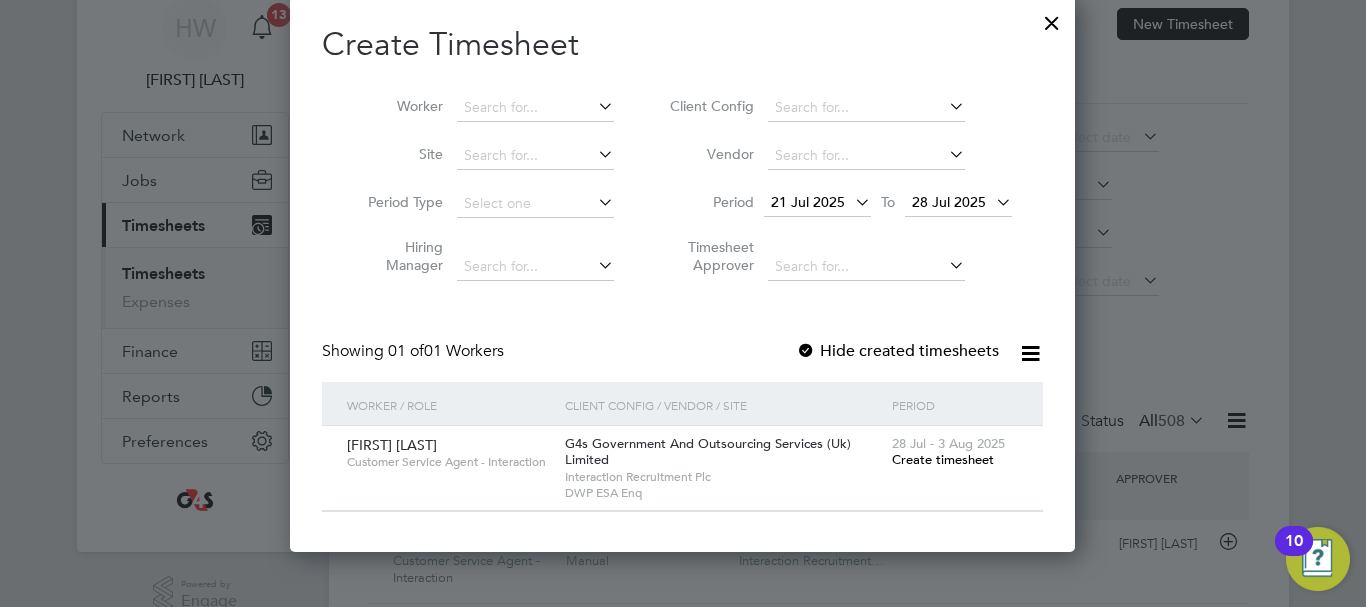 click on "Create timesheet" at bounding box center (943, 459) 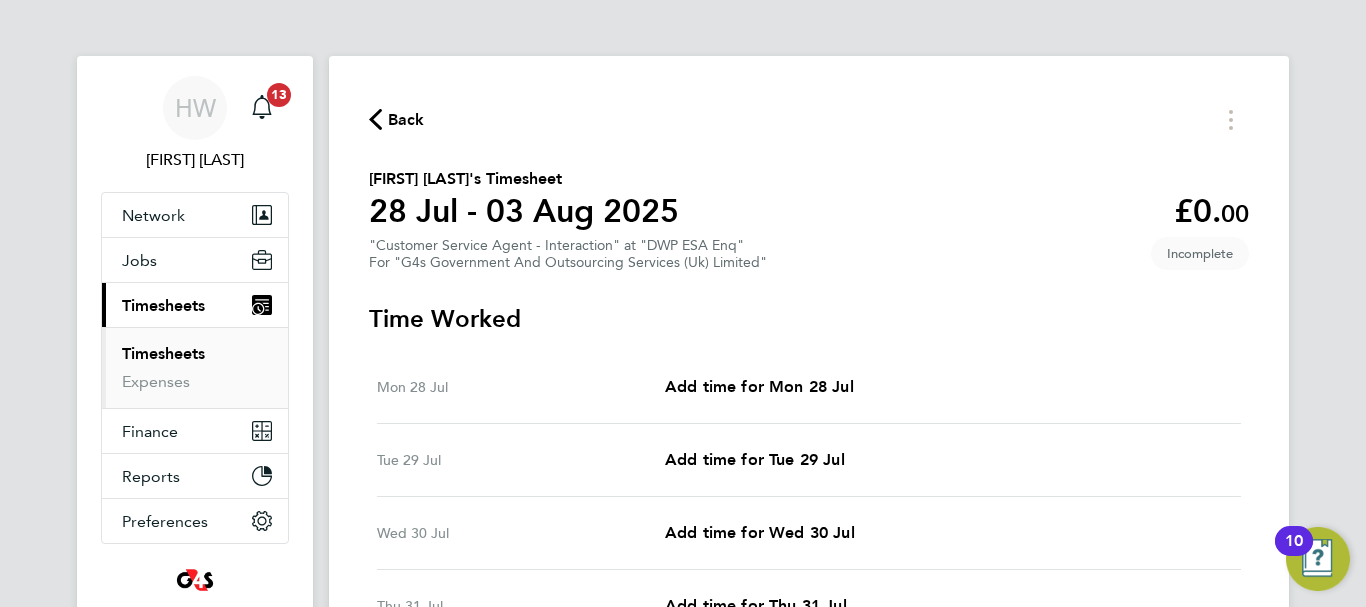 click on "HW   Helen Wright   Notifications
13   Applications:   Network
Sites   Workers   Jobs
Positions   Vacancies   Placements   Current page:   Timesheets
Timesheets   Expenses   Finance
Invoices & Credit Notes   Reports
CIS Reports   Report Downloads   Preferences
VMS Configurations
.st0{fill:#C0C1C2;}
Powered by Engage
Back
Harika Nagireddy's Timesheet   28 Jul - 03 Aug 2025   £0. 00  "Customer Service Agent - Interaction" at "DWP ESA Enq"  For "G4s Government And Outsourcing Services (Uk) Limited"  Incomplete   Time Worked   Mon 28 Jul   Add time for Mon 28 Jul   Add time for Mon 28 Jul   Tue 29 Jul   Add time for Tue 29 Jul   Add time for Tue 29 Jul   Wed 30 Jul   Add time for Wed 30 Jul   Add time for Wed 30 Jul" at bounding box center [683, 519] 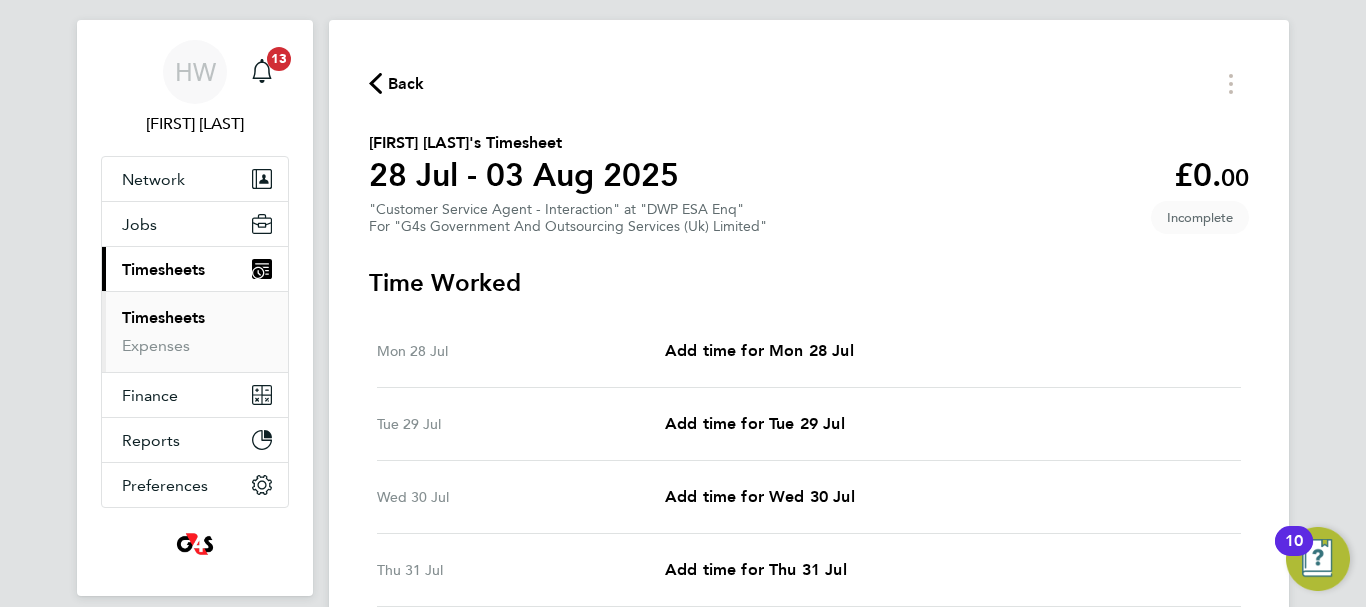scroll, scrollTop: 40, scrollLeft: 0, axis: vertical 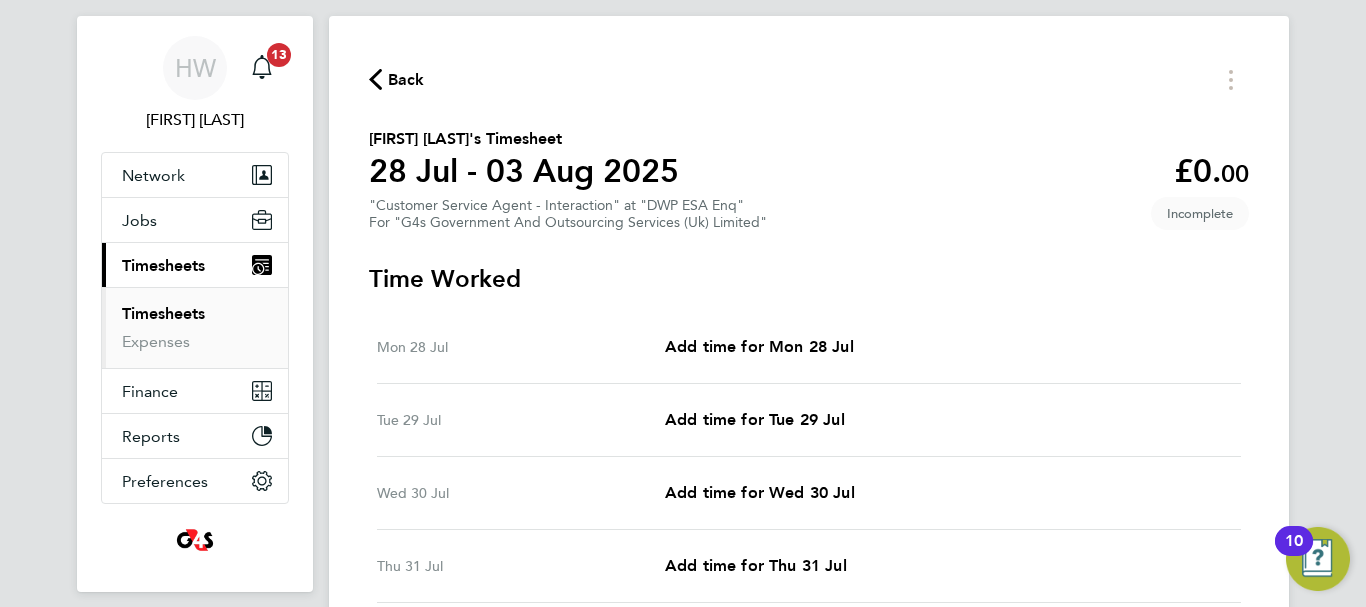 click on "Back" 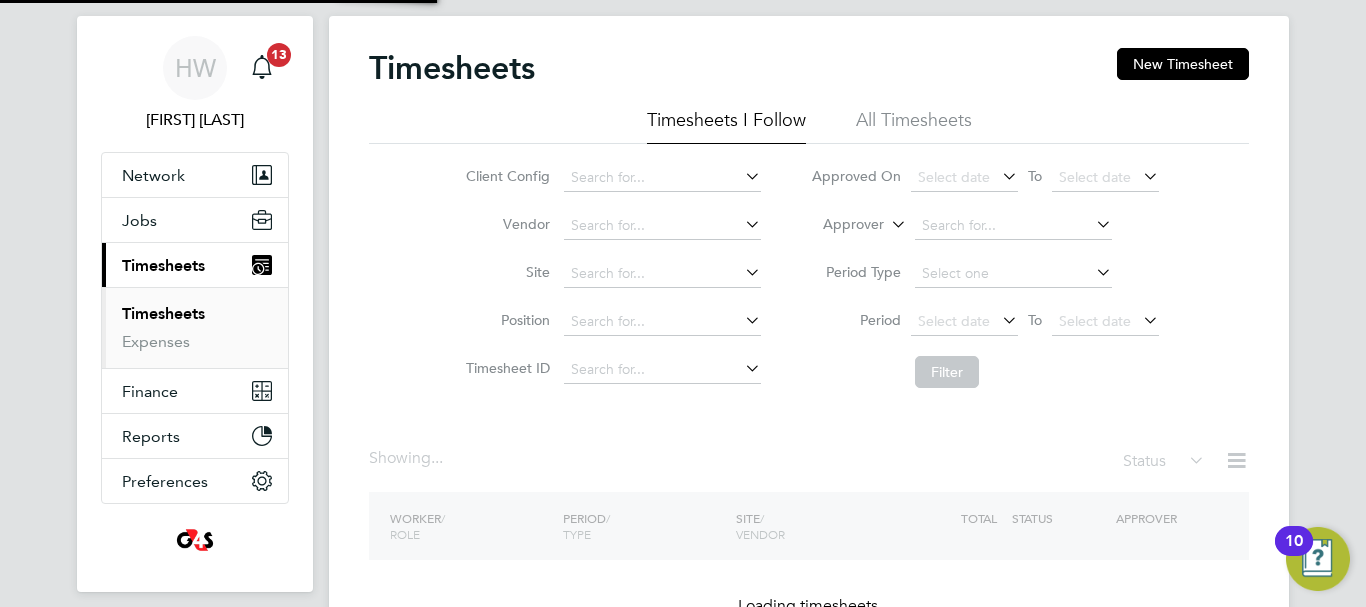 scroll, scrollTop: 0, scrollLeft: 0, axis: both 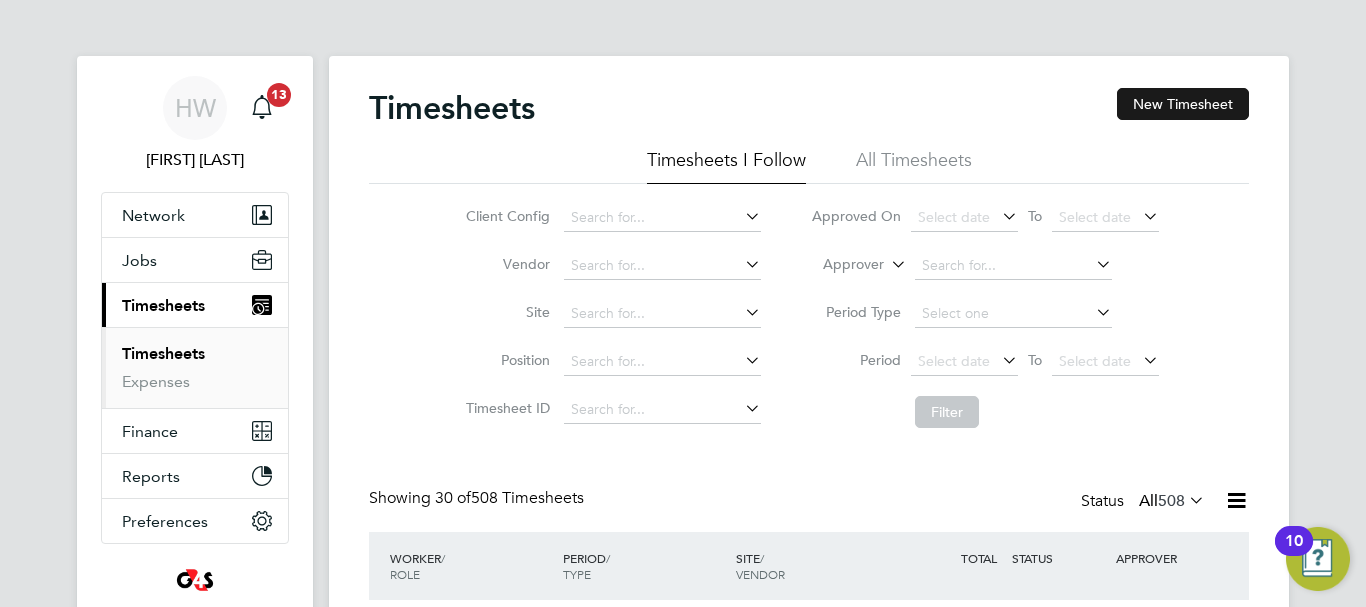 click on "New Timesheet" 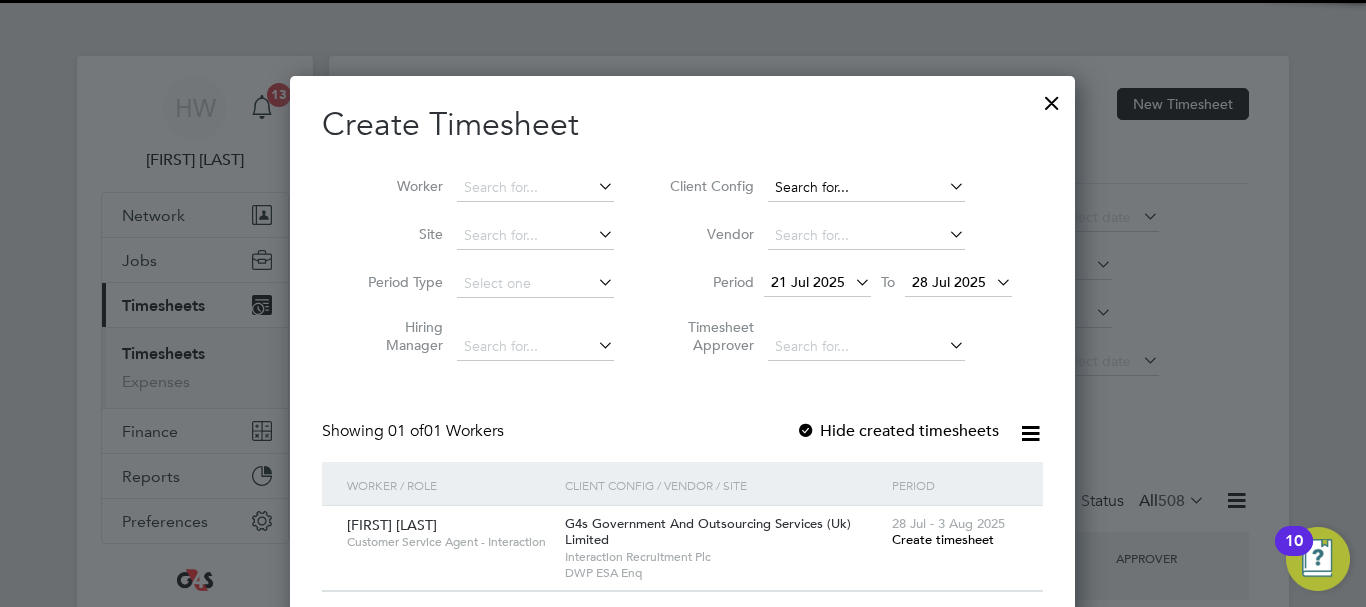 type 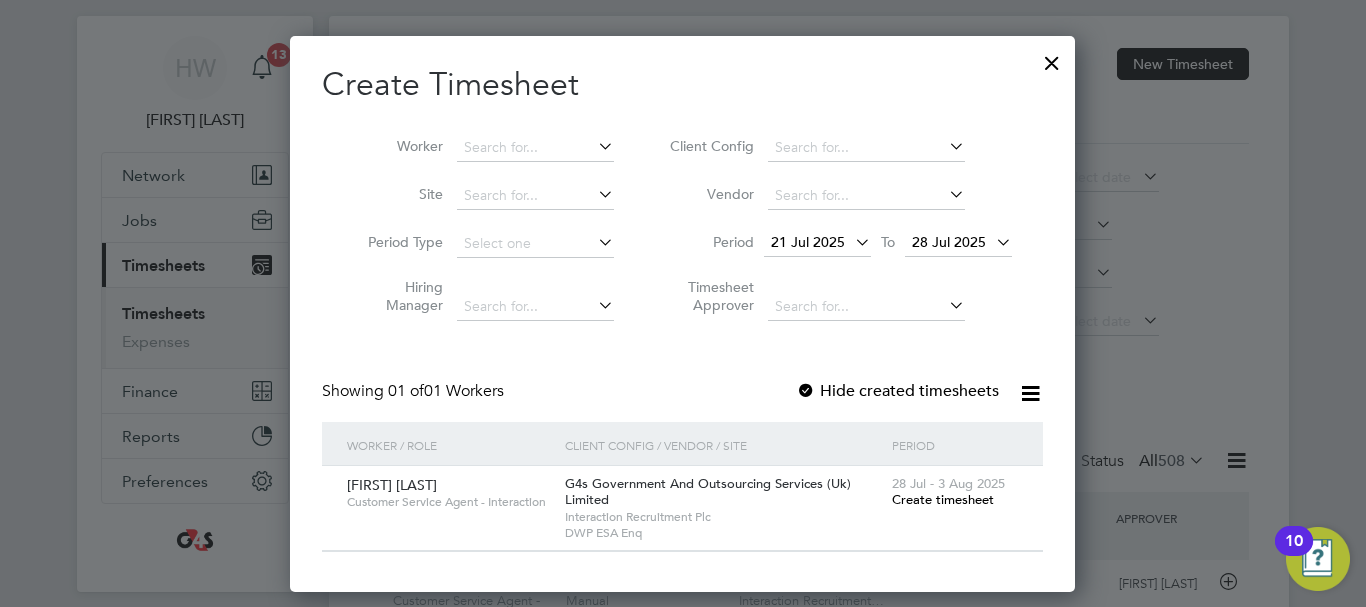 click at bounding box center [1052, 58] 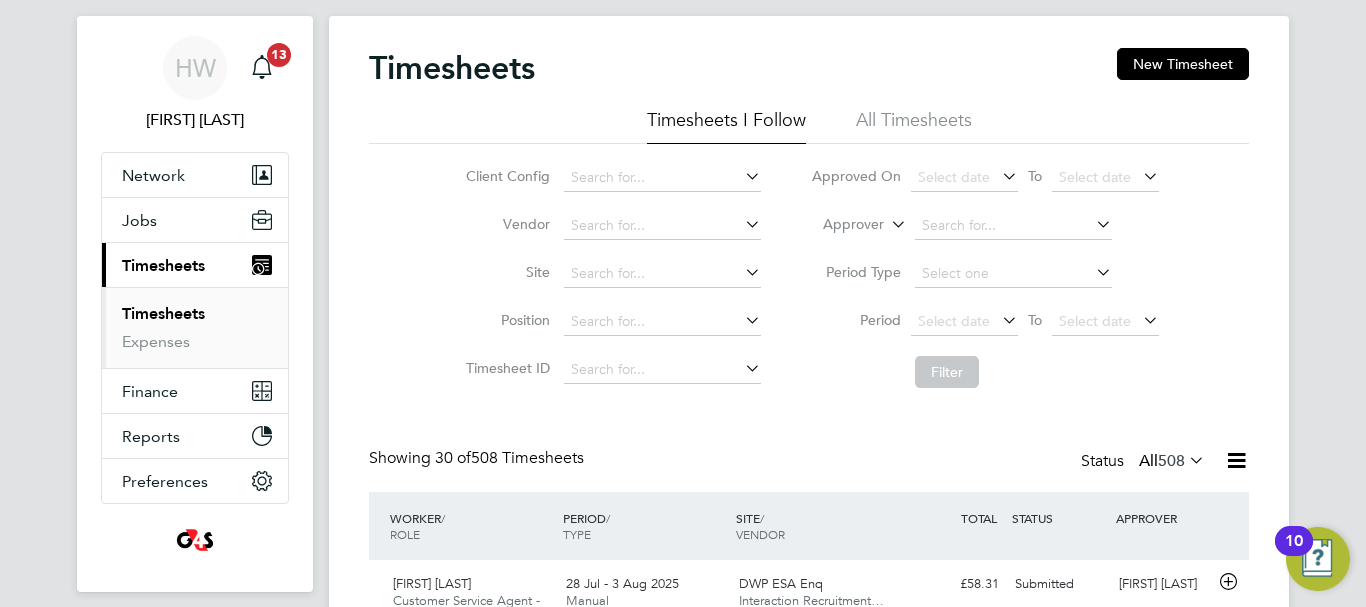 scroll, scrollTop: 0, scrollLeft: 0, axis: both 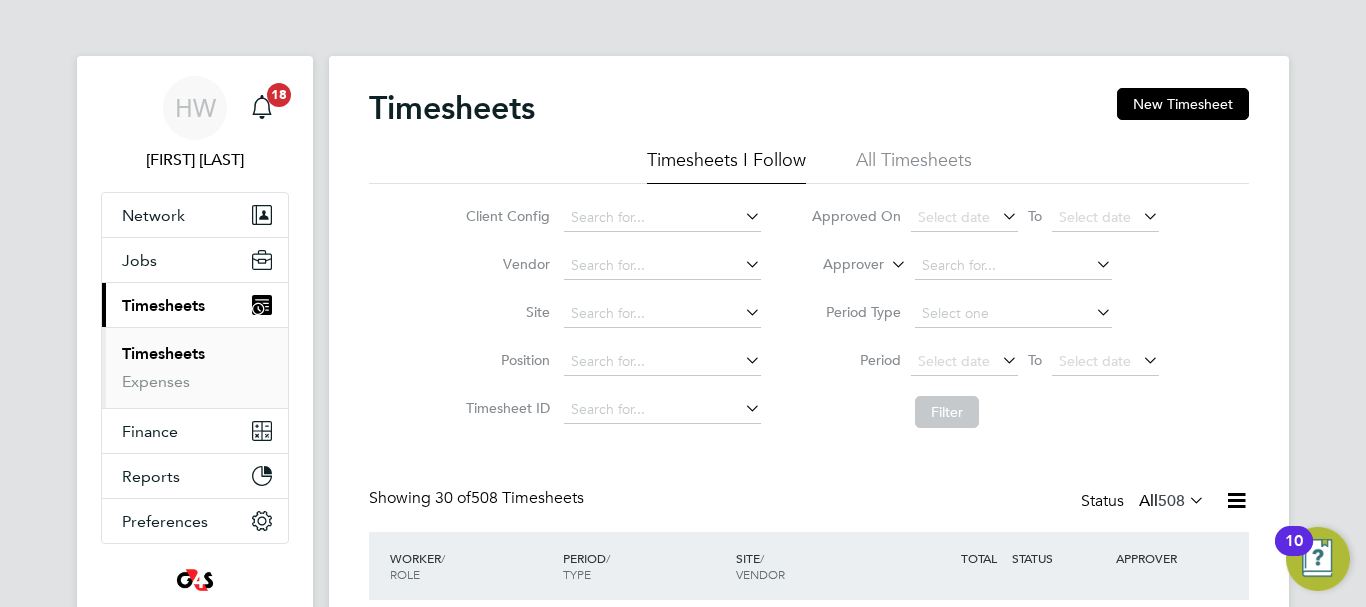 click on "Client Config   Vendor   Site   Position   Timesheet ID   Approved On
Select date
To
Select date
Approver     Period Type   Period
Select date
To
Select date
Filter" 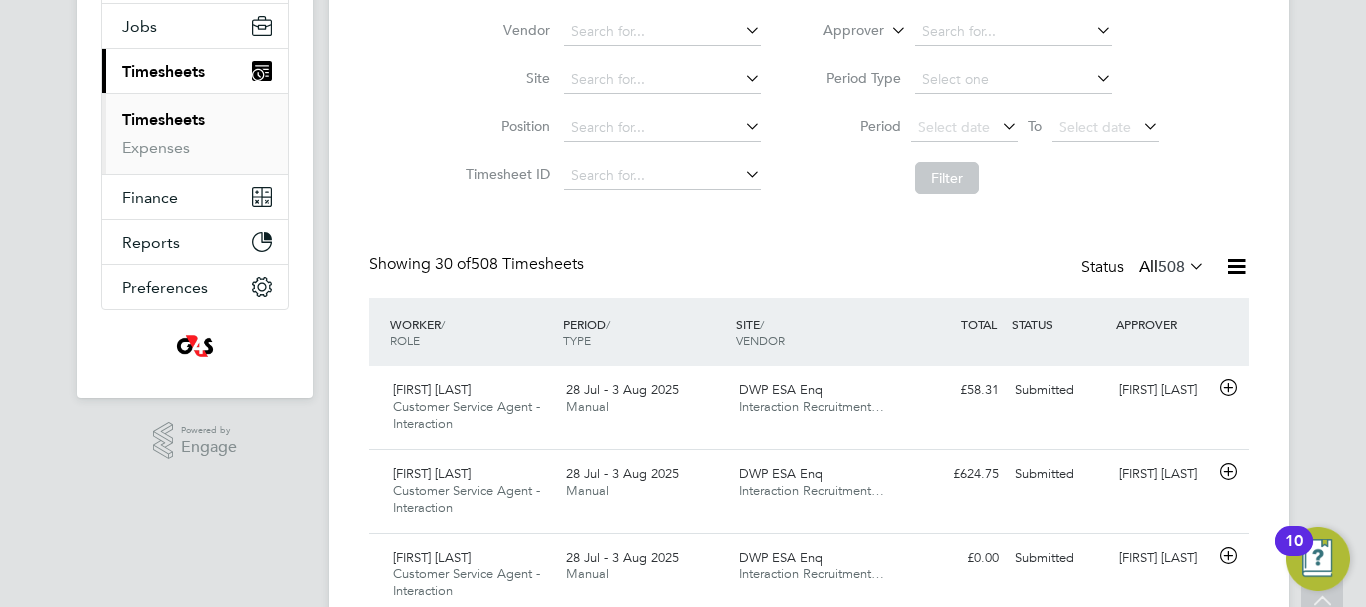 scroll, scrollTop: 400, scrollLeft: 0, axis: vertical 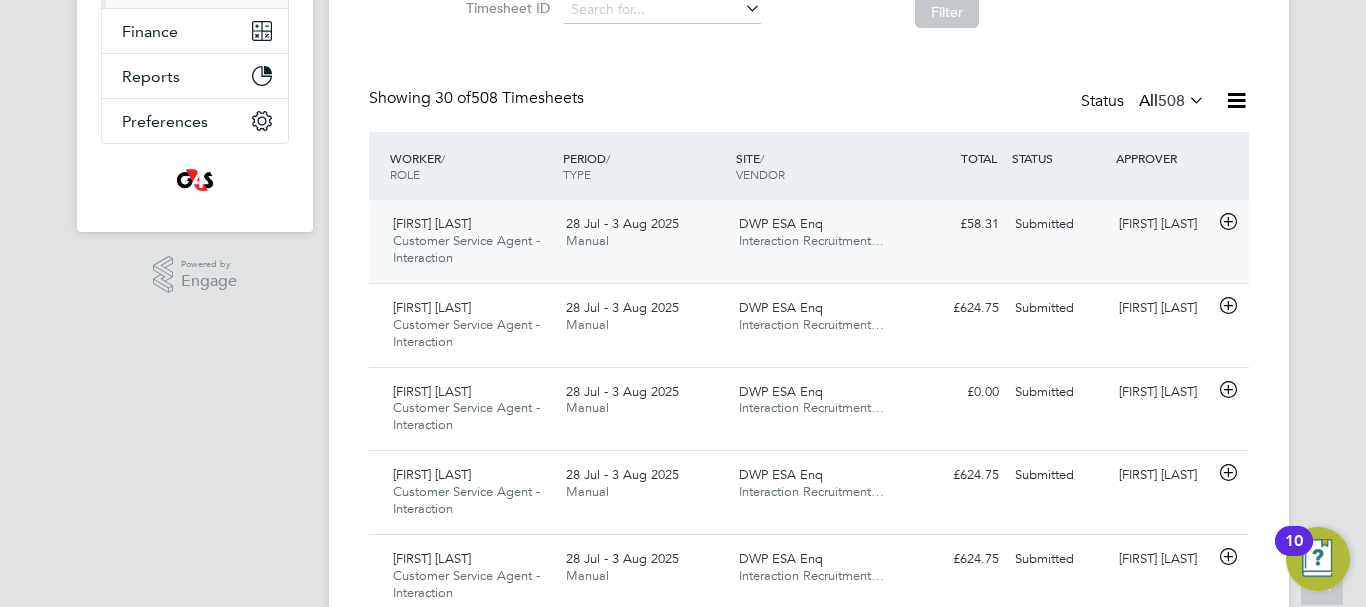 click on "Interaction Recruitment…" 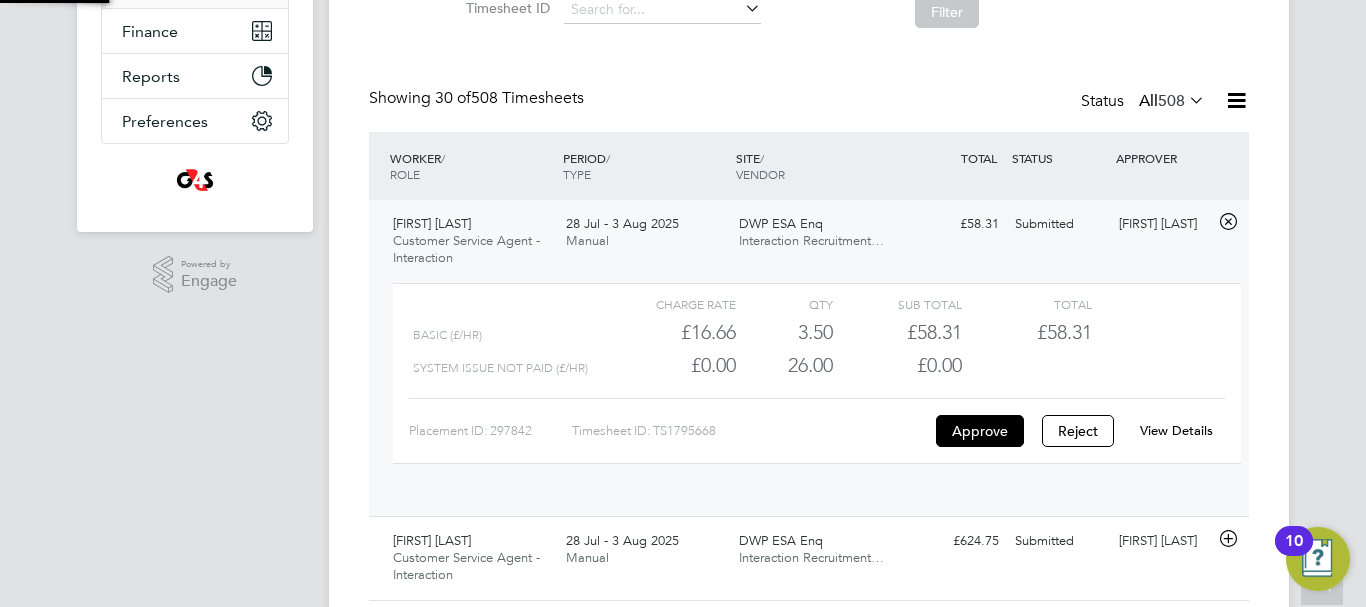 scroll, scrollTop: 10, scrollLeft: 10, axis: both 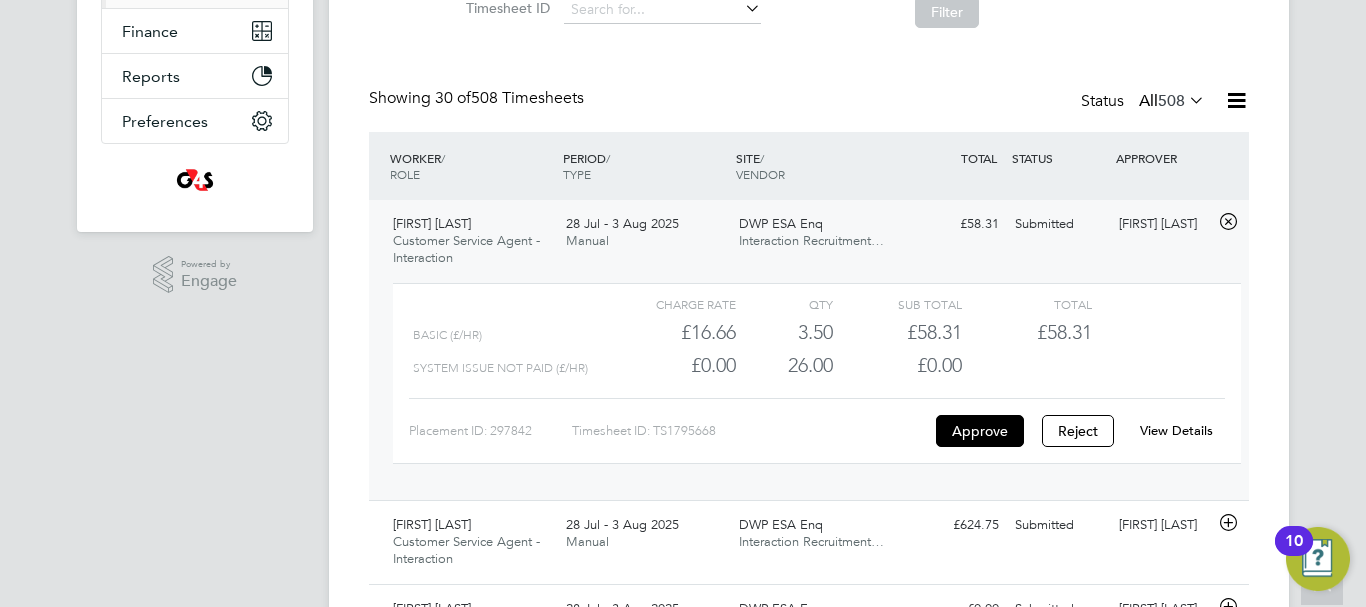 click on "View Details" 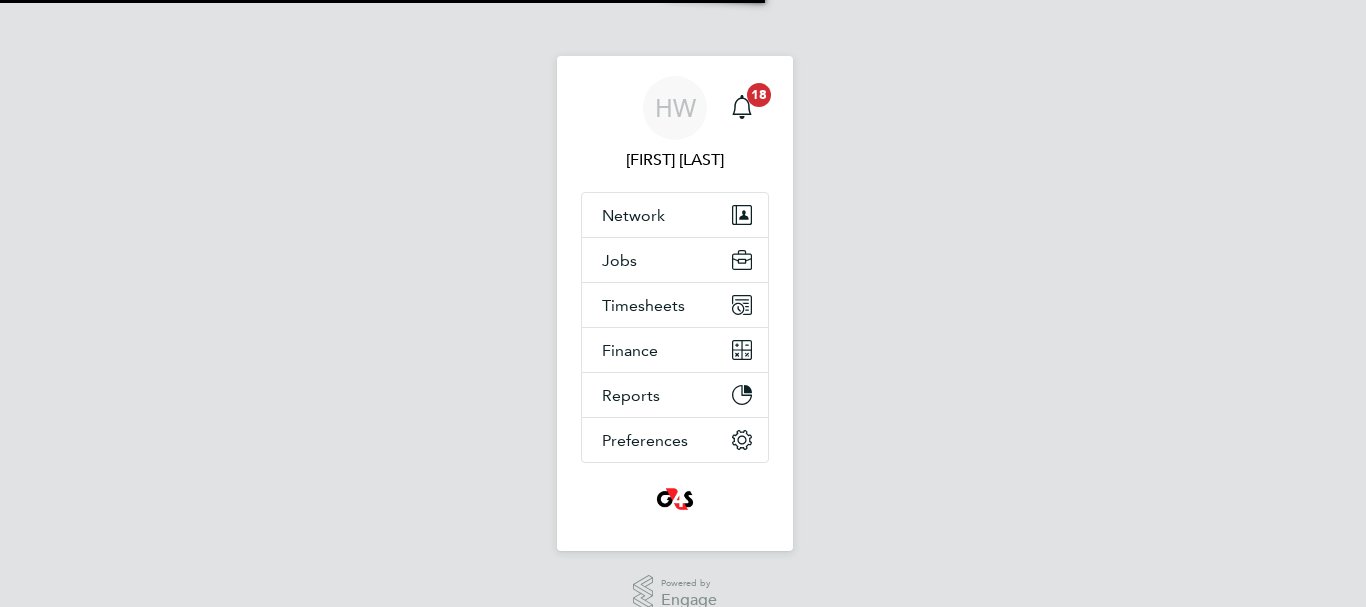 scroll, scrollTop: 0, scrollLeft: 0, axis: both 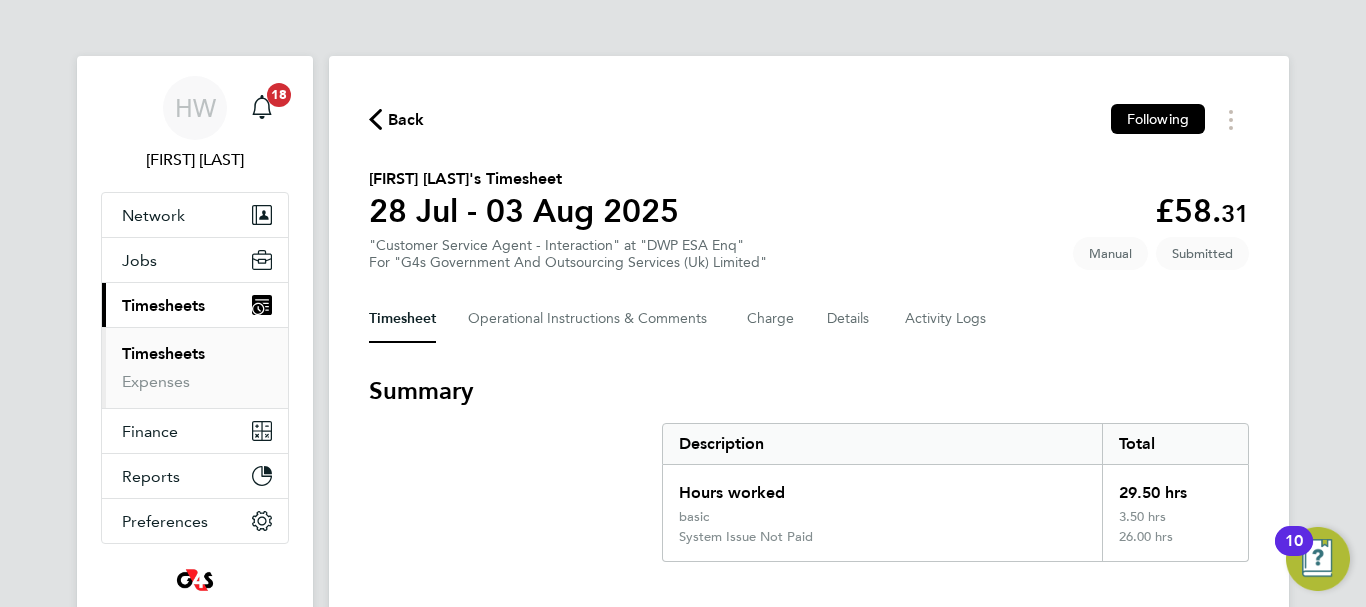 type 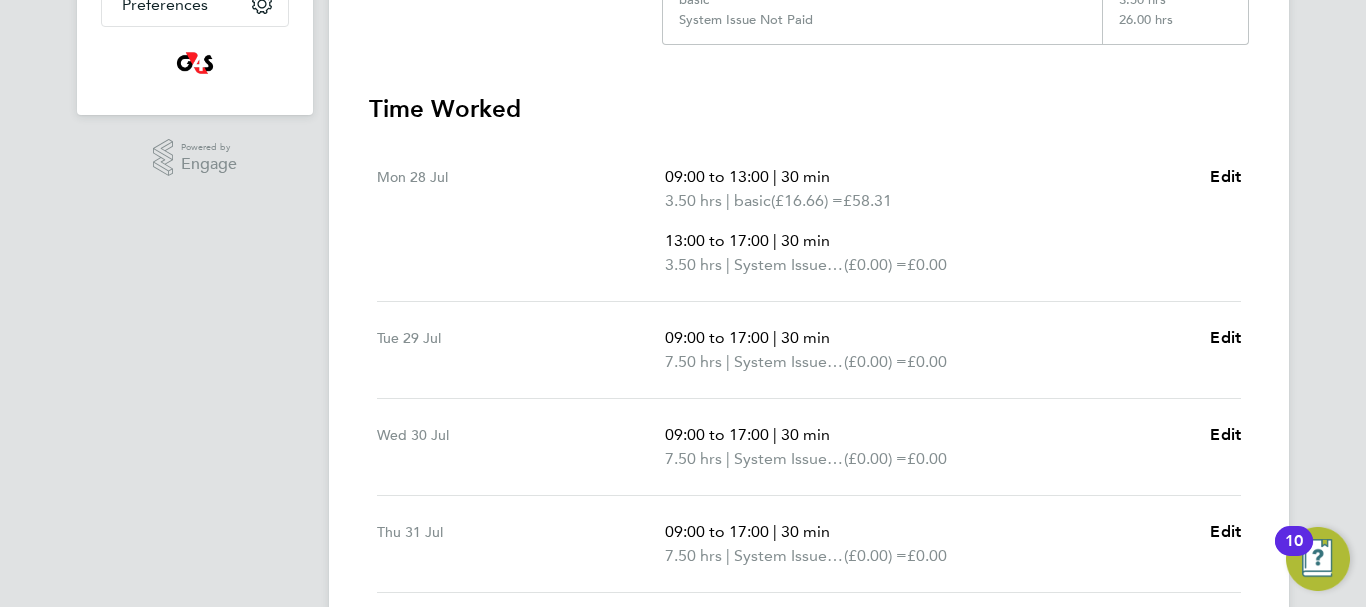 scroll, scrollTop: 520, scrollLeft: 0, axis: vertical 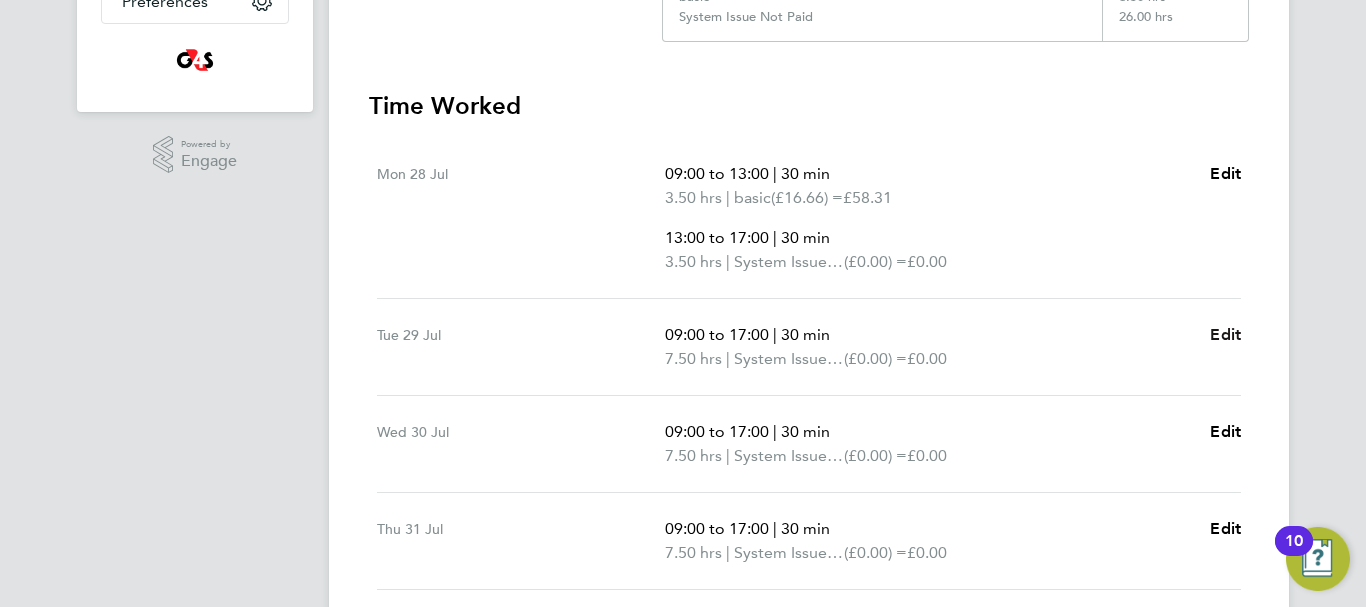 click on "Edit" at bounding box center [1225, 334] 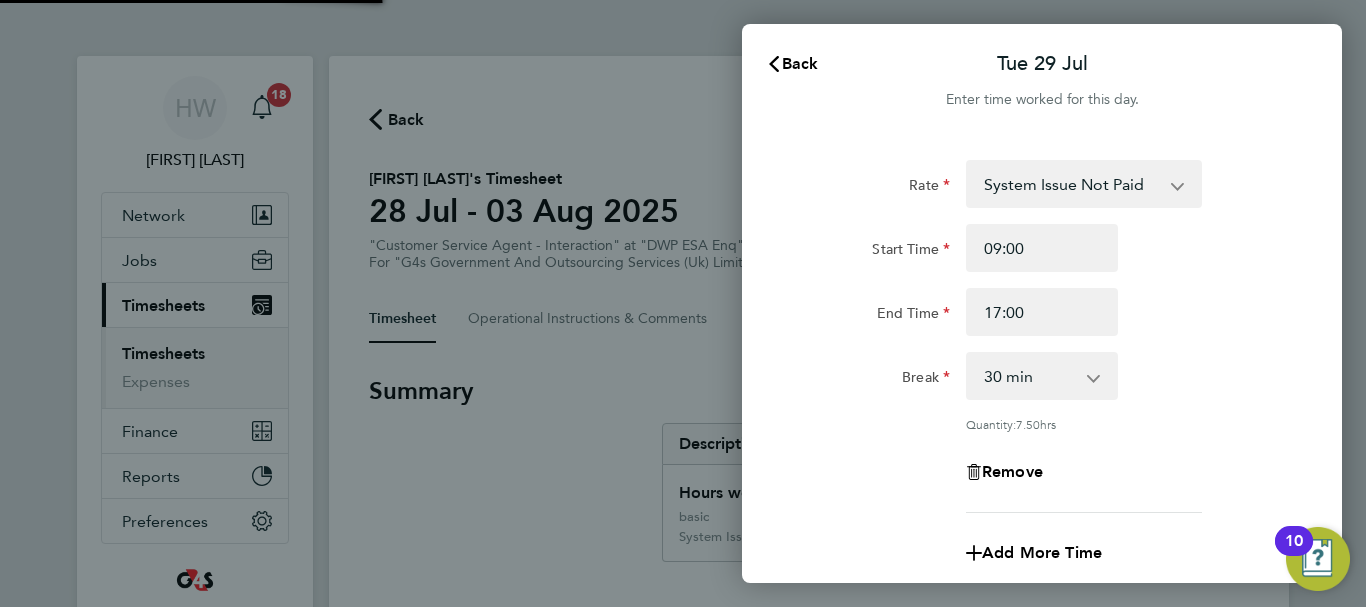 scroll, scrollTop: 0, scrollLeft: 0, axis: both 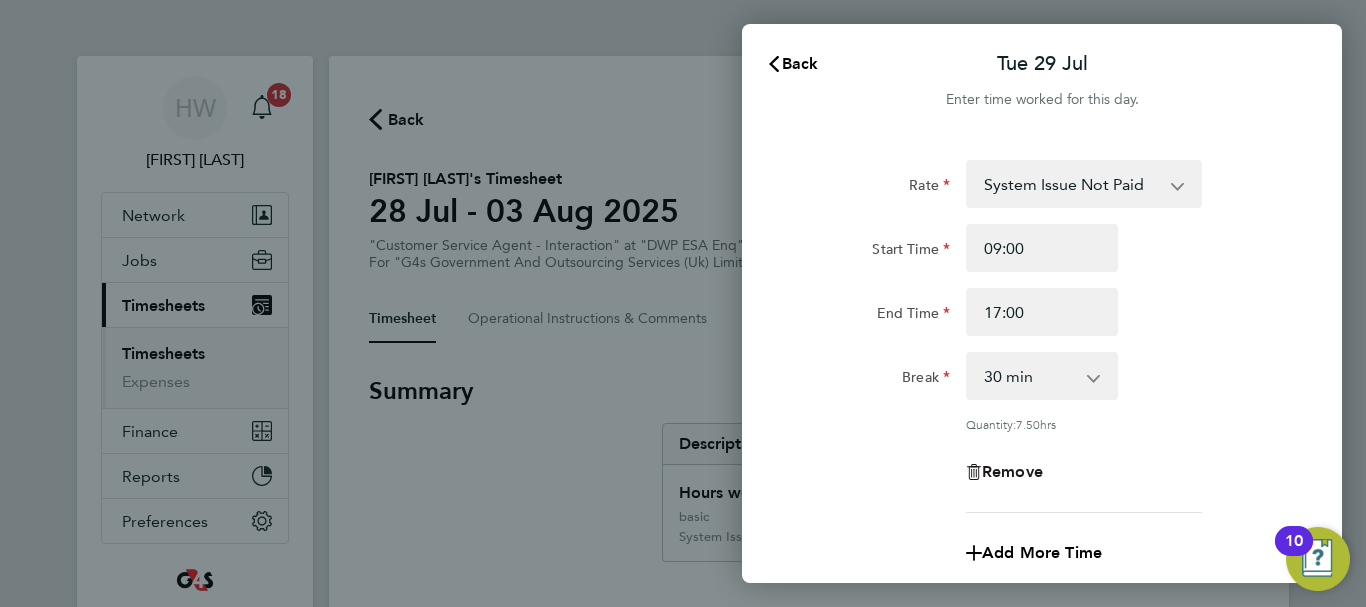 click on "Remove" 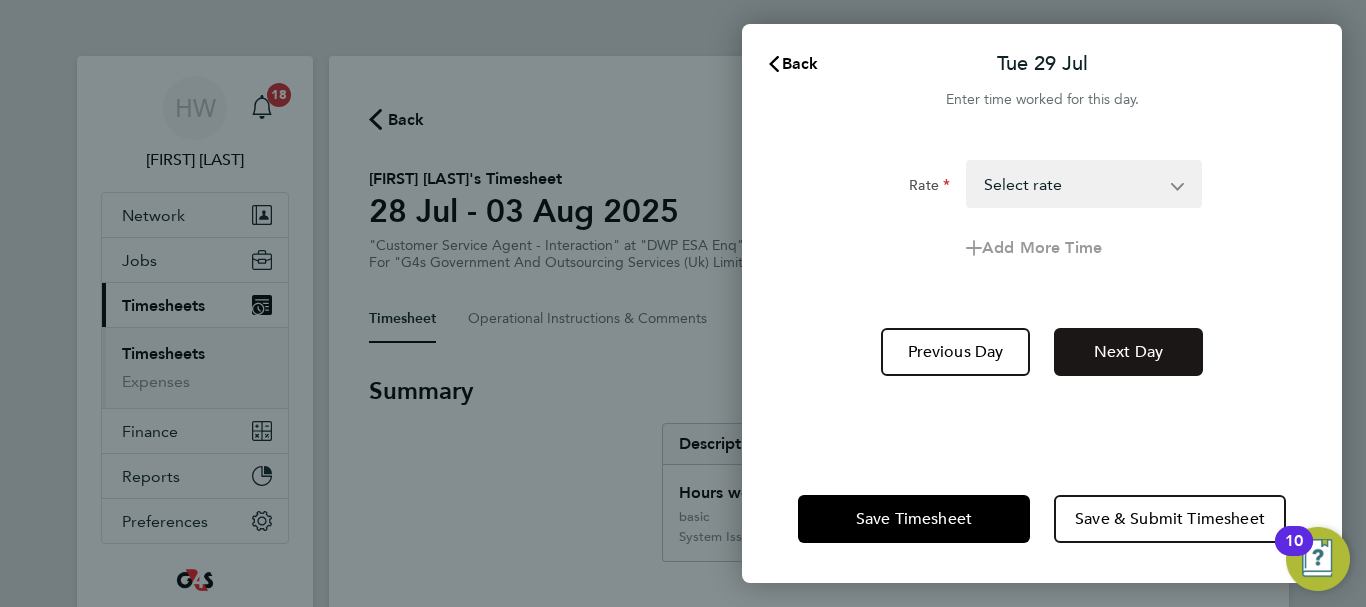click on "Next Day" 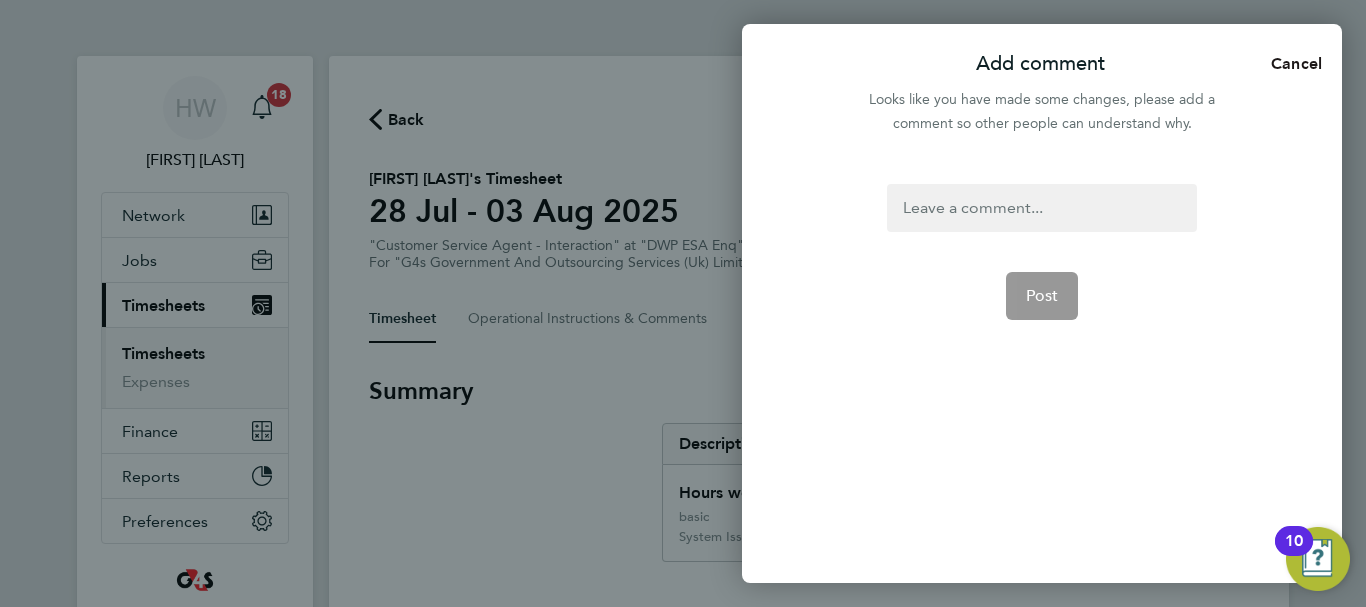 click on "Cancel" 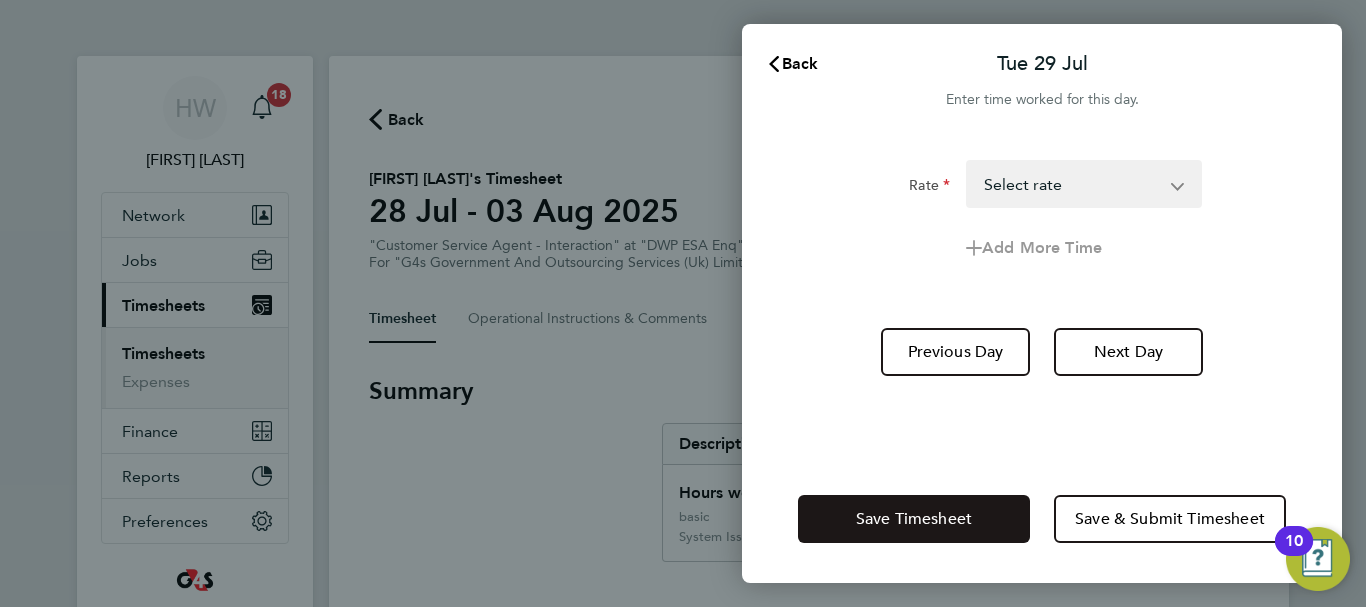 click on "Save Timesheet" 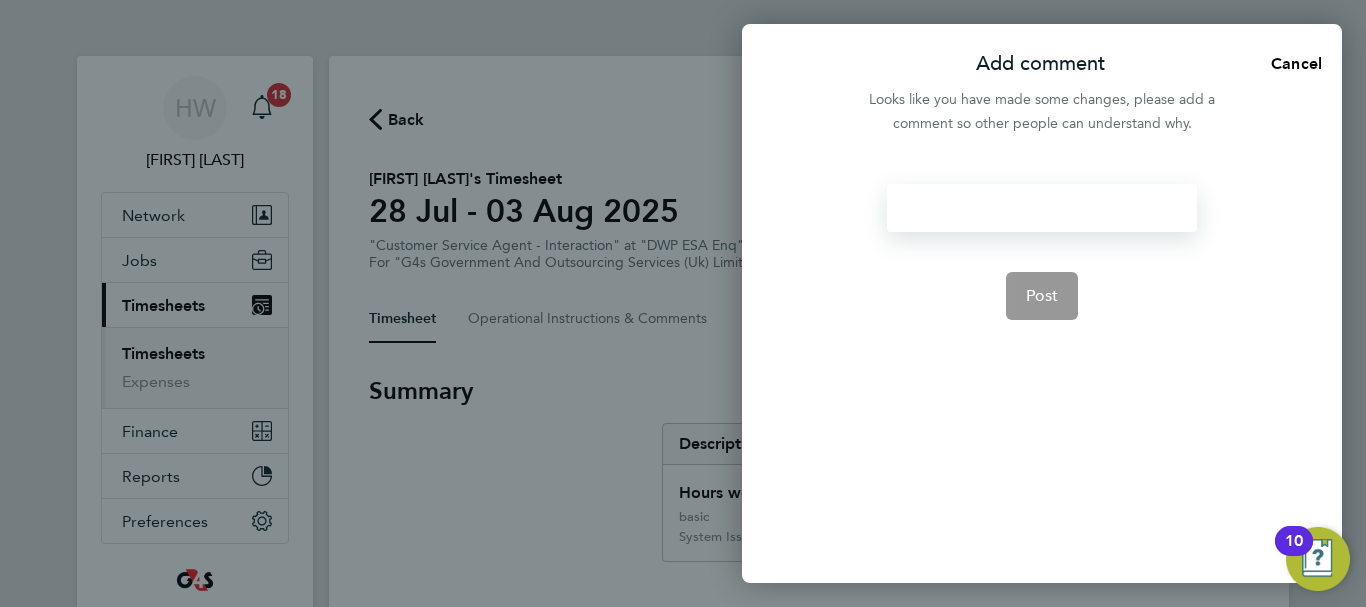 click at bounding box center [1041, 208] 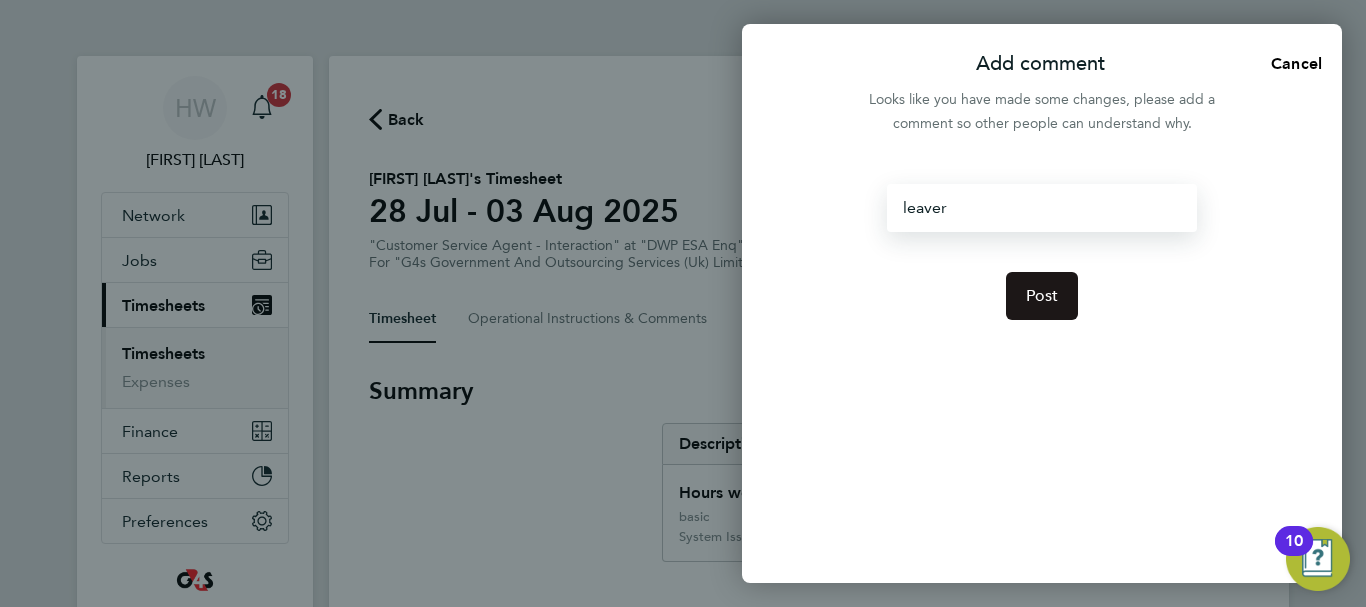click on "Post" 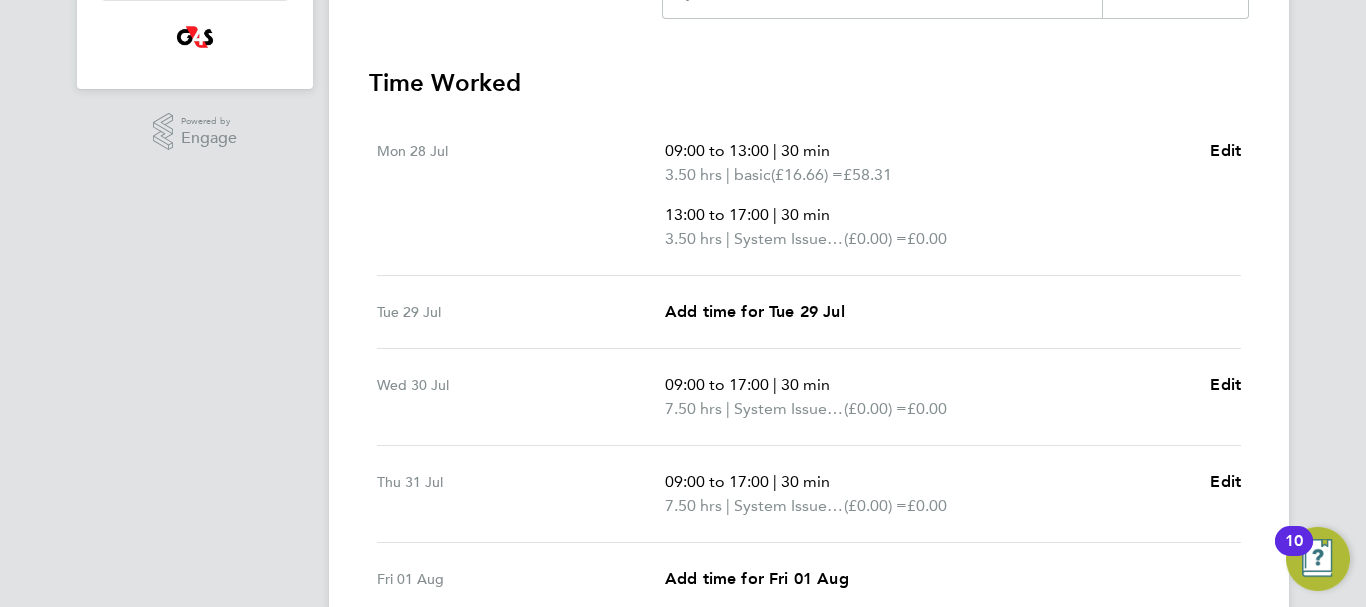 scroll, scrollTop: 600, scrollLeft: 0, axis: vertical 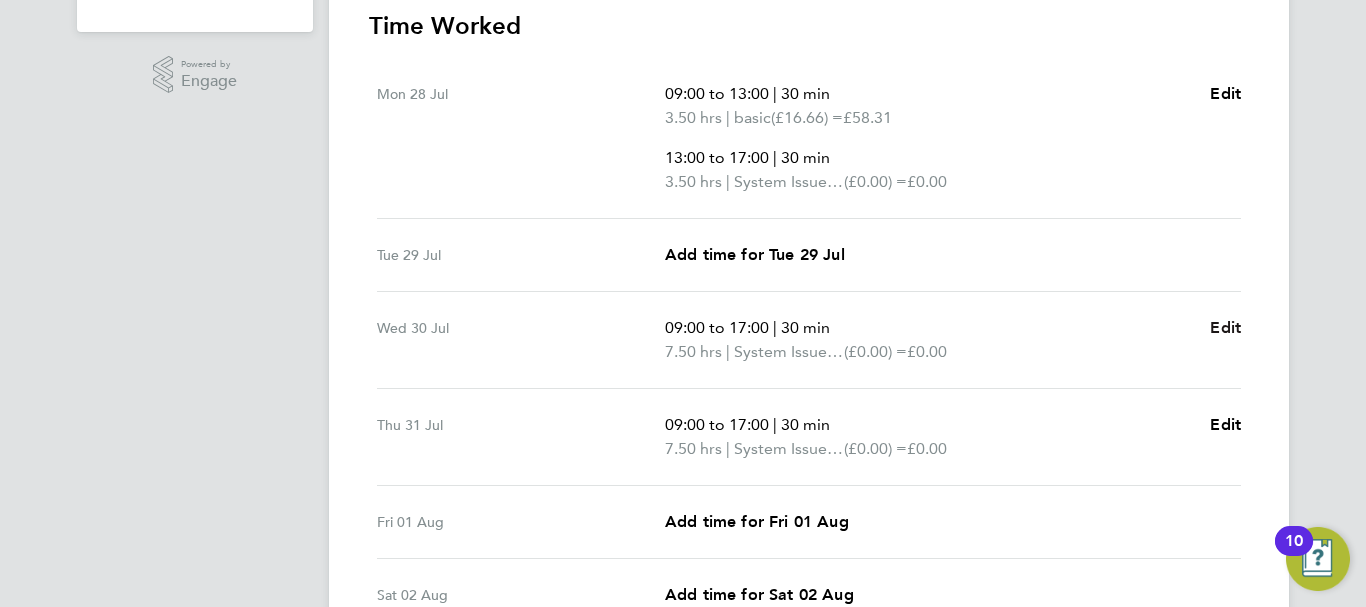click on "Edit" at bounding box center [1225, 327] 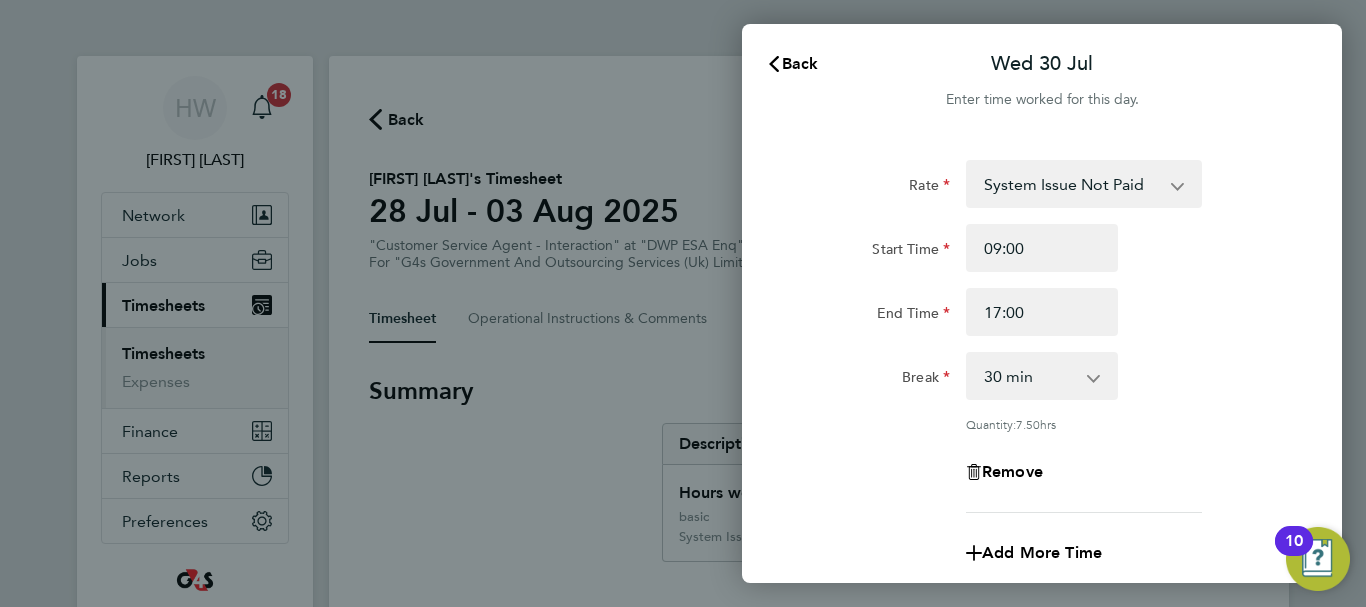 scroll, scrollTop: 0, scrollLeft: 0, axis: both 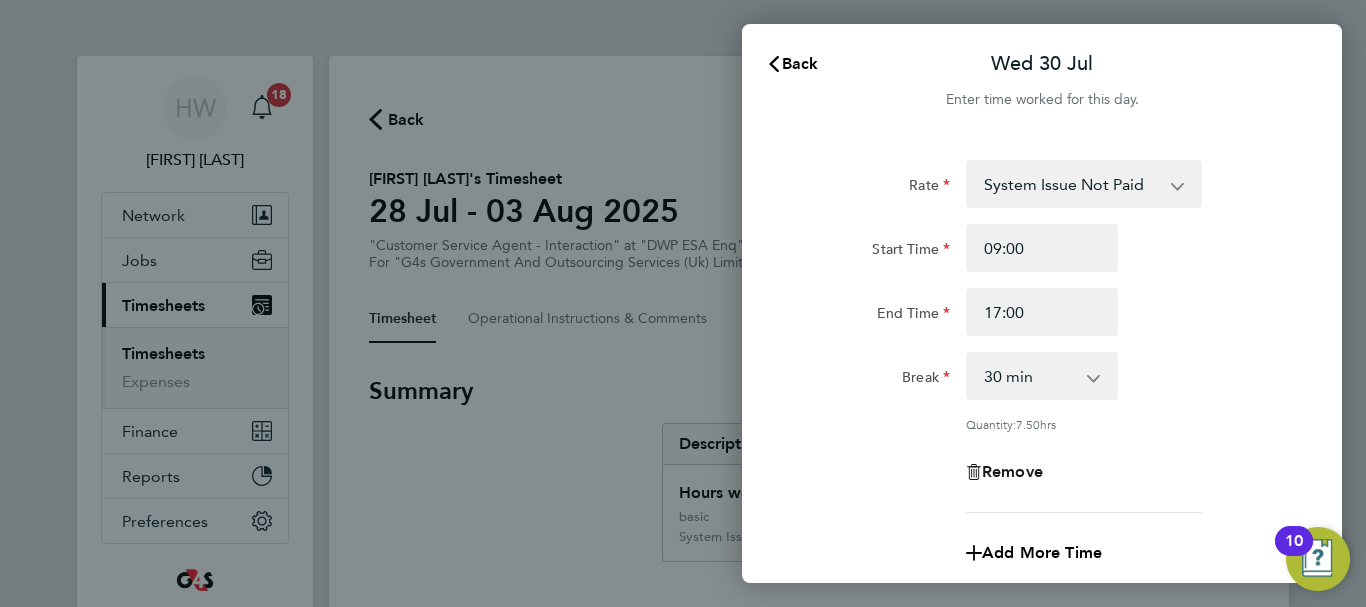 click on "Remove" 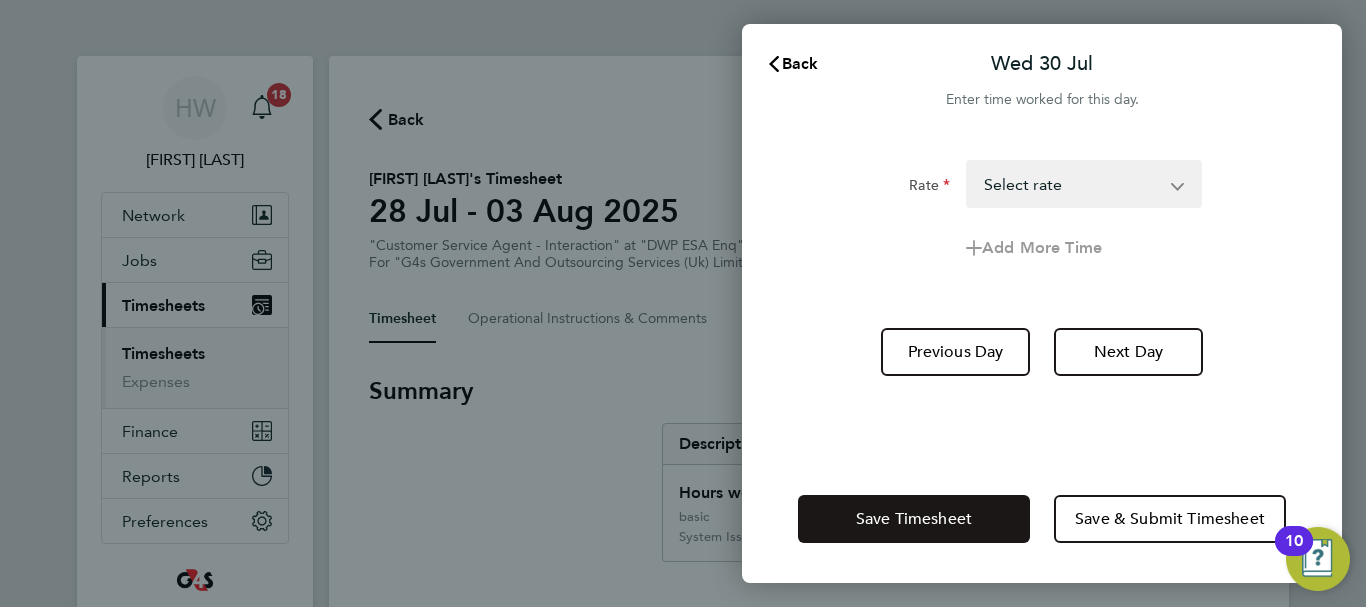 click on "Save Timesheet" 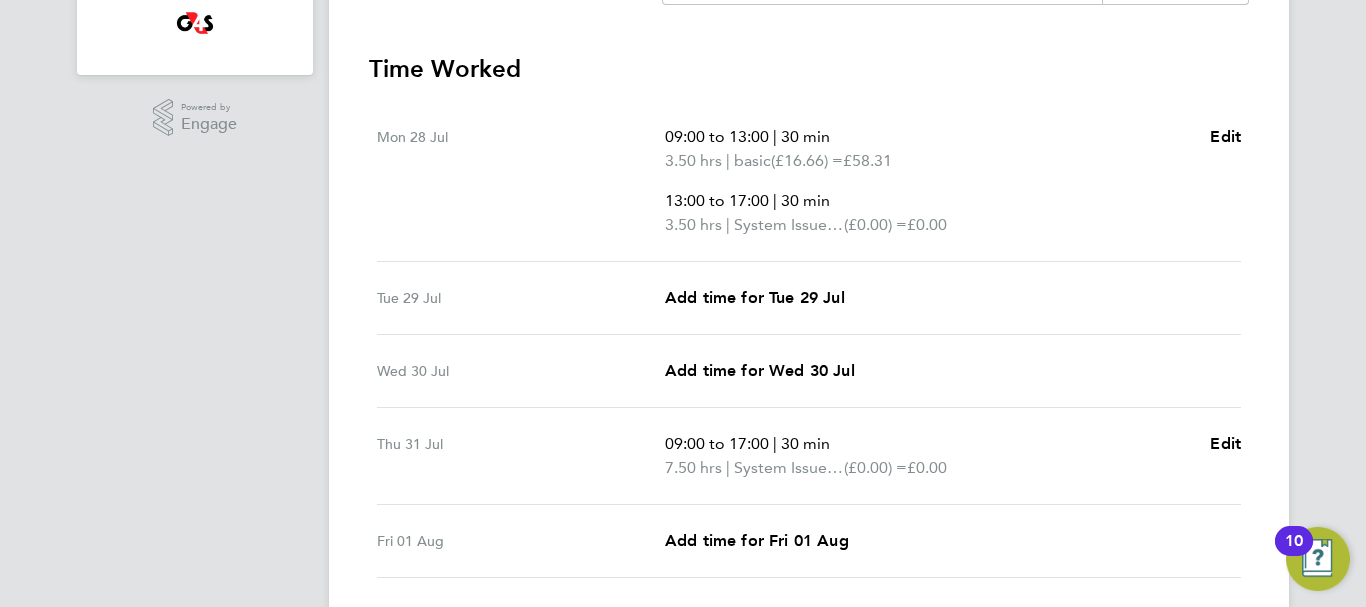 scroll, scrollTop: 560, scrollLeft: 0, axis: vertical 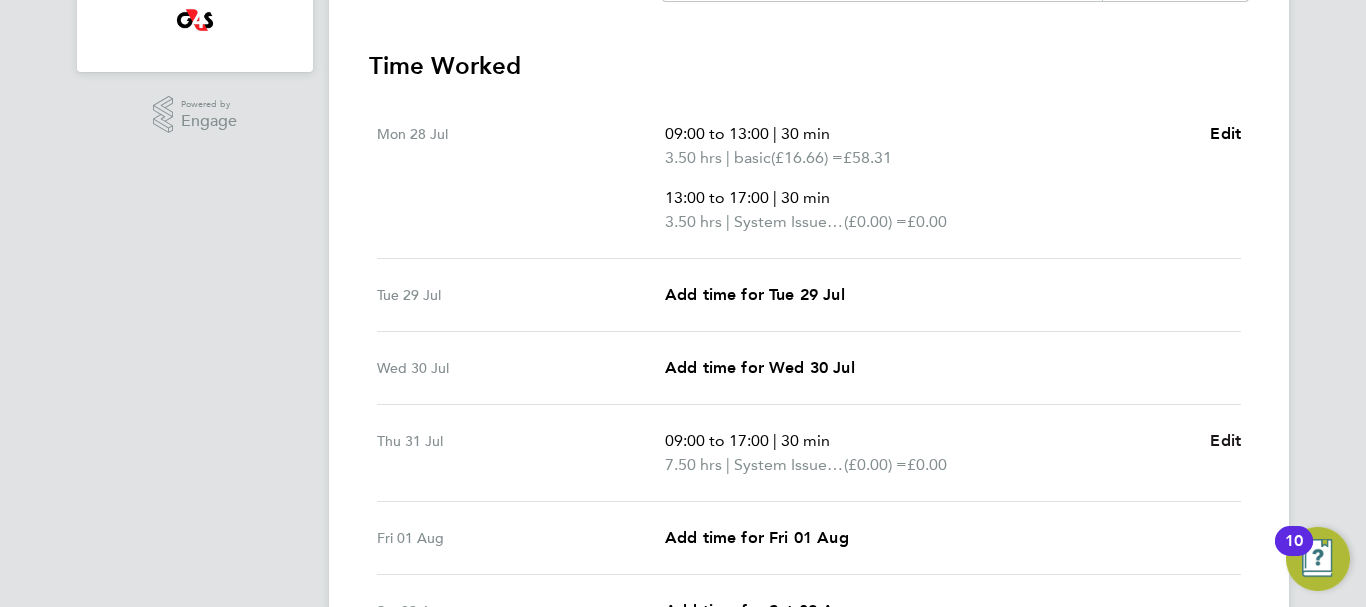 click on "Edit" at bounding box center [1225, 440] 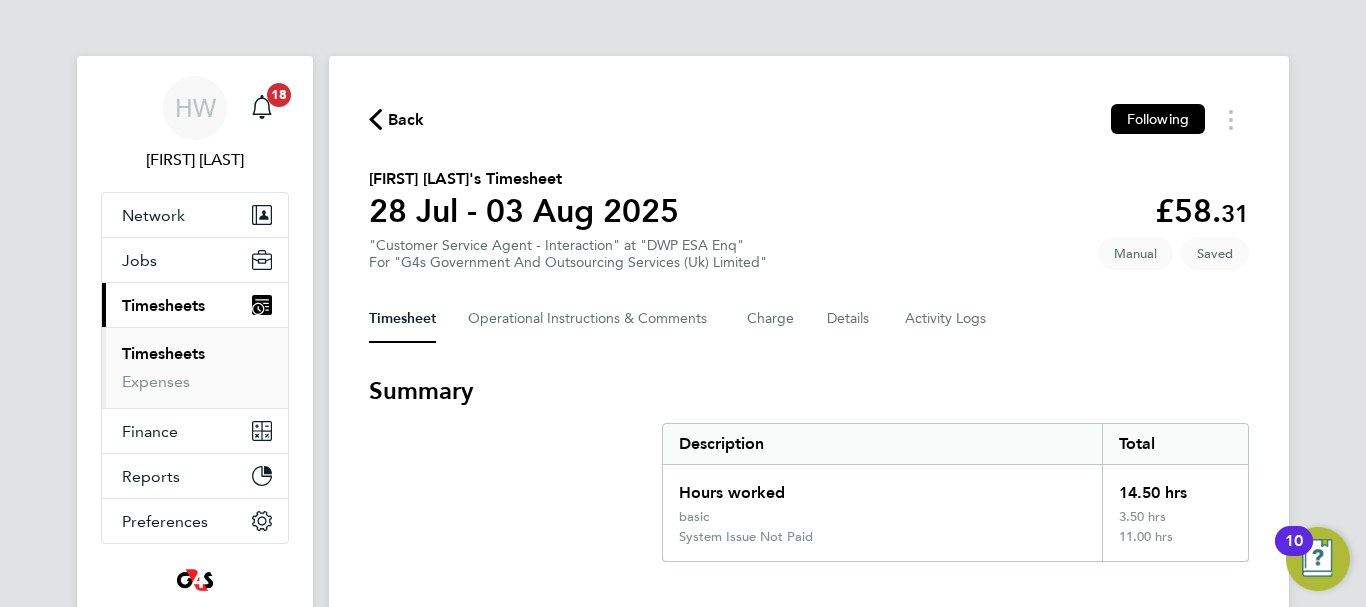select on "30" 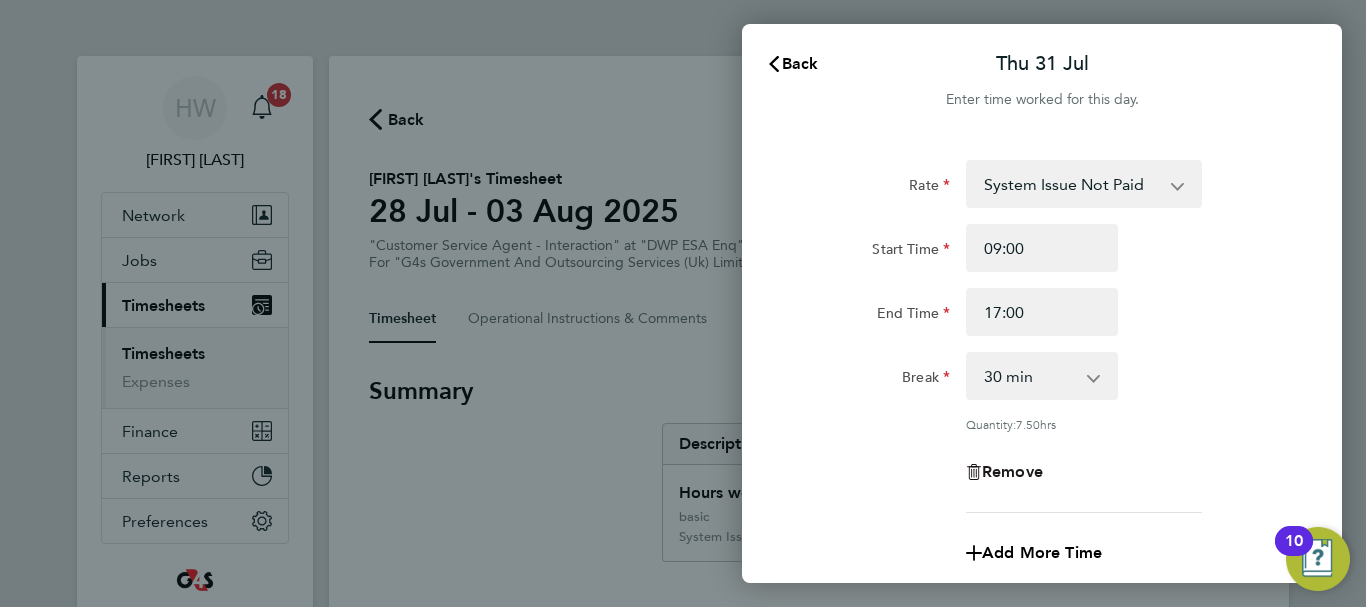 click on "Remove" 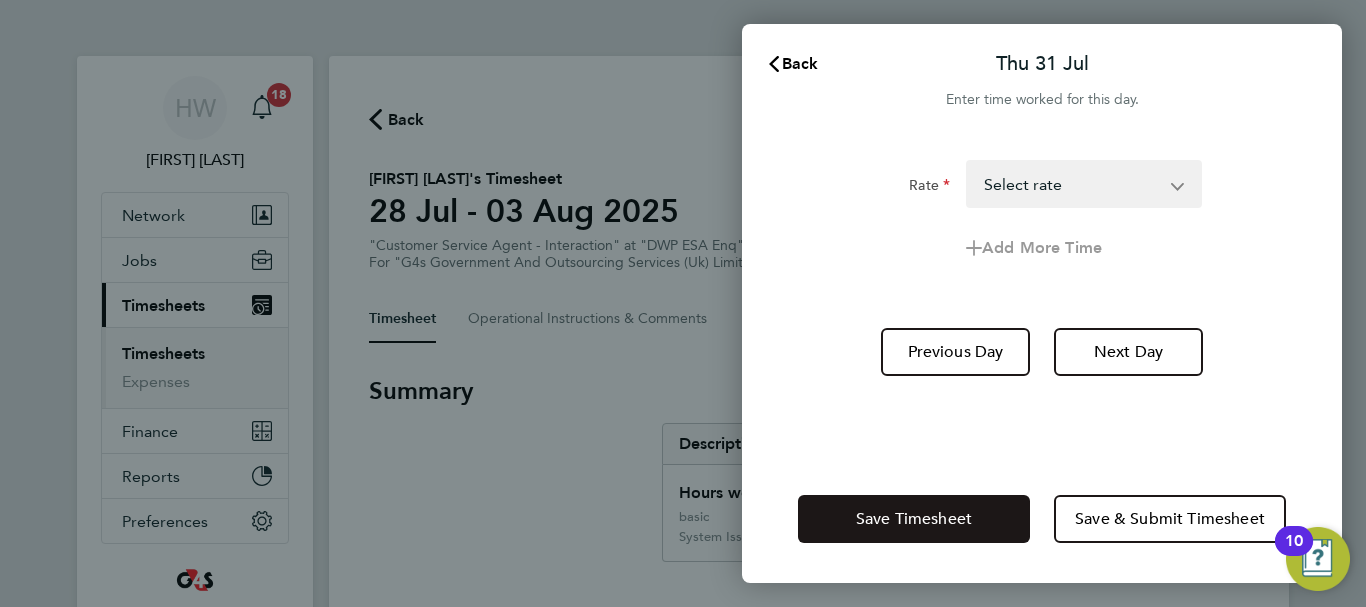 click on "Save Timesheet" 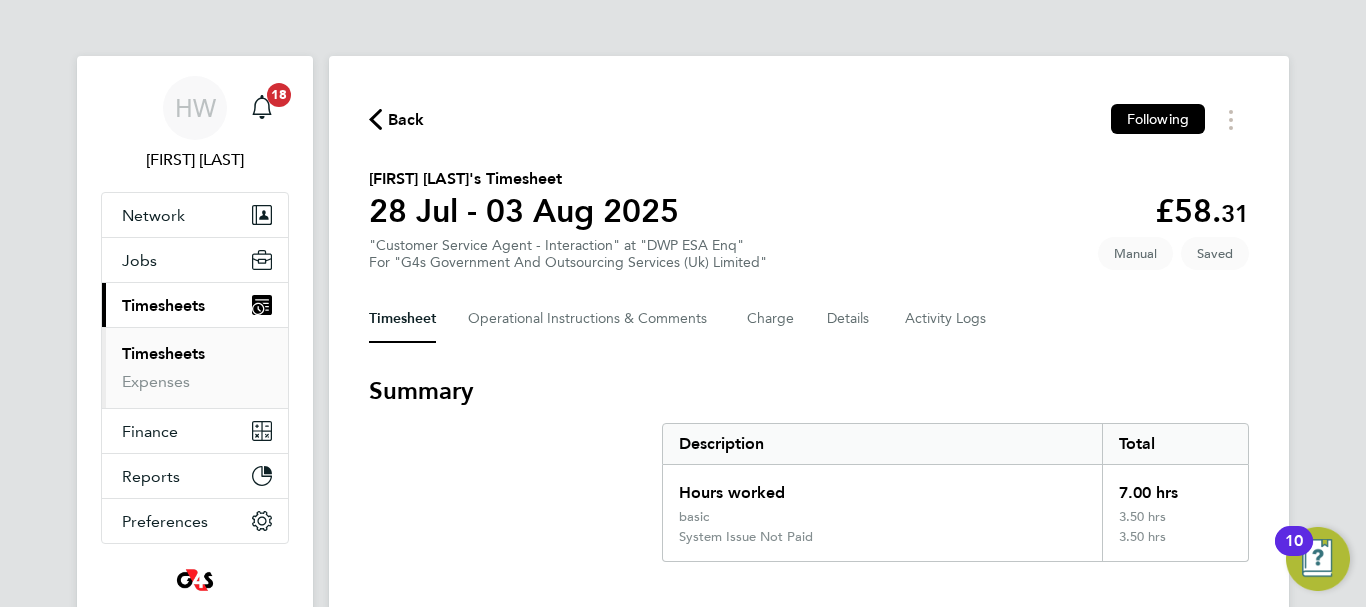 click on "[FIRST] [LAST]'s Timesheet   28 Jul - 03 Aug 2025   £58. 31  "Customer Service Agent - Interaction" at "DWP ESA Enq"  For "G4s Government And Outsourcing Services (Uk) Limited"  Saved   Manual" 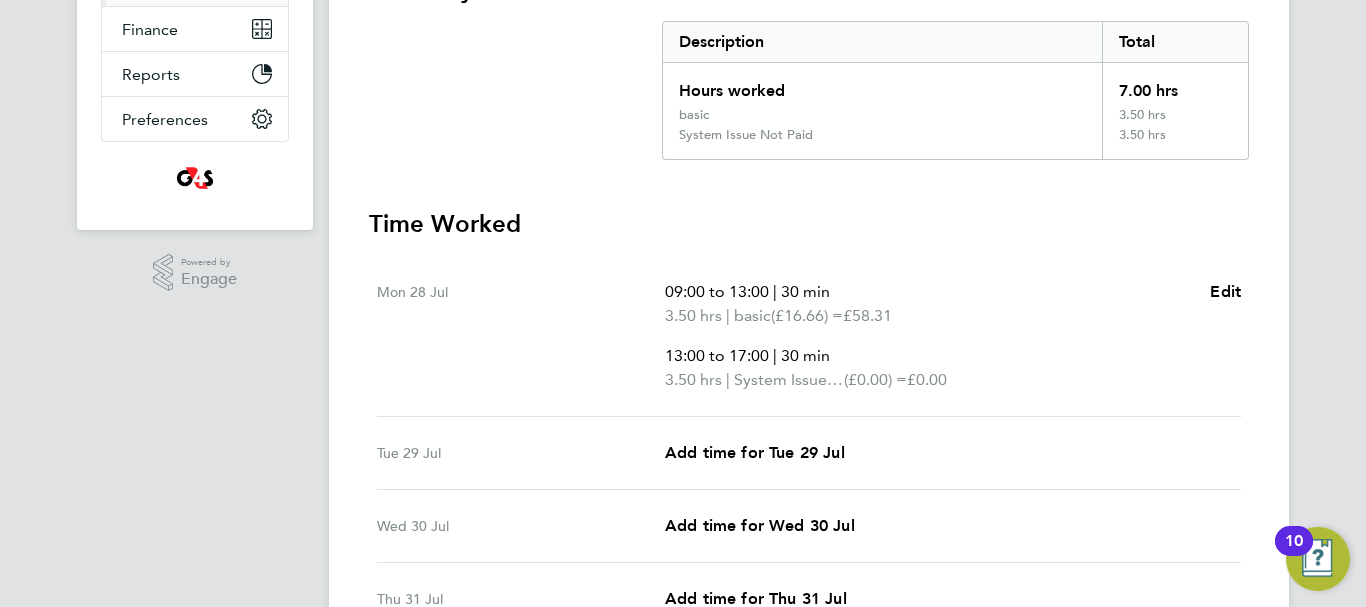 scroll, scrollTop: 440, scrollLeft: 0, axis: vertical 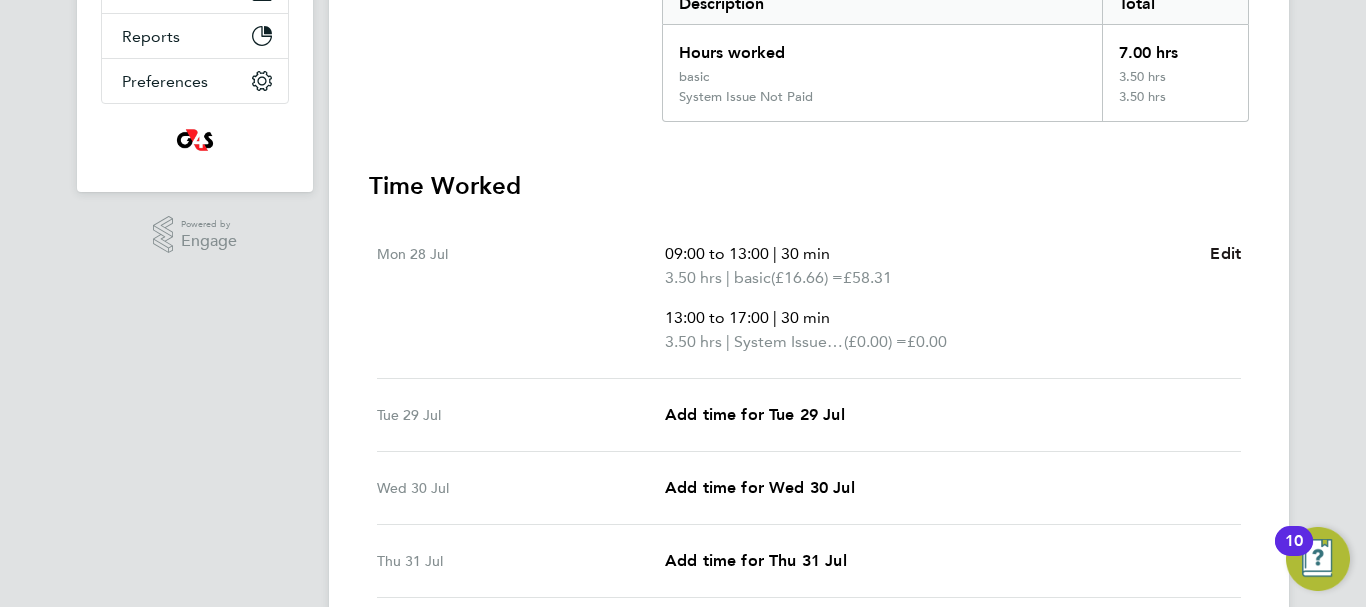 click on "Edit" at bounding box center (1225, 253) 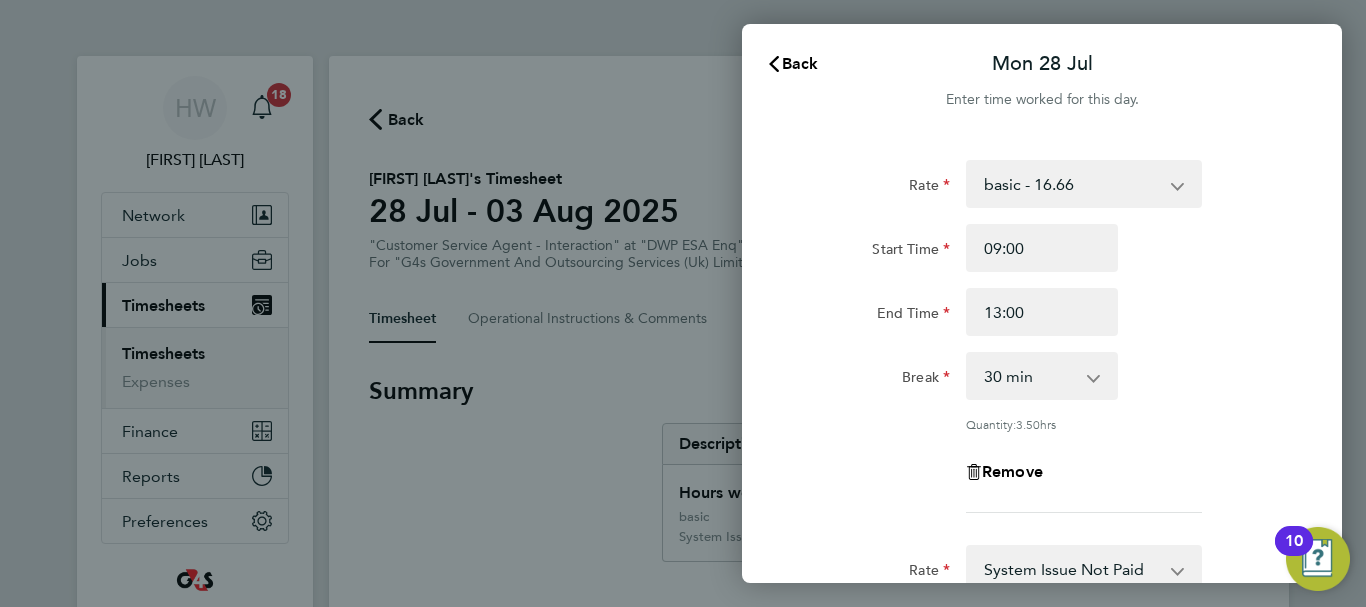 scroll, scrollTop: 0, scrollLeft: 0, axis: both 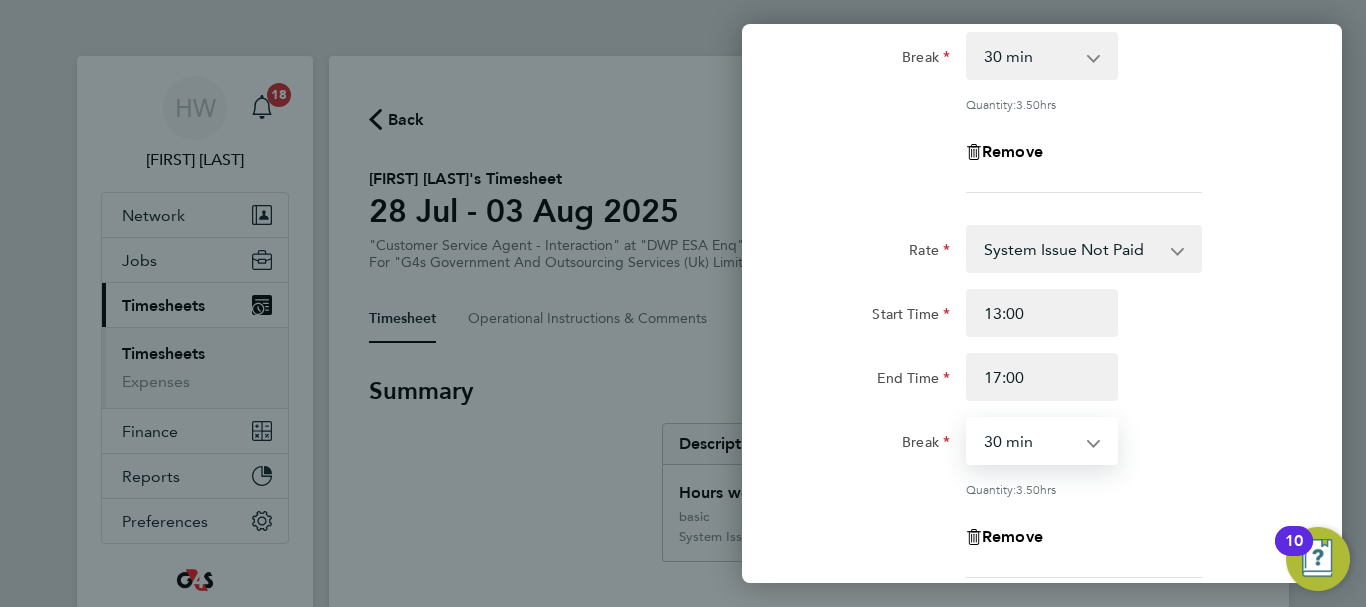 click on "0 min   15 min   30 min   45 min   60 min   75 min   90 min" at bounding box center (1030, 441) 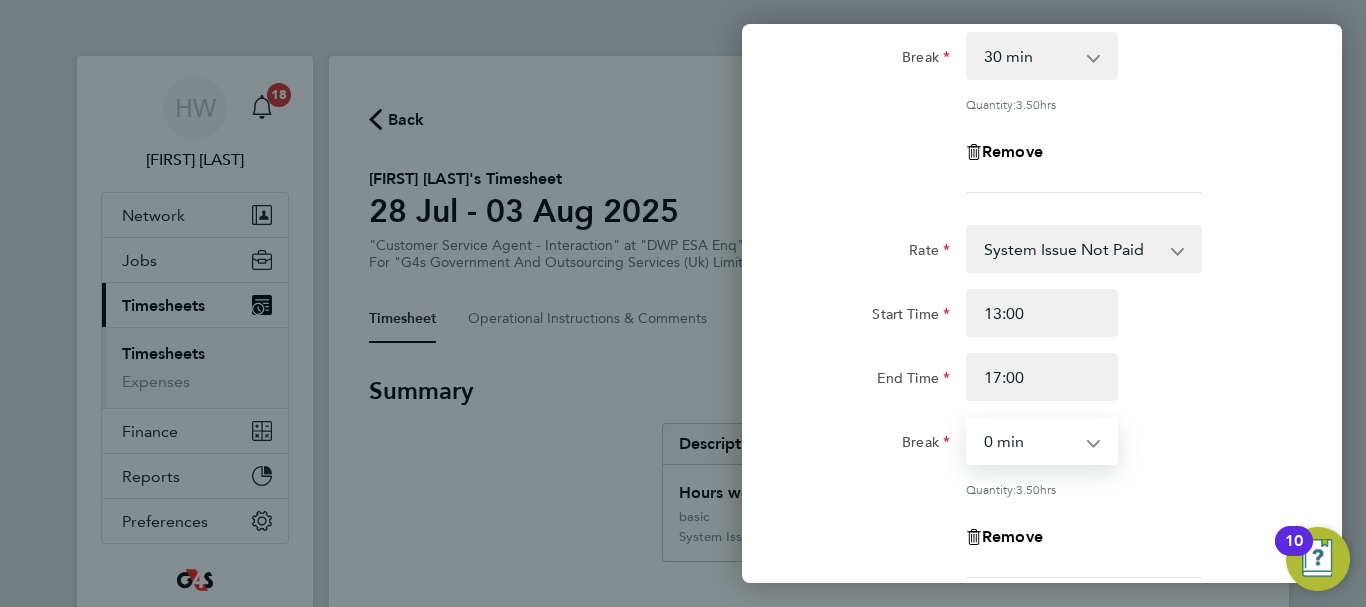 click on "0 min   15 min   30 min   45 min   60 min   75 min   90 min" at bounding box center [1030, 441] 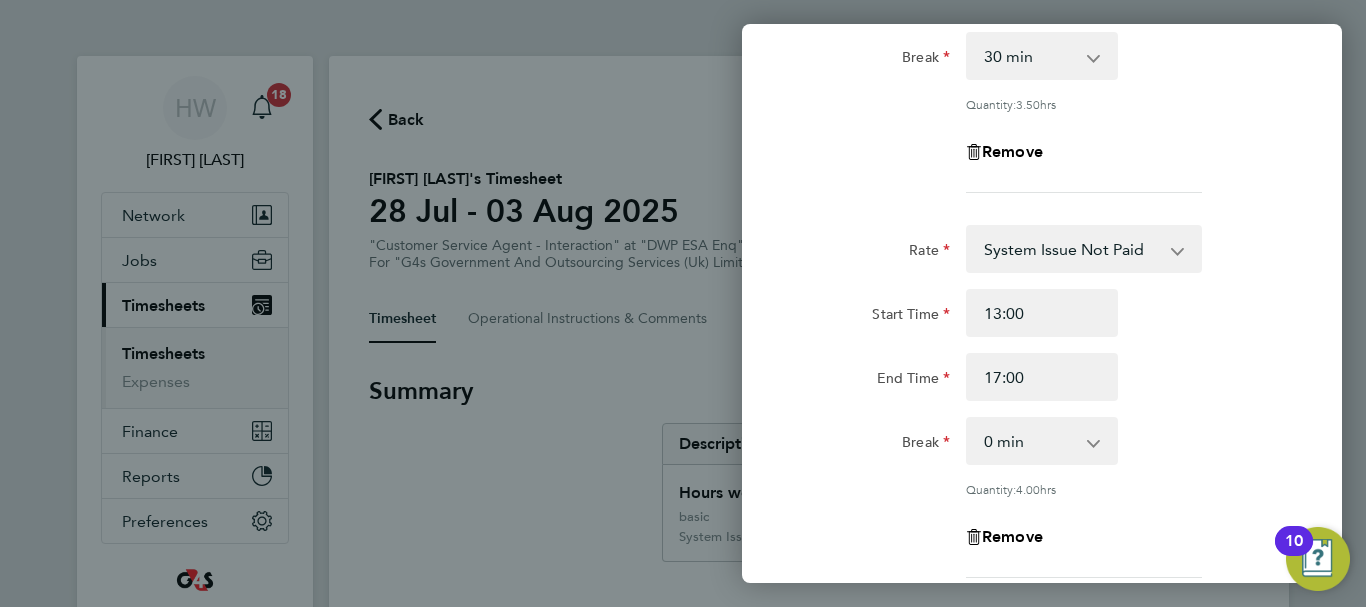 click on "Rate  basic - 16.66   System Issue Not Paid   x1.5 - 24.73   x2 - 32.79   Annual Leave   Sick   Bank Holiday   System Issue Paid - 16.66
Start Time 09:00 End Time 13:00 Break  0 min   15 min   30 min   45 min   60 min   75 min   90 min
Quantity:  3.50  hrs
Remove  Rate  System Issue Not Paid   x1.5 - 24.73   x2 - 32.79   Annual Leave   Sick   Bank Holiday   basic - 16.66   System Issue Paid - 16.66
Start Time 13:00 End Time 17:00 Break  0 min   15 min   30 min   45 min   60 min   75 min   90 min
Quantity:  4.00  hrs
Remove
Add More Time  Copy To Every Following  Select days   Day   Weekday (Mon-Fri)   Weekend (Sat-Sun)   Tuesday   Wednesday   Thursday   Friday   Saturday   Sunday
Previous Day   Next Day" 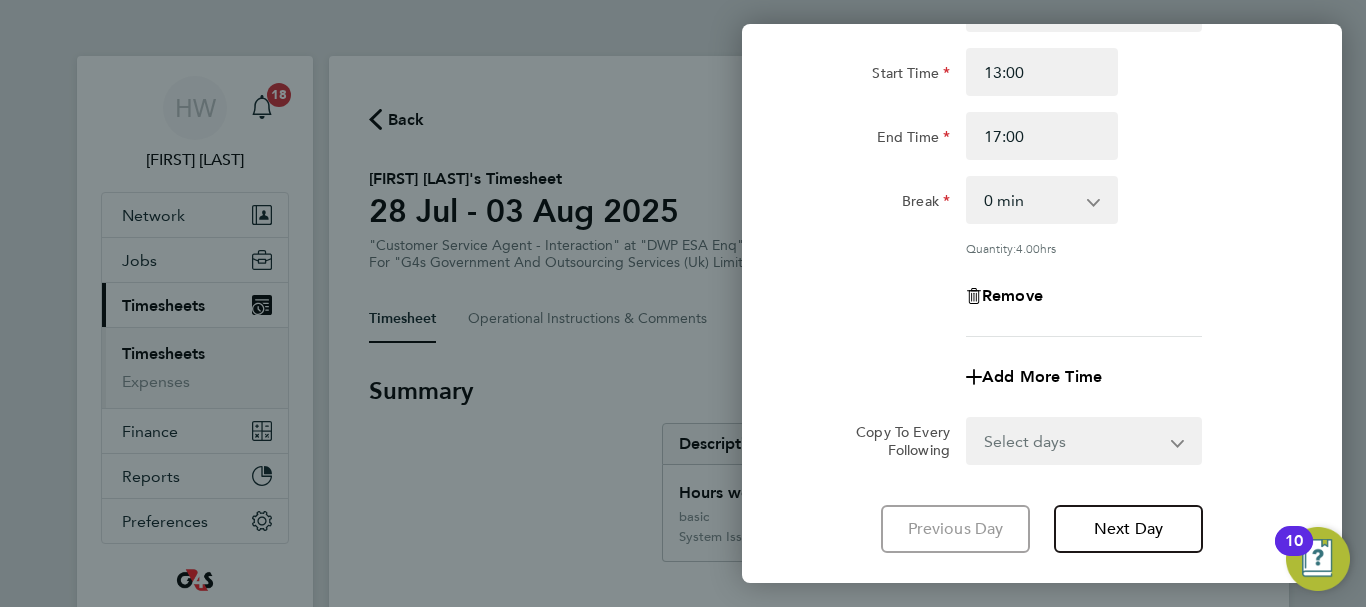 scroll, scrollTop: 679, scrollLeft: 0, axis: vertical 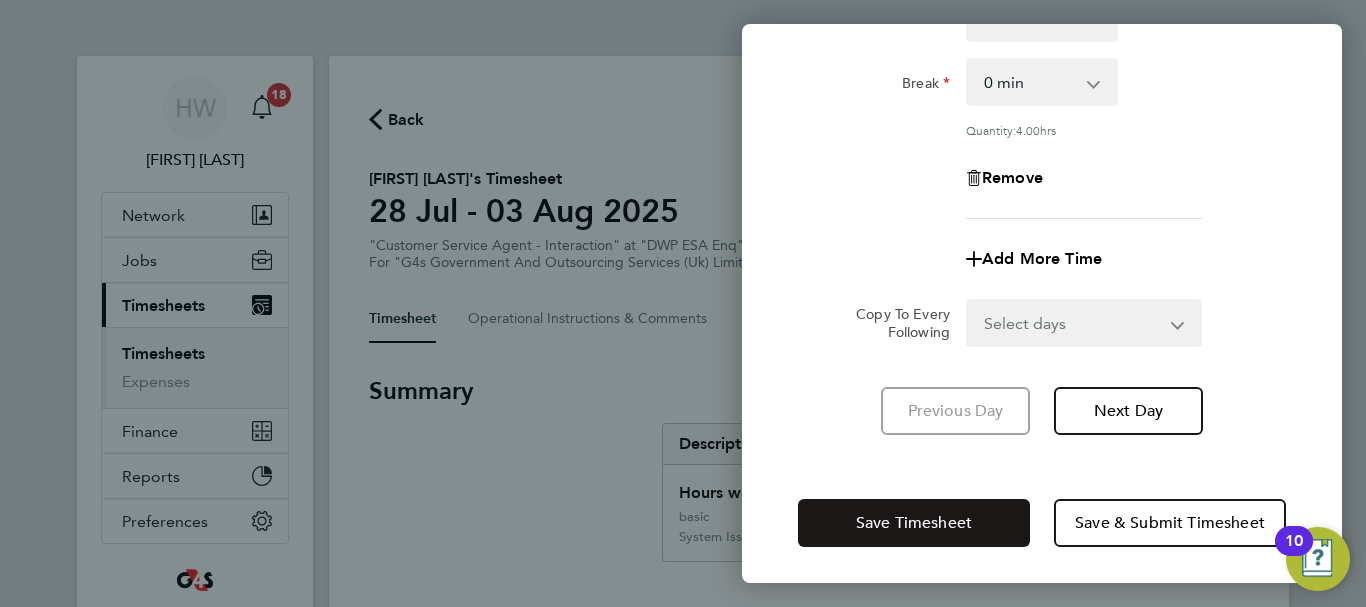 click on "Save Timesheet" 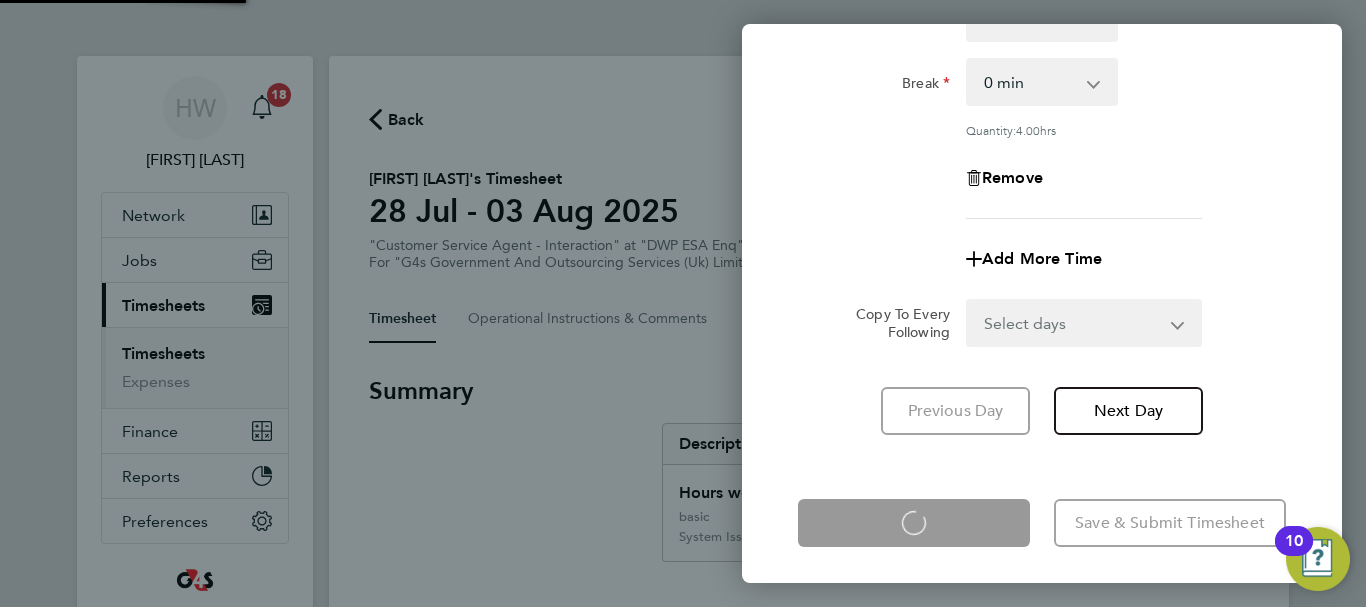click on "Mon 28 Jul  Cancel  Enter time worked for this day.  Rate  basic - 16.66   System Issue Not Paid   x1.5 - 24.73   x2 - 32.79   Annual Leave   Sick   Bank Holiday   System Issue Paid - 16.66
Start Time 09:00 End Time 13:00 Break  0 min   15 min   30 min   45 min   60 min   75 min   90 min
Quantity:  3.50  hrs
Remove  Rate  System Issue Not Paid   x1.5 - 24.73   x2 - 32.79   Annual Leave   Sick   Bank Holiday   basic - 16.66   System Issue Paid - 16.66
Start Time 13:00 End Time 17:00 Break  0 min   15 min   30 min   45 min   60 min   75 min   90 min
Quantity:  4.00  hrs
Remove
Add More Time  Copy To Every Following  Select days   Day   Weekday (Mon-Fri)   Weekend (Sat-Sun)   Tuesday   Wednesday   Thursday   Friday   Saturday   Sunday
Previous Day   Next Day   Save Timesheet
Loading   Save & Submit Timesheet" 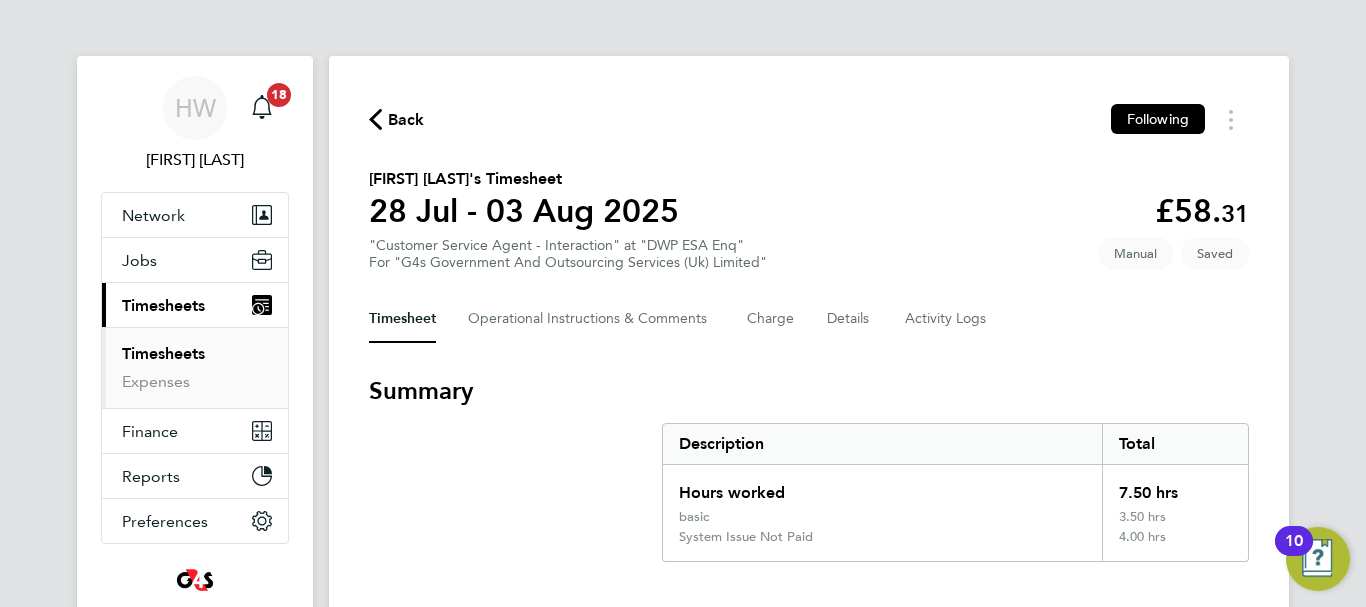 click on "Back  Following
[FIRST] [LAST]'s Timesheet   28 Jul - 03 Aug 2025   £58. 31  "Customer Service Agent - Interaction" at "DWP ESA Enq"  For "G4s Government And Outsourcing Services (Uk) Limited"  Saved   Manual   Timesheet   Operational Instructions & Comments   Charge   Details   Activity Logs   Summary   Description   Total   Hours worked   7.50 hrs   basic   3.50 hrs   System Issue Not Paid   4.00 hrs   Time Worked   Mon 28 Jul   09:00 to 13:00   |   30 min   3.50 hrs   |   basic   (£16.66) =   £58.31   13:00 to 17:00   |   0 min   4.00 hrs   |   System Issue Not Paid   (£0.00) =   £0.00   Edit   Tue 29 Jul   Add time for Tue 29 Jul   Add time for Tue 29 Jul   Wed 30 Jul   Add time for Wed 30 Jul   Add time for Wed 30 Jul   Thu 31 Jul   Add time for Thu 31 Jul   Add time for Thu 31 Jul   Fri 01 Aug   Add time for Fri 01 Aug   Add time for Fri 01 Aug   Sat 02 Aug   Add time for Sat 02 Aug   Add time for Sat 02 Aug   Sun 03 Aug   Add time for Sun 03 Aug   Add time for Sun 03 Aug" 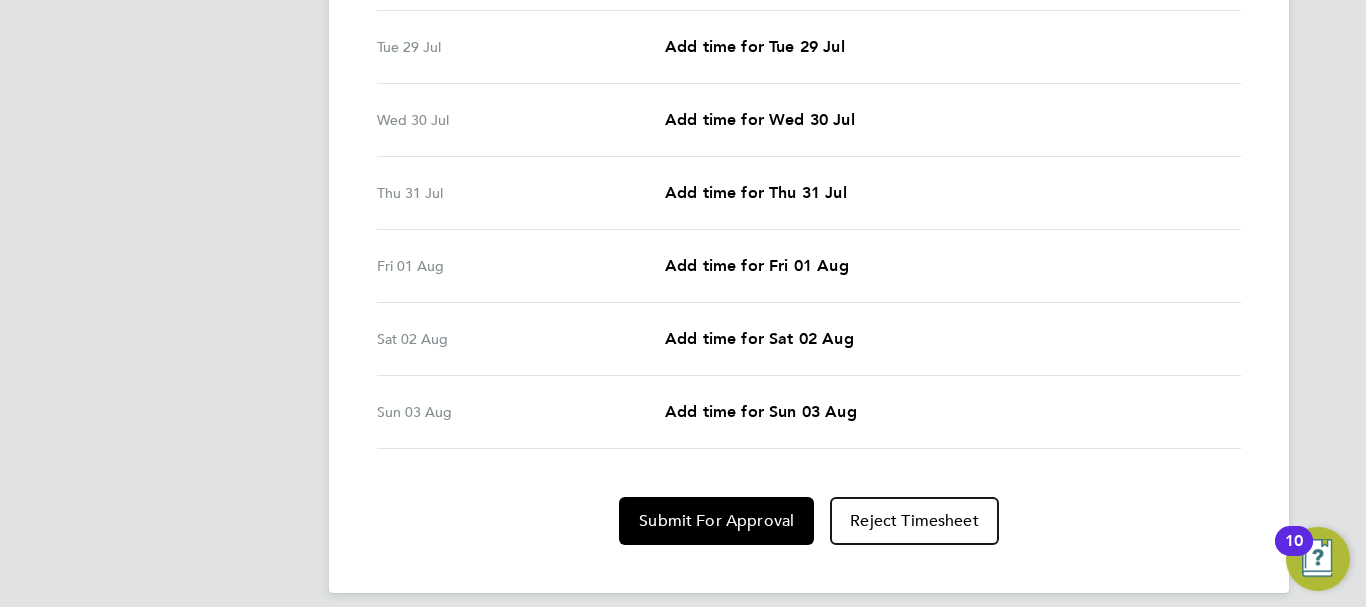 scroll, scrollTop: 826, scrollLeft: 0, axis: vertical 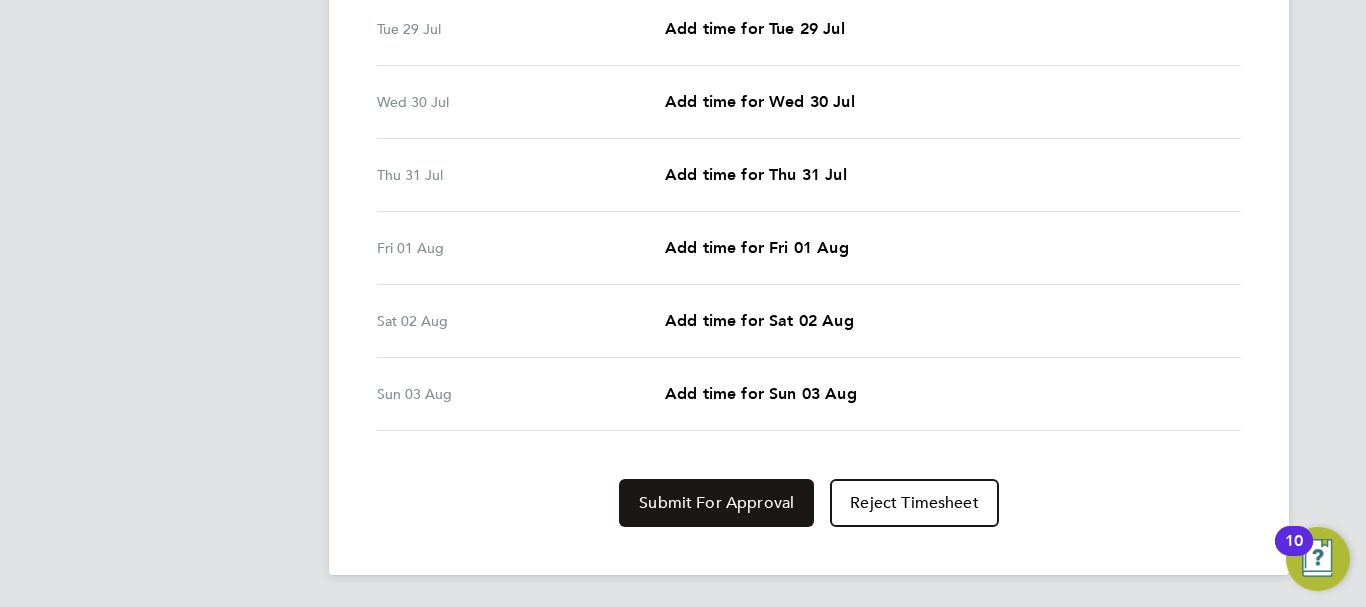 click on "Submit For Approval" 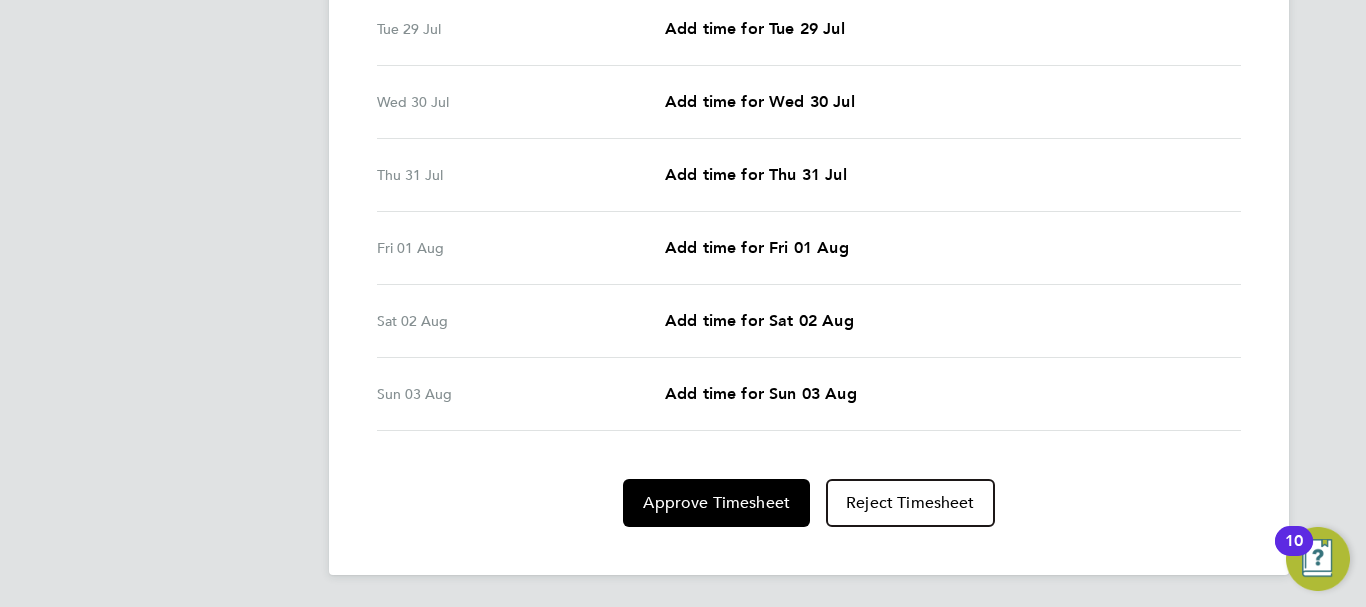 click on "HW   [FIRST] [LAST]   Notifications
20   Applications:   Network
Sites   Workers   Jobs
Positions   Vacancies   Placements   Current page:   Timesheets
Timesheets   Expenses   Finance
Invoices & Credit Notes   Reports
CIS Reports   Report Downloads   Preferences
VMS Configurations
.st0{fill:#C0C1C2;}
Powered by Engage" at bounding box center [195, -82] 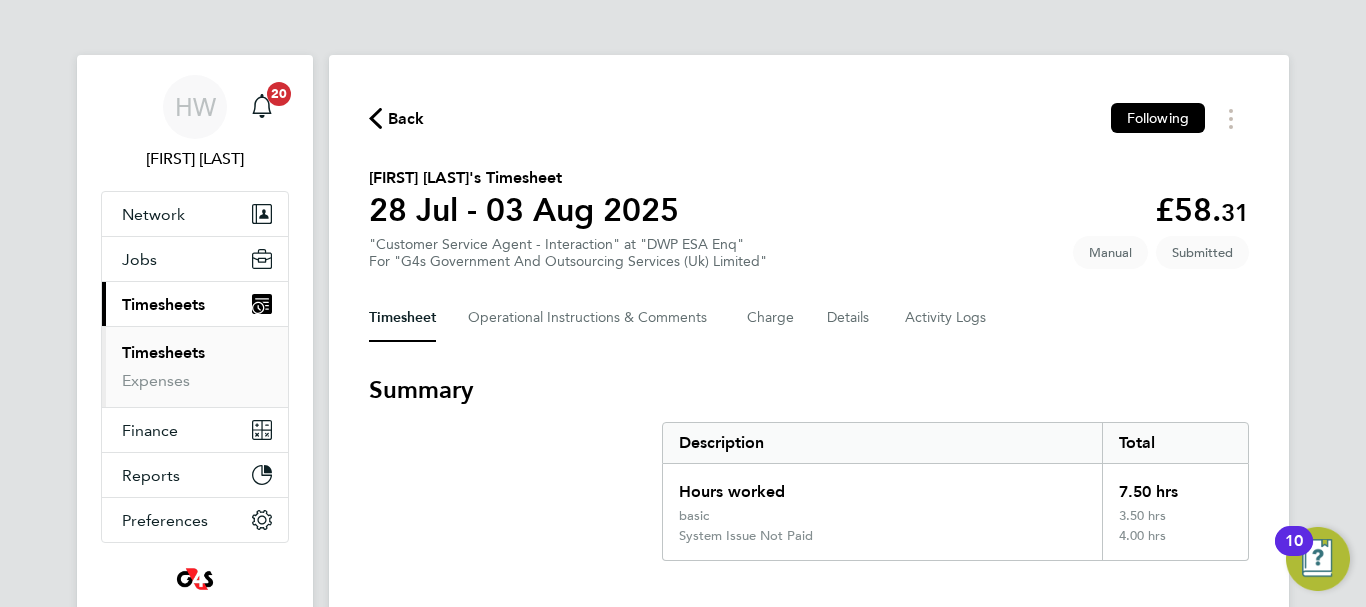 scroll, scrollTop: 0, scrollLeft: 0, axis: both 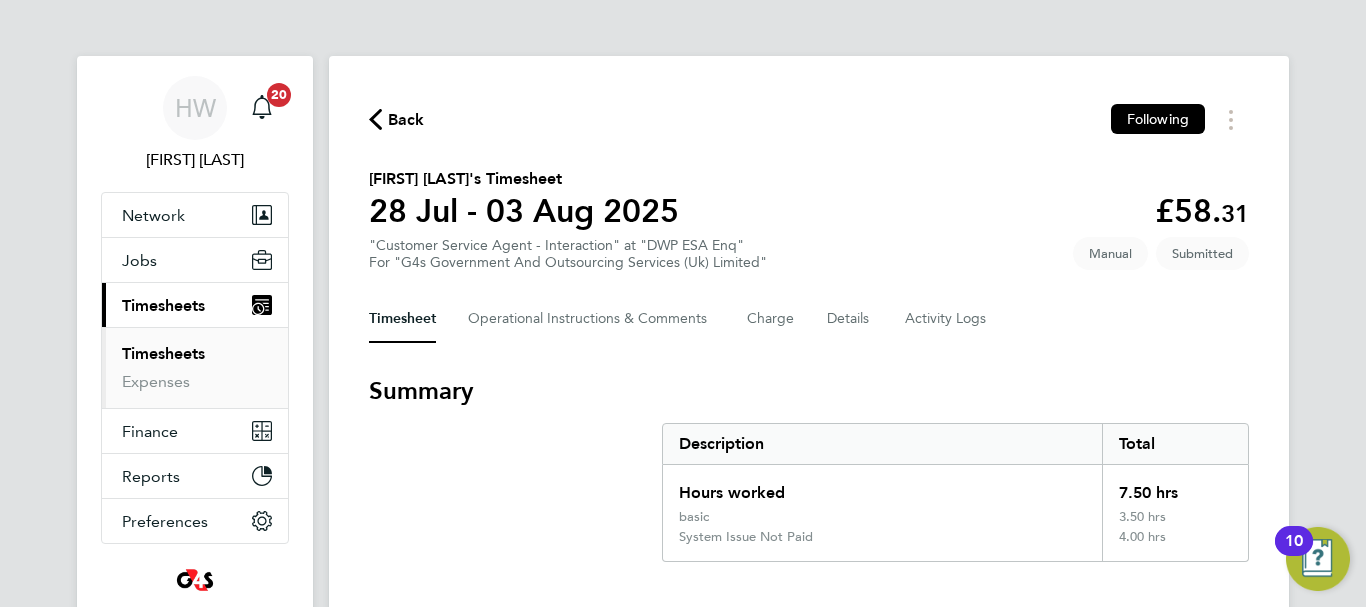 click on "Back  Following
[FIRST] [LAST]'s Timesheet   28 Jul - 03 Aug 2025   £58. 31  "Customer Service Agent - Interaction" at "DWP ESA Enq"  For "G4s Government And Outsourcing Services (Uk) Limited"  Submitted   Manual   Timesheet   Operational Instructions & Comments   Charge   Details   Activity Logs   Summary   Description   Total   Hours worked   7.50 hrs   basic   3.50 hrs   System Issue Not Paid   4.00 hrs   Time Worked   Mon 28 Jul   09:00 to 13:00   |   30 min   3.50 hrs   |   basic   (£16.66) =   £58.31   13:00 to 17:00   |   0 min   4.00 hrs   |   System Issue Not Paid   (£0.00) =   £0.00   Edit   Tue 29 Jul   Add time for Tue 29 Jul   Add time for Tue 29 Jul   Wed 30 Jul   Add time for Wed 30 Jul   Add time for Wed 30 Jul   Thu 31 Jul   Add time for Thu 31 Jul   Add time for Thu 31 Jul   Fri 01 Aug   Add time for Fri 01 Aug   Add time for Fri 01 Aug   Sat 02 Aug   Add time for Sat 02 Aug   Add time for Sat 02 Aug   Sun 03 Aug   Add time for Sun 03 Aug   Add time for Sun 03 Aug" 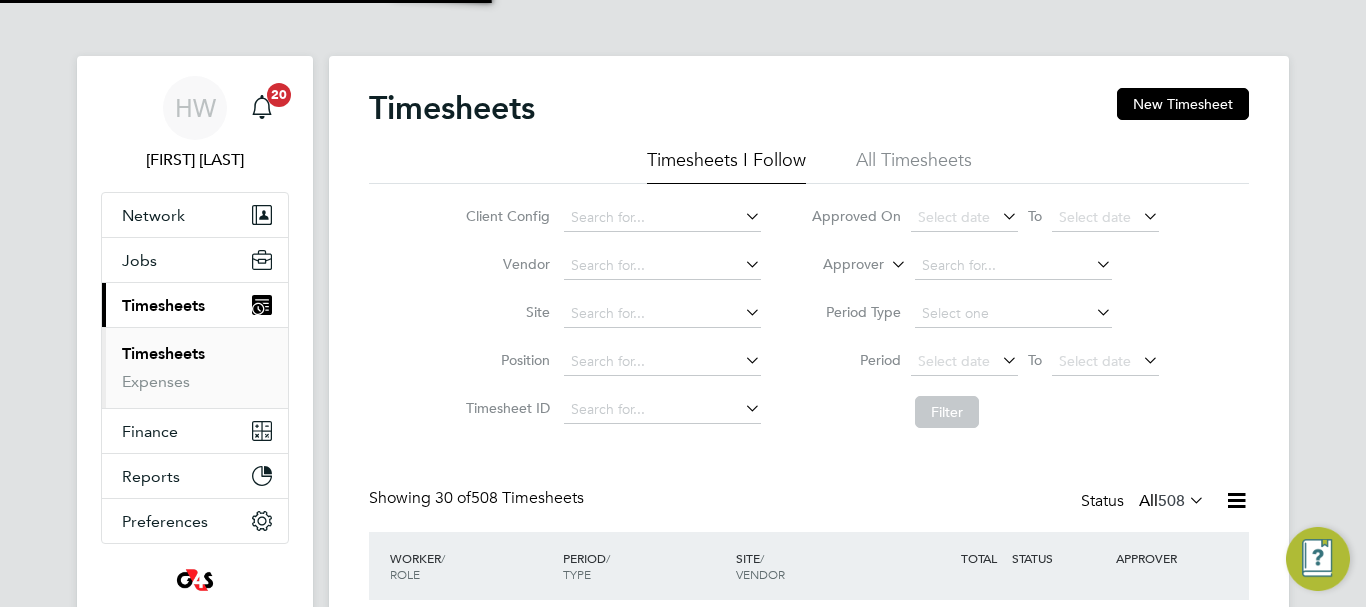 scroll, scrollTop: 10, scrollLeft: 10, axis: both 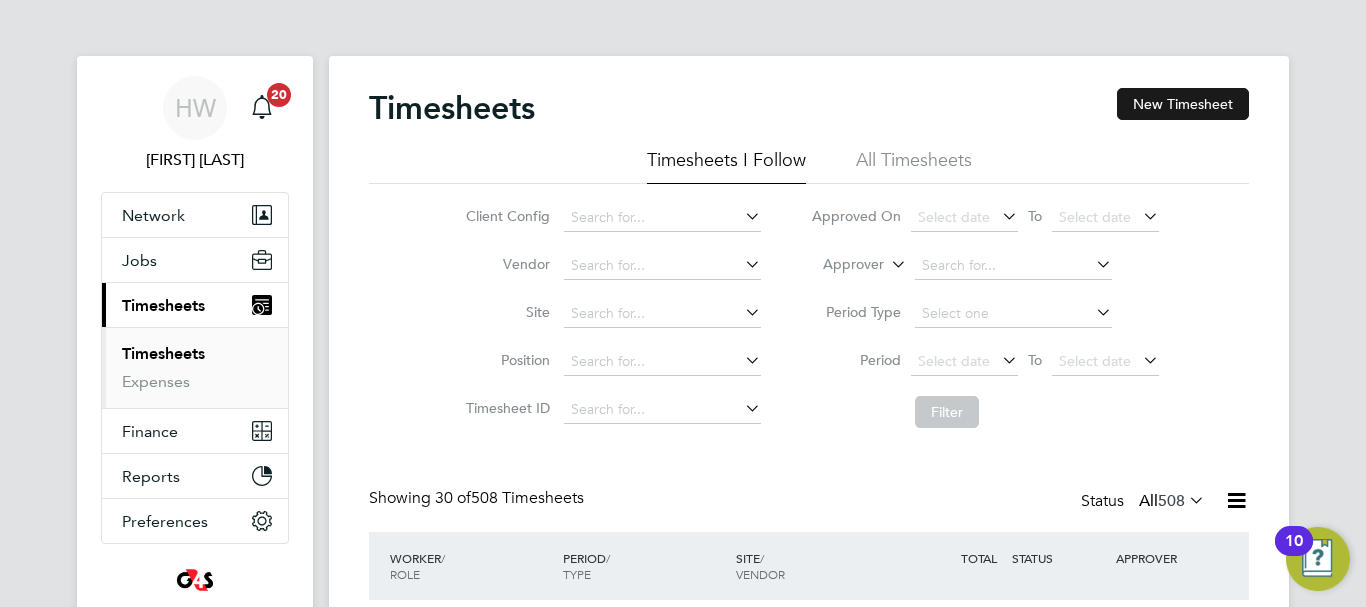 click on "New Timesheet" 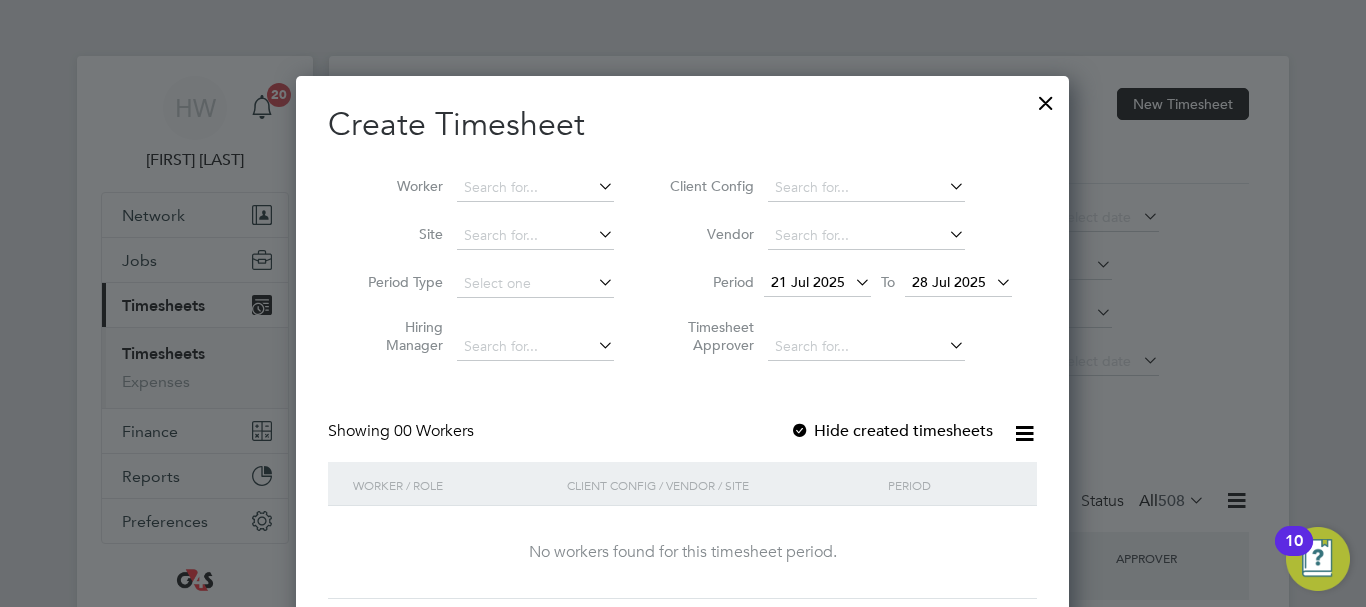 click at bounding box center (594, 186) 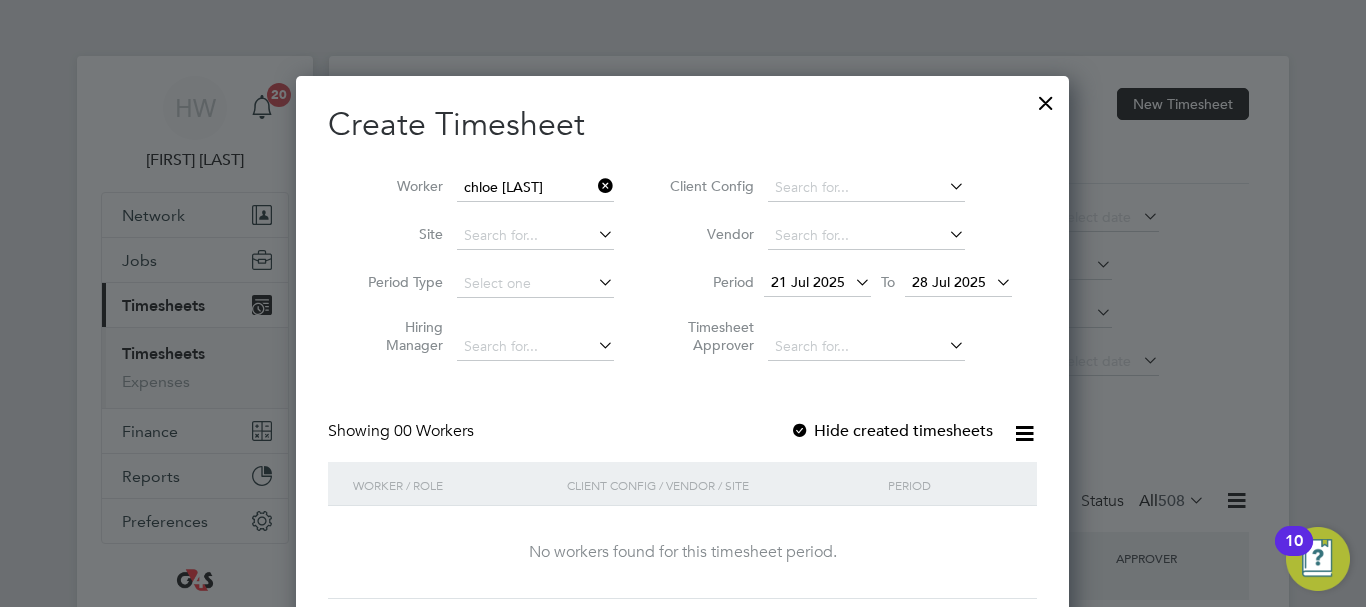click on "Chloe   [LAST] [LAST]" 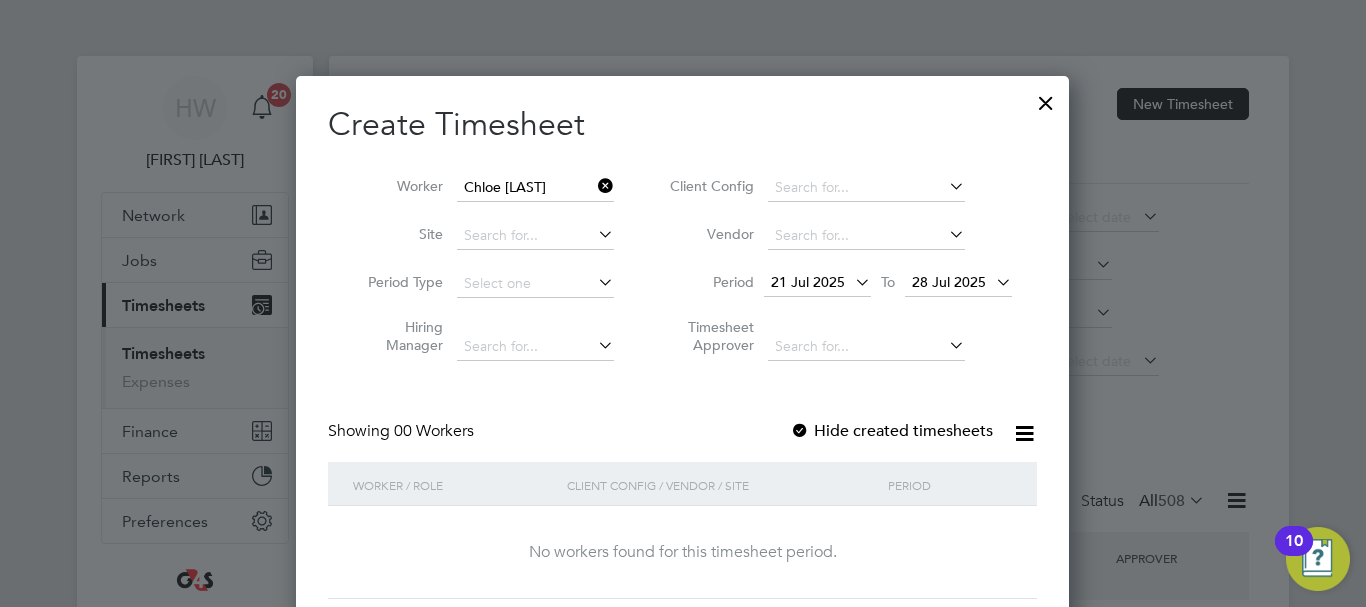 click on "21 Jul 2025" at bounding box center [808, 282] 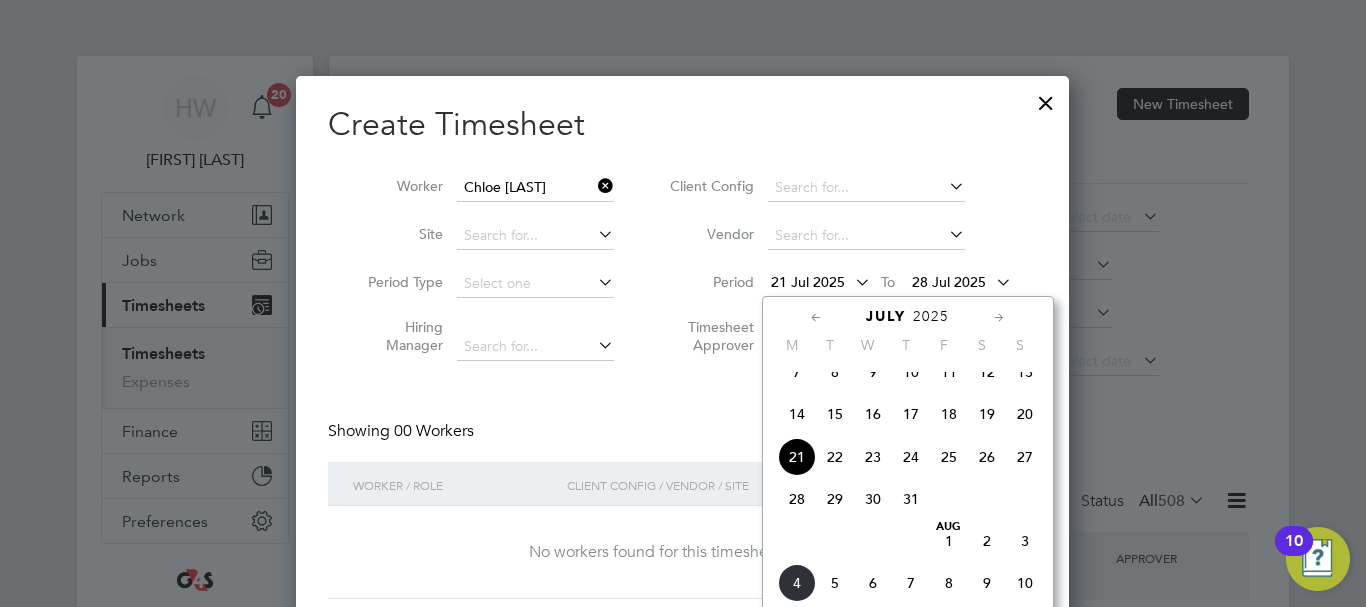 click on "28" 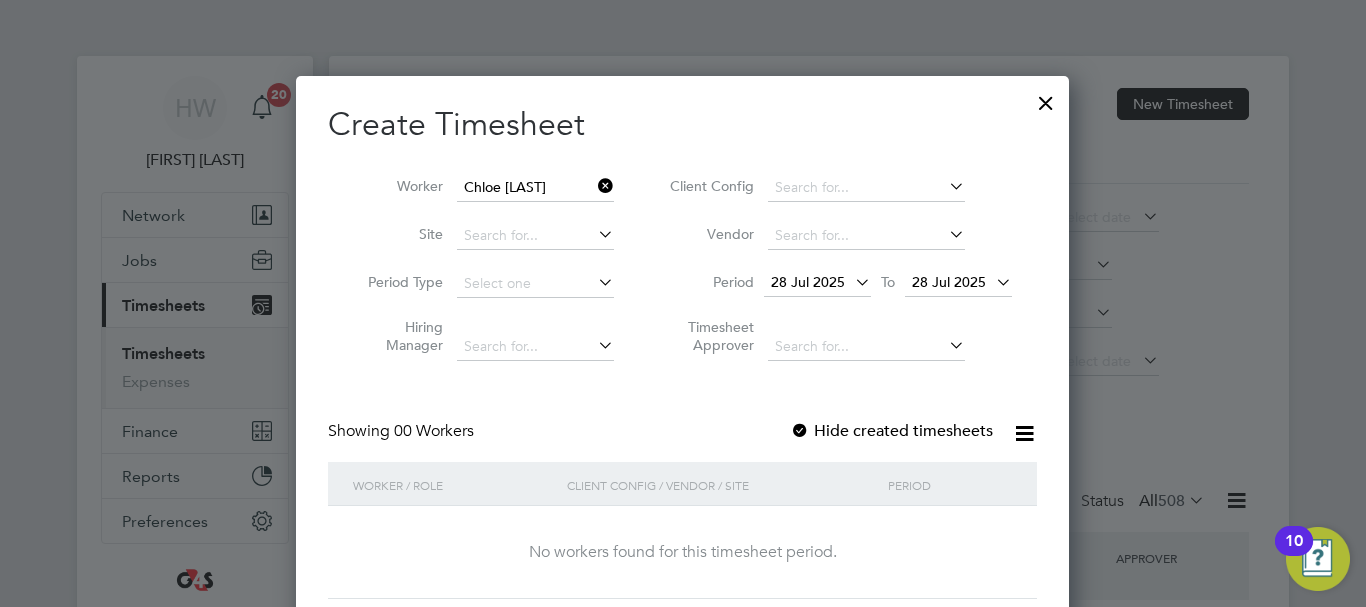 click on "Hide created timesheets" at bounding box center (891, 431) 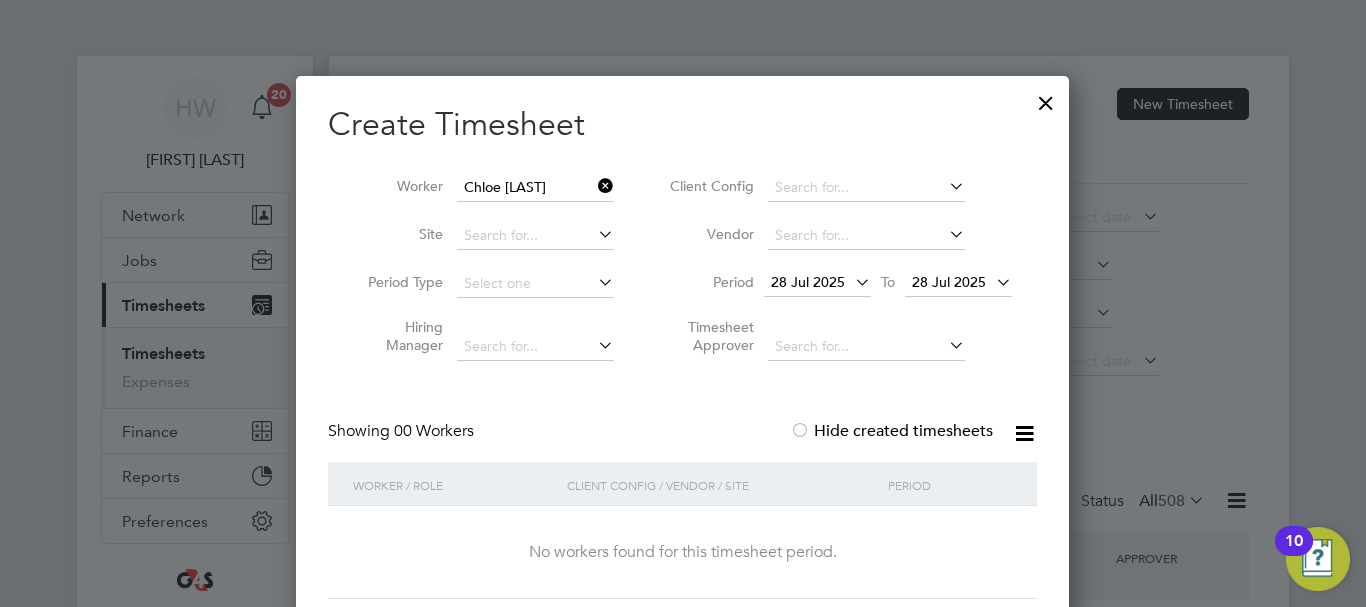 click on "Create Timesheet Worker   Chloe [LAST] Site   Period Type   Hiring Manager   Client Config   Vendor   Period
28 Jul 2025
To
28 Jul 2025
Timesheet Approver   Showing   00 Workers Hide created timesheets Worker / Role Client Config / Vendor / Site Period No workers found for this timesheet period. Show   more" at bounding box center [682, 357] 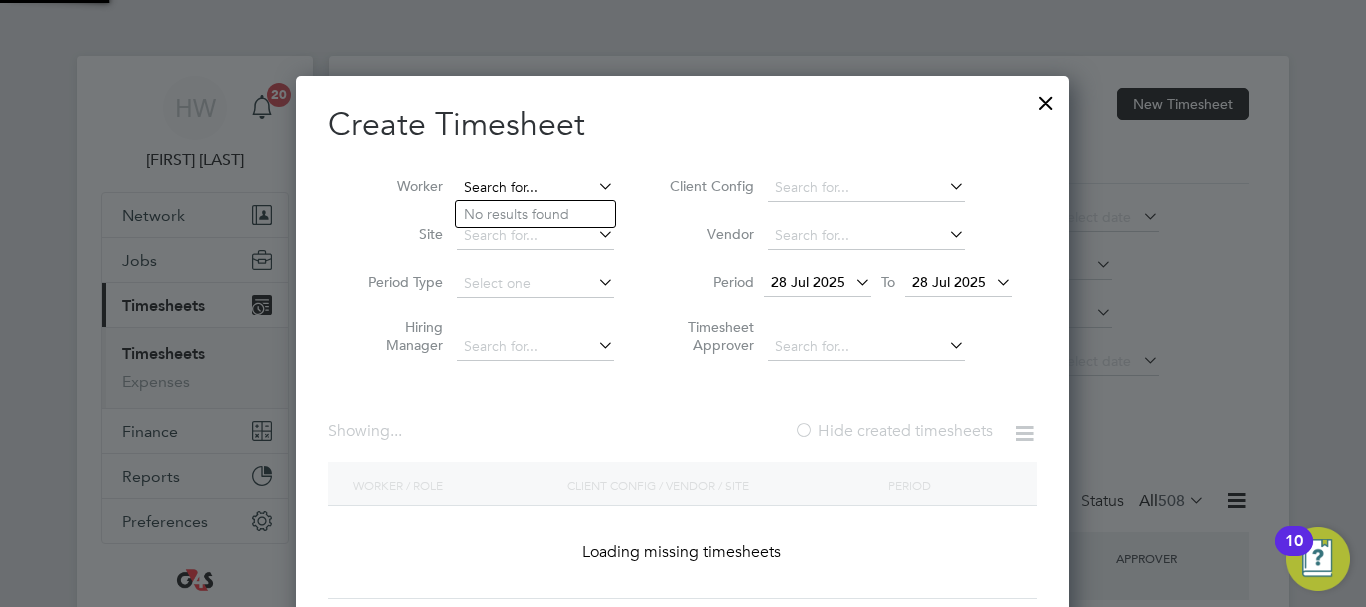 click at bounding box center [535, 188] 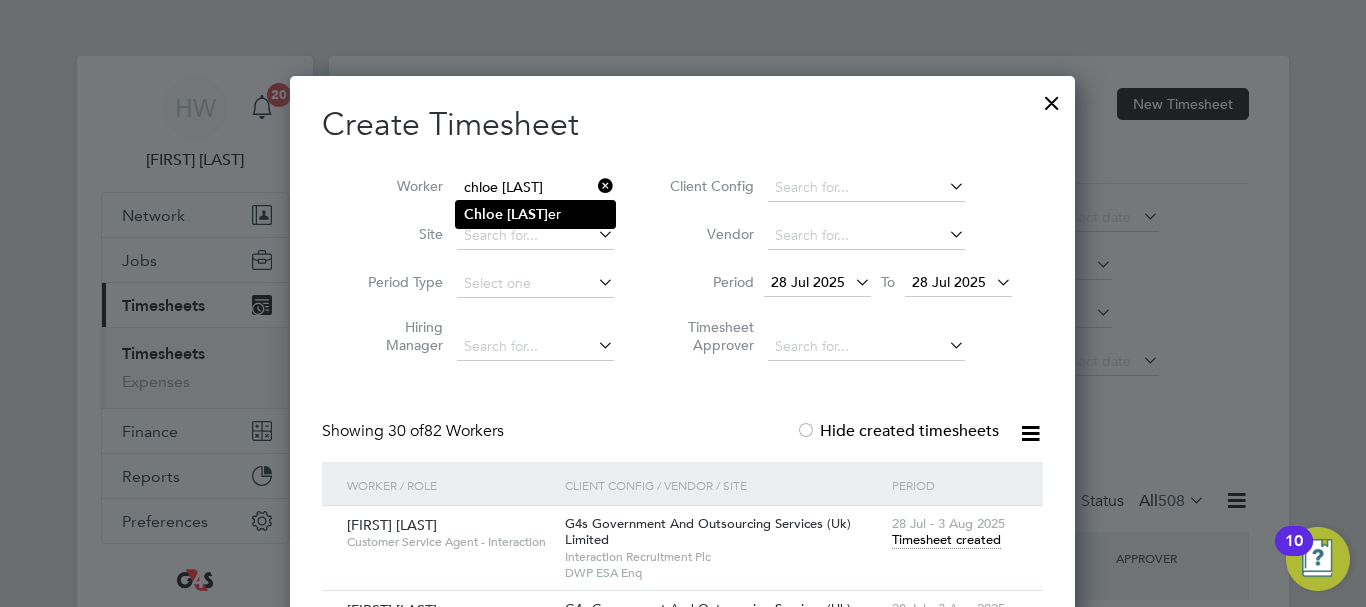 type on "chloe hark" 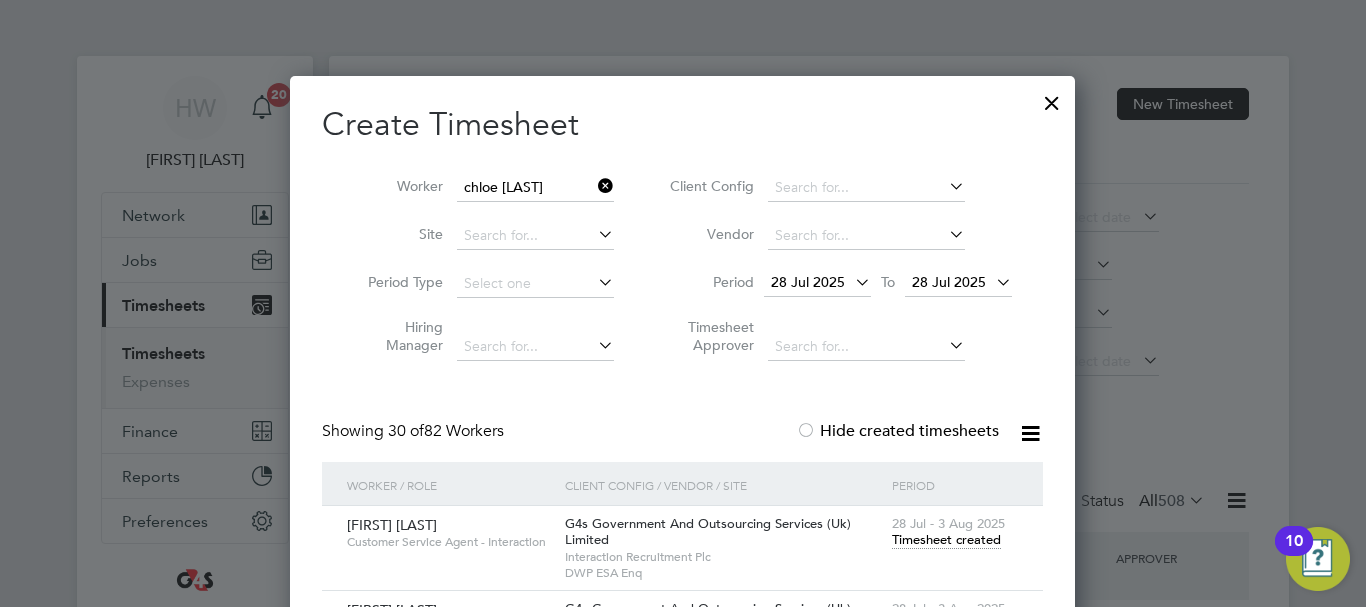 type 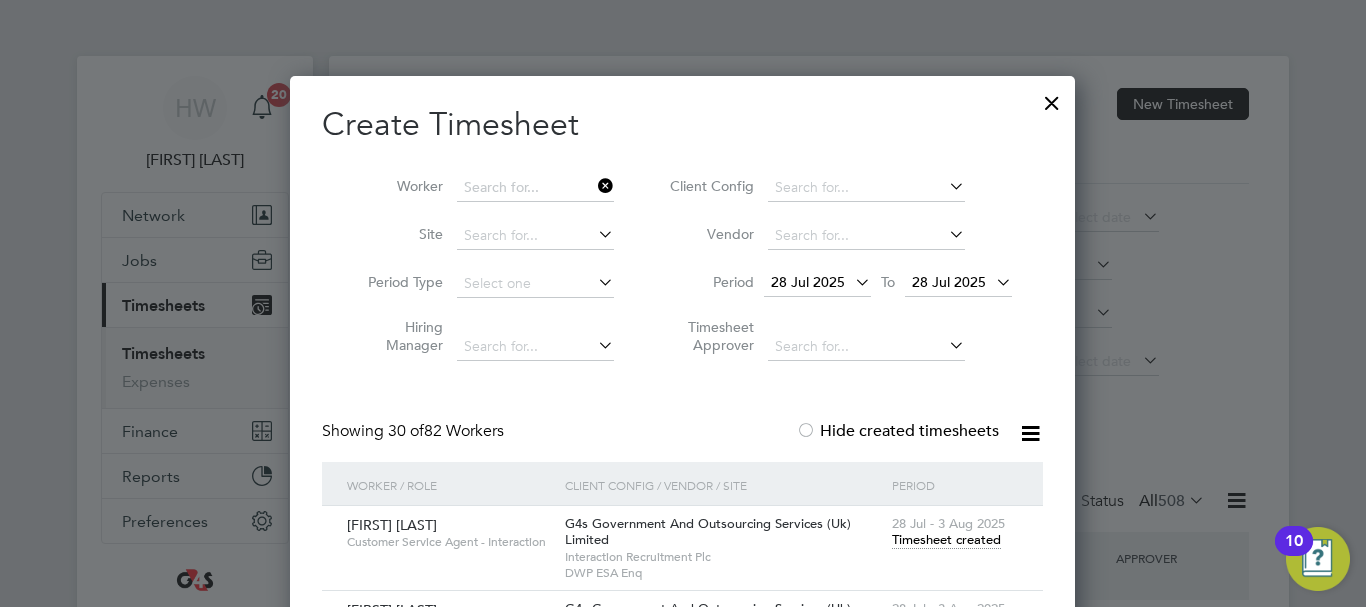 click on "Timesheets New Timesheet Timesheets I Follow All Timesheets Client Config   Vendor   Site   Position   Timesheet ID   Approved On
Select date
To
Select date
Approver     Period Type   Period
Select date
To
Select date
Filter Showing   30 of  508 Timesheets Status  All  508  WORKER  / ROLE WORKER  / PERIOD PERIOD  / TYPE SITE  / VENDOR TOTAL   TOTAL  / STATUS STATUS APPROVER Junad Ali Customer Service Agent - Interaction   28 Jul - 3 Aug 2025 28 Jul - 3 Aug 2025 Manual DWP ESA Enq Interaction Recruitment… £58.31 Approved Approved Samantha Orchard Karamgit Randhawa Customer Service Agent - Interaction   28 Jul - 3 Aug 2025 28 Jul - 3 Aug 2025 Manual DWP ESA Enq Interaction Recruitment… £624.75 Approved Approved Samantha Orchard Arubah Mukhtar Customer Service Agent - Interaction   28 Jul - 3 Aug 2025 28 Jul - 3 Aug 2025 Manual DWP ESA Enq Interaction Recruitment… £0.00 Approved Approved Samantha Orchard Cian Galvin Customer Service Agent - Interaction" 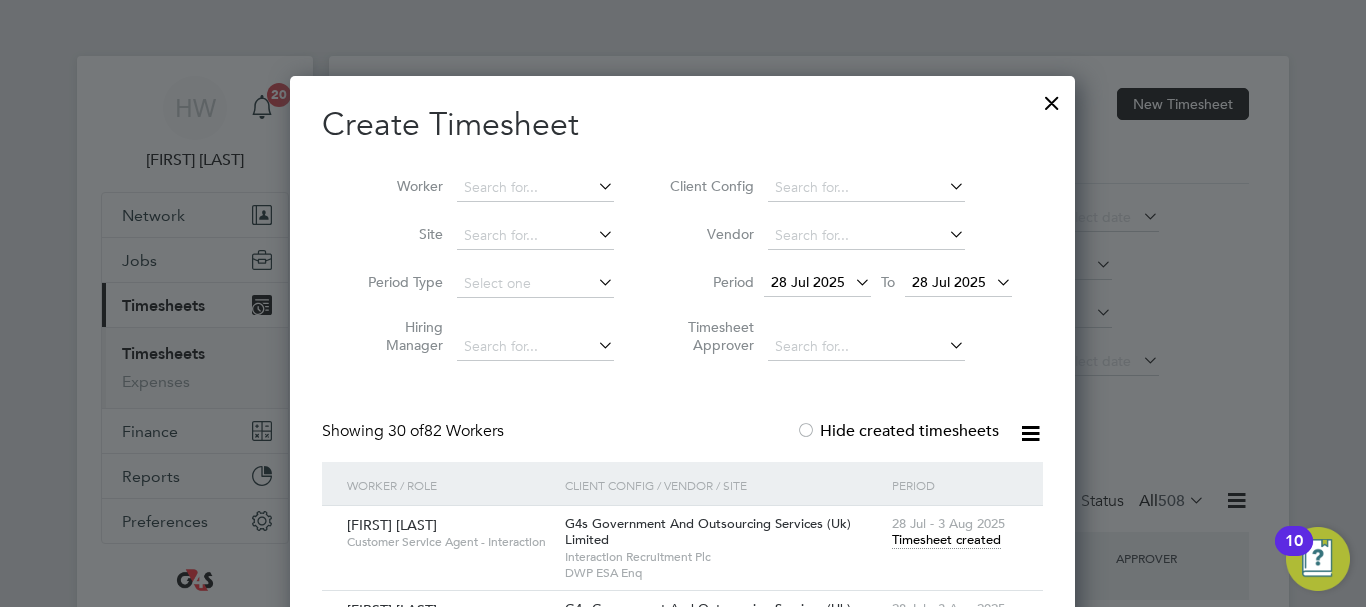 click at bounding box center [1052, 98] 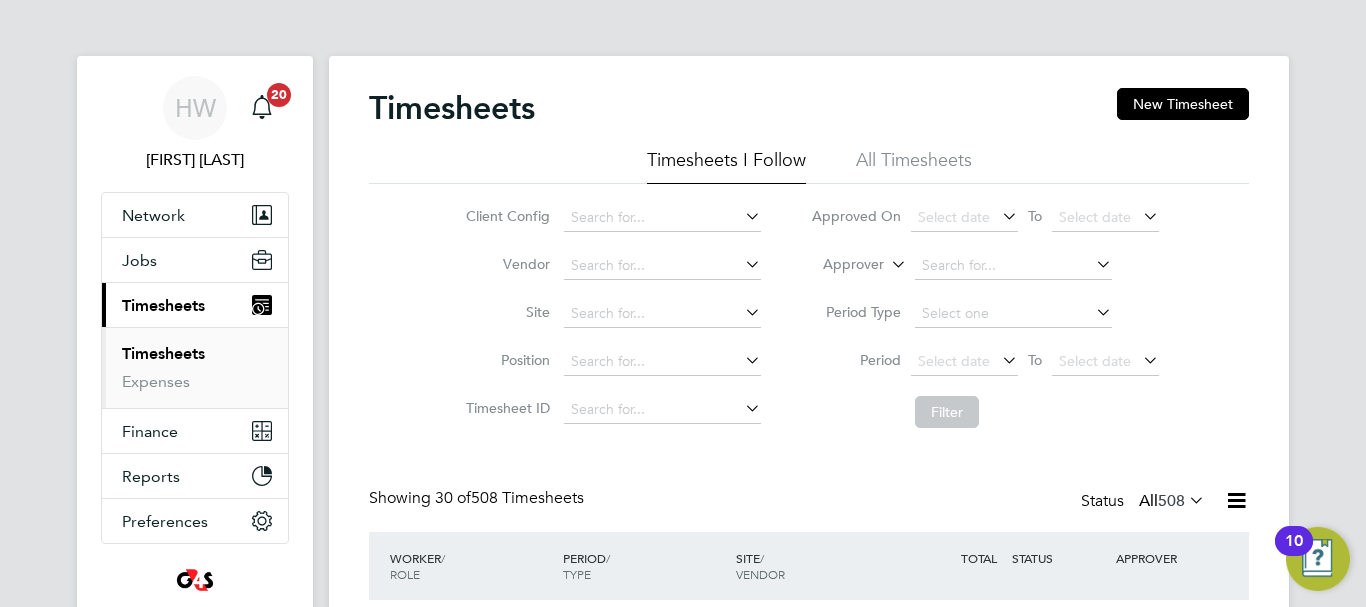 click on "Period Type" 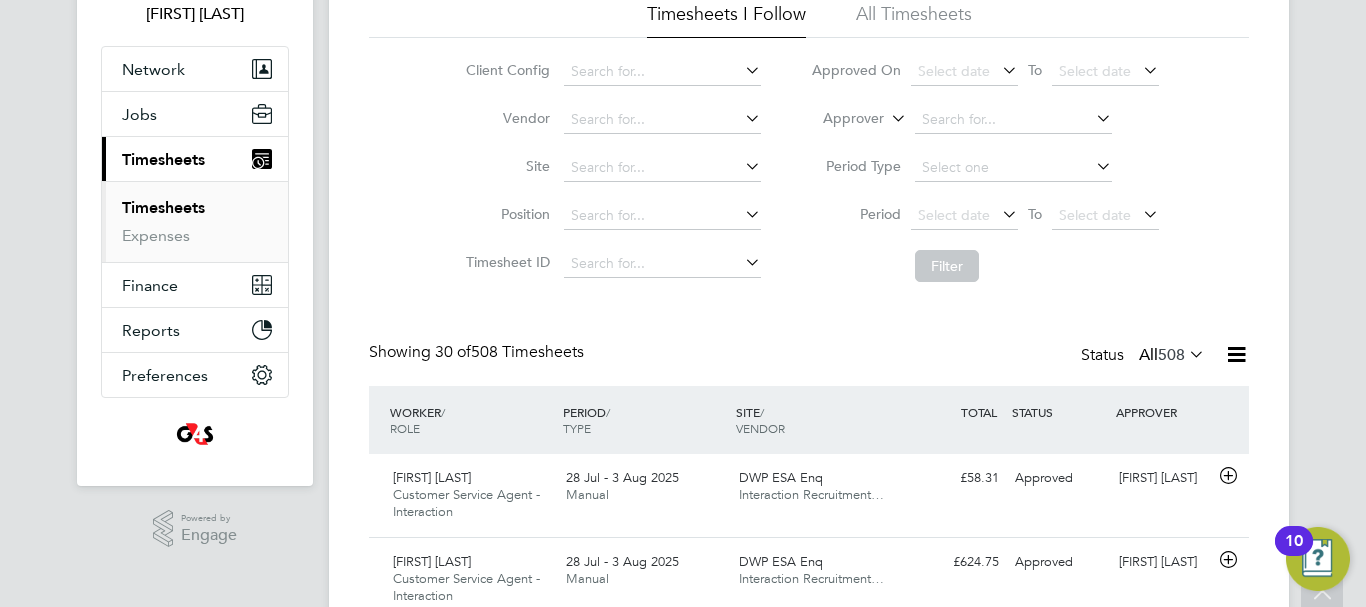 scroll, scrollTop: 0, scrollLeft: 0, axis: both 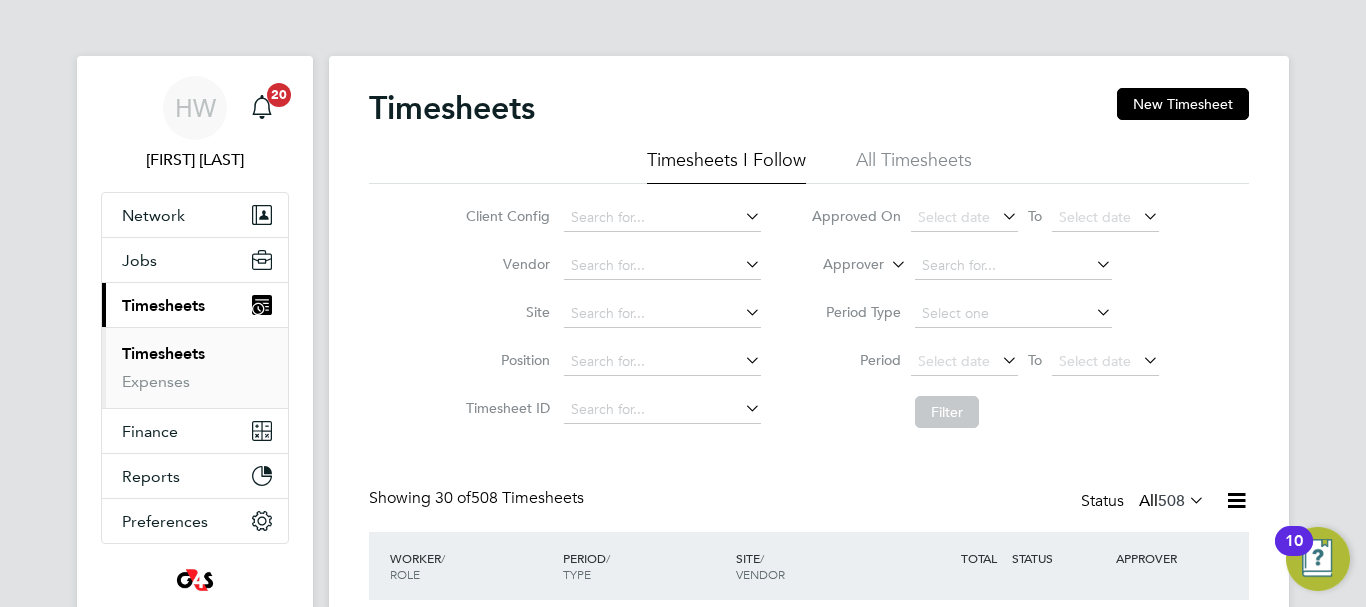 click on "Timesheets New Timesheet Timesheets I Follow All Timesheets Client Config   Vendor   Site   Position   Timesheet ID   Approved On
Select date
To
Select date
Approver     Period Type   Period
Select date
To
Select date
Filter Showing   30 of  508 Timesheets Status  All  508  WORKER  / ROLE WORKER  / PERIOD PERIOD  / TYPE SITE  / VENDOR TOTAL   TOTAL  / STATUS STATUS APPROVER Junad Ali Customer Service Agent - Interaction   28 Jul - 3 Aug 2025 28 Jul - 3 Aug 2025 Manual DWP ESA Enq Interaction Recruitment… £58.31 Approved Approved Samantha Orchard Karamgit Randhawa Customer Service Agent - Interaction   28 Jul - 3 Aug 2025 28 Jul - 3 Aug 2025 Manual DWP ESA Enq Interaction Recruitment… £624.75 Approved Approved Samantha Orchard Arubah Mukhtar Customer Service Agent - Interaction   28 Jul - 3 Aug 2025 28 Jul - 3 Aug 2025 Manual DWP ESA Enq Interaction Recruitment… £0.00 Approved Approved Samantha Orchard Cian Galvin Customer Service Agent - Interaction" 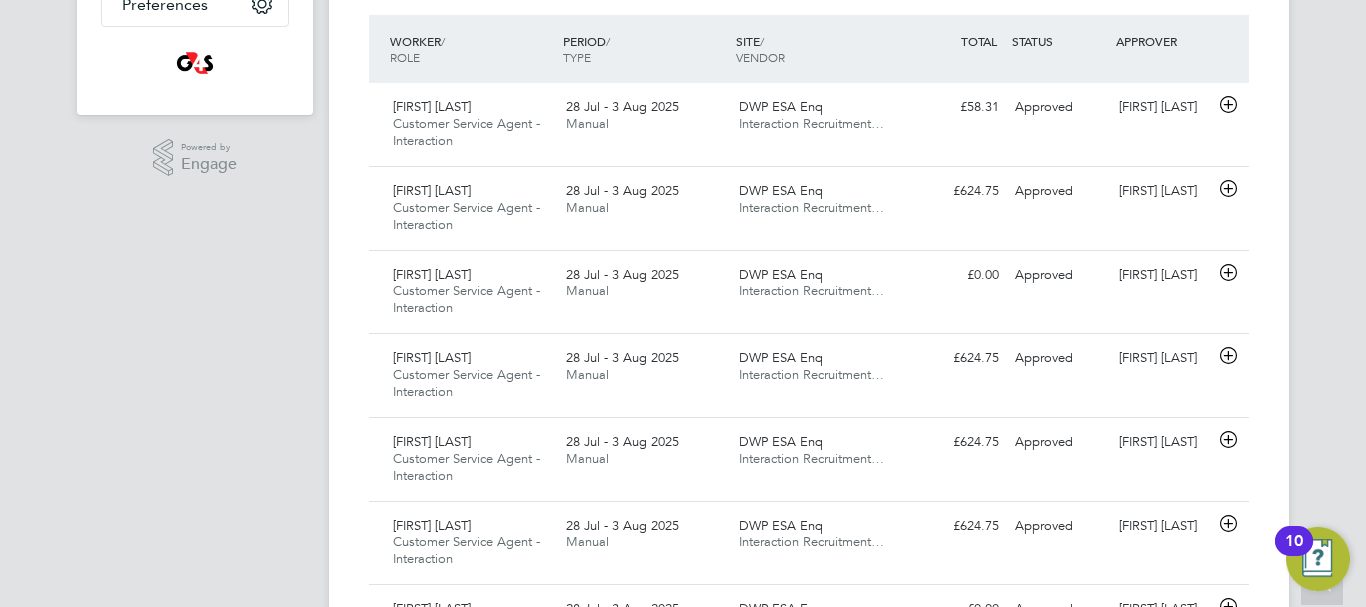scroll, scrollTop: 520, scrollLeft: 0, axis: vertical 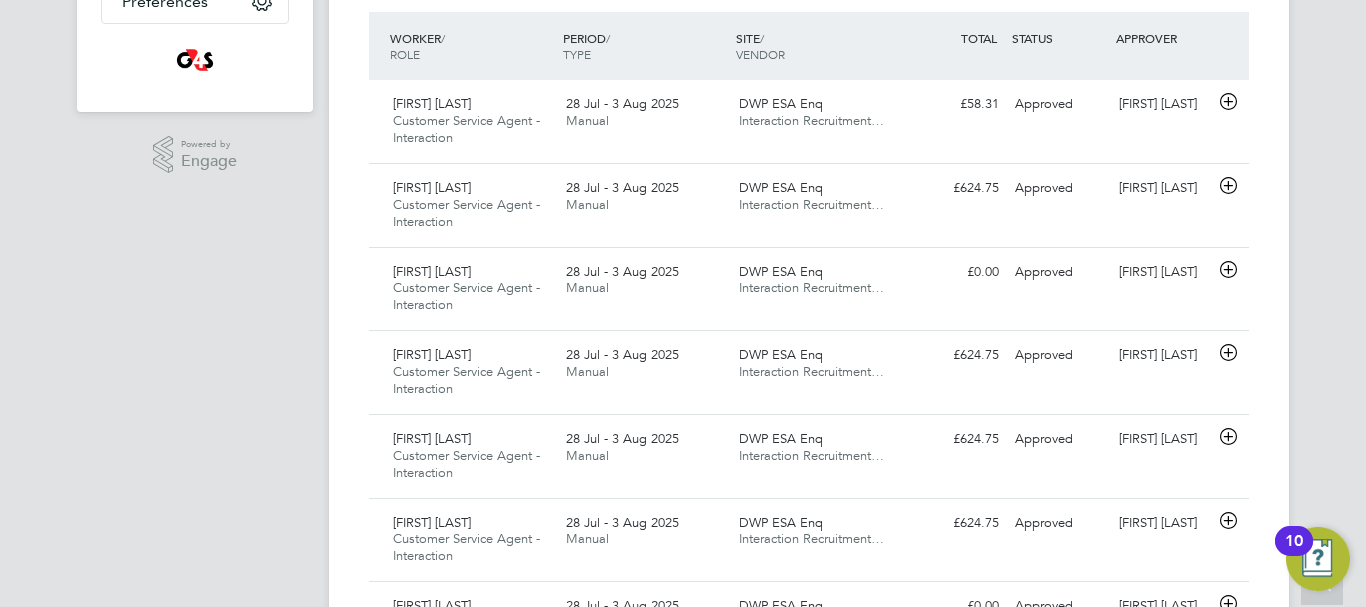 click on "HW   [FIRST] [NAME]   Notifications
20   Applications:   Network
Sites   Workers   Jobs
Positions   Vacancies   Placements   Current page:   Timesheets
Timesheets   Expenses   Finance
Invoices & Credit Notes   Reports
CIS Reports   Report Downloads   Preferences
VMS Configurations
.st0{fill:#C0C1C2;}
Powered by Engage Timesheets New Timesheet Timesheets I Follow All Timesheets Client Config   Vendor   Site   Position   Timesheet ID   Approved On
Select date
To
Select date
Approver     Period Type   Period
Select date
To
Select date
Filter Showing   30 of  508 Timesheets Status  All  508  WORKER  / ROLE WORKER  / PERIOD PERIOD  / TYPE SITE  / VENDOR TOTAL   TOTAL  / STATUS STATUS APPROVER" at bounding box center (683, 1101) 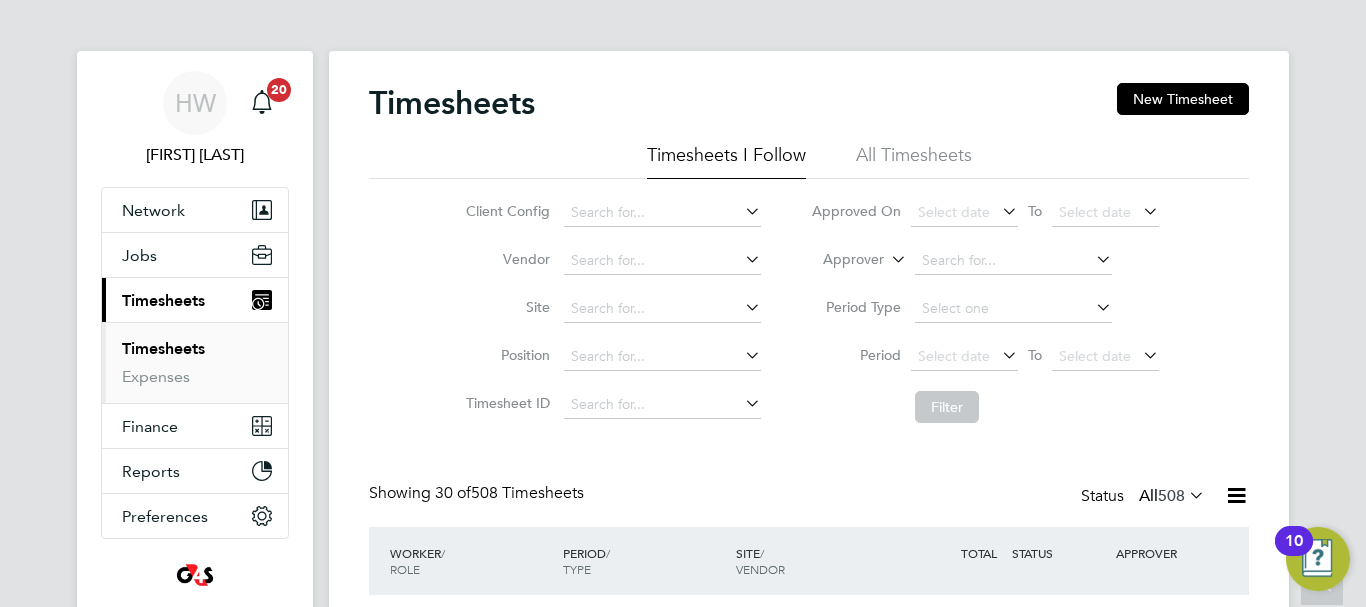 scroll, scrollTop: 0, scrollLeft: 0, axis: both 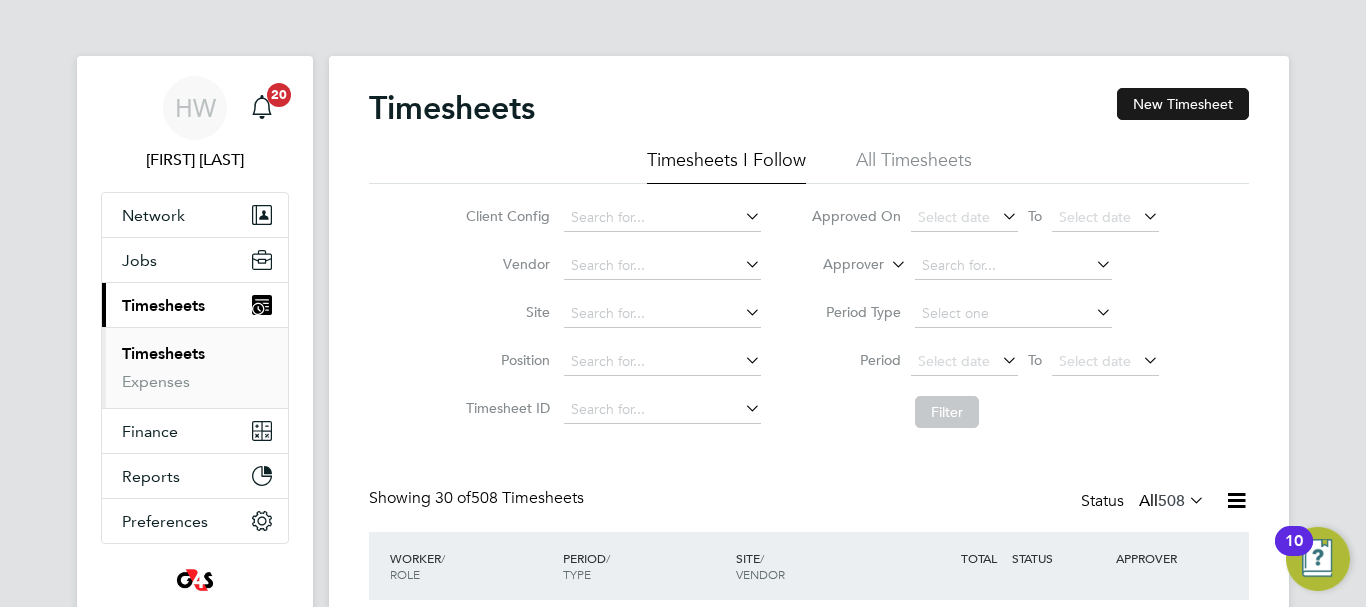 click on "New Timesheet" 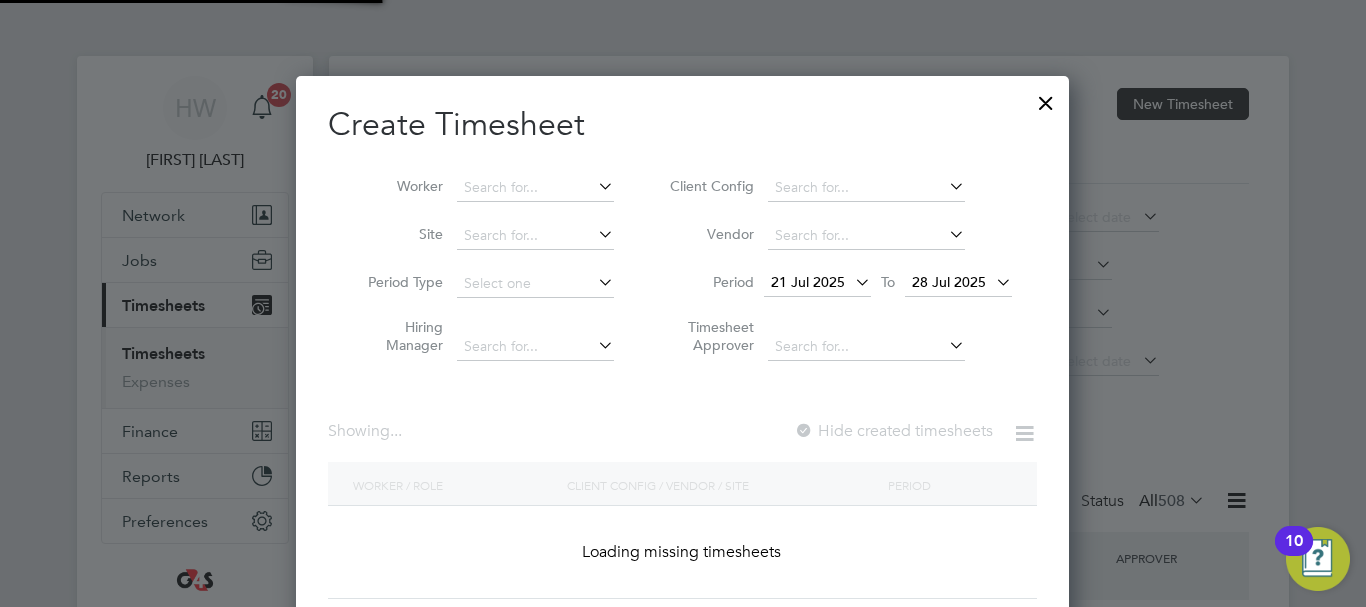 scroll, scrollTop: 10, scrollLeft: 10, axis: both 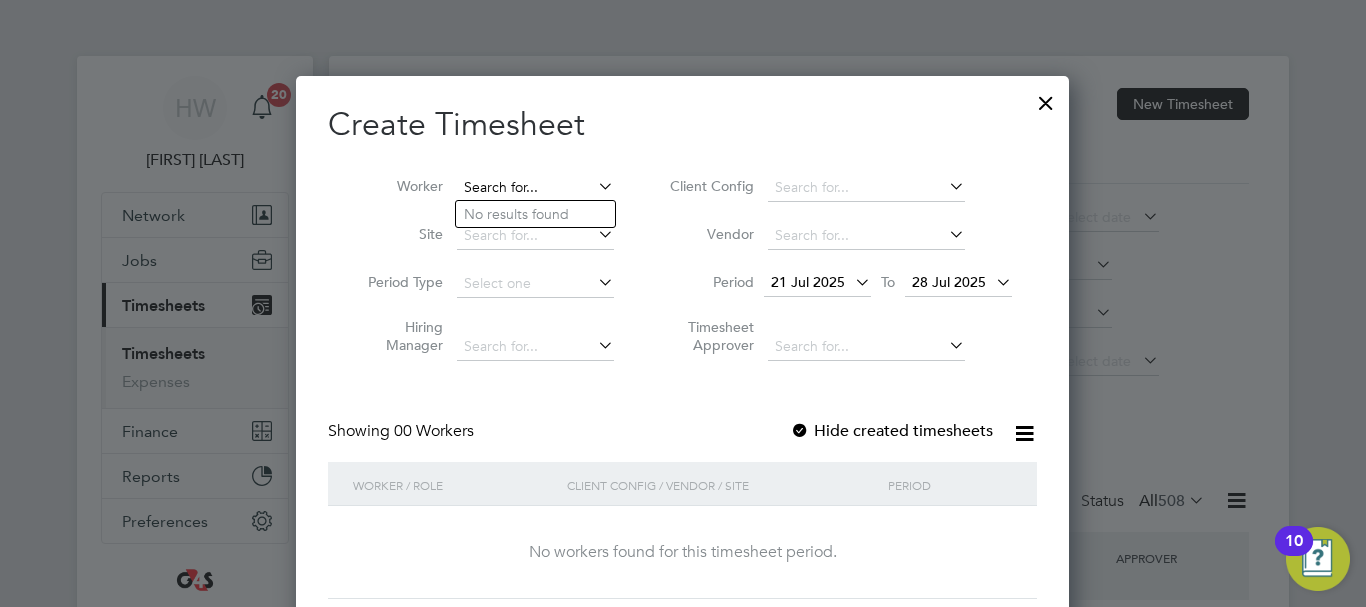 click at bounding box center [535, 188] 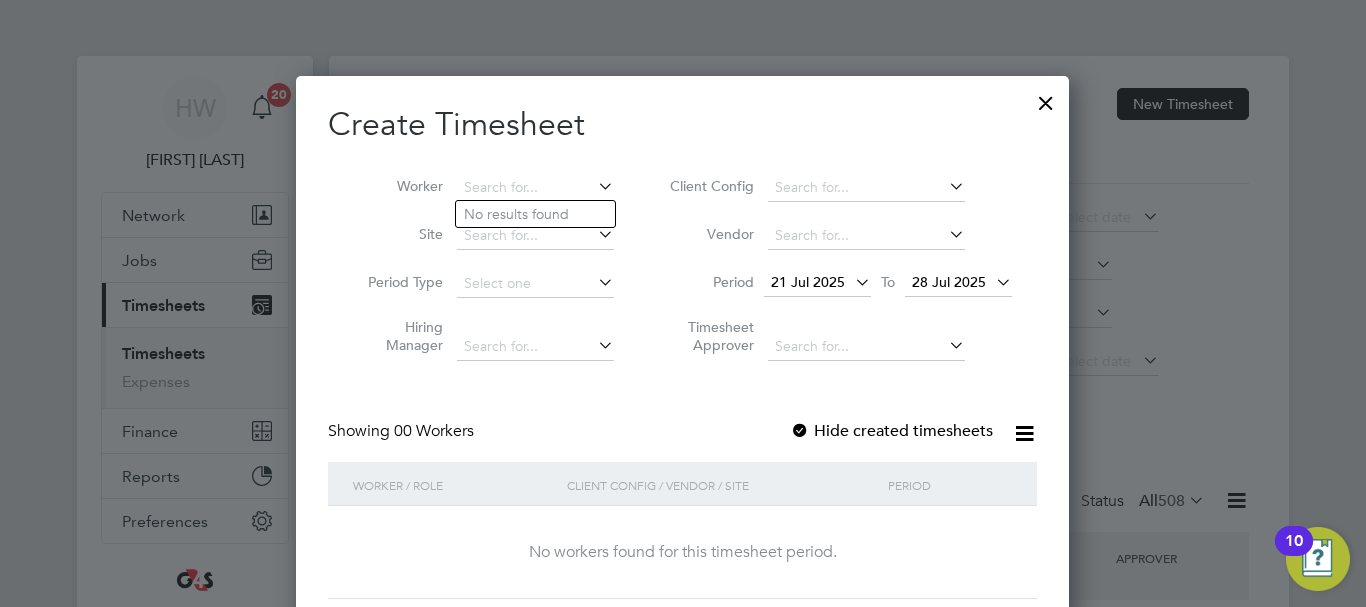 click on "Hide created timesheets" at bounding box center [893, 431] 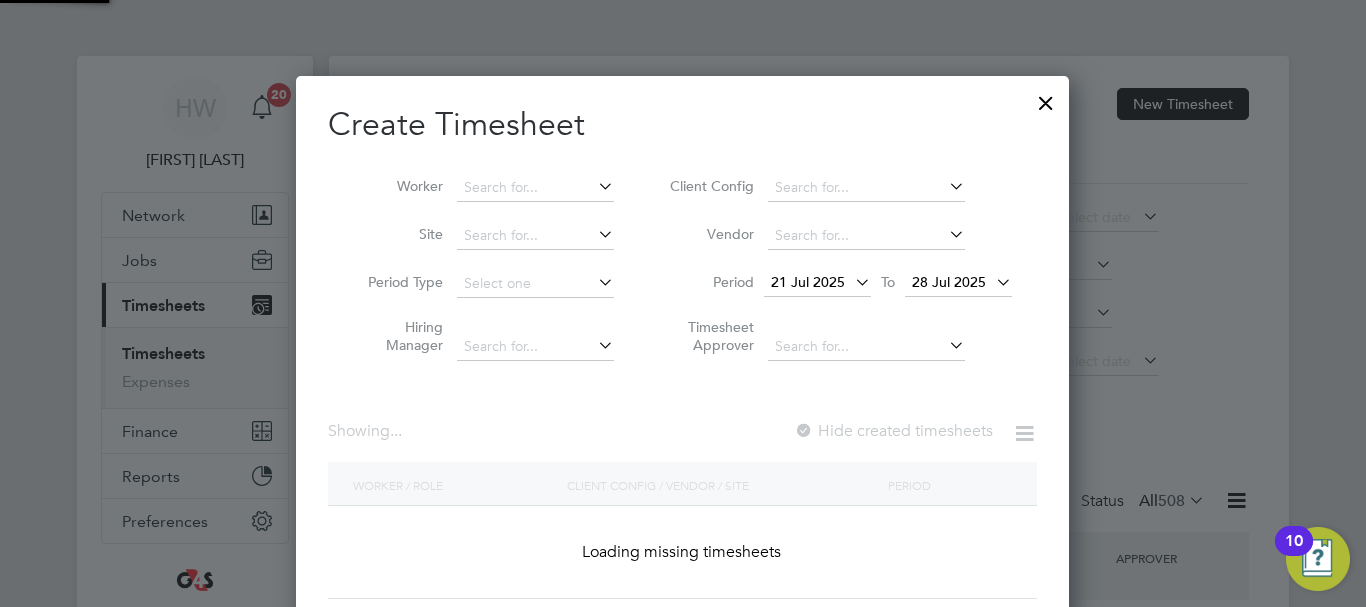 scroll, scrollTop: 10, scrollLeft: 10, axis: both 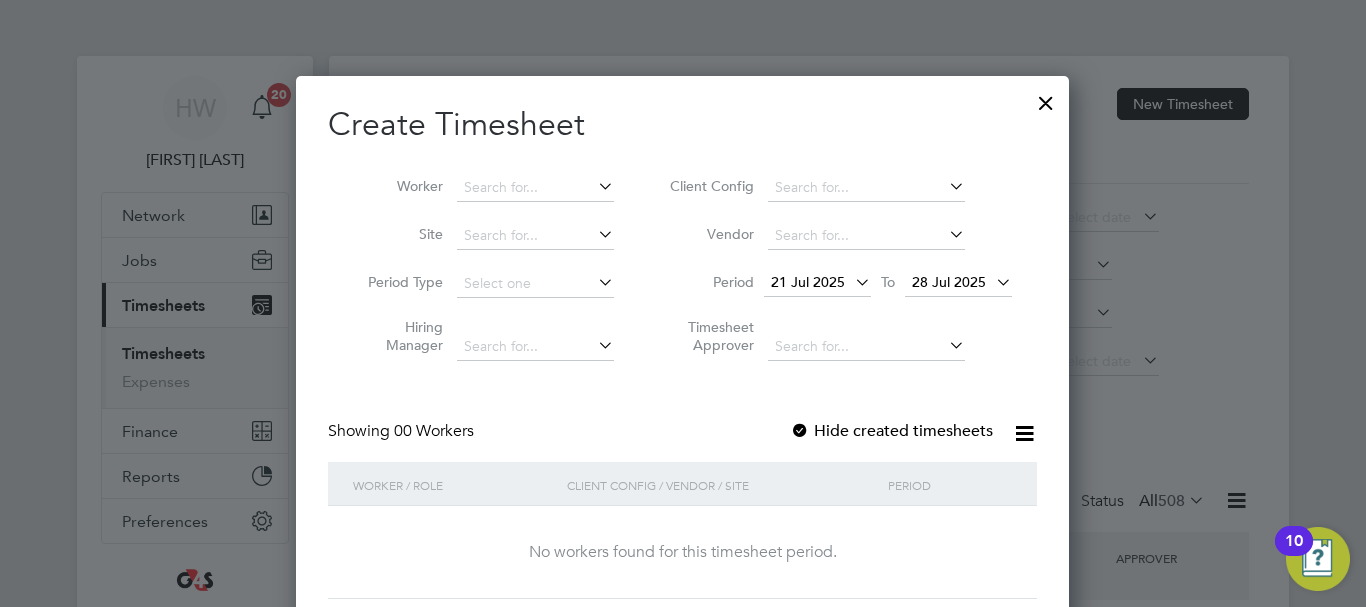 click on "Hide created timesheets" at bounding box center [891, 431] 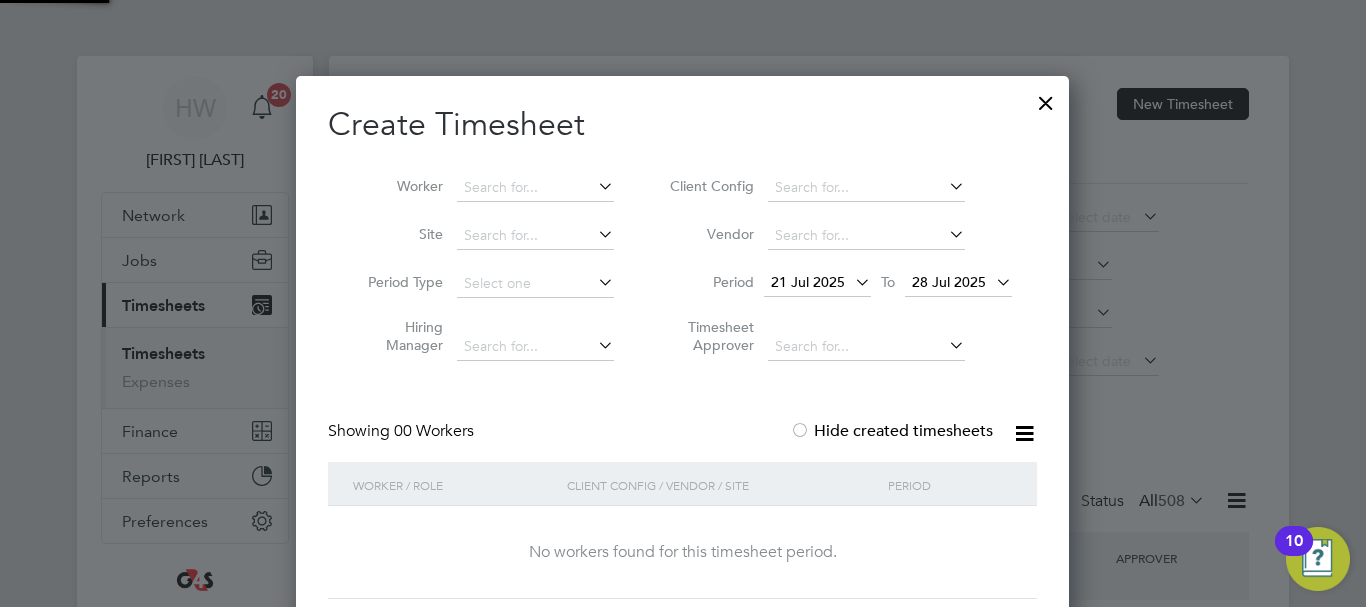 scroll, scrollTop: 10, scrollLeft: 10, axis: both 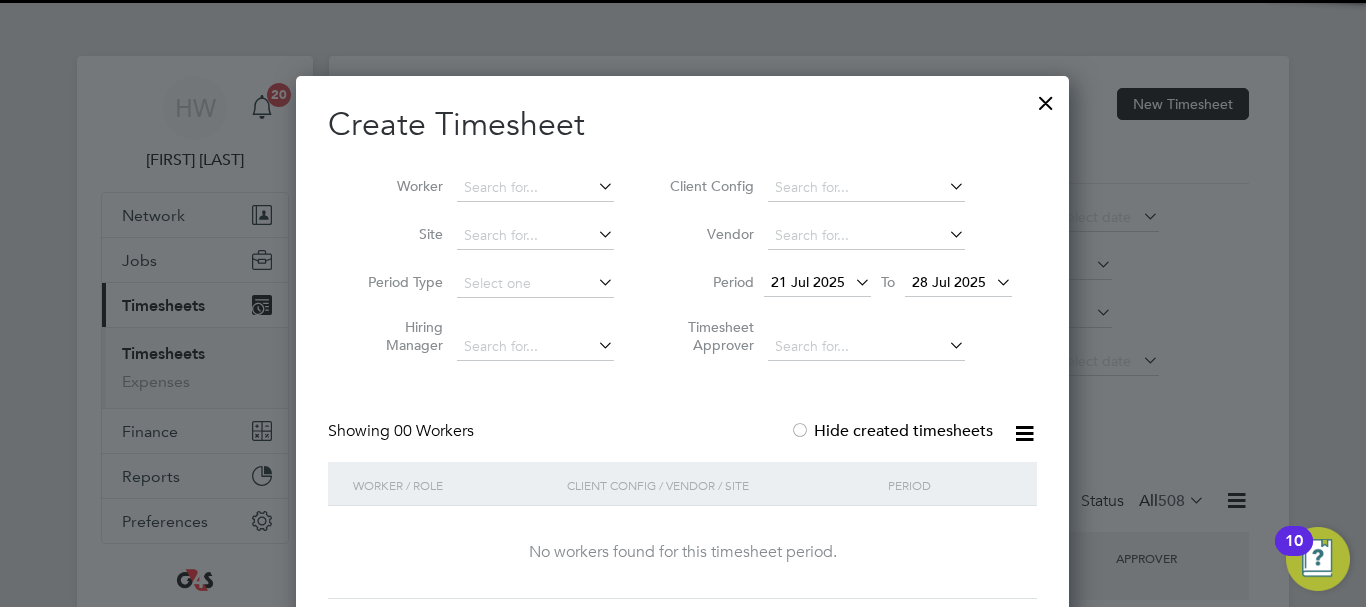 click on "21 Jul 2025" at bounding box center [808, 282] 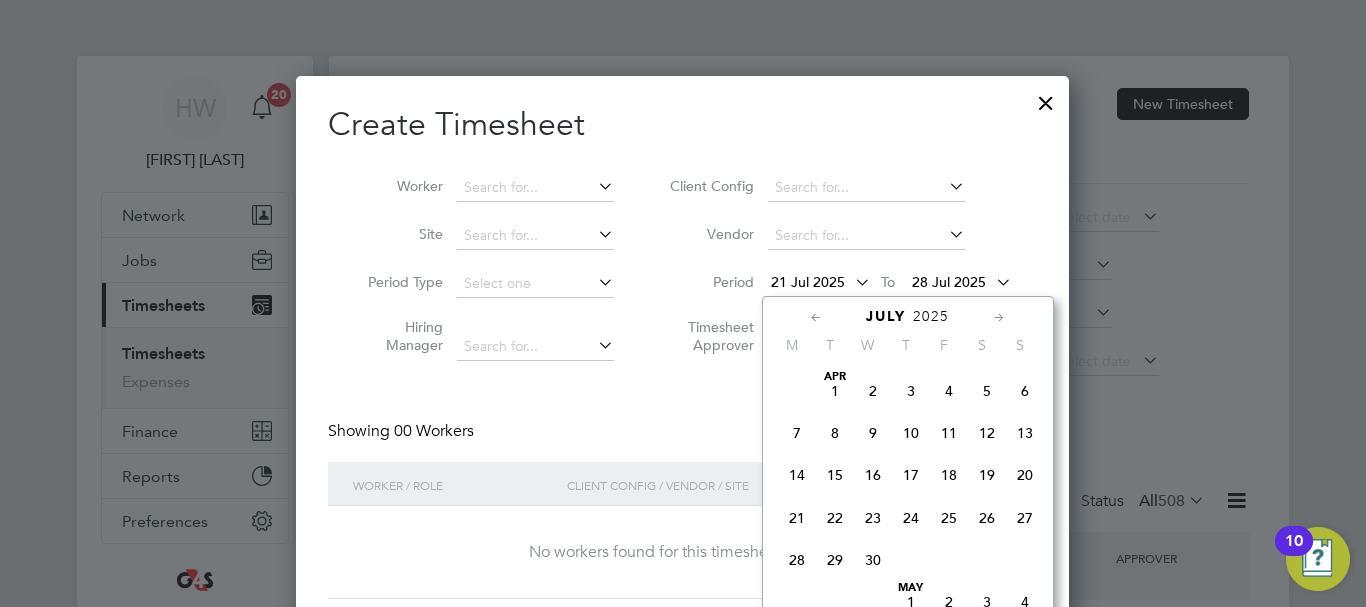 scroll, scrollTop: 736, scrollLeft: 0, axis: vertical 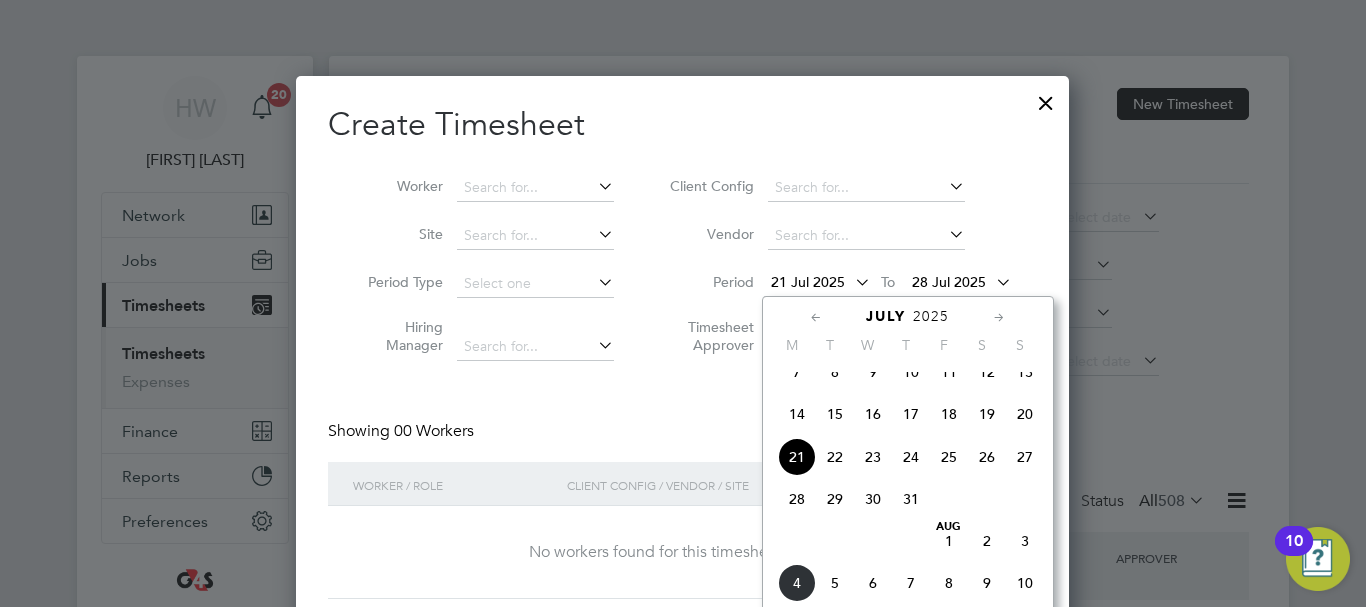 click on "28" 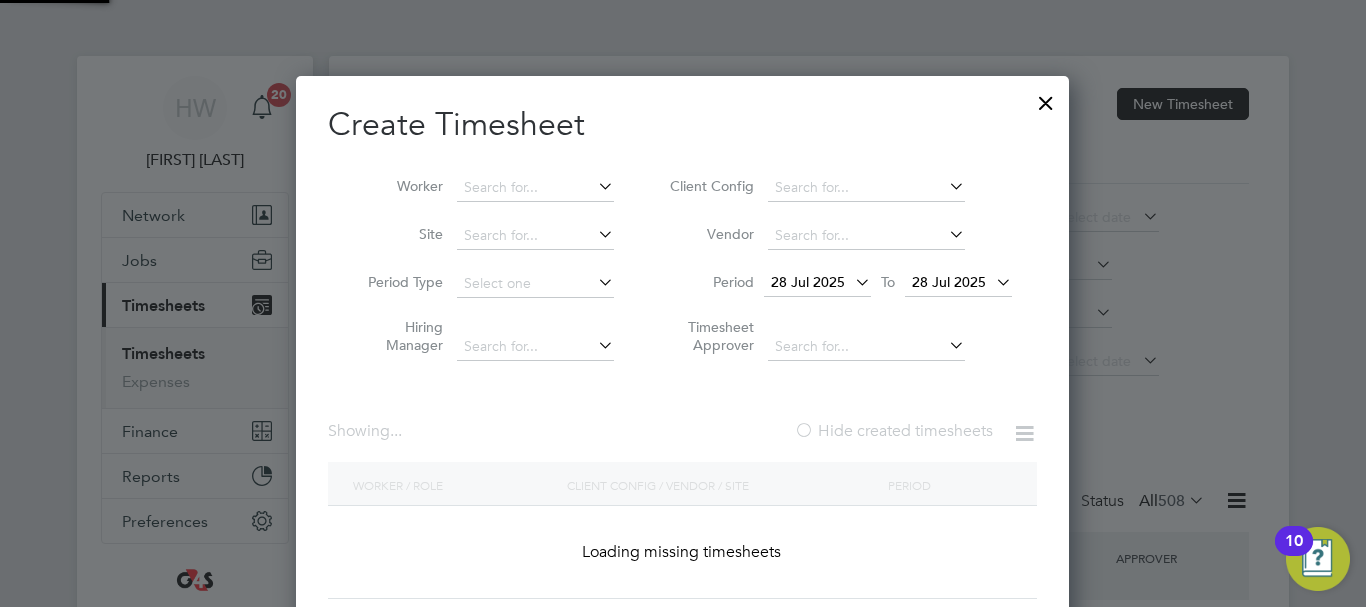 scroll, scrollTop: 10, scrollLeft: 10, axis: both 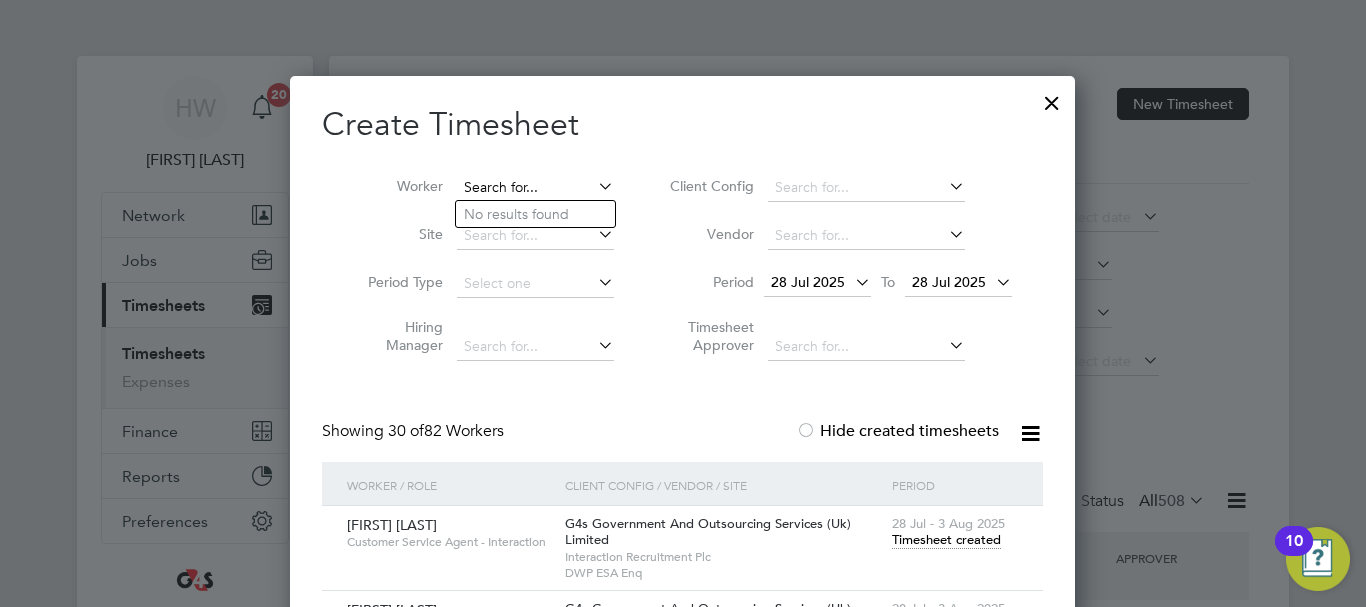 click at bounding box center [535, 188] 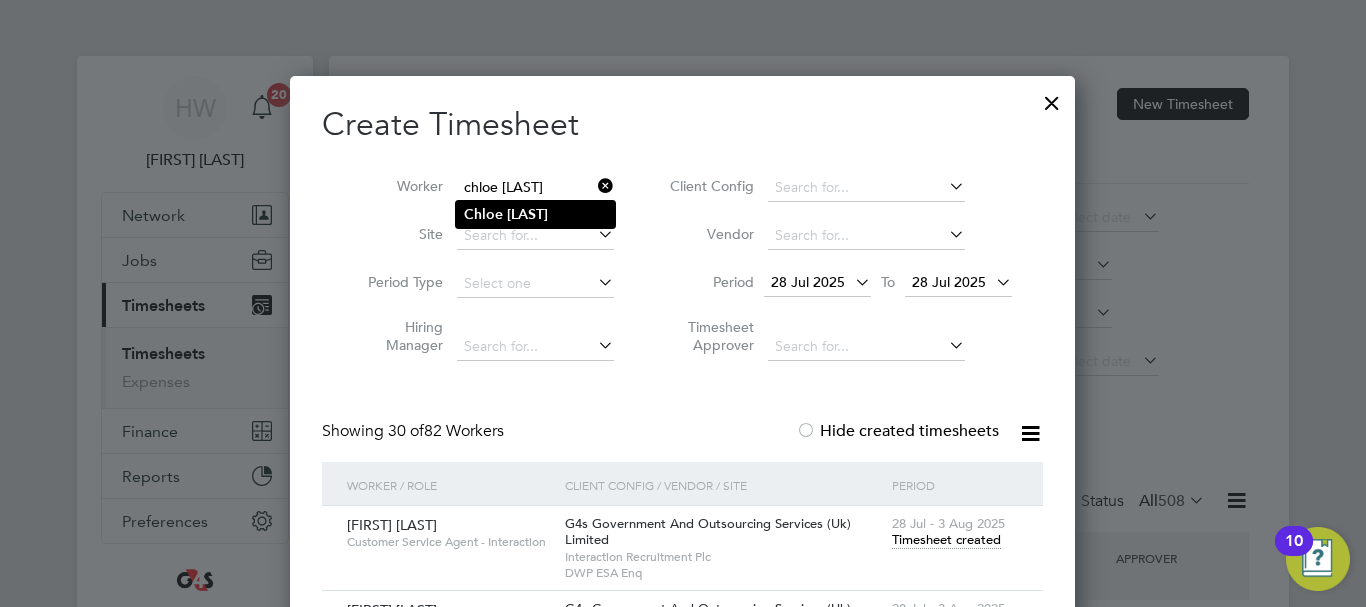 type on "chloe wills" 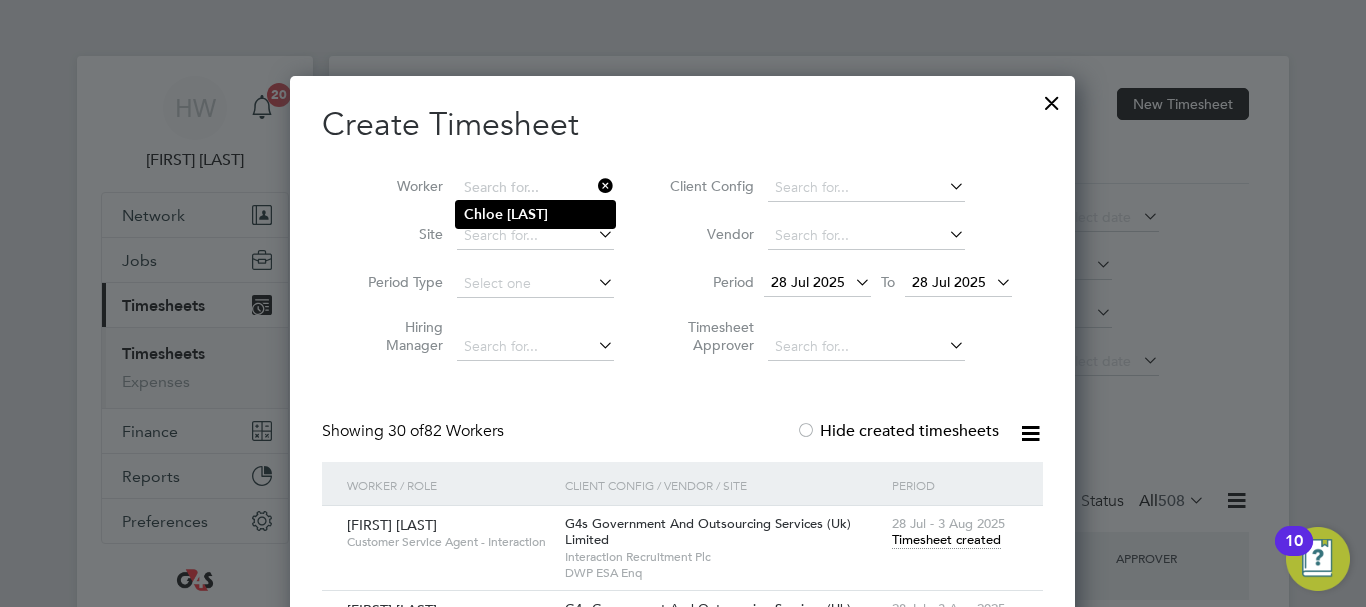 click on "Wills" 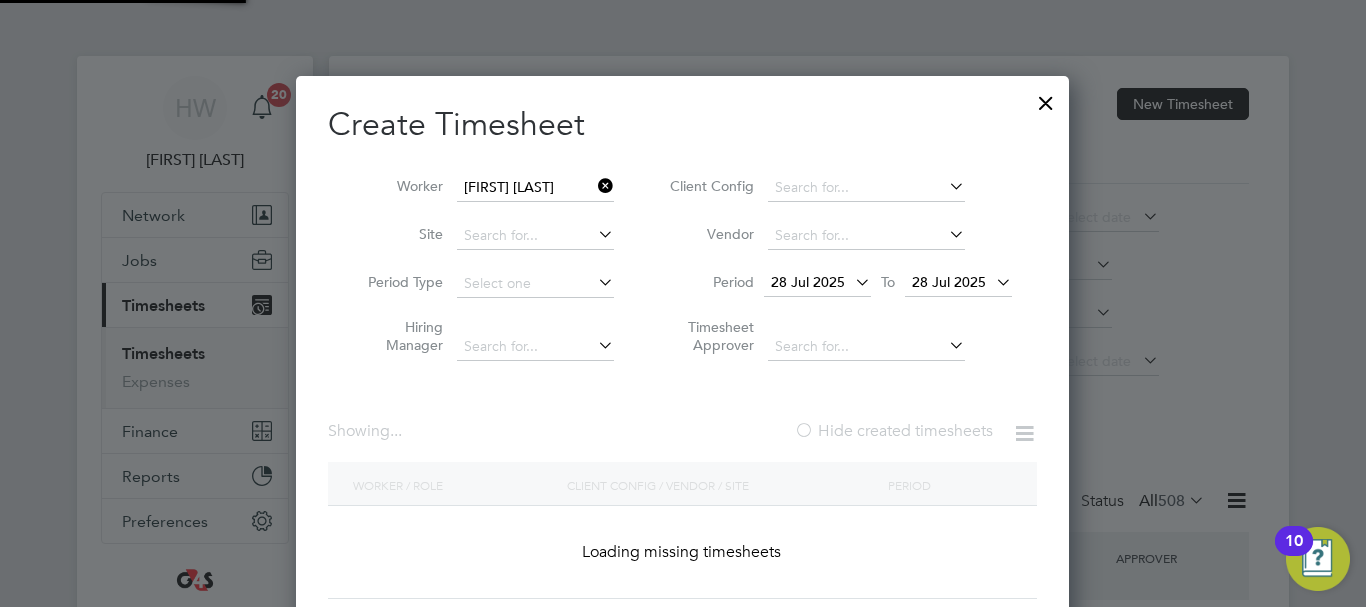 scroll, scrollTop: 10, scrollLeft: 10, axis: both 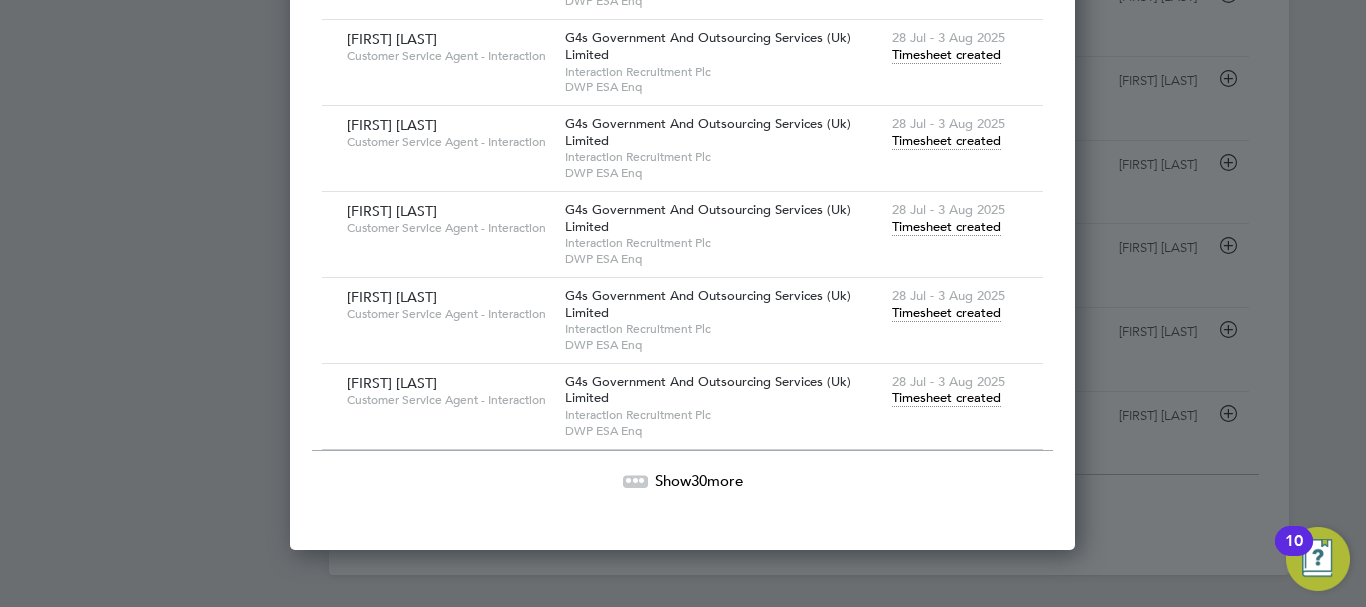 click on "30" at bounding box center [699, 480] 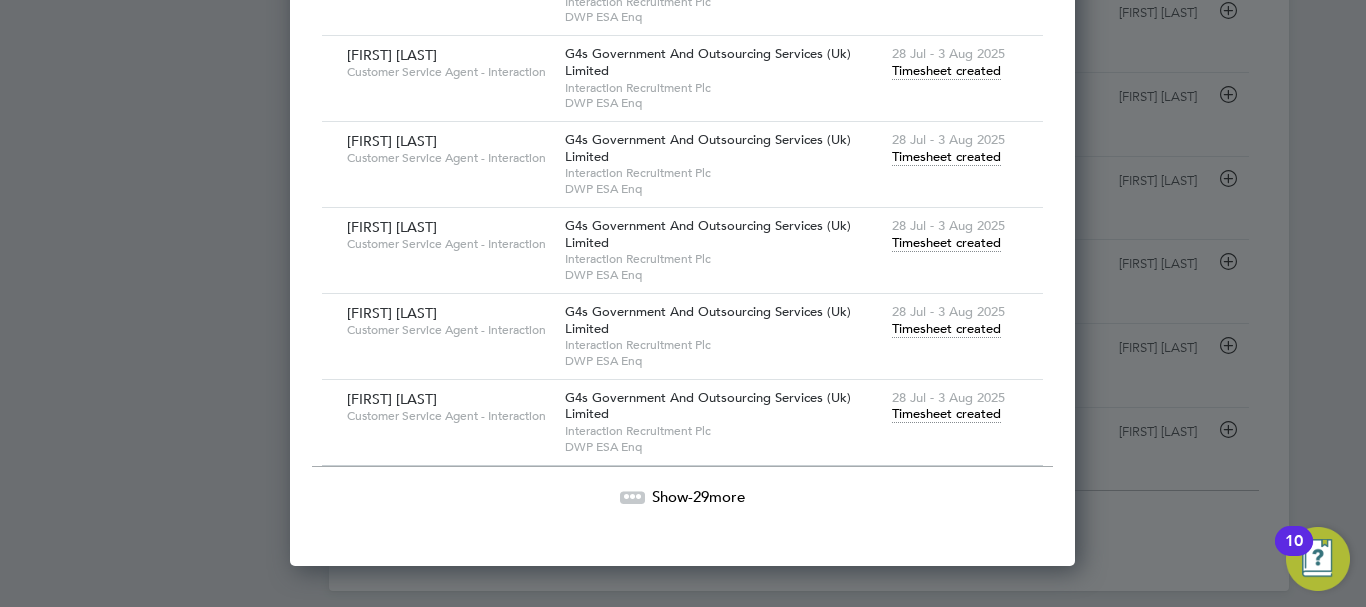 scroll, scrollTop: 2635, scrollLeft: 0, axis: vertical 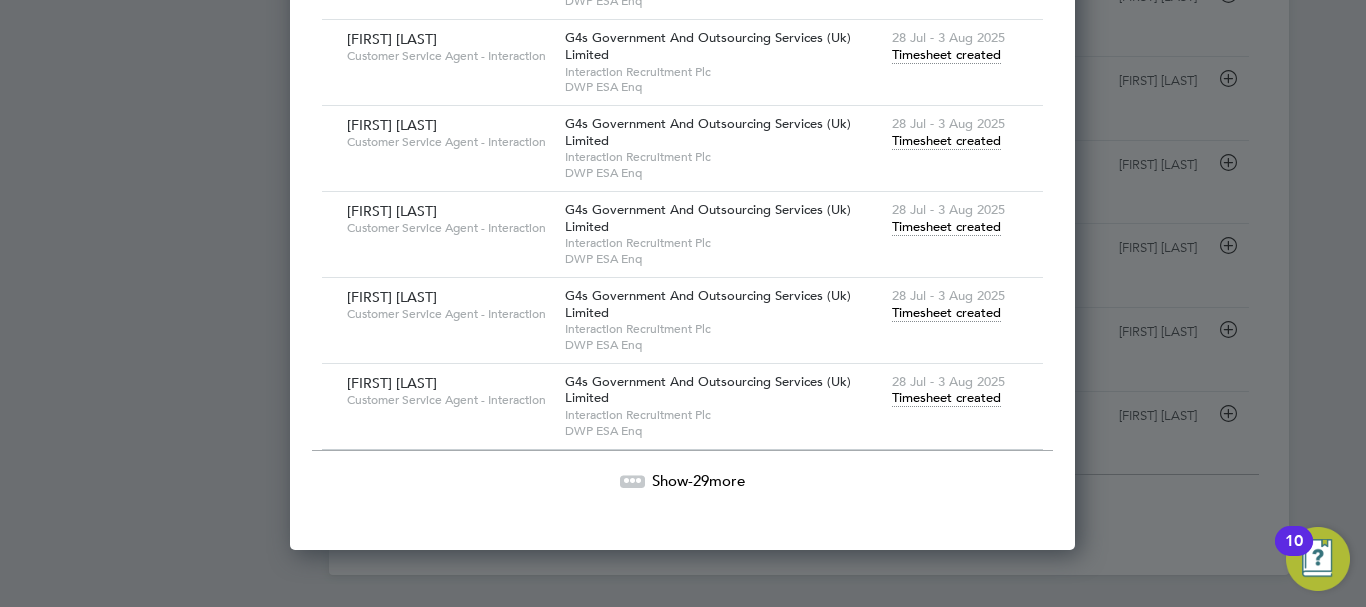click on "Show  -29  more" at bounding box center [698, 480] 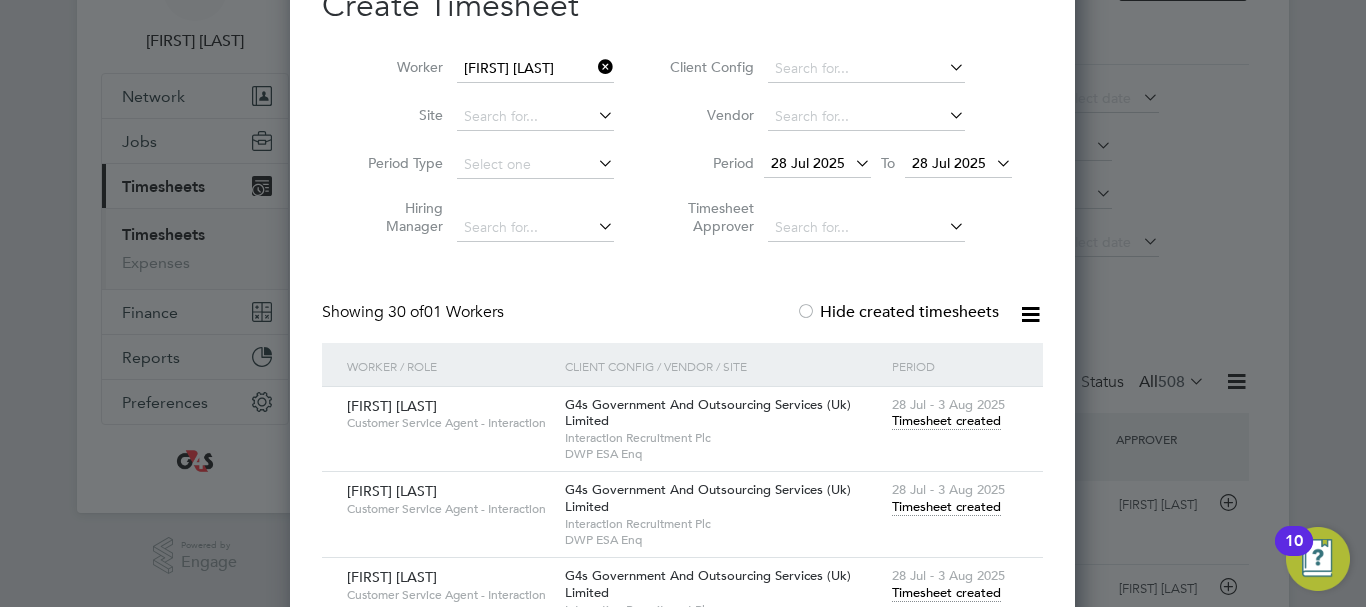 scroll, scrollTop: 115, scrollLeft: 0, axis: vertical 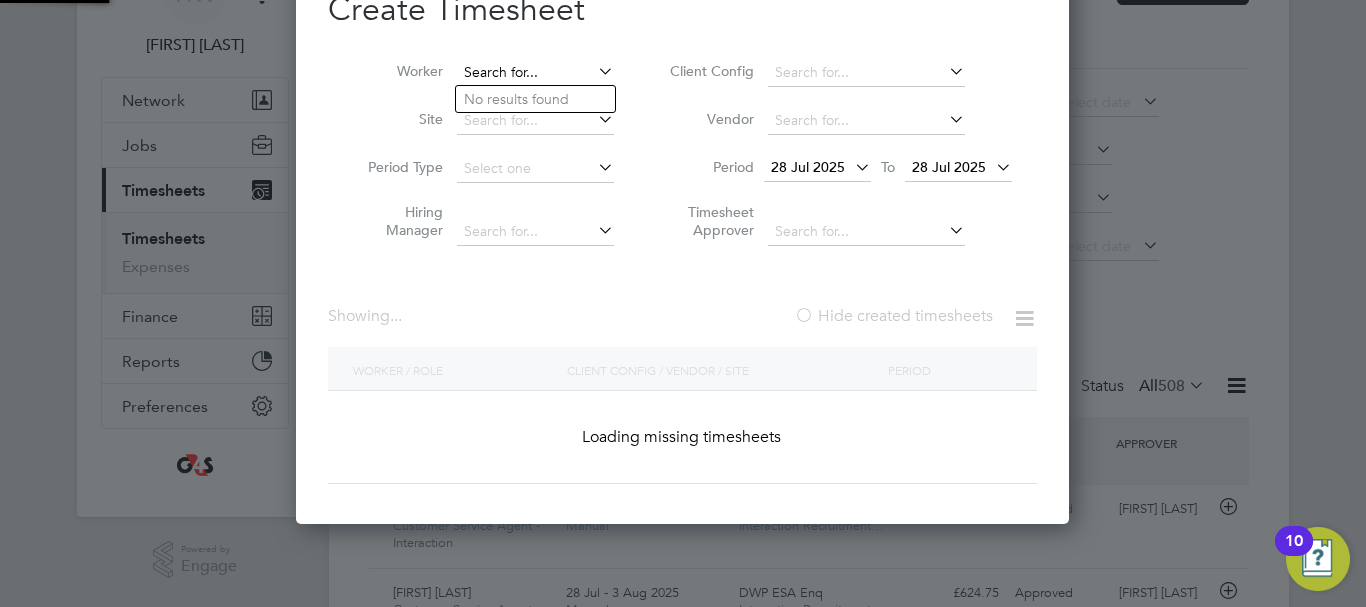 click at bounding box center [535, 73] 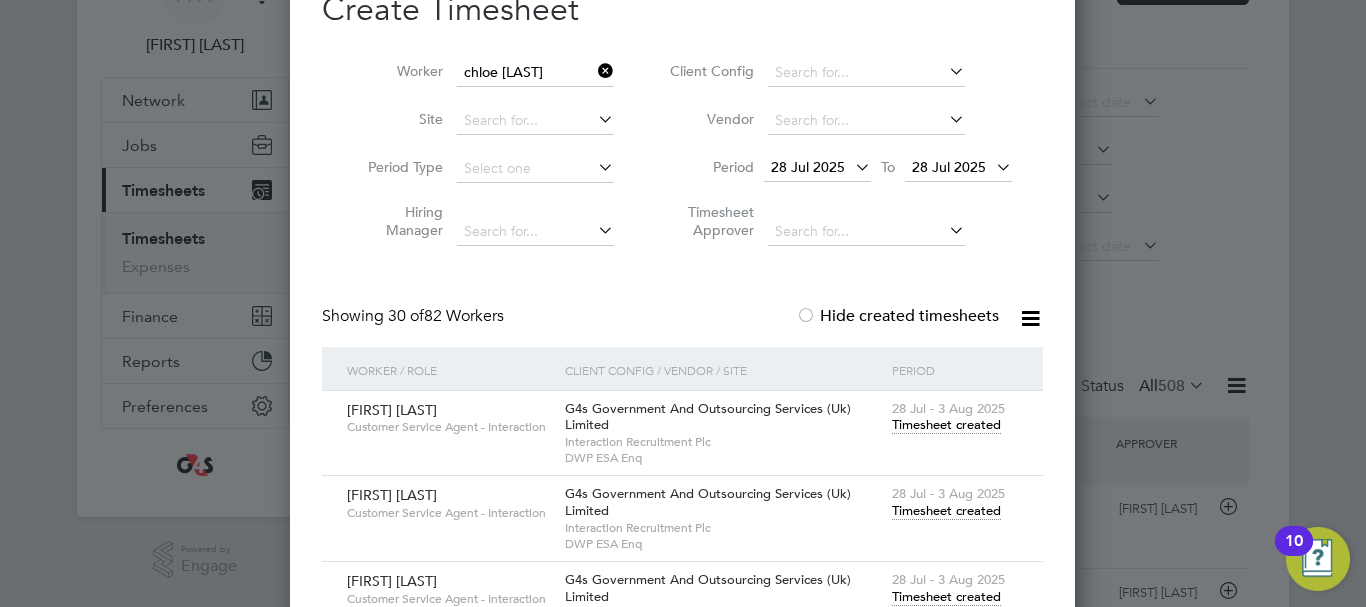 click on "Chloe   Will s" 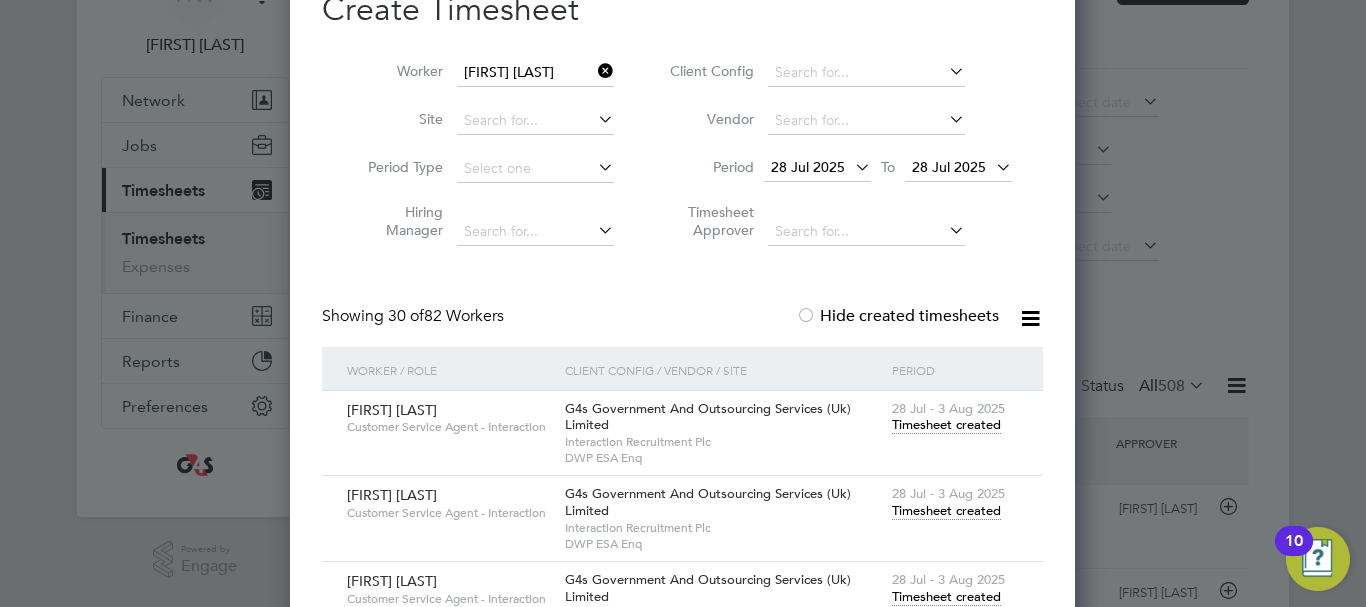scroll, scrollTop: 10, scrollLeft: 10, axis: both 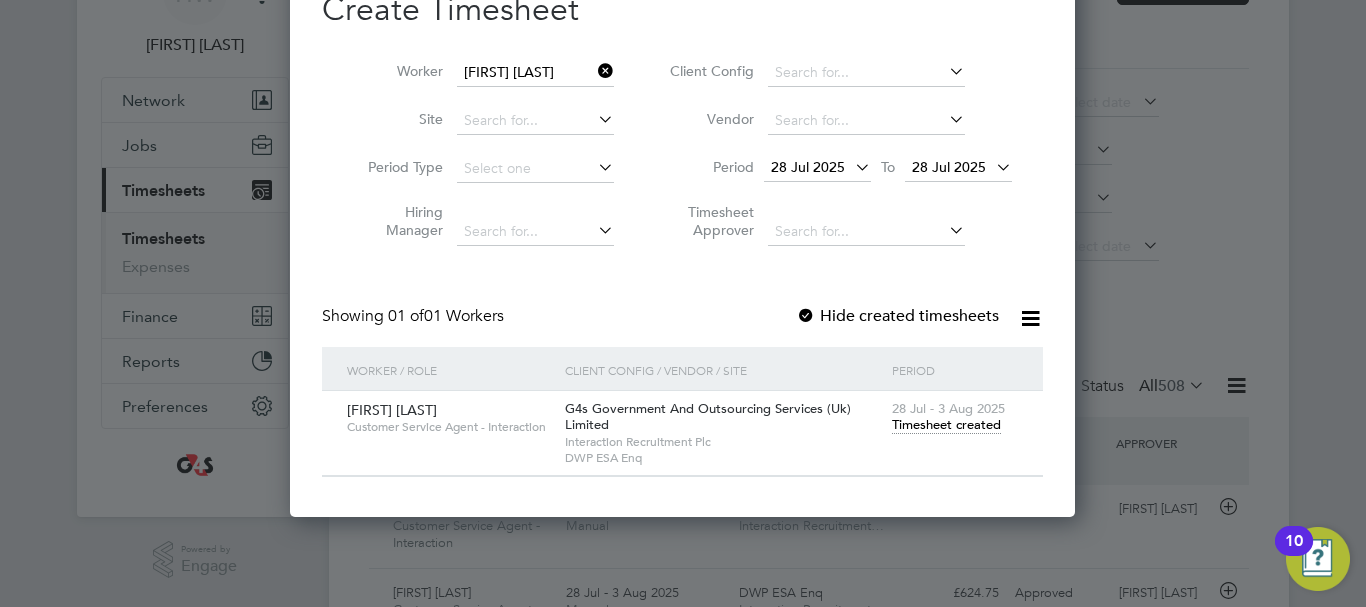click on "Timesheet created" at bounding box center (946, 425) 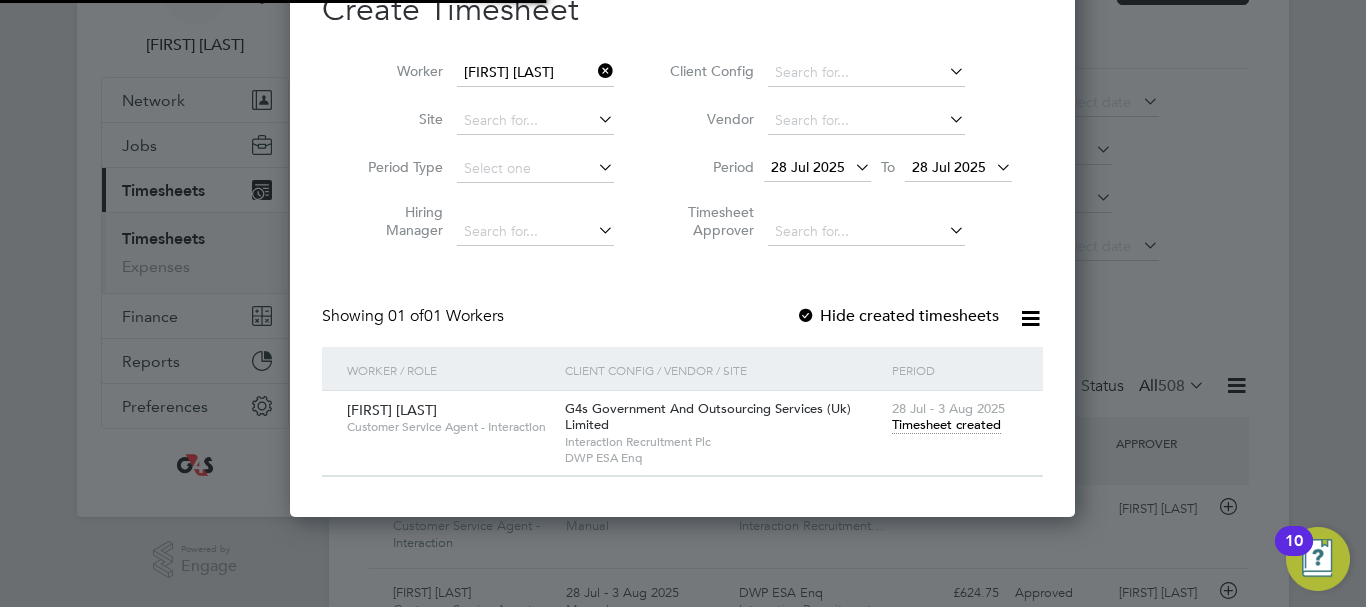 scroll, scrollTop: 0, scrollLeft: 0, axis: both 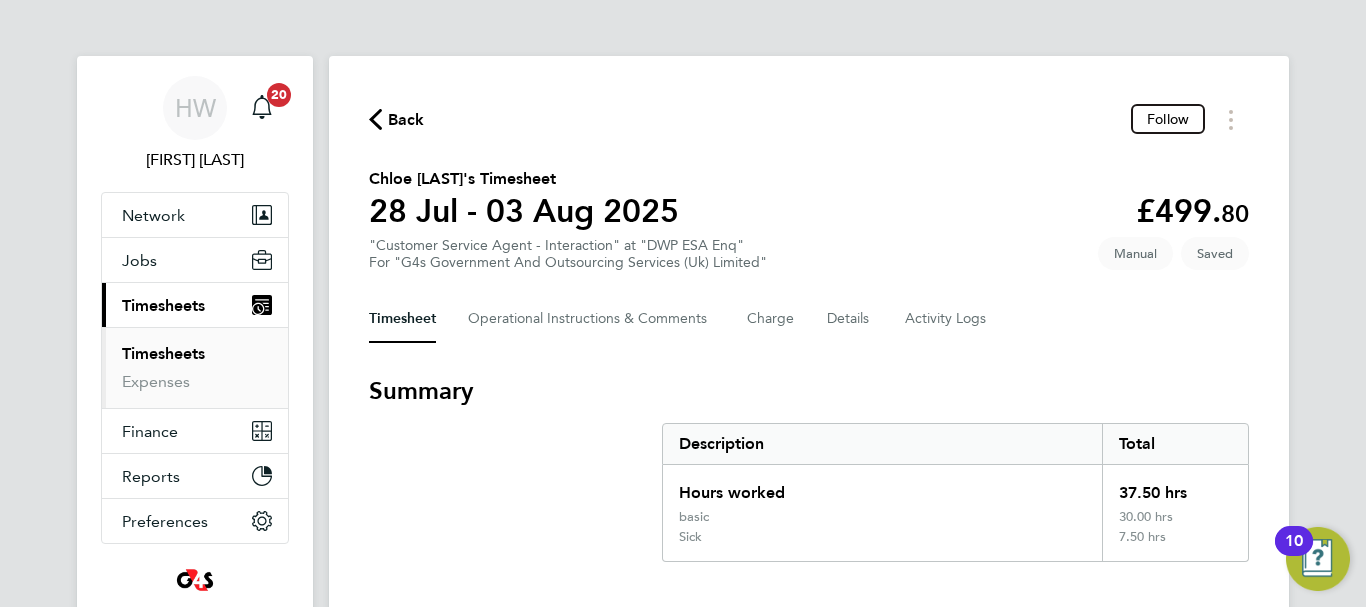 click on "Back  Follow
Chloe Wills's Timesheet   28 Jul - 03 Aug 2025   £499. 80  "Customer Service Agent - Interaction" at "DWP ESA Enq"  For "G4s Government And Outsourcing Services (Uk) Limited"  Saved   Manual   Timesheet   Operational Instructions & Comments   Charge   Details   Activity Logs   Summary   Description   Total   Hours worked   37.50 hrs   basic   30.00 hrs   Sick   7.50 hrs   Time Worked   Mon 28 Jul   09:00 to 17:00   |   30 min   7.50 hrs   |   basic   (£16.66) =   £124.95   Edit   Tue 29 Jul   09:00 to 17:00   |   30 min   7.50 hrs   |   basic   (£16.66) =   £124.95   Edit   Wed 30 Jul   09:00 to 17:00   |   30 min   7.50 hrs   |   basic   (£16.66) =   £124.95   Edit   Thu 31 Jul   09:00 to 17:00   |   30 min   7.50 hrs   |   basic   (£16.66) =   £124.95   Edit   Fri 01 Aug   09:00 to 17:00   |   30 min   7.50 hrs   |   Sick   (£0.00) =   £0.00   Edit   Sat 02 Aug   Add time for Sat 02 Aug   Add time for Sat 02 Aug   Sun 03 Aug   Add time for Sun 03 Aug" 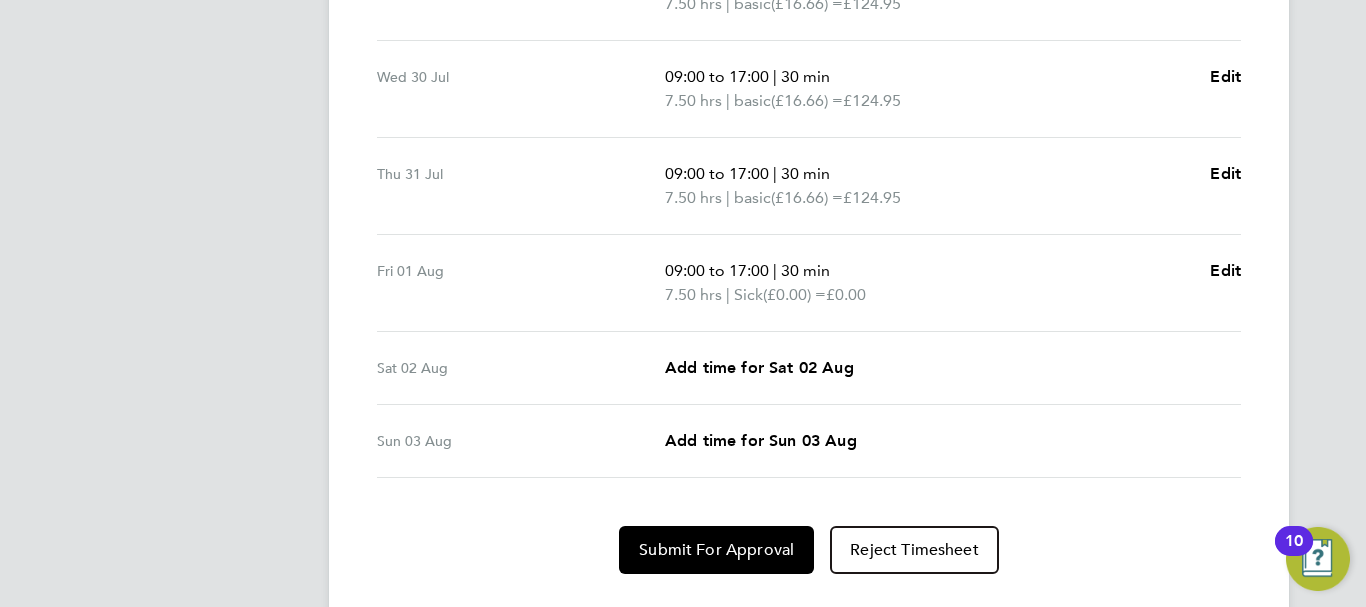 scroll, scrollTop: 858, scrollLeft: 0, axis: vertical 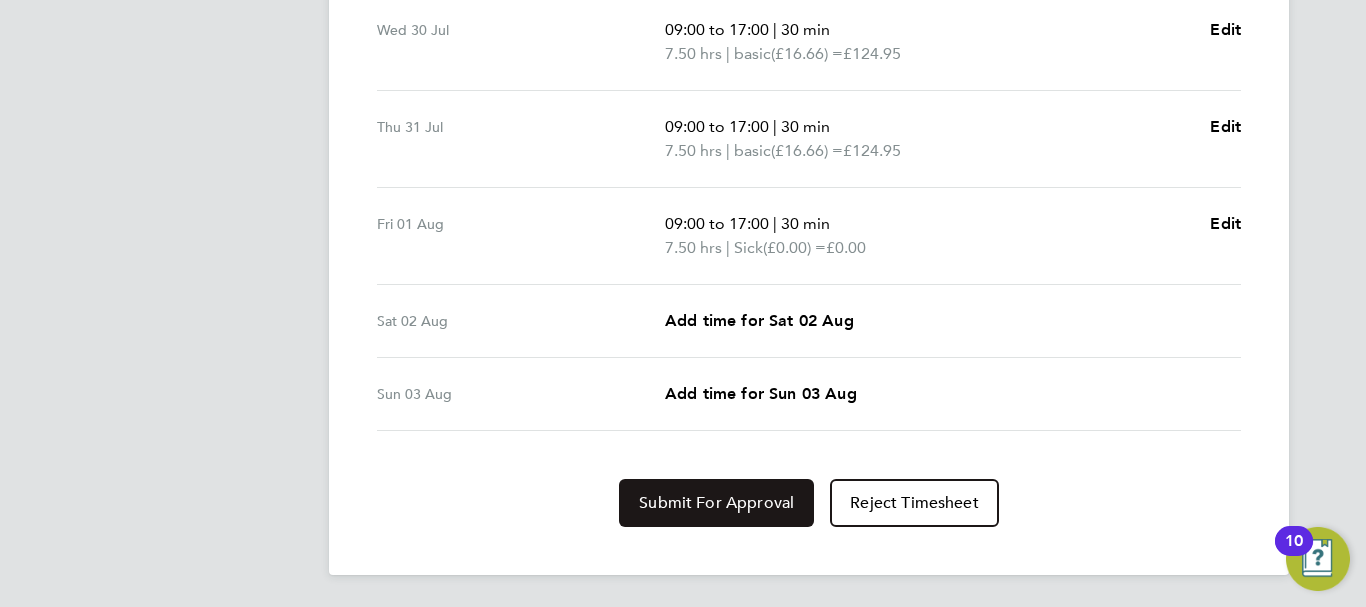 click on "Submit For Approval" 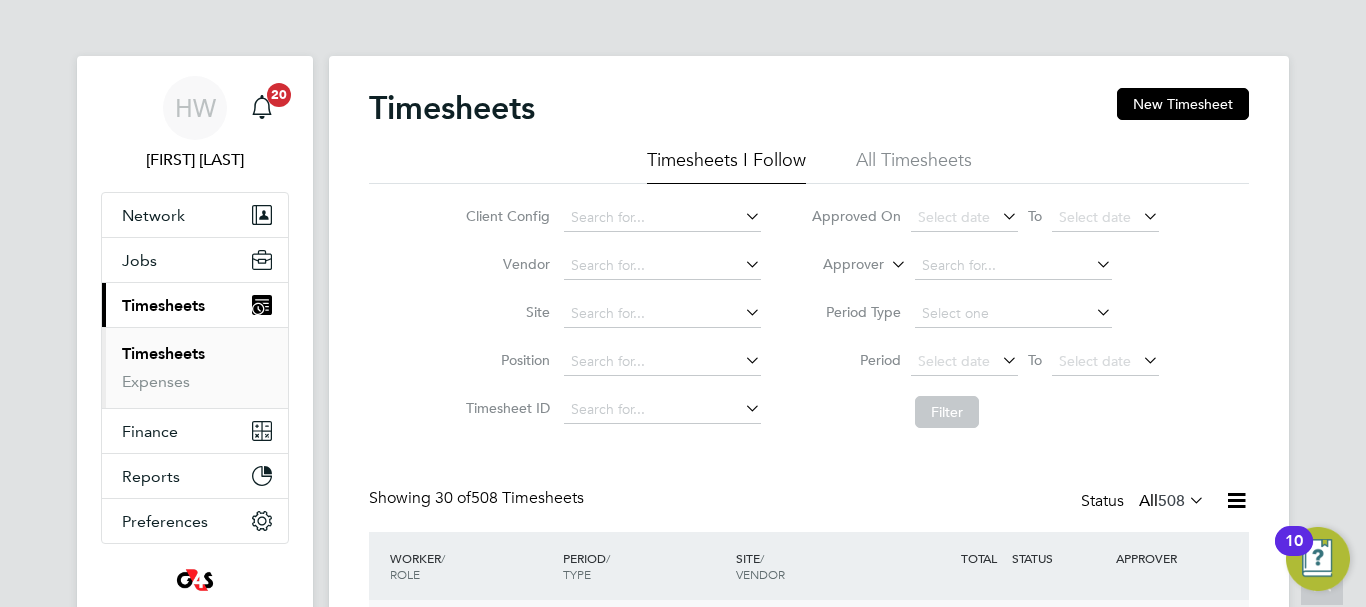 scroll, scrollTop: 400, scrollLeft: 0, axis: vertical 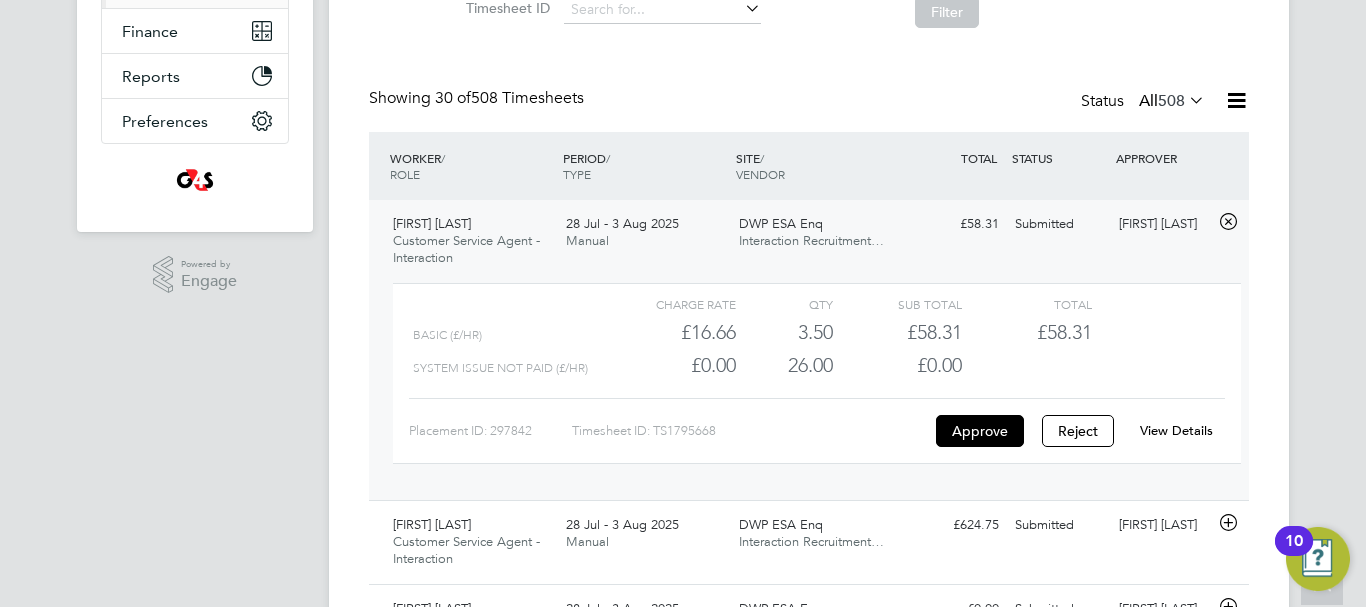 click on "HW   [FIRST] [NAME]   Notifications
20   Applications:   Network
Sites   Workers   Jobs
Positions   Vacancies   Placements   Current page:   Timesheets
Timesheets   Expenses   Finance
Invoices & Credit Notes   Reports
CIS Reports   Report Downloads   Preferences
VMS Configurations
.st0{fill:#C0C1C2;}
Powered by Engage Timesheets New Timesheet Timesheets I Follow All Timesheets Client Config   Vendor   Site   Position   Timesheet ID   Approved On
Select date
To
Select date
Approver     Period Type   Period
Select date
To
Select date
Filter Showing   30 of  508 Timesheets Status  All  508  WORKER  / ROLE WORKER  / PERIOD PERIOD  / TYPE SITE  / VENDOR TOTAL   TOTAL  / STATUS STATUS APPROVER" at bounding box center [683, 1329] 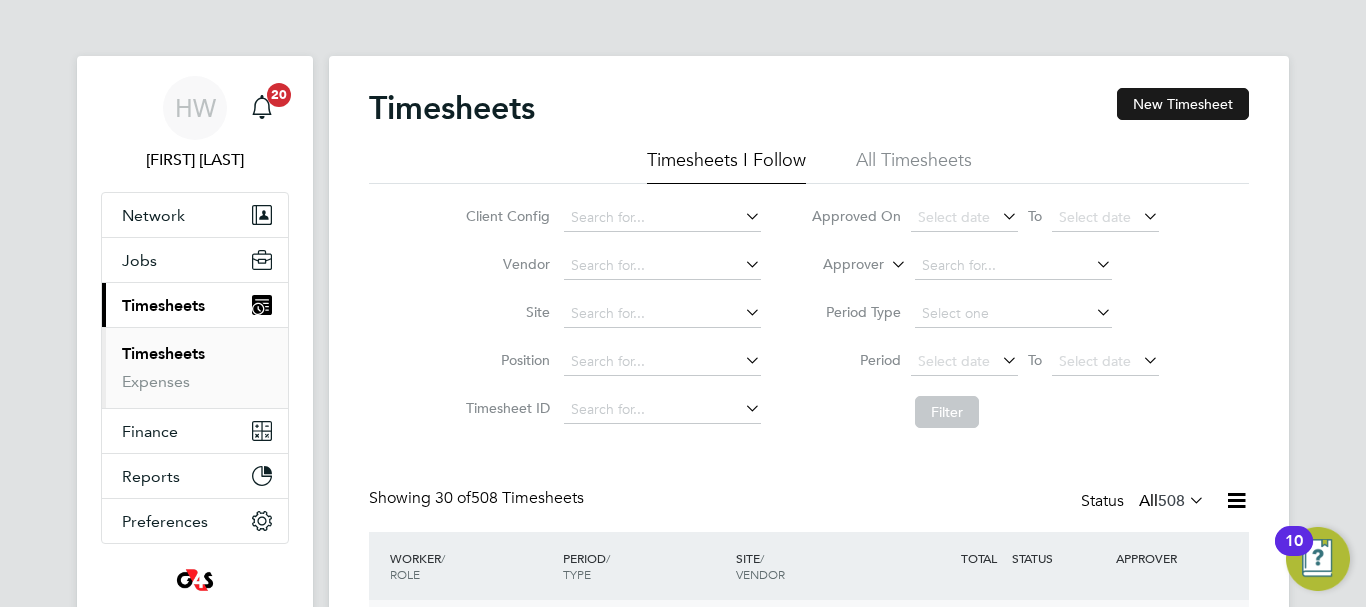 click on "New Timesheet" 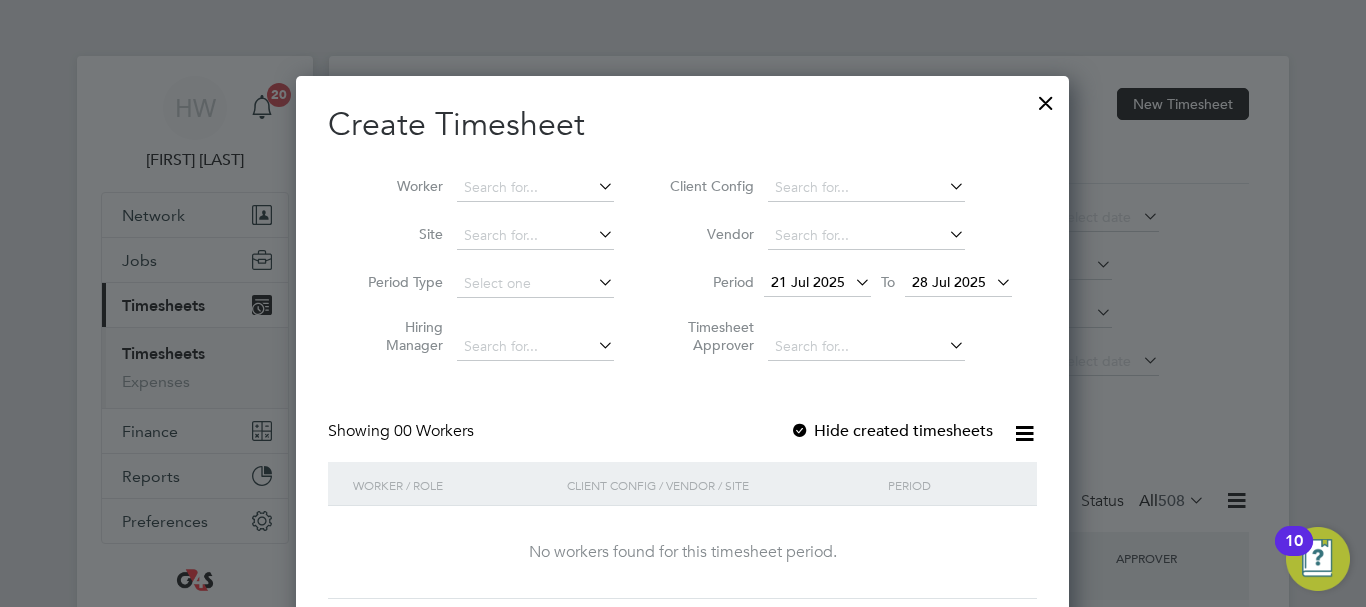 click on "21 Jul 2025" at bounding box center [808, 282] 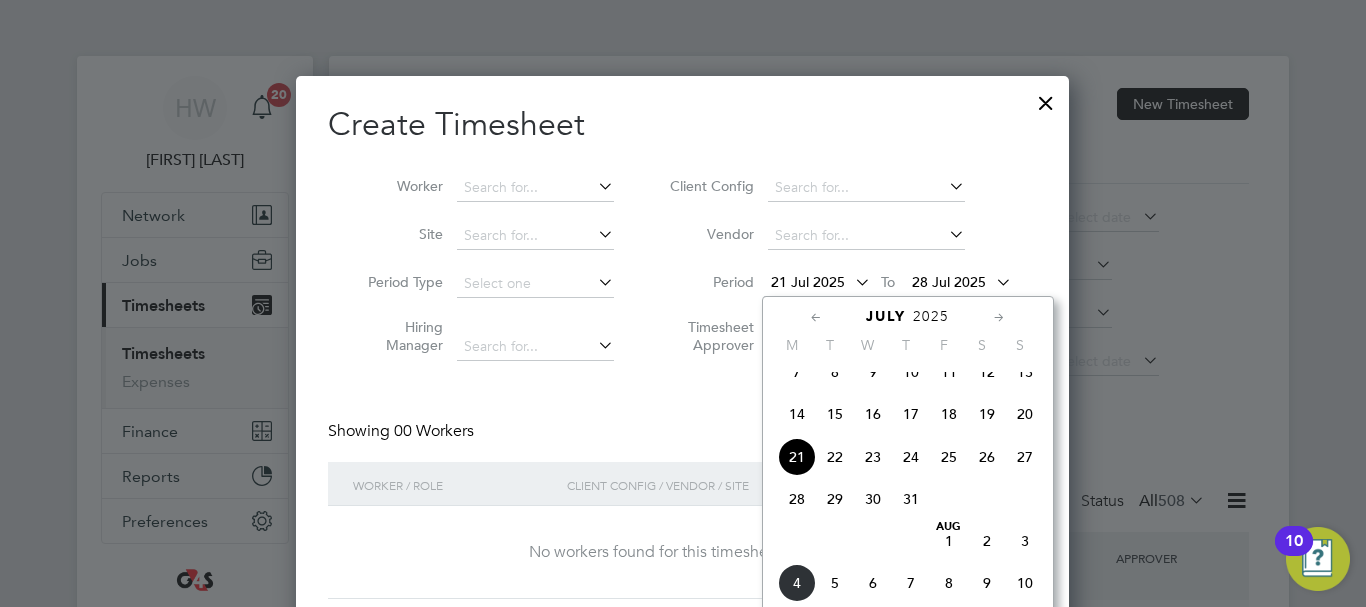 click on "28" 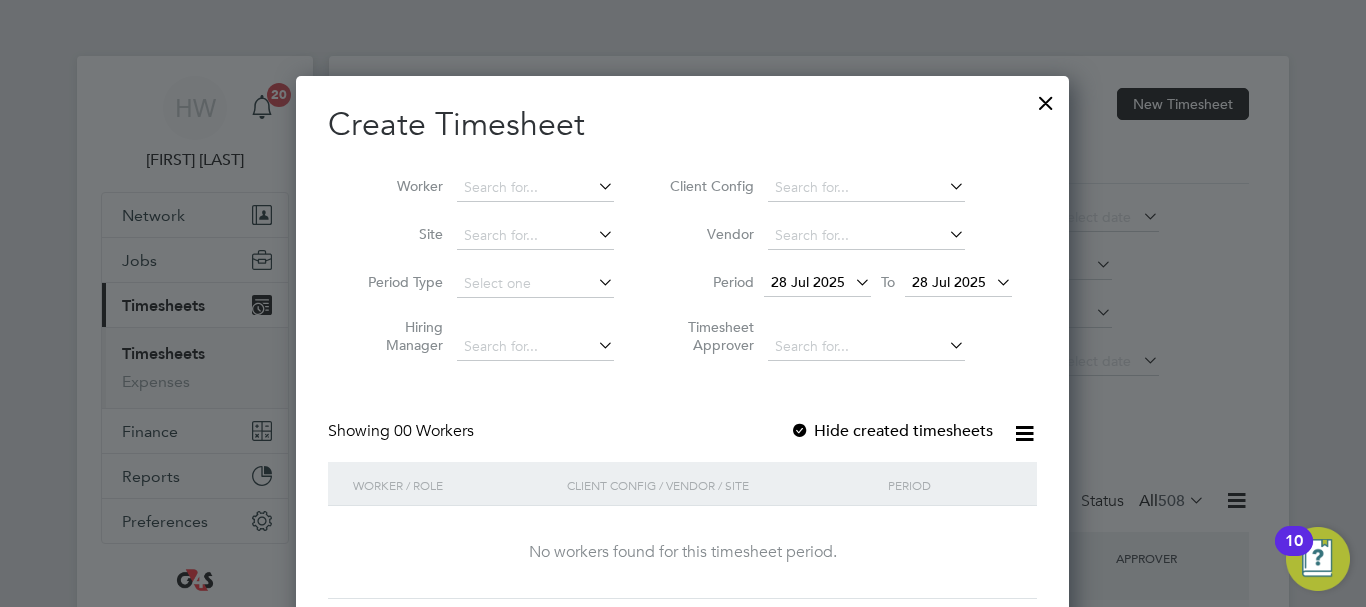 click on "Hide created timesheets" at bounding box center (893, 431) 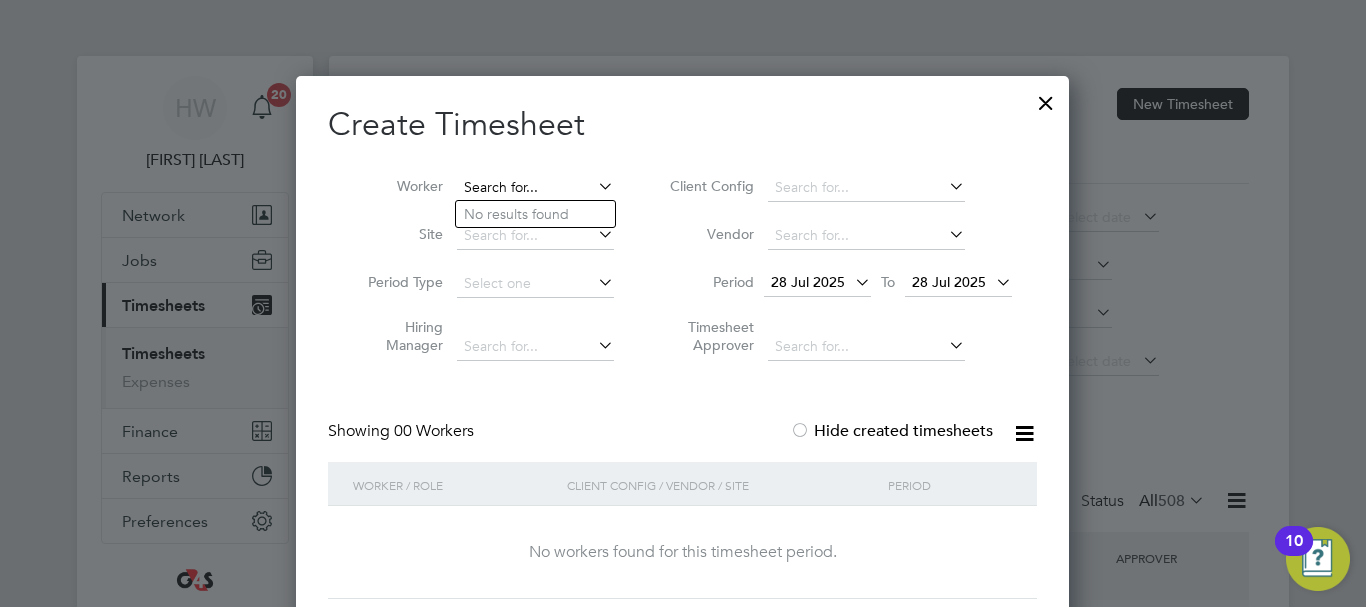 click at bounding box center (535, 188) 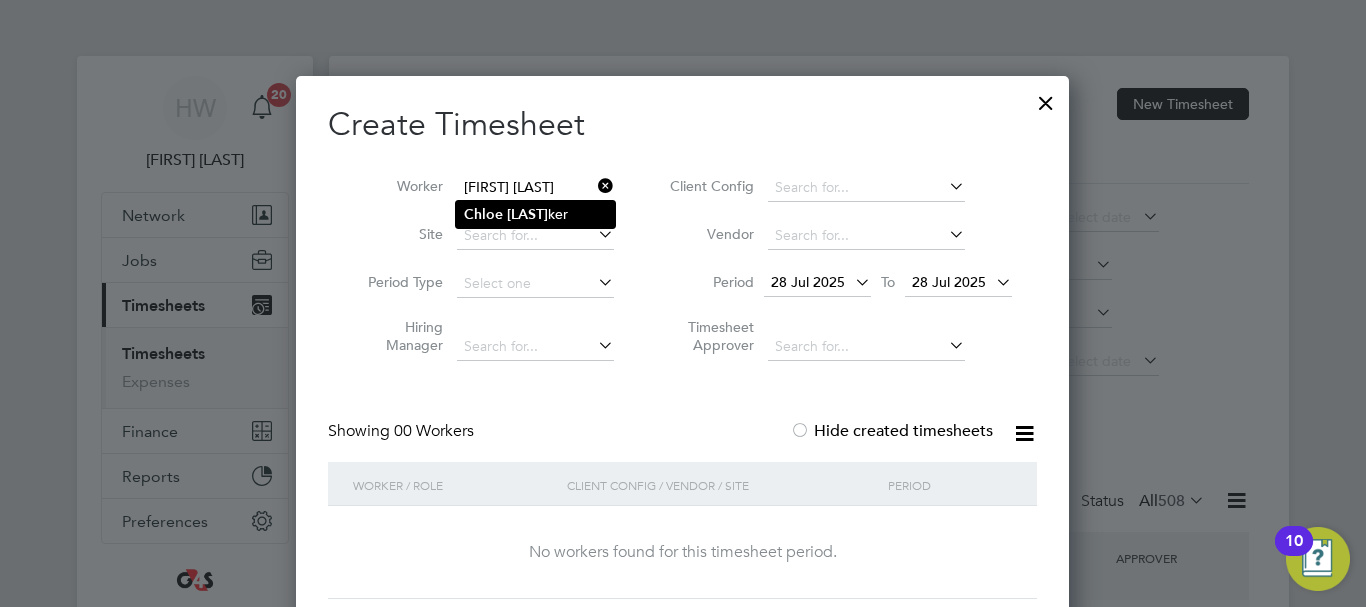 click on "Chloe" 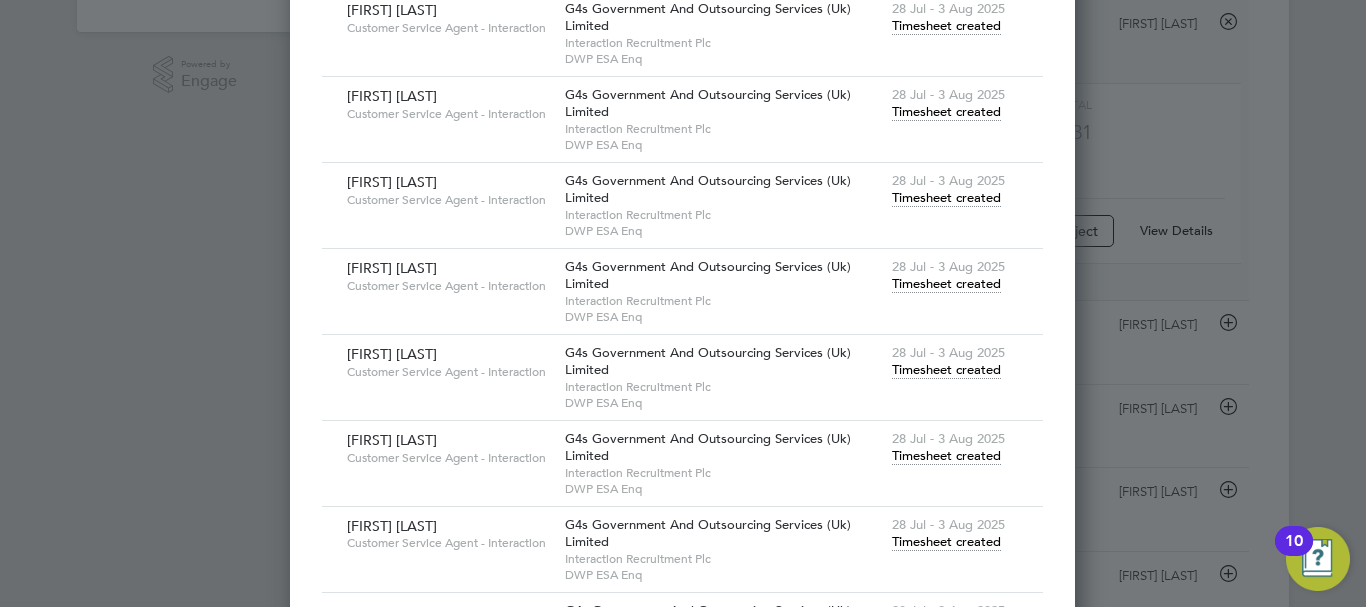 click on "Timesheet created" at bounding box center (946, 284) 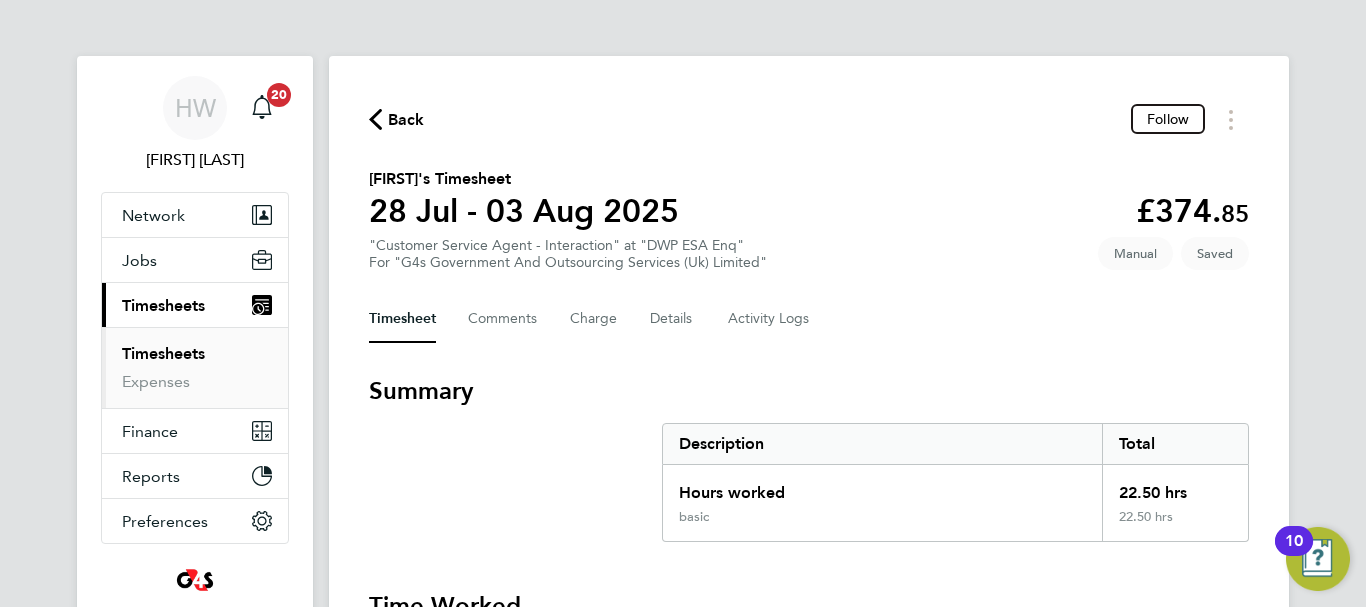 type 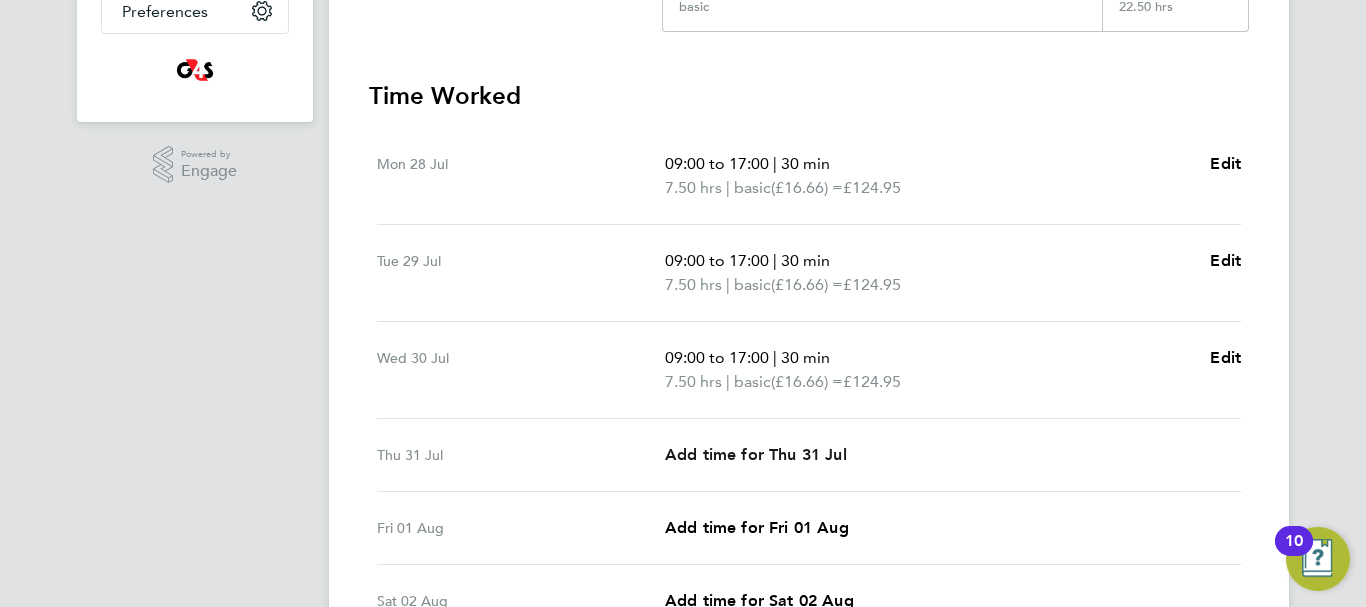 click on "Add time for Thu 31 Jul" at bounding box center [756, 454] 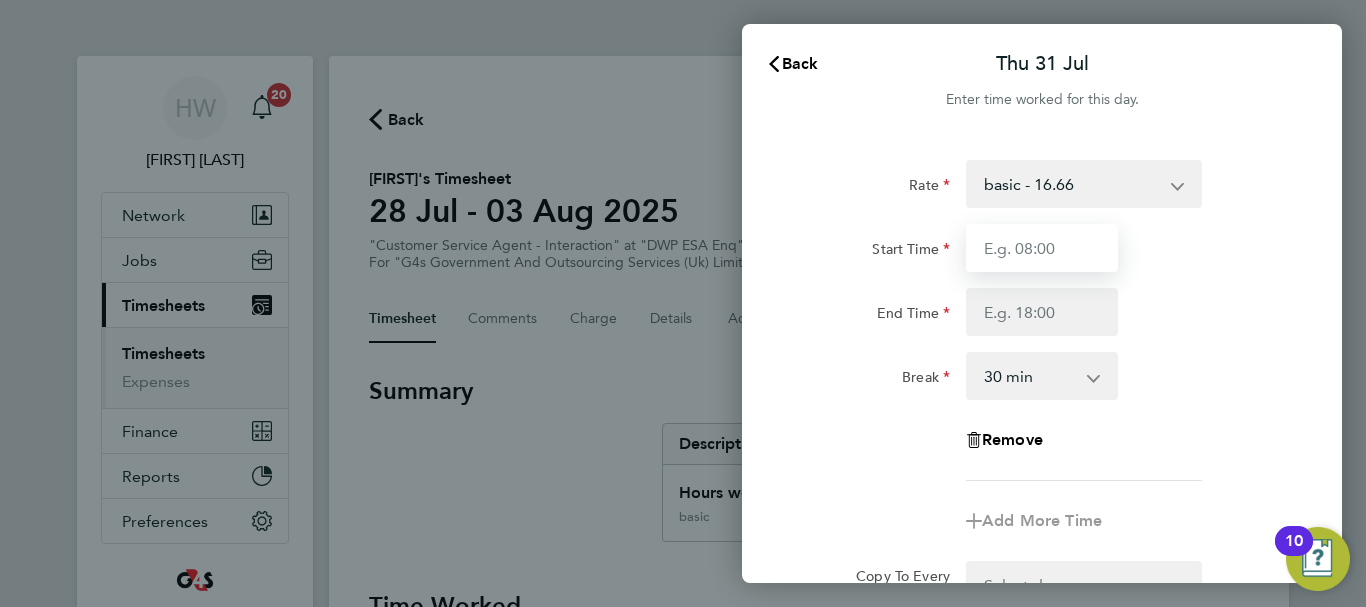 click on "Start Time" at bounding box center [1042, 248] 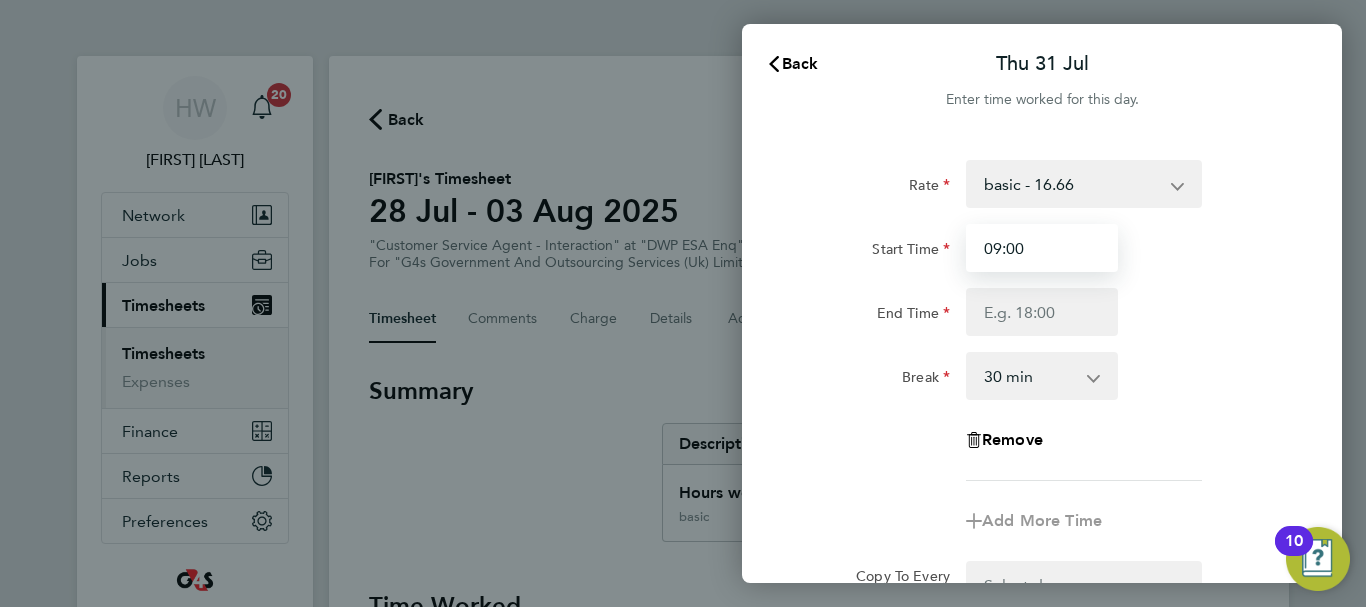 type on "09:00" 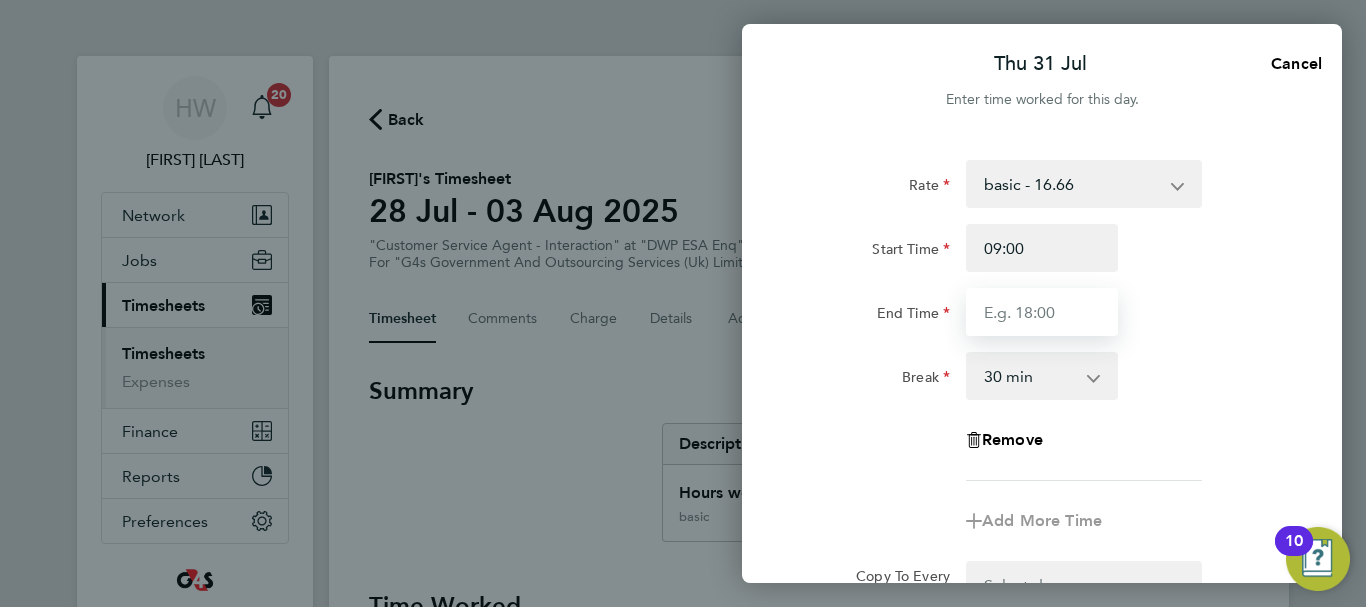 click on "End Time" at bounding box center [1042, 312] 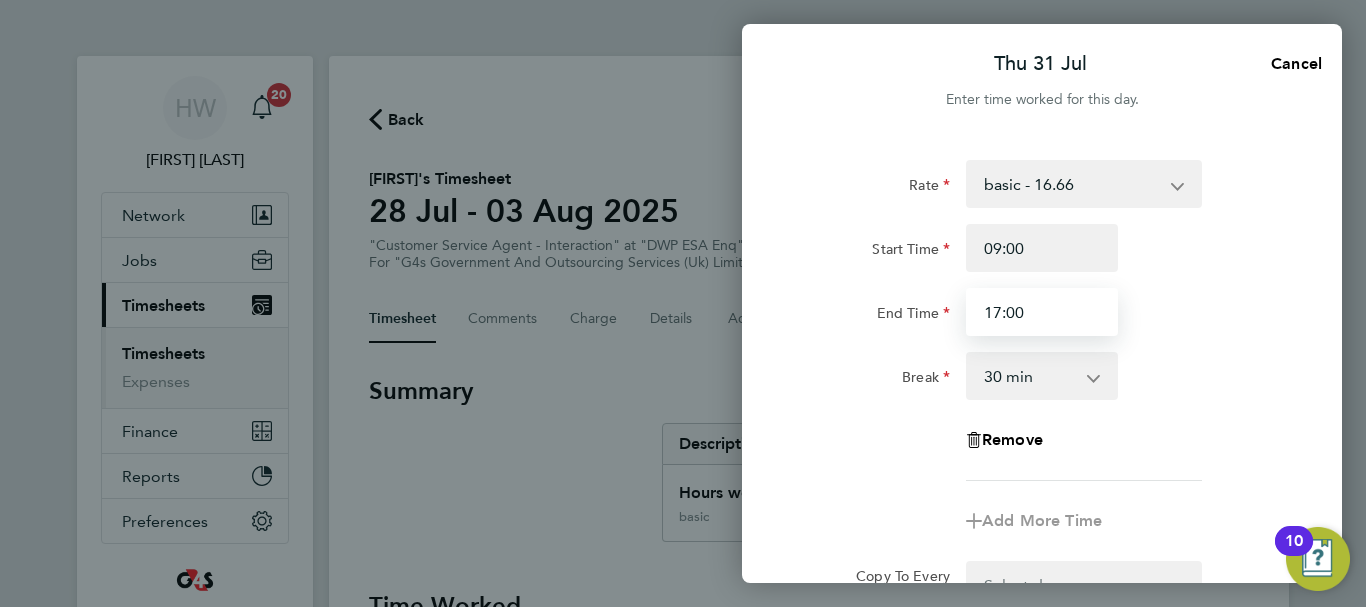 type on "17:00" 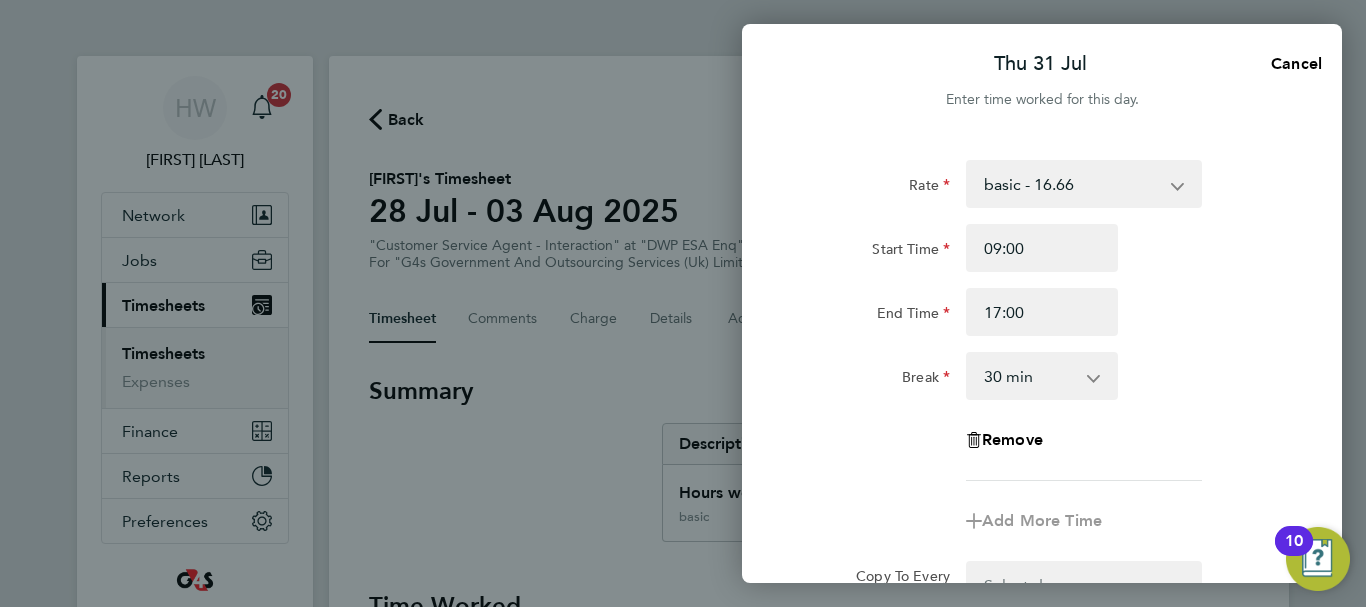 click on "End Time 17:00" 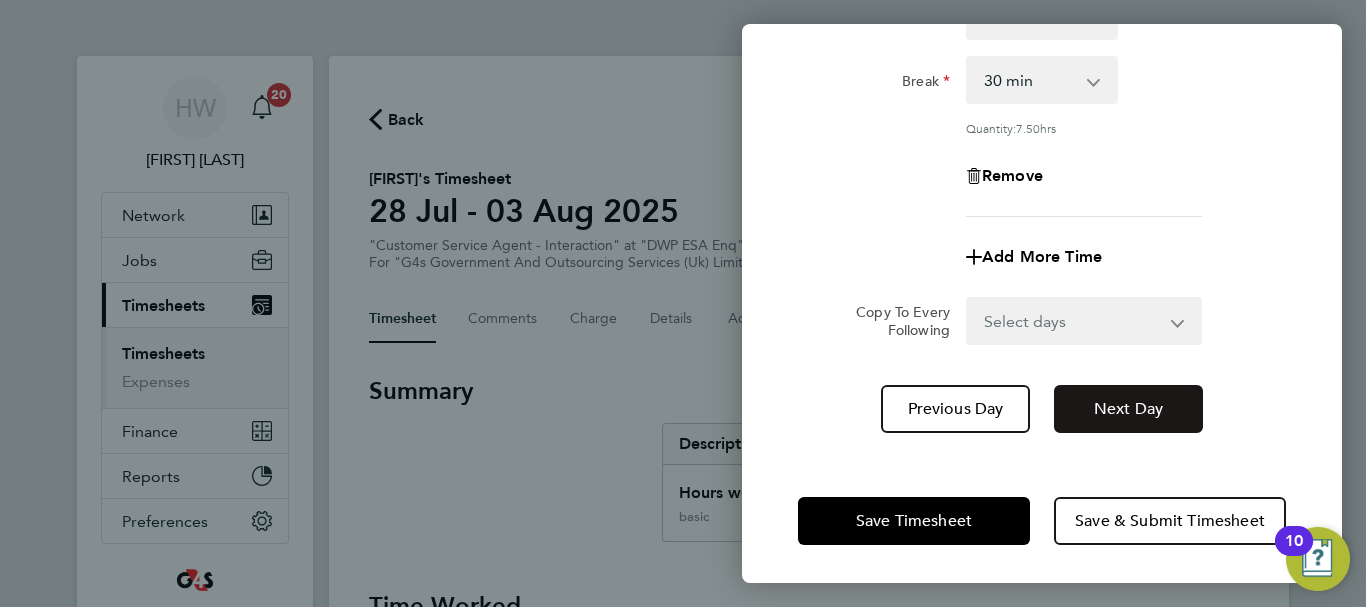 click on "Next Day" 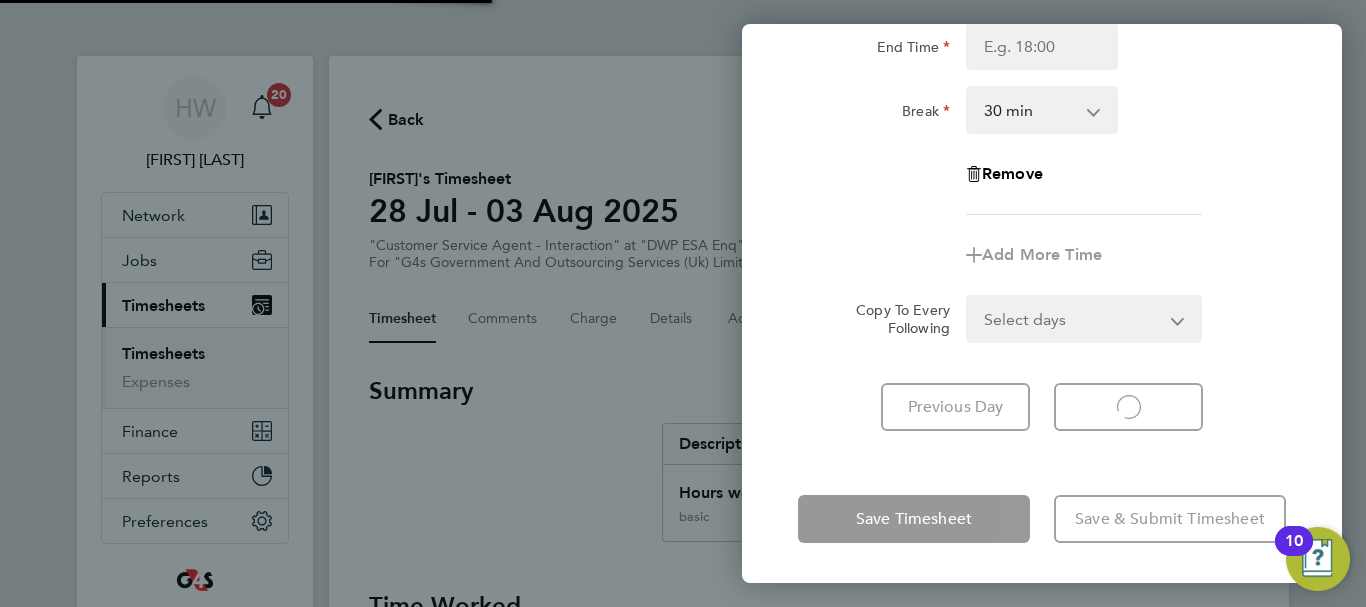 select on "30" 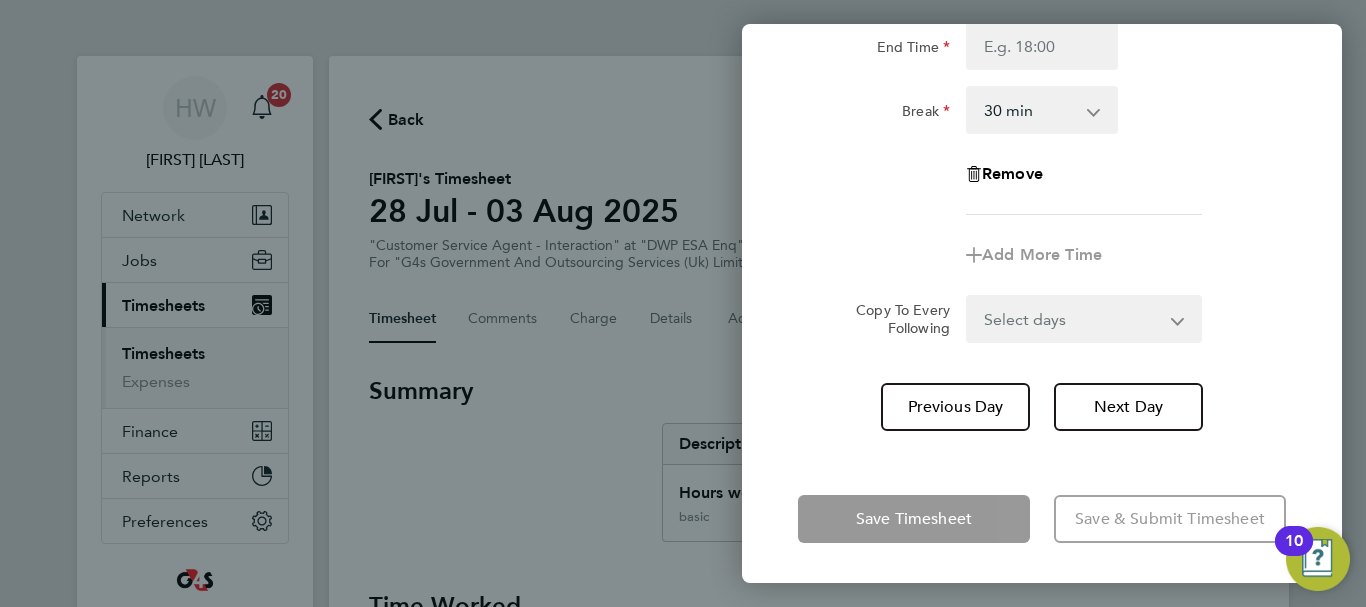 click on "Remove" 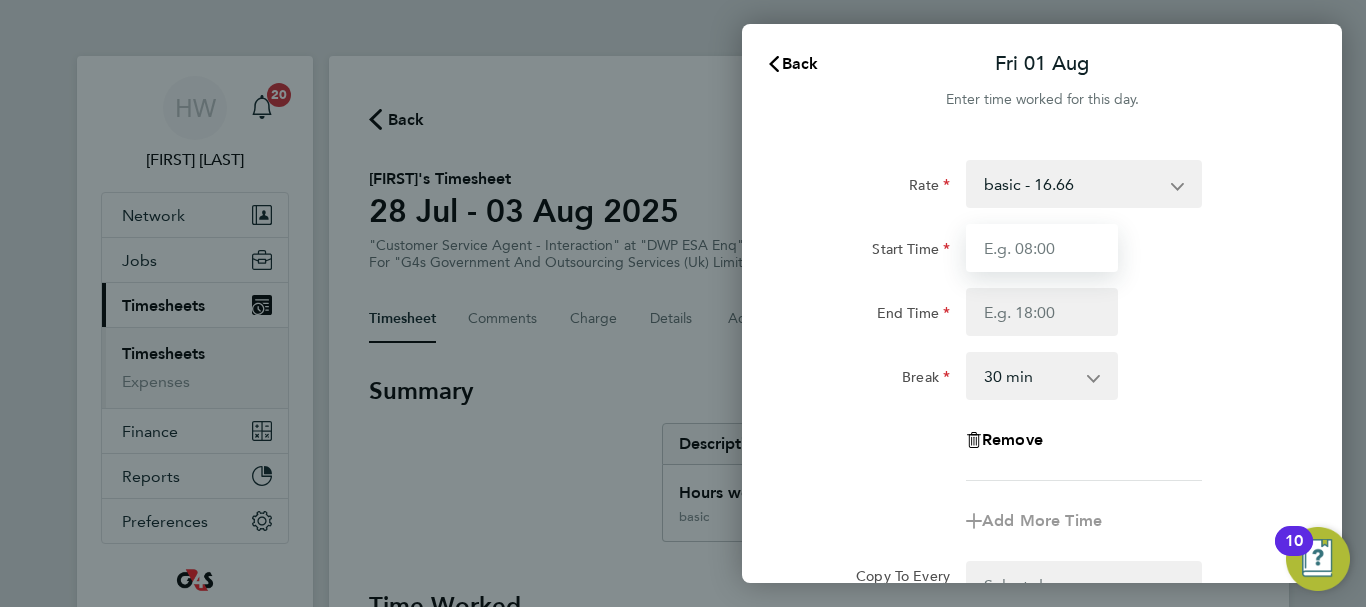click on "Start Time" at bounding box center (1042, 248) 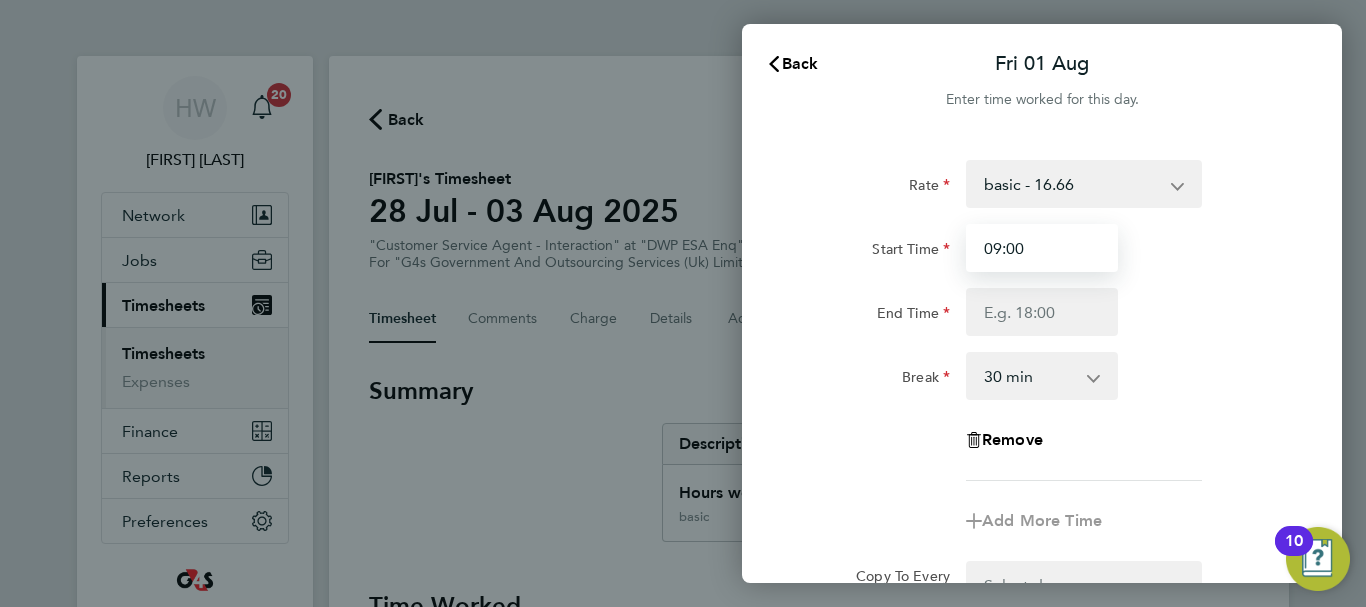 type on "09:00" 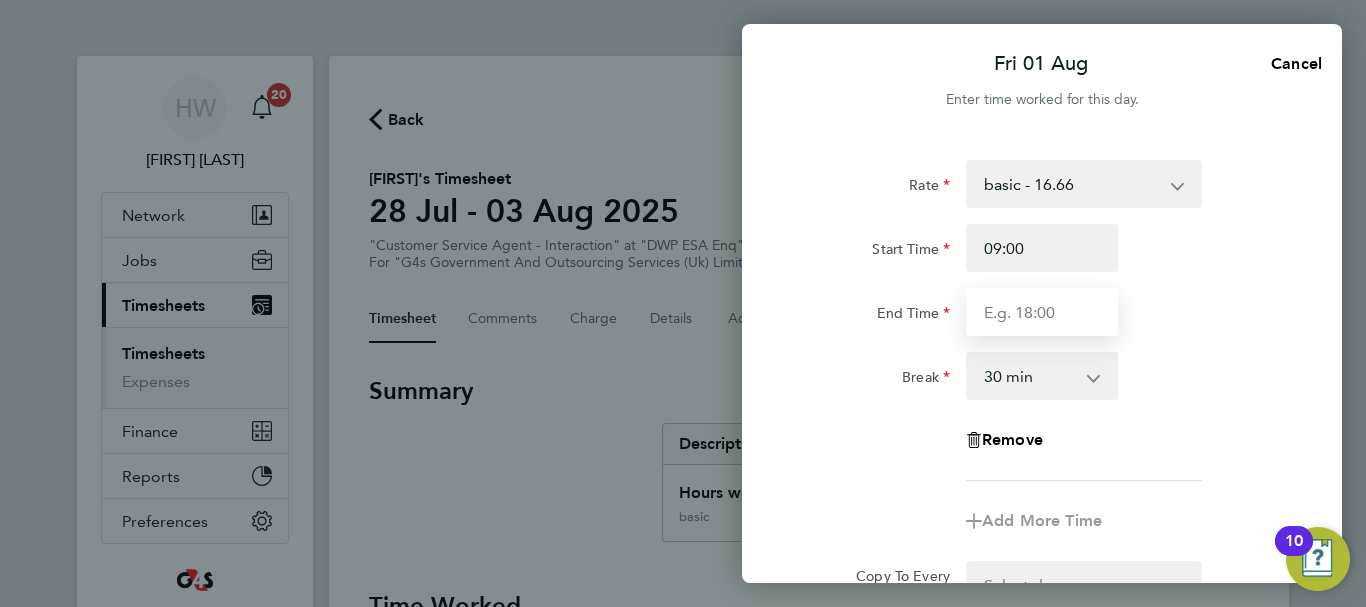 click on "End Time" at bounding box center [1042, 312] 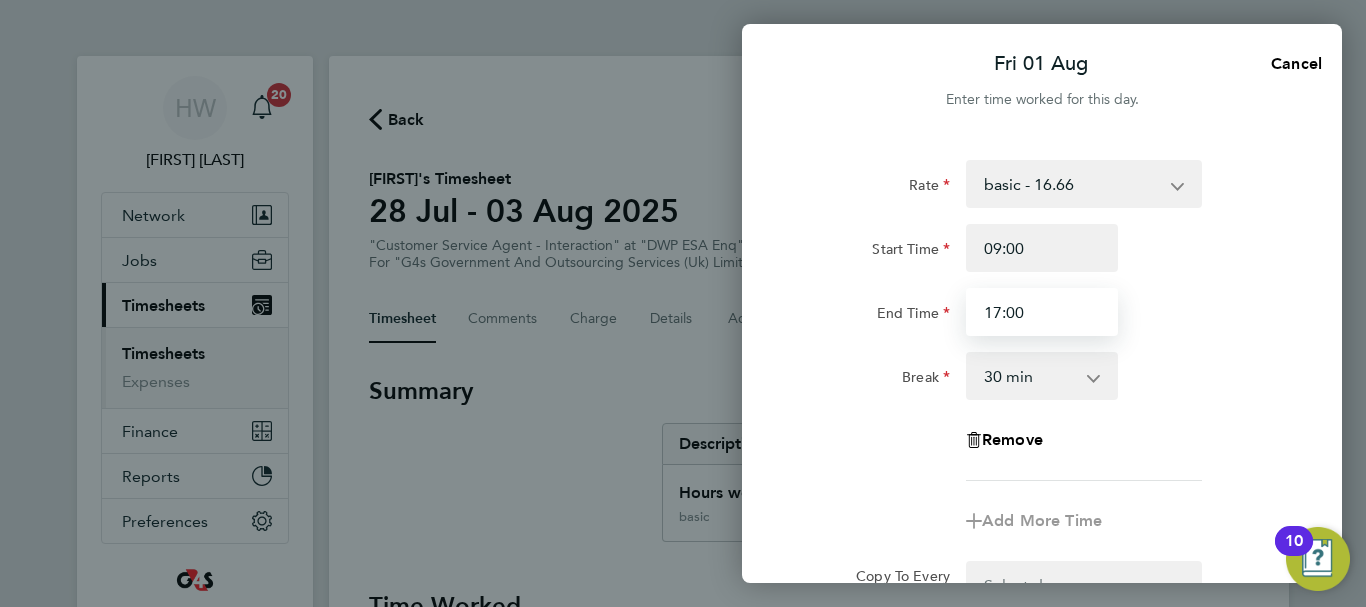 type on "17:00" 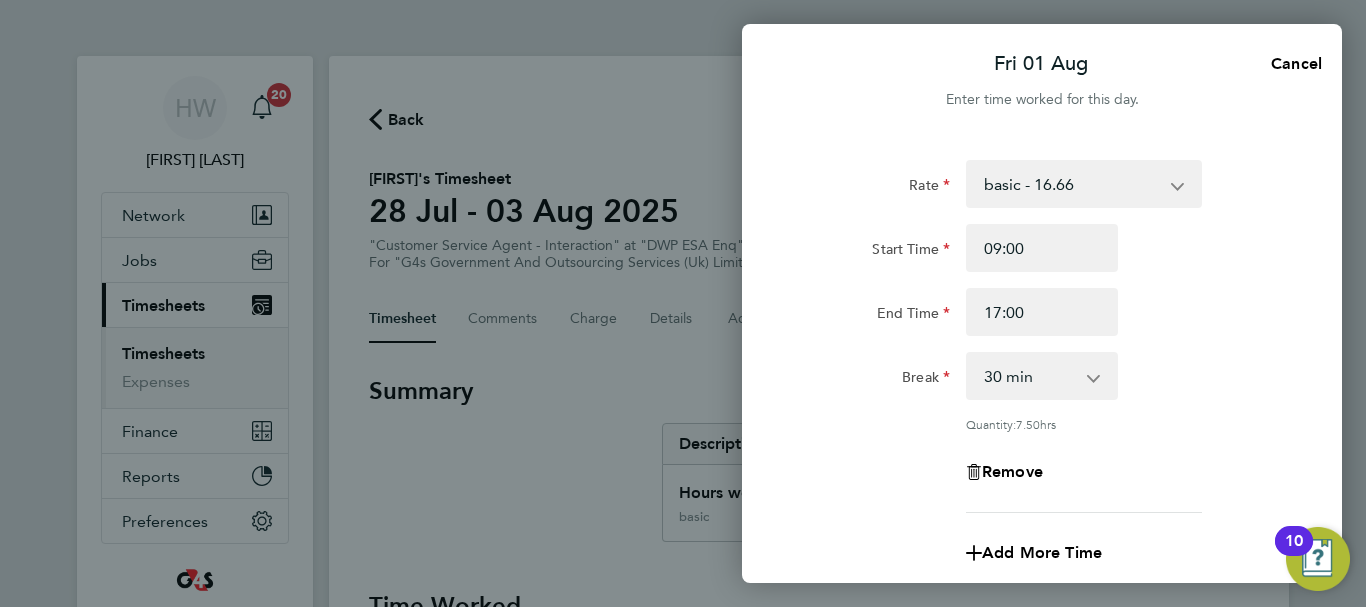 click on "Start Time 09:00 End Time 17:00" 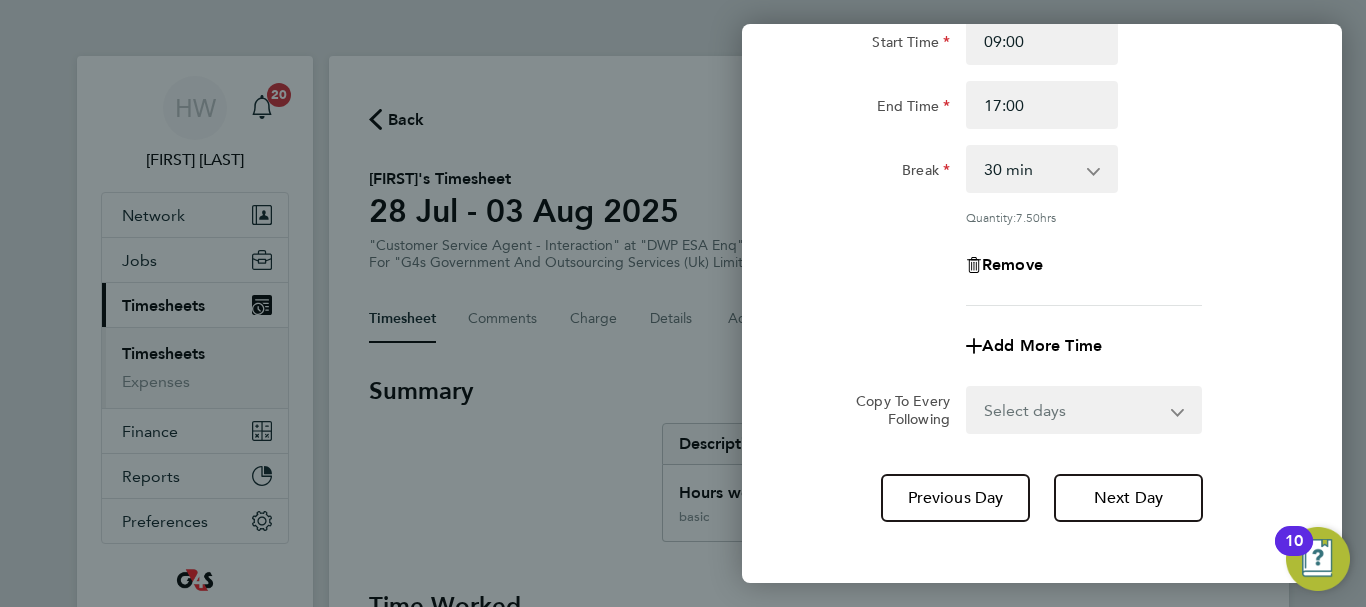 scroll, scrollTop: 296, scrollLeft: 0, axis: vertical 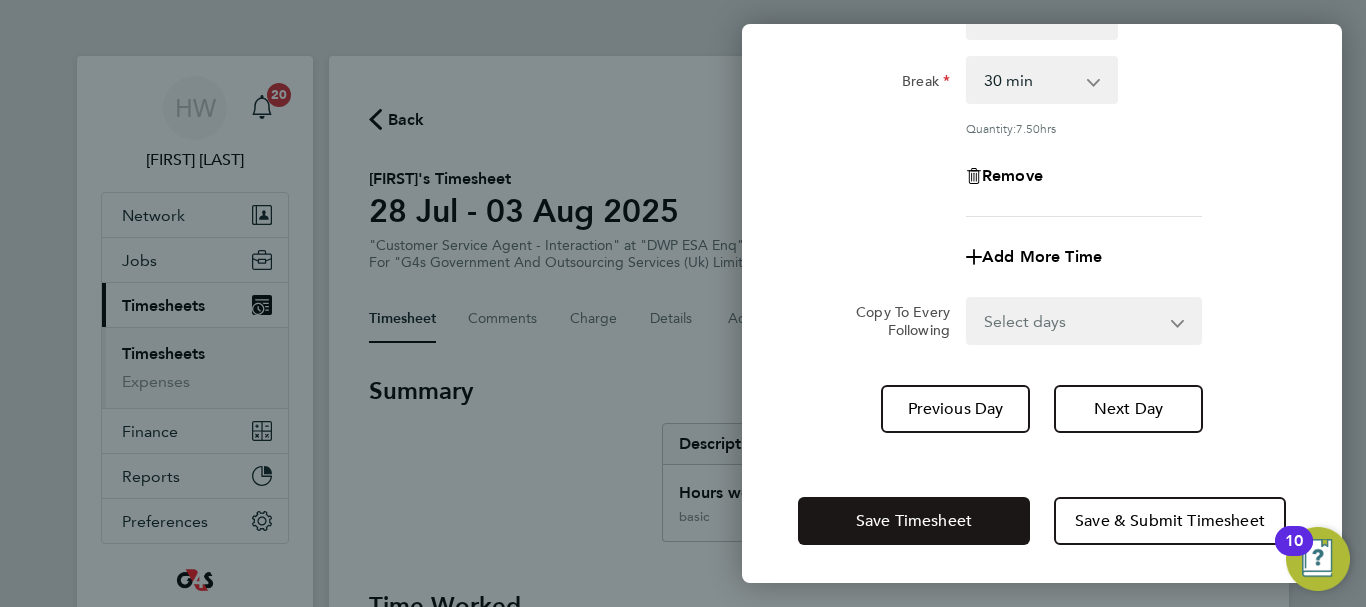 click on "Save Timesheet" 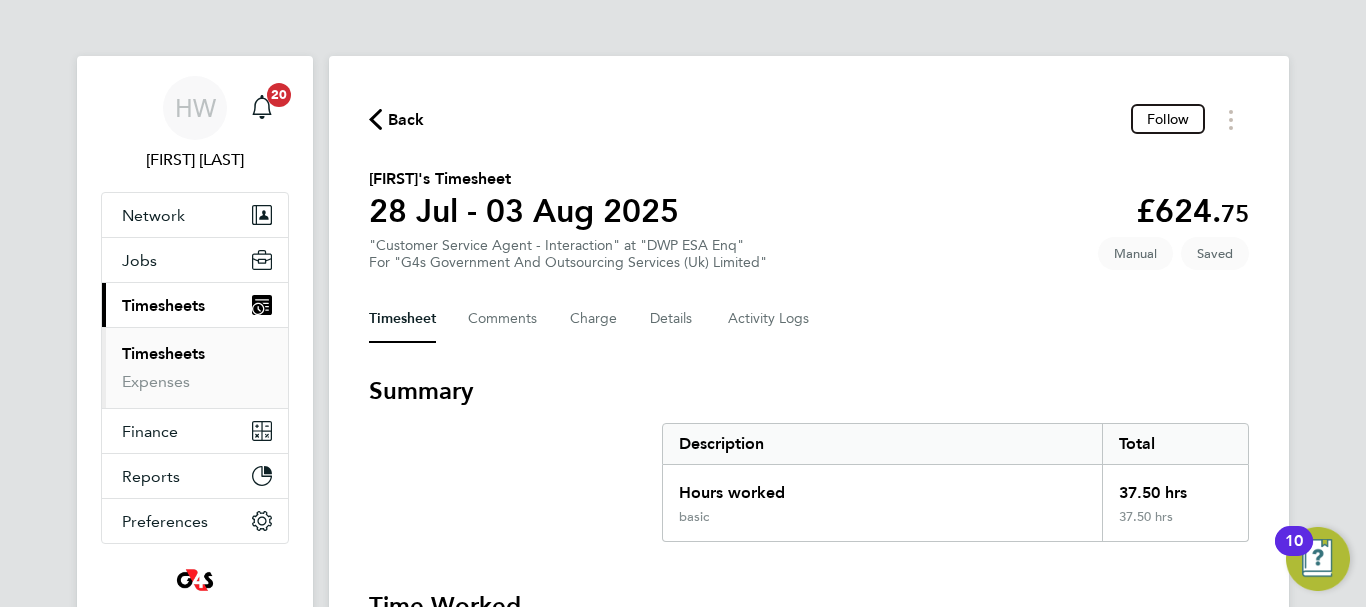 click on "[FIRST]'s Timesheet   28 Jul - 03 Aug 2025   £624. 75  "Customer Service Agent - Interaction" at "DWP ESA Enq"  For "G4s Government And Outsourcing Services (Uk) Limited"  Saved   Manual" 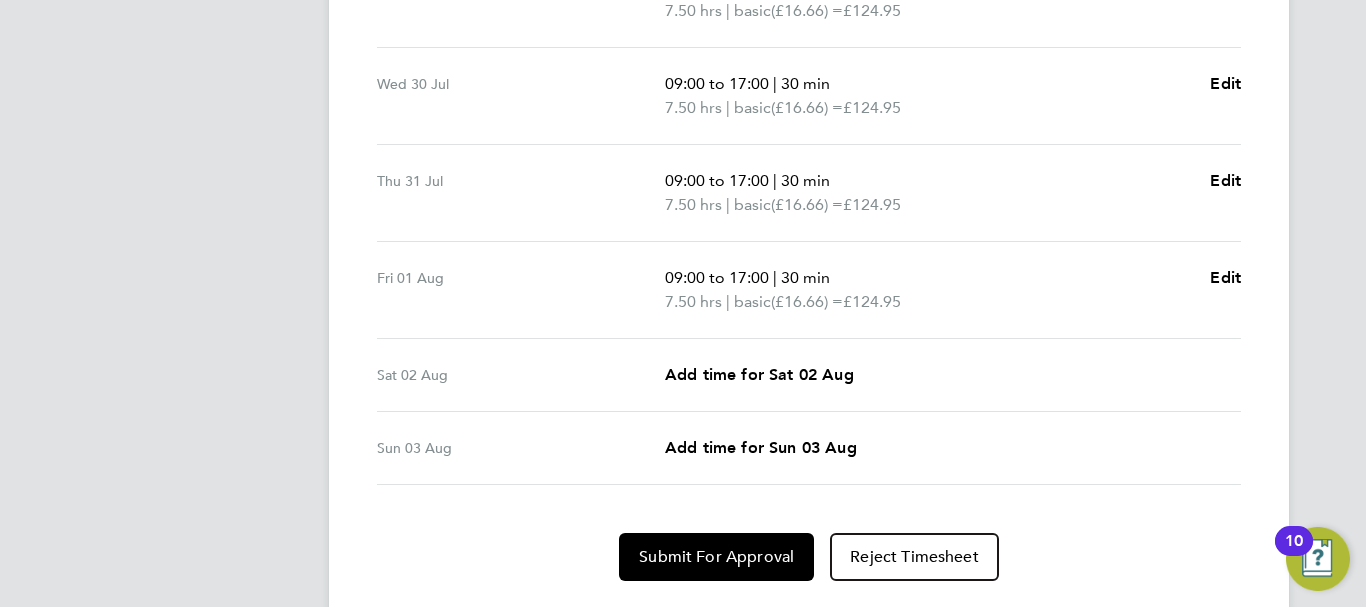 scroll, scrollTop: 838, scrollLeft: 0, axis: vertical 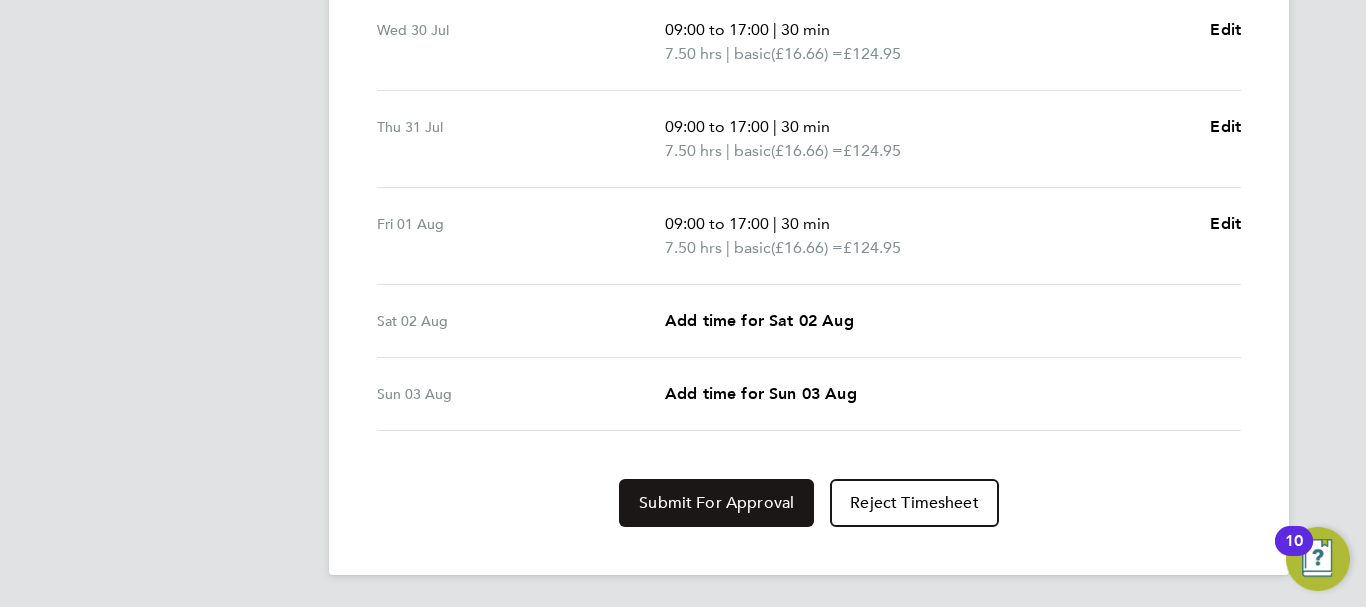 drag, startPoint x: 719, startPoint y: 529, endPoint x: 712, endPoint y: 499, distance: 30.805843 